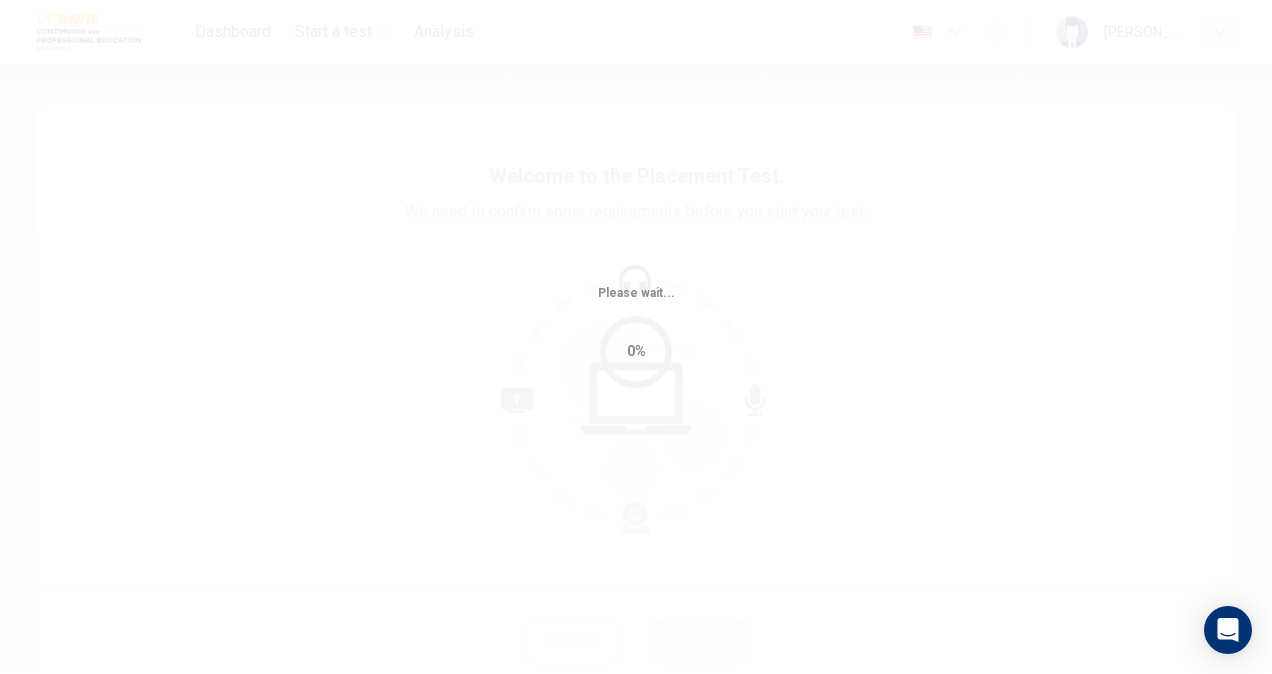 scroll, scrollTop: 0, scrollLeft: 0, axis: both 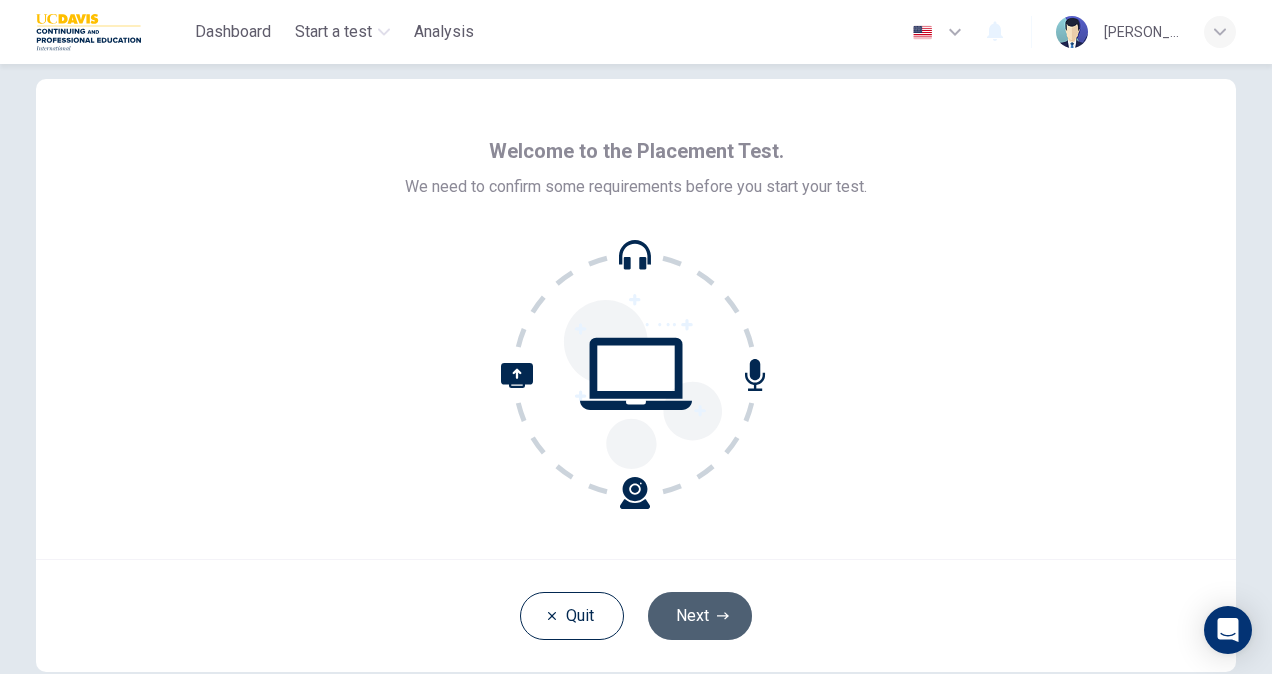 click on "Next" at bounding box center [700, 616] 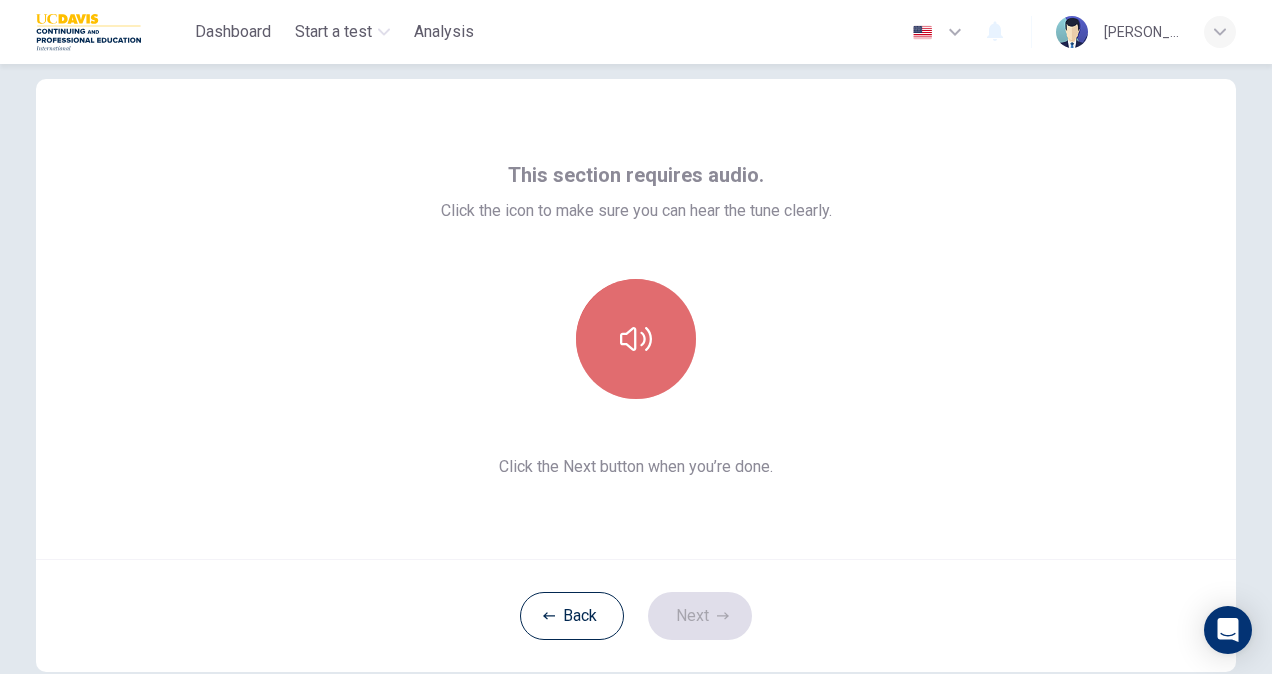 click at bounding box center (636, 339) 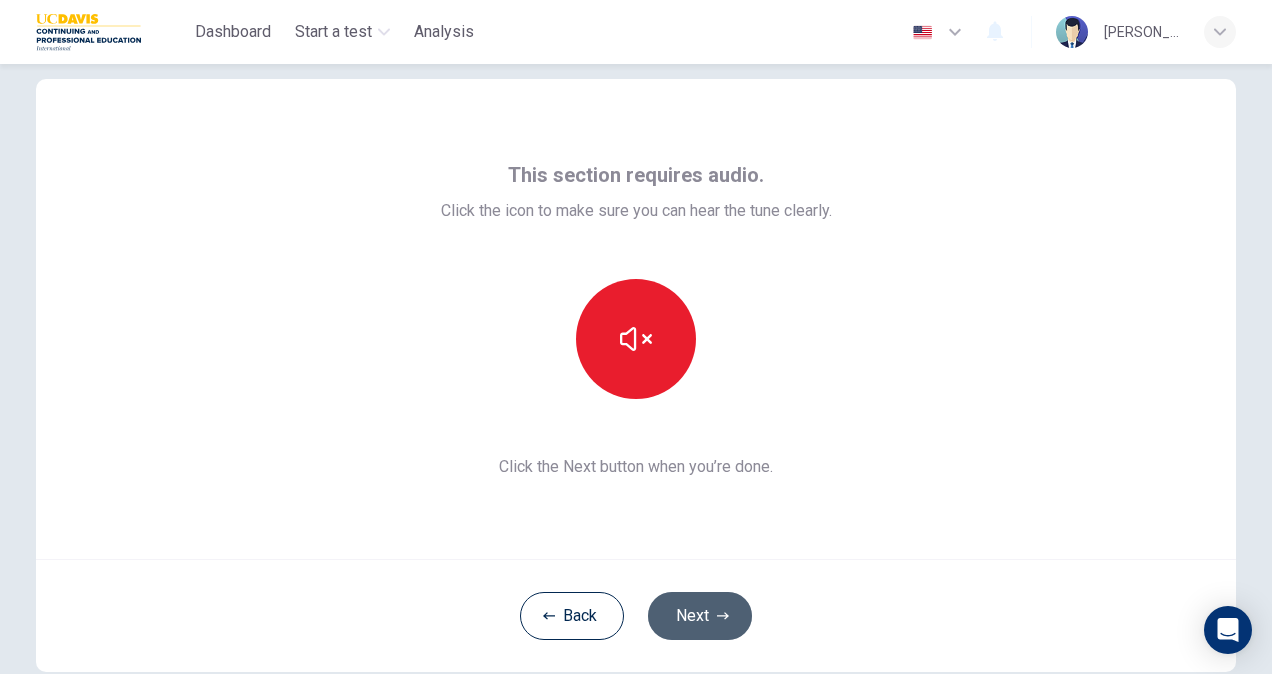 click on "Next" at bounding box center (700, 616) 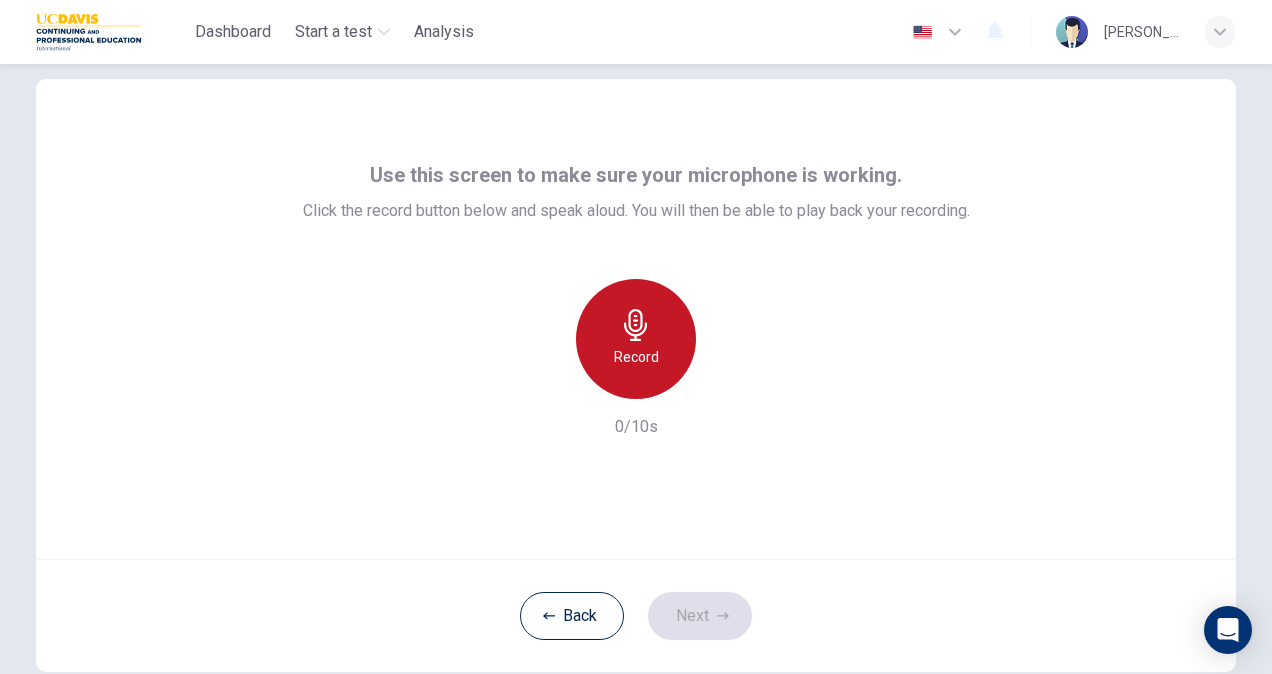click 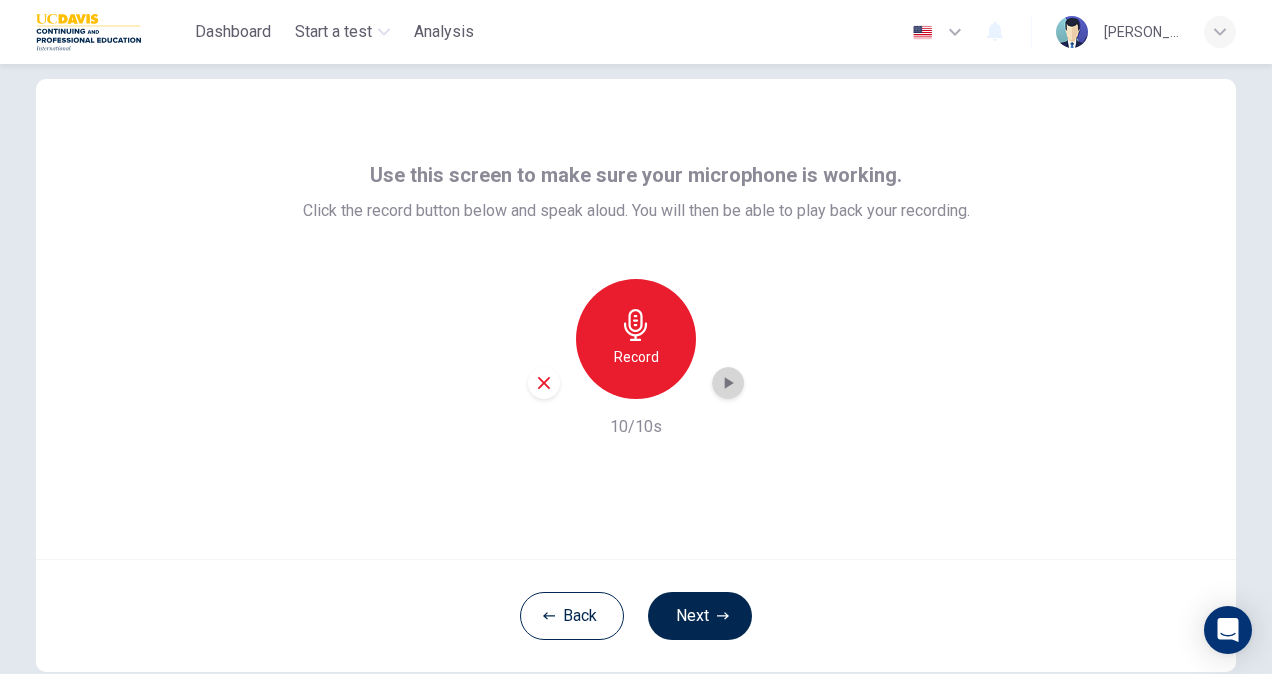 click 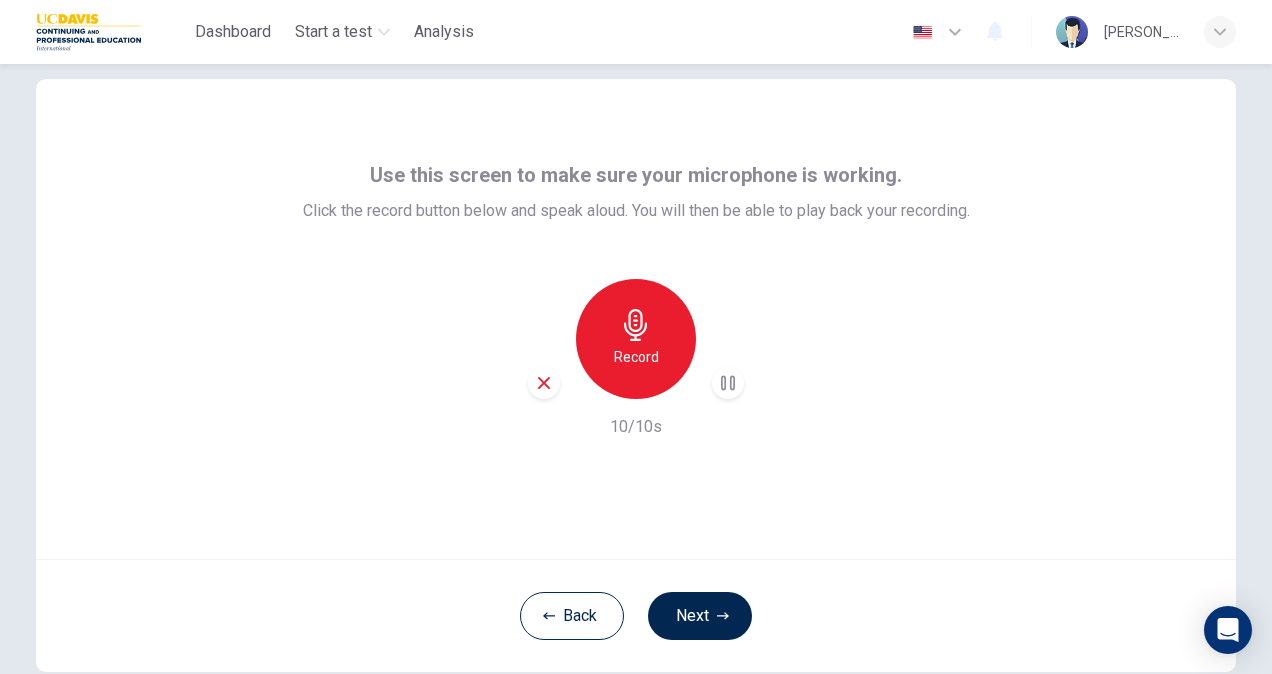 click 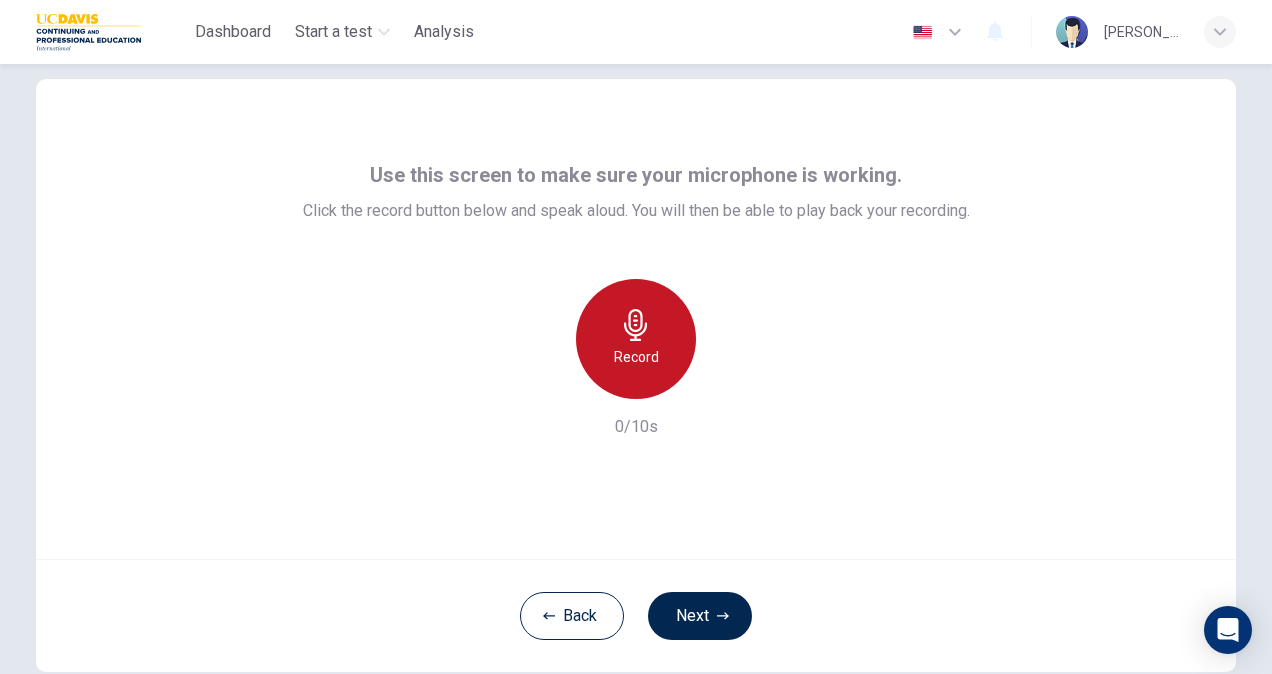 click 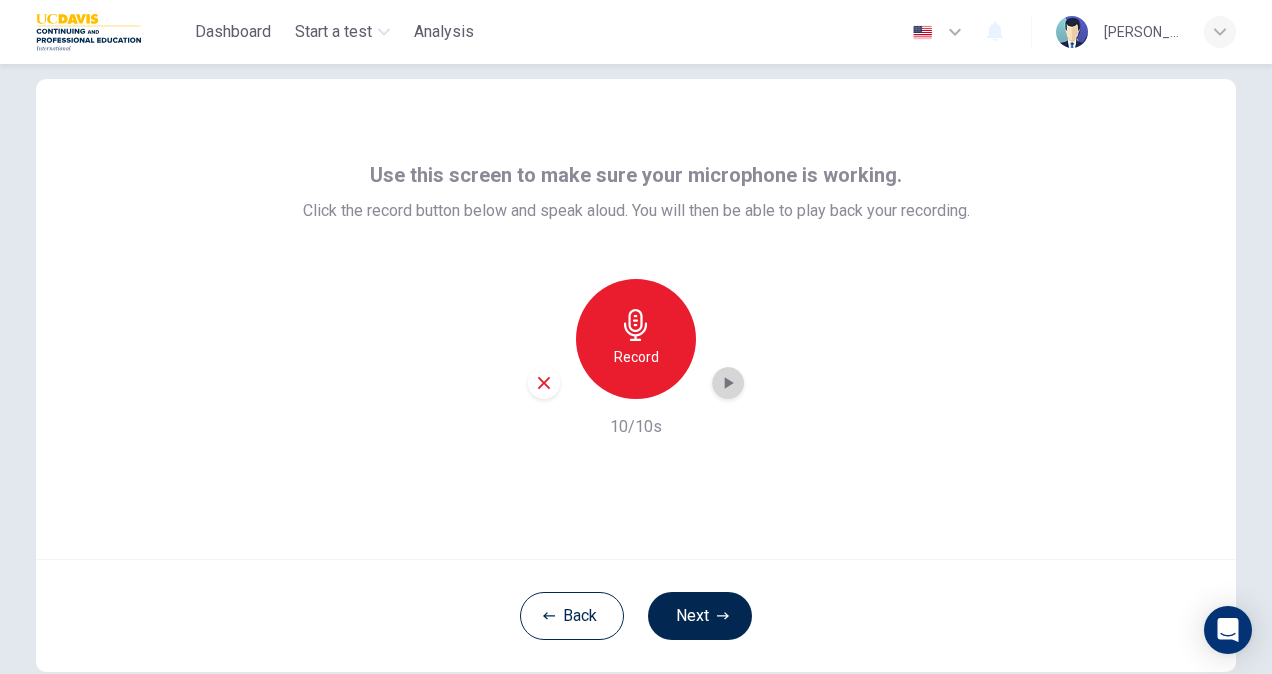 click at bounding box center (728, 383) 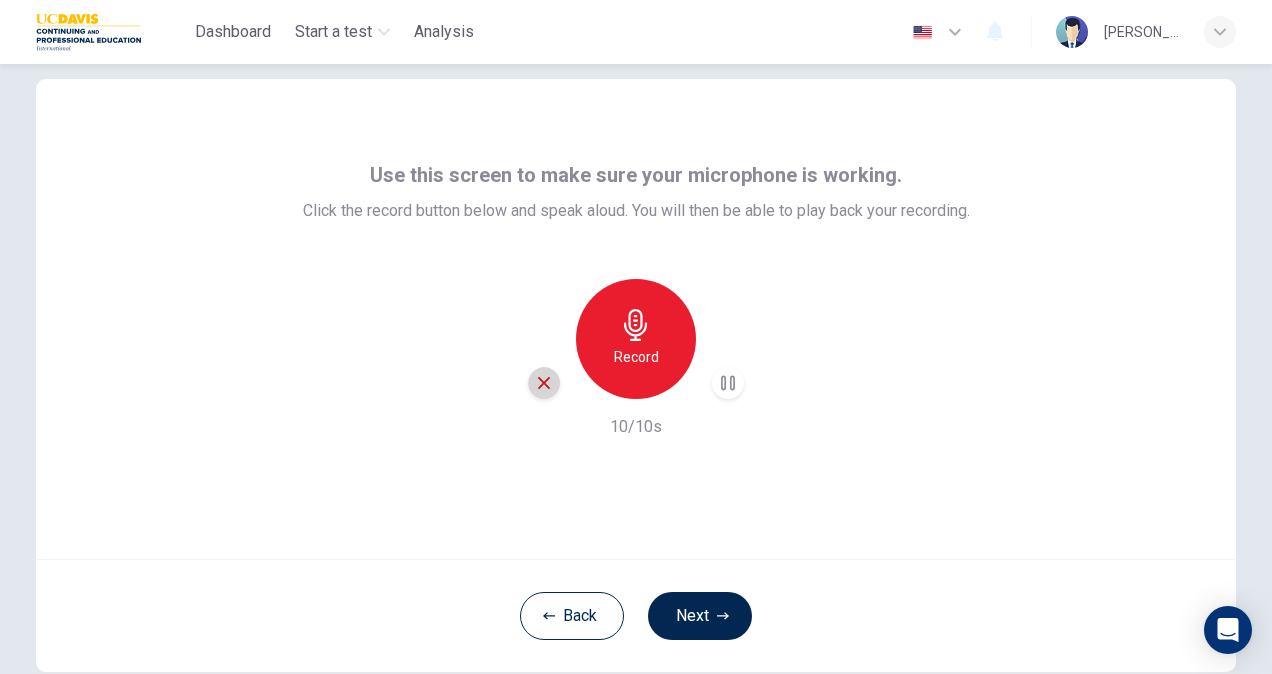 click 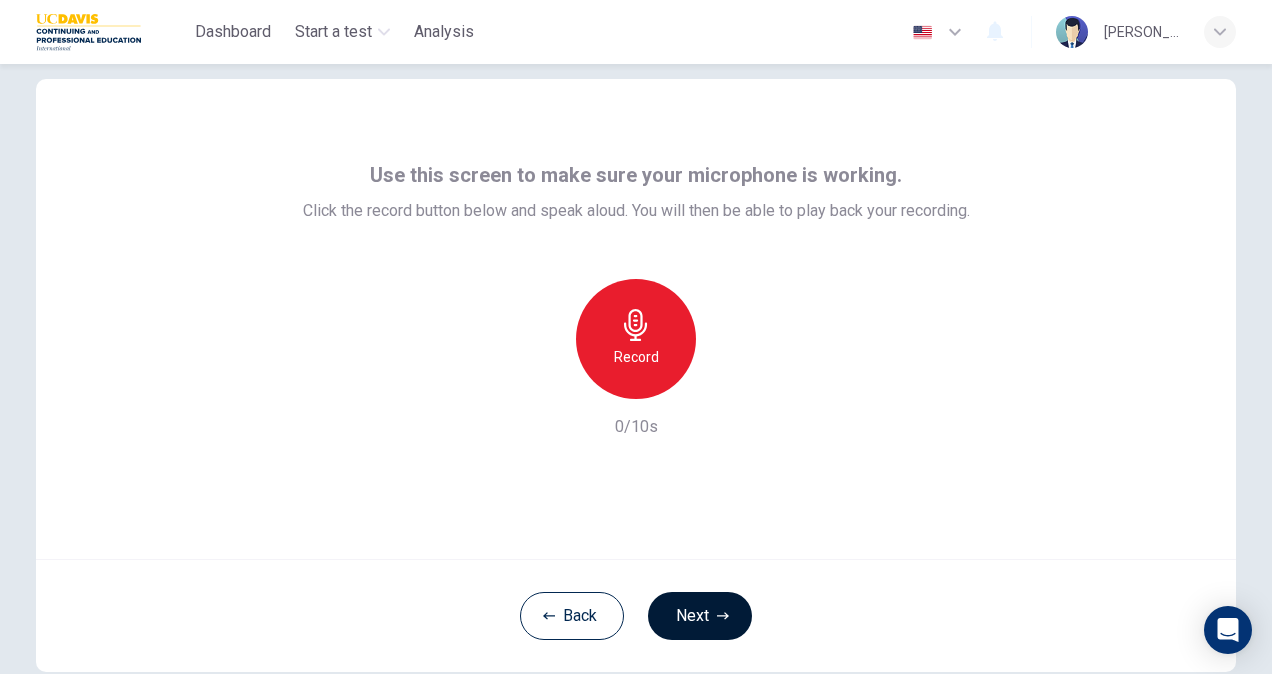 click on "Next" at bounding box center (700, 616) 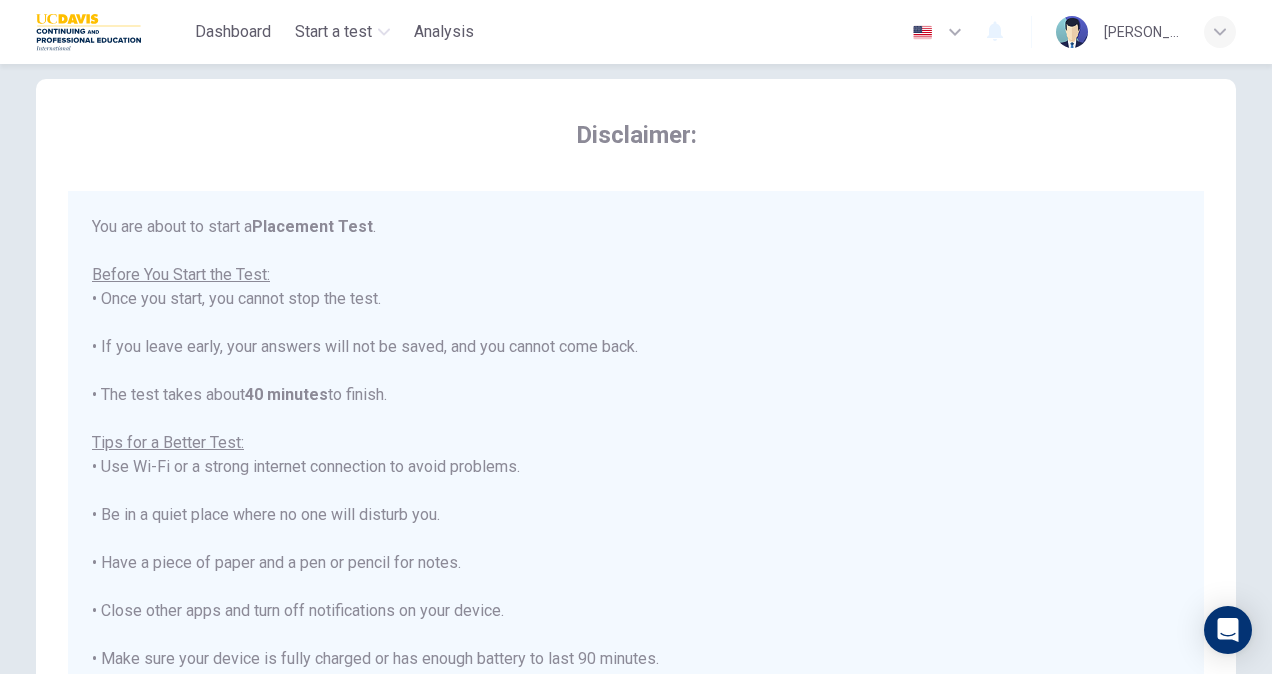 scroll, scrollTop: 0, scrollLeft: 0, axis: both 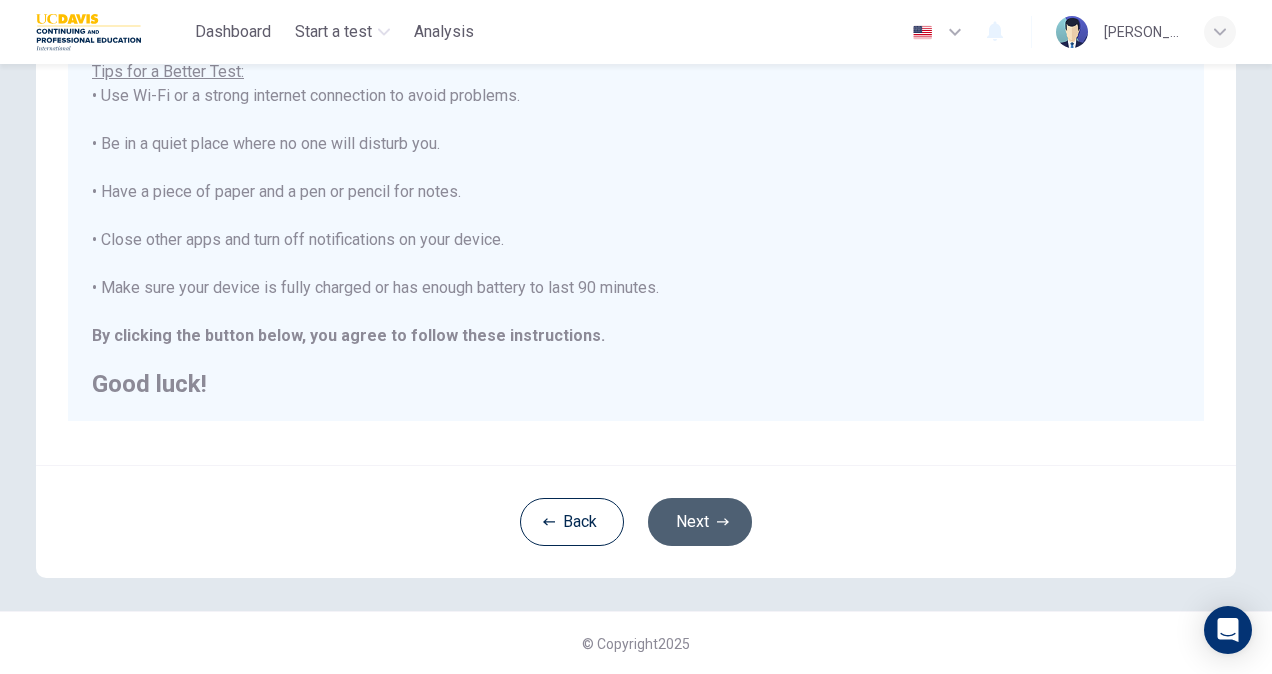 click on "Next" at bounding box center [700, 522] 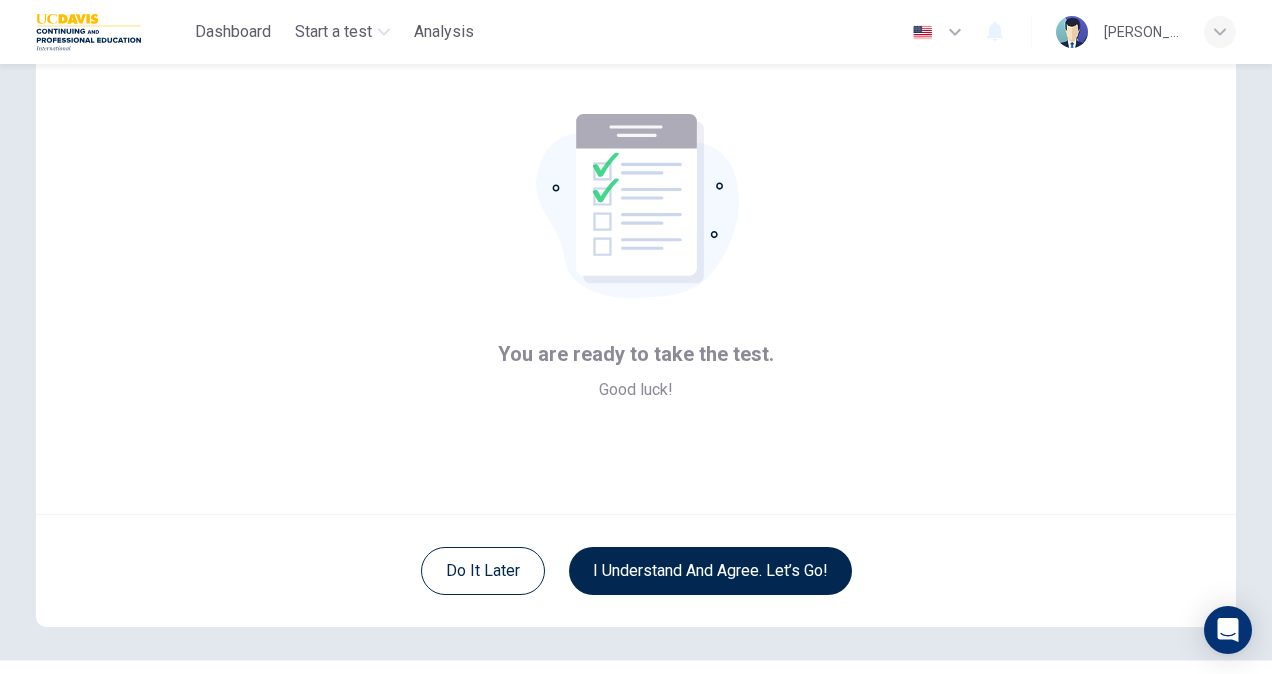 scroll, scrollTop: 67, scrollLeft: 0, axis: vertical 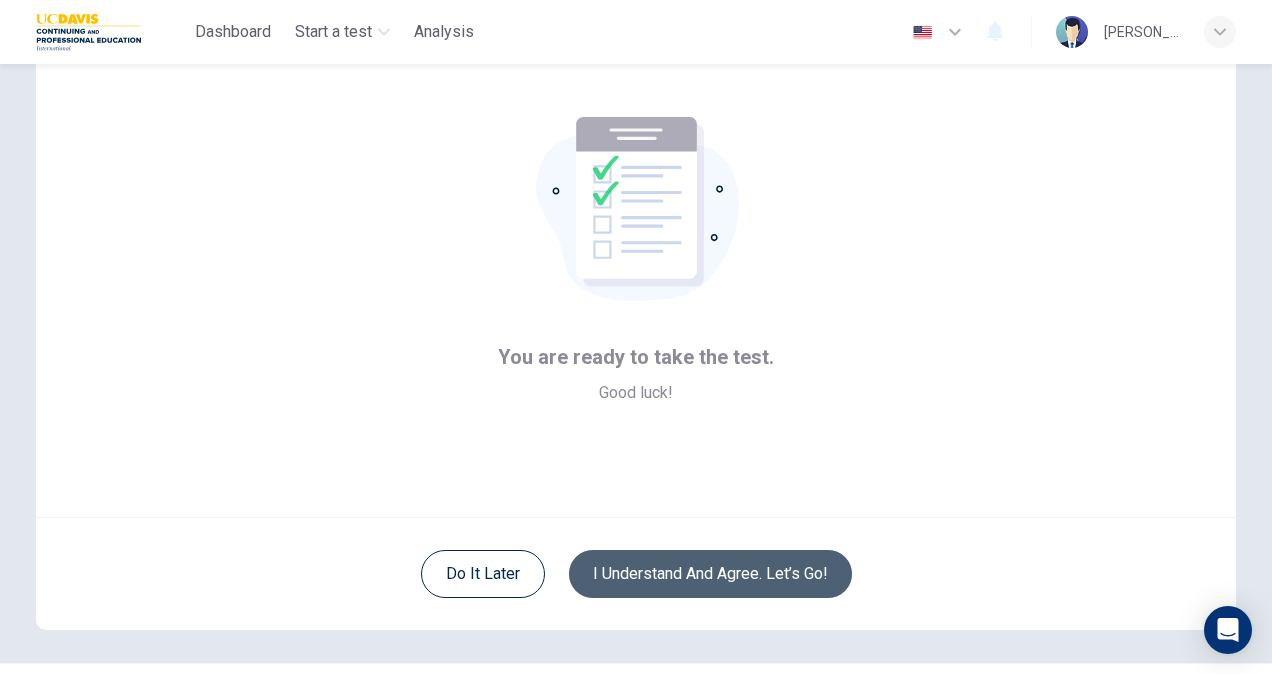 click on "I understand and agree. Let’s go!" at bounding box center (710, 574) 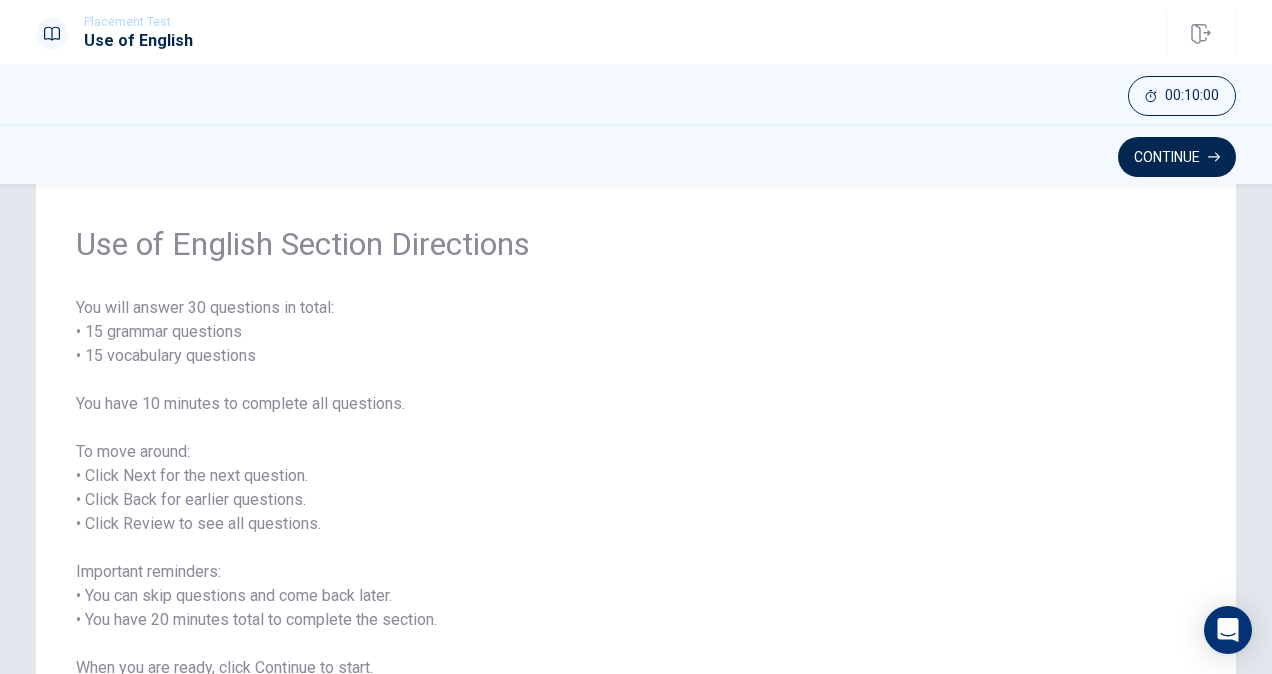 scroll, scrollTop: 222, scrollLeft: 0, axis: vertical 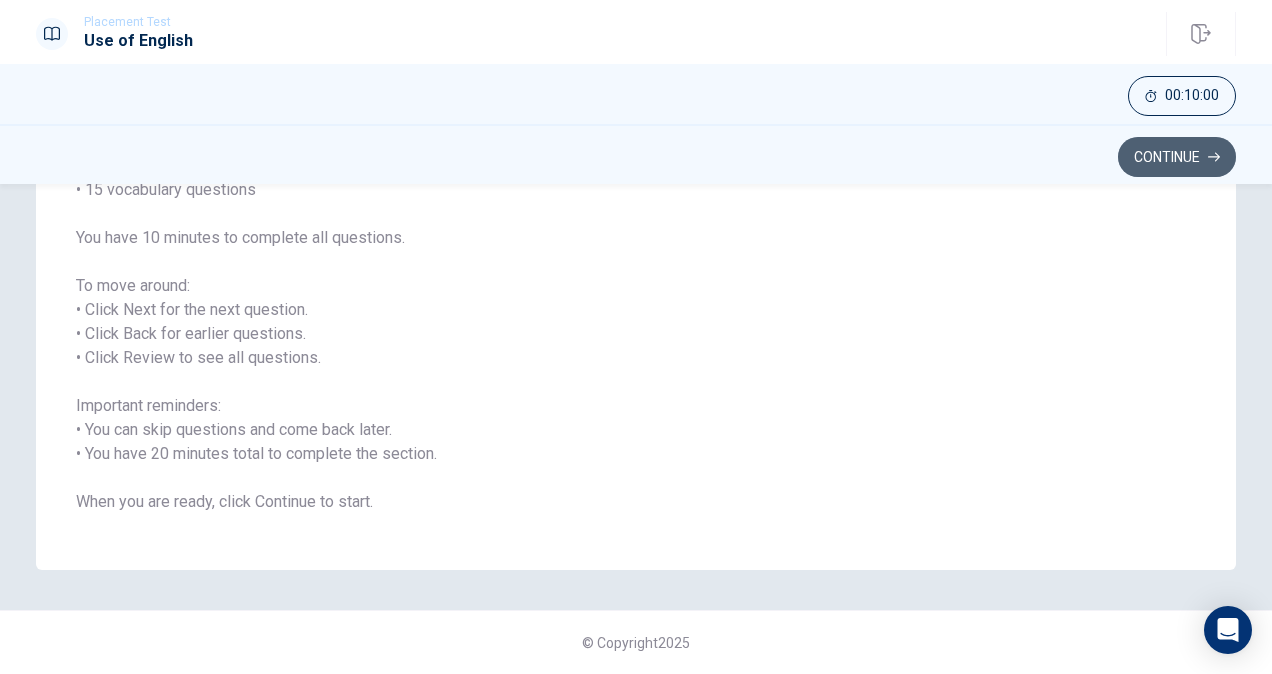 click on "Continue" at bounding box center (1177, 157) 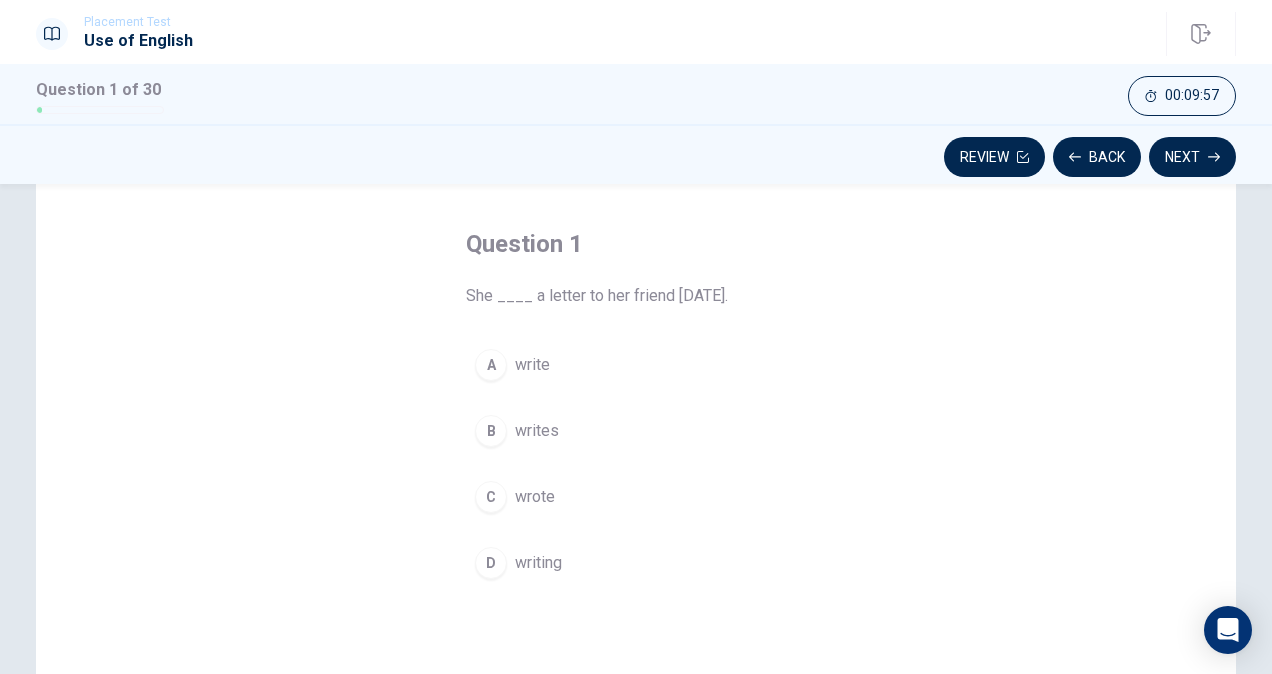 scroll, scrollTop: 79, scrollLeft: 0, axis: vertical 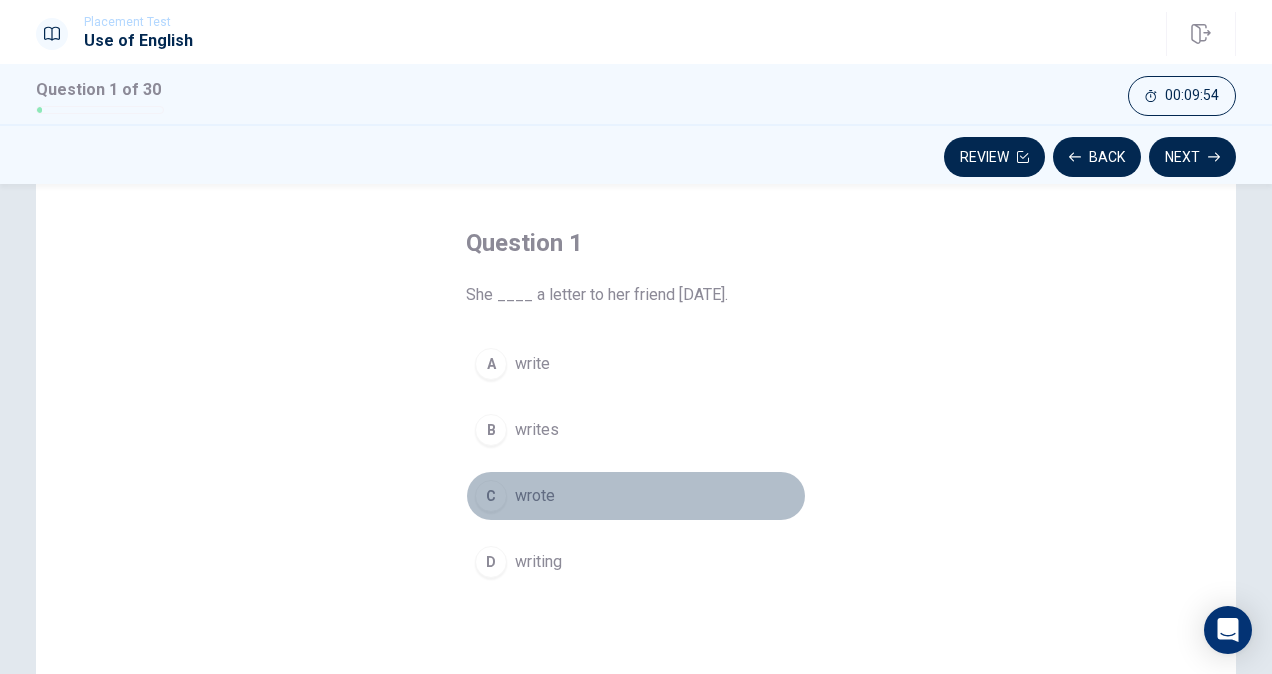 click on "C" at bounding box center [491, 496] 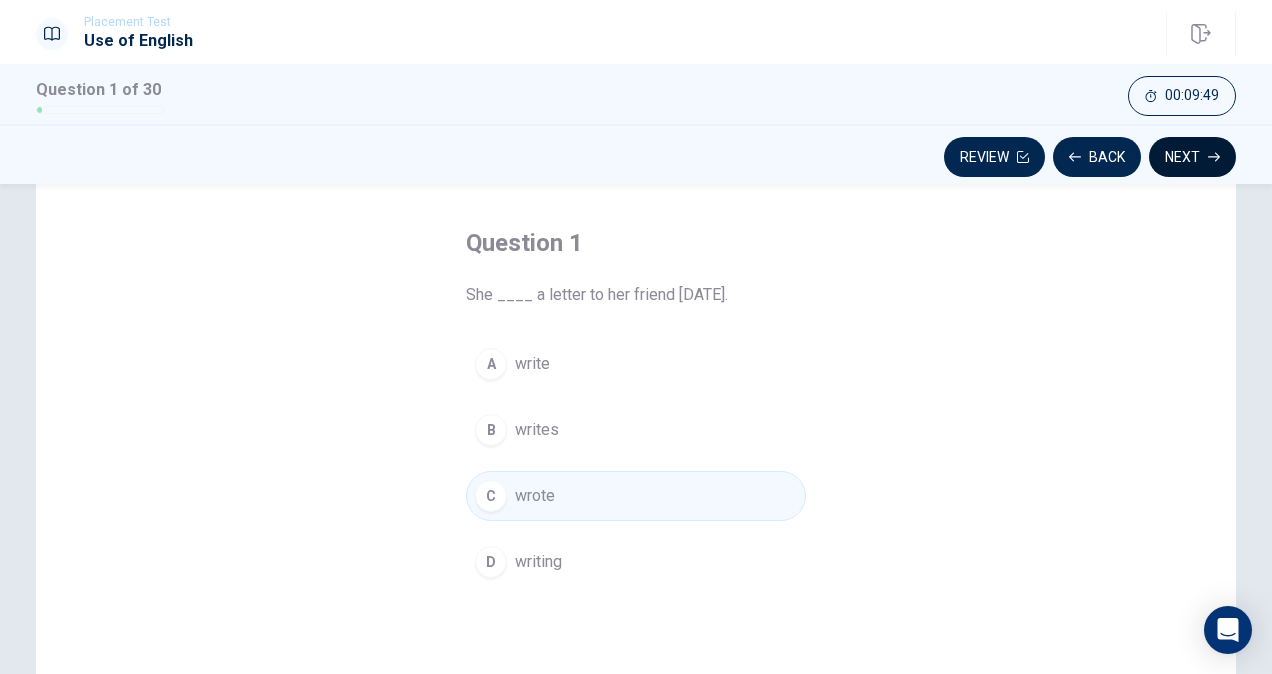 click on "Next" at bounding box center [1192, 157] 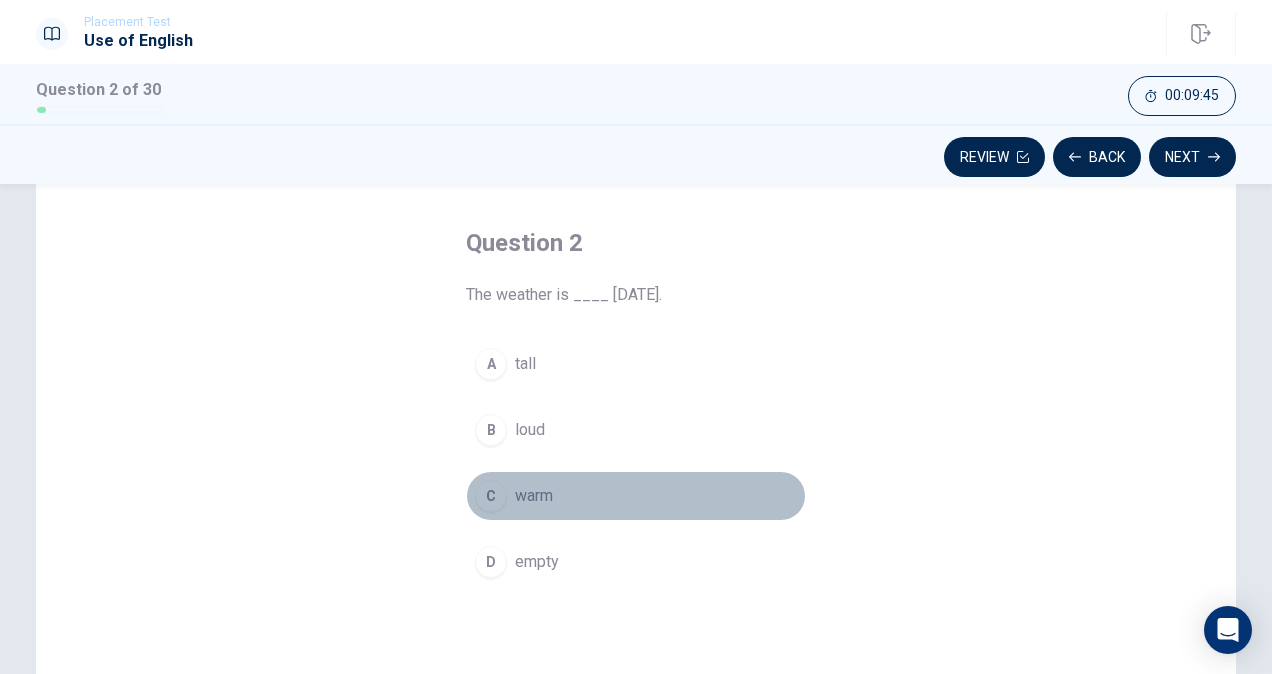 click on "C" at bounding box center (491, 496) 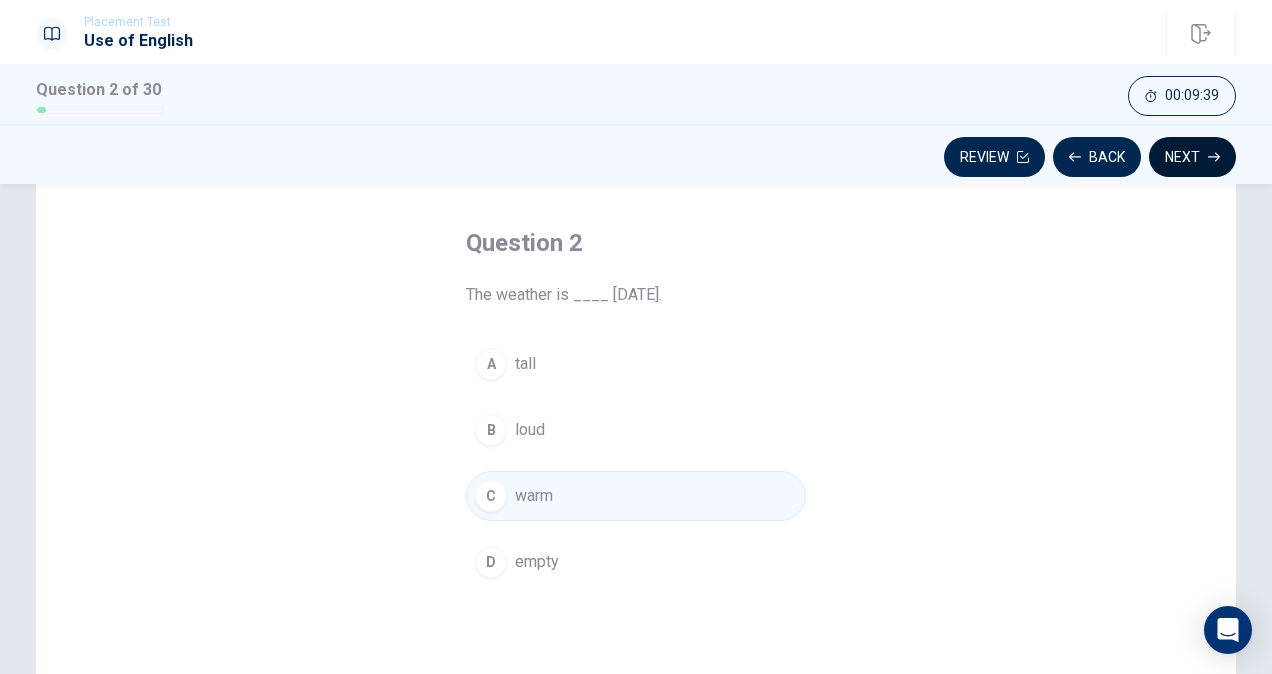 click on "Next" at bounding box center (1192, 157) 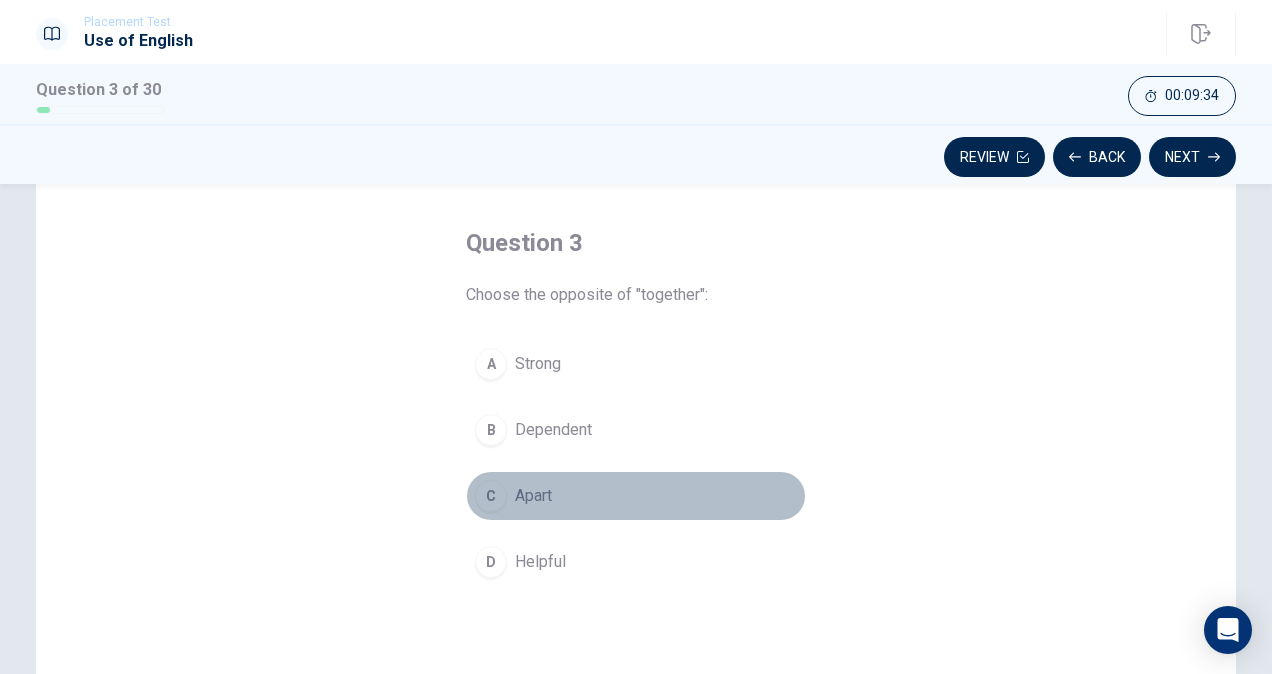 click on "C" at bounding box center [491, 496] 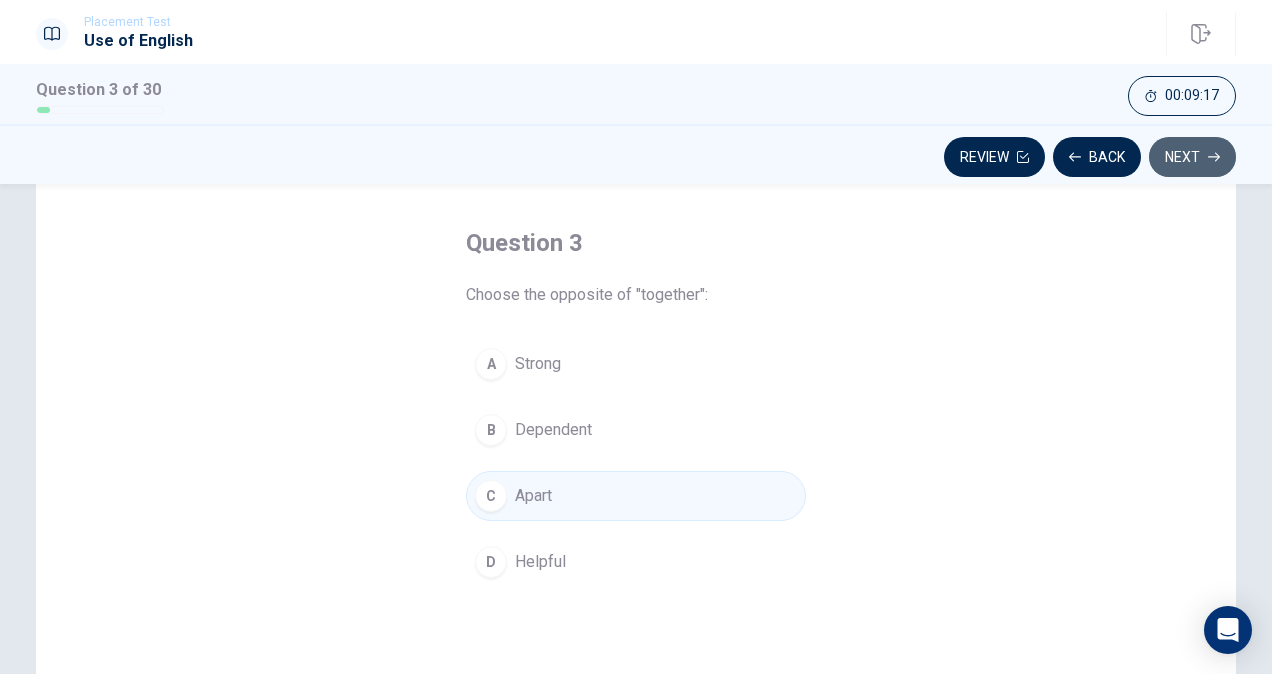 click on "Next" at bounding box center (1192, 157) 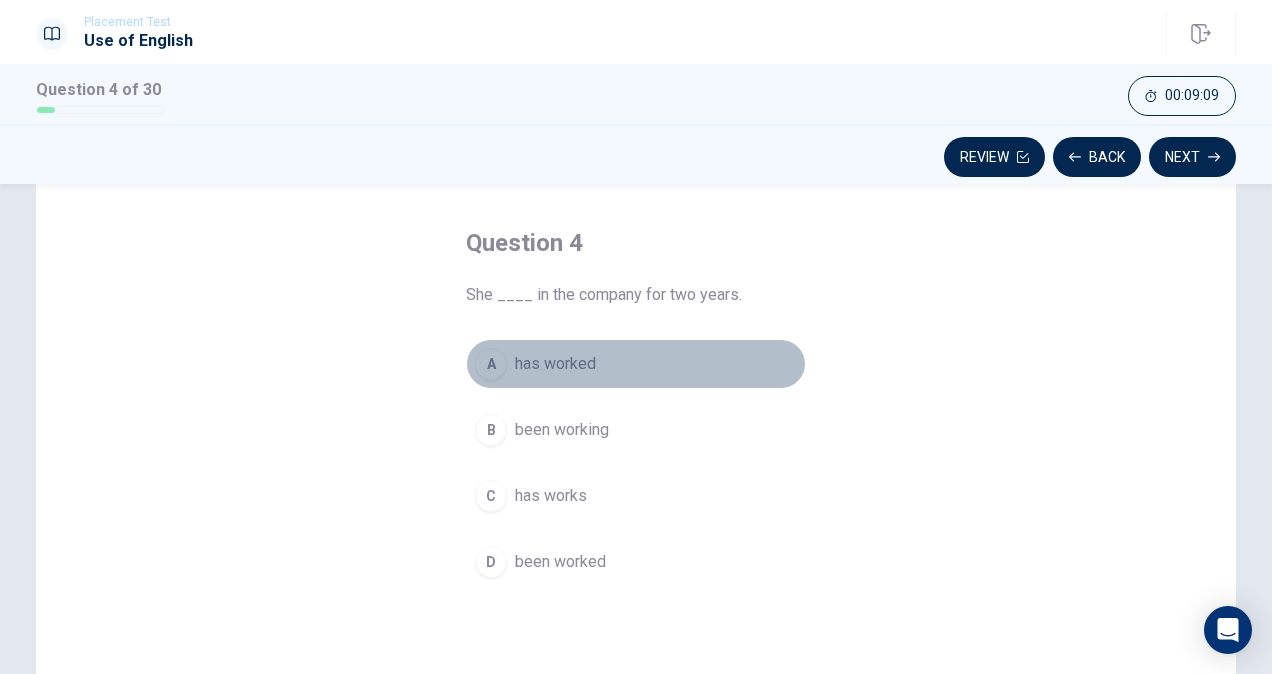 click on "A" at bounding box center (491, 364) 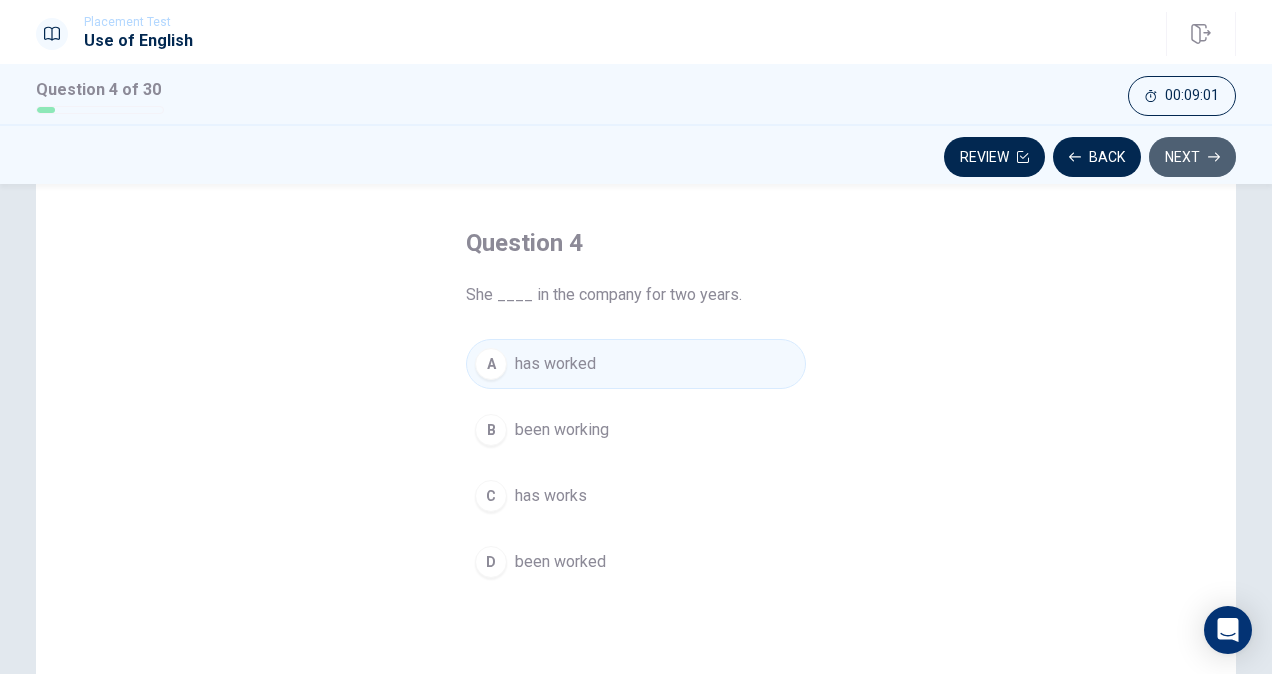 click 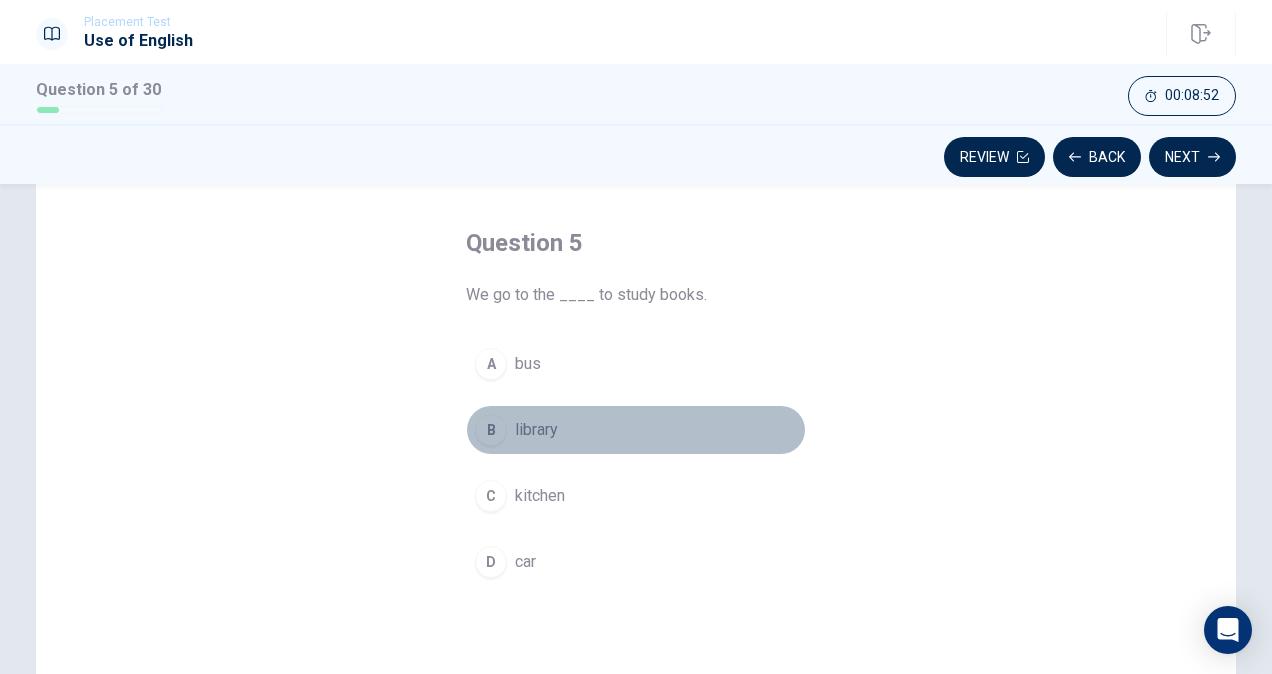 click on "B" at bounding box center (491, 430) 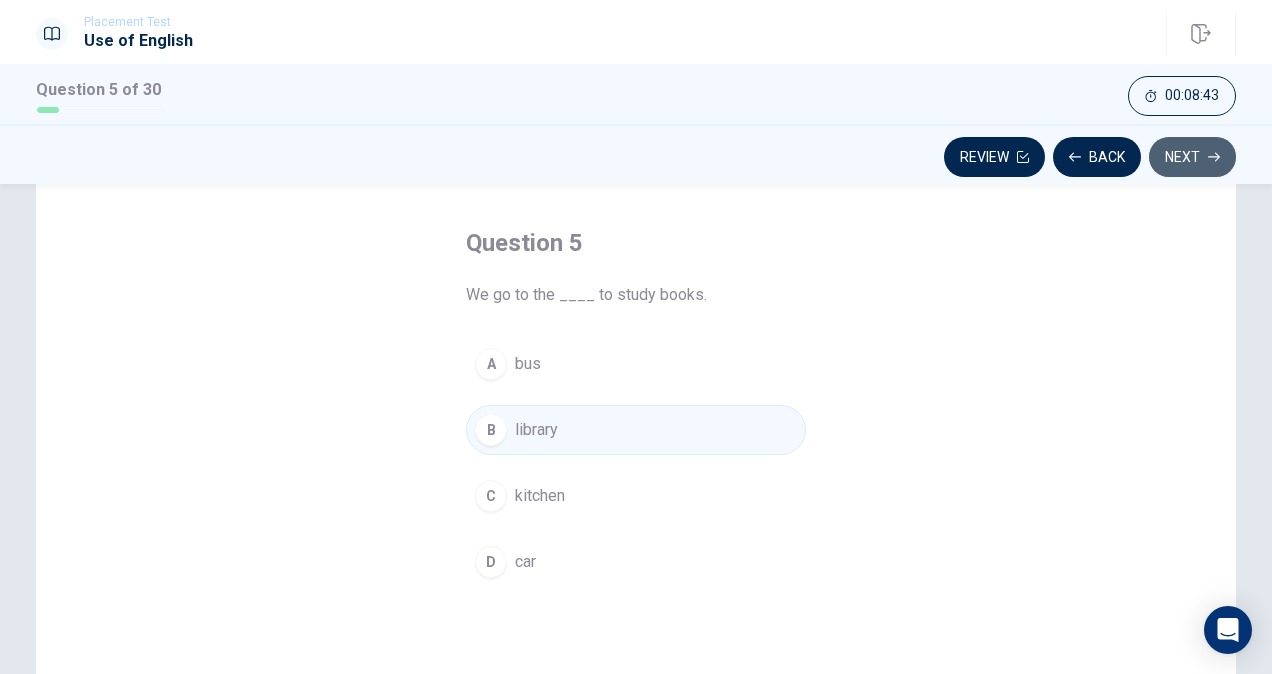 click on "Next" at bounding box center (1192, 157) 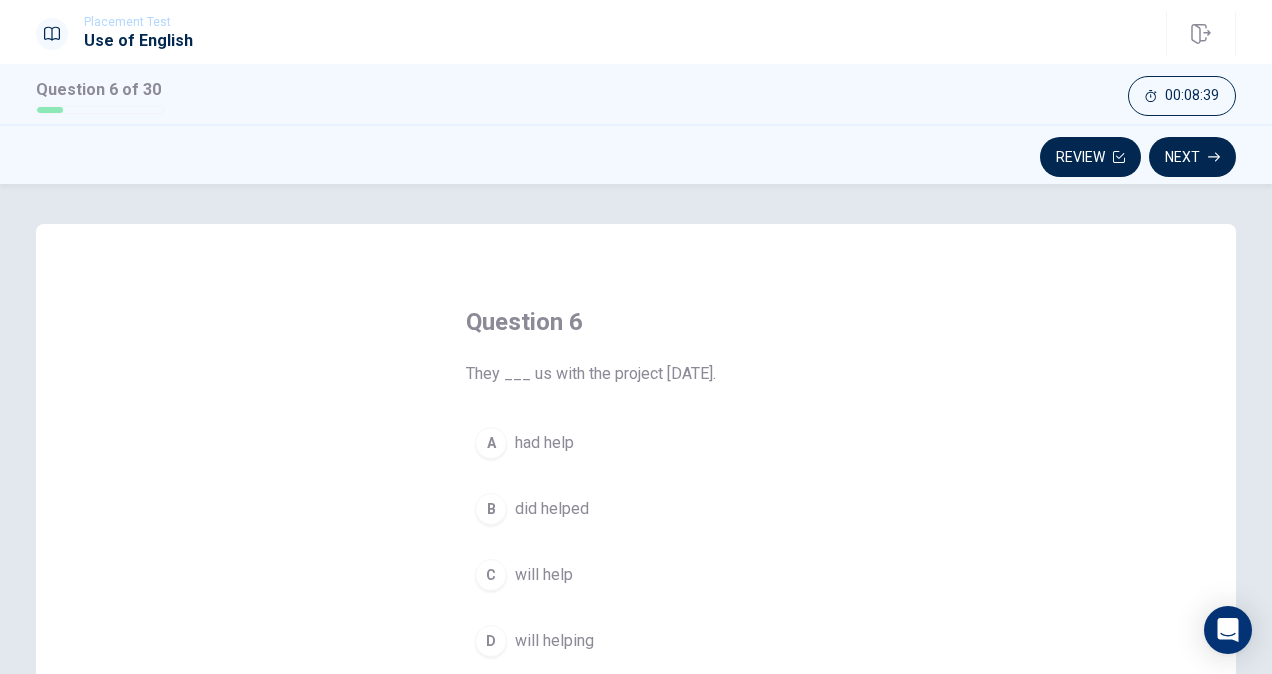 scroll, scrollTop: 126, scrollLeft: 0, axis: vertical 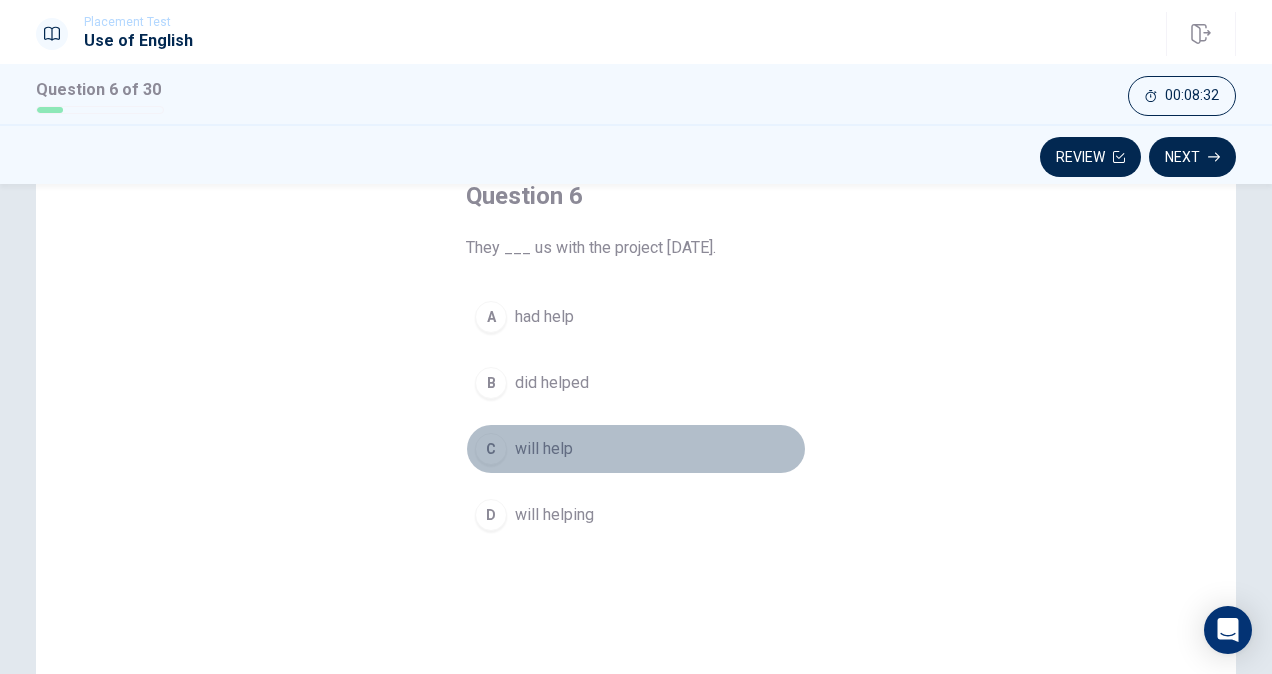 click on "C" at bounding box center (491, 449) 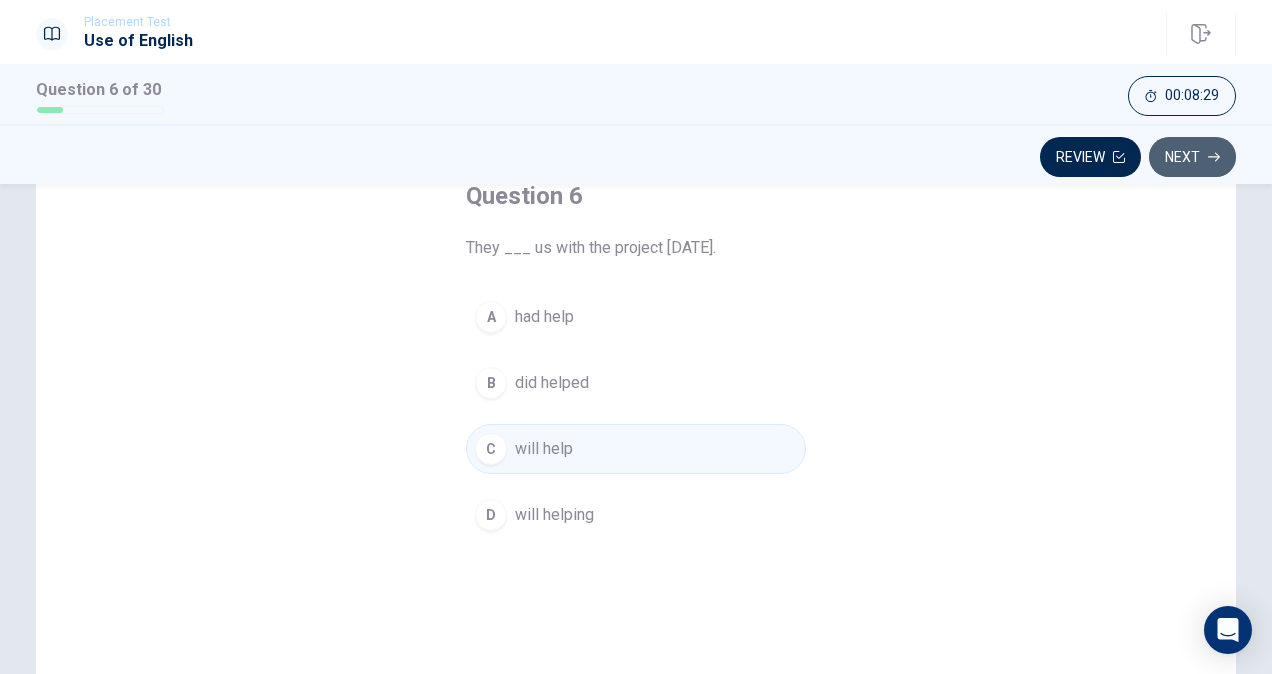 click on "Next" at bounding box center (1192, 157) 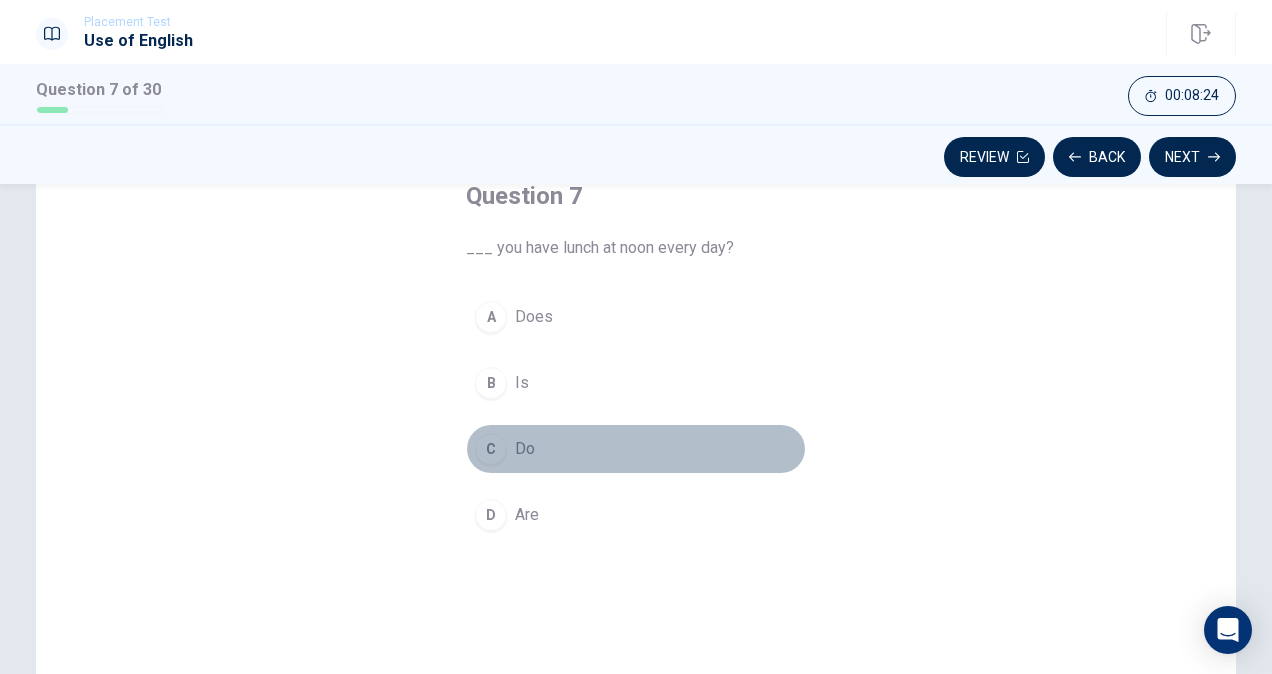 click on "C" at bounding box center [491, 449] 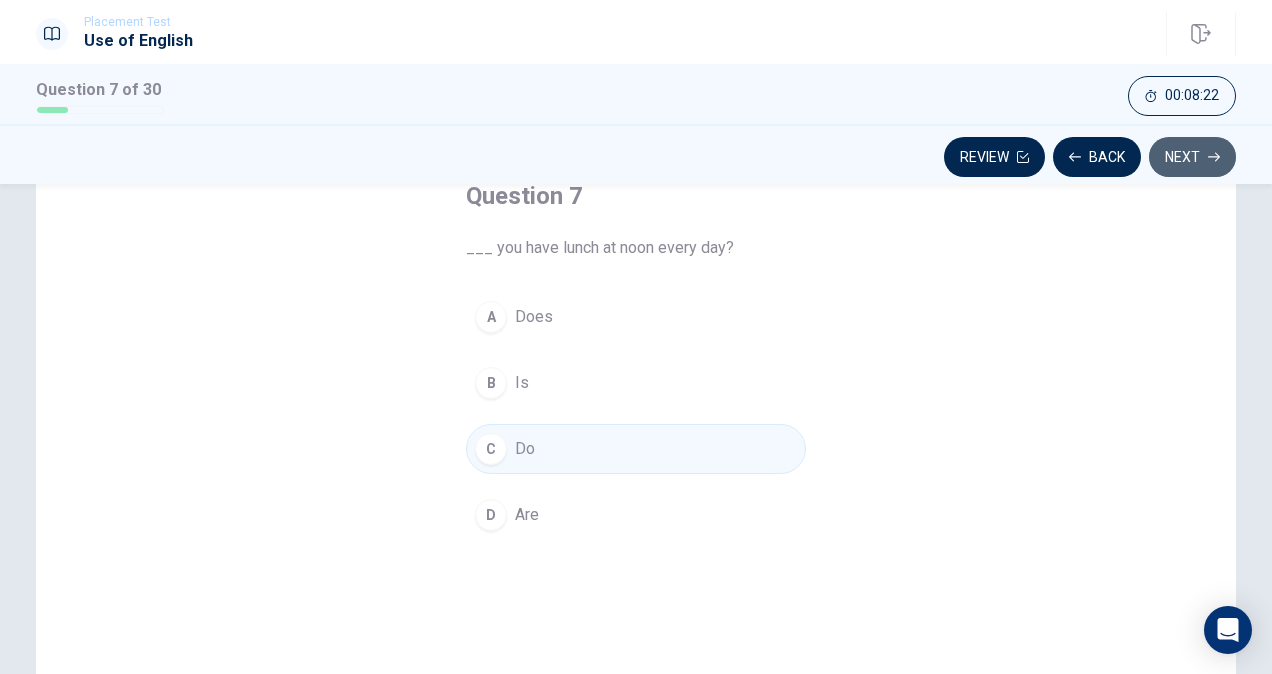 click on "Next" at bounding box center (1192, 157) 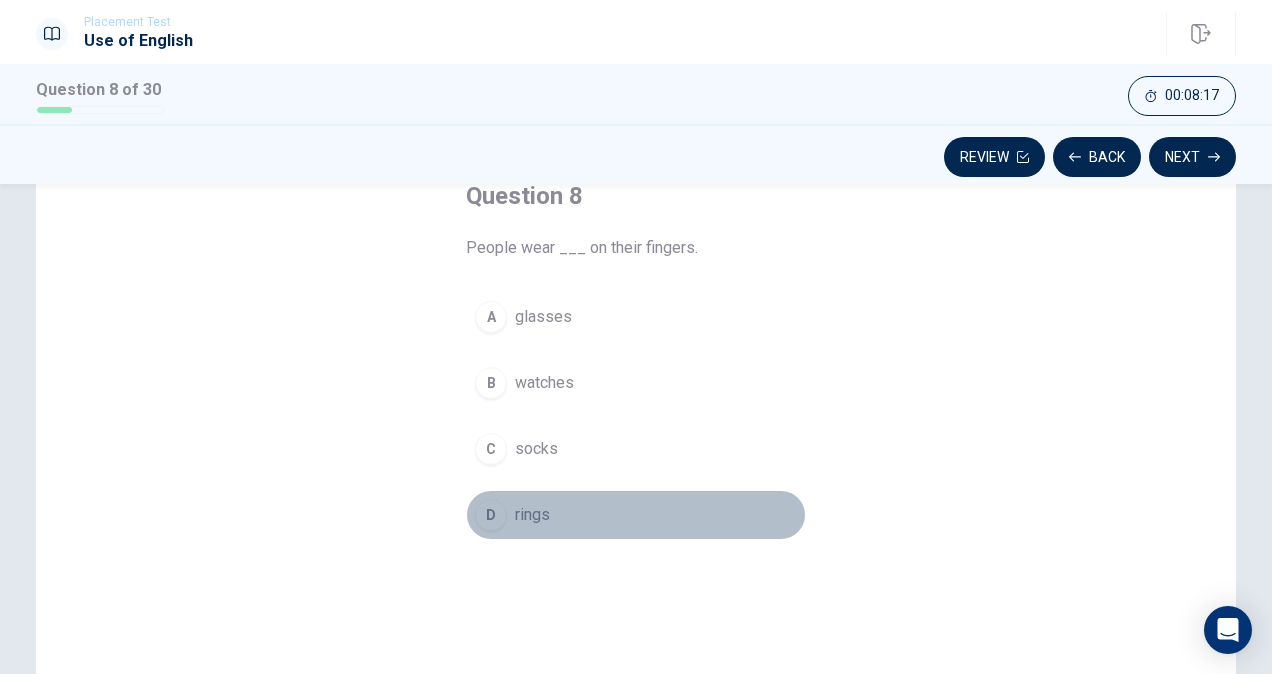 click on "D" at bounding box center (491, 515) 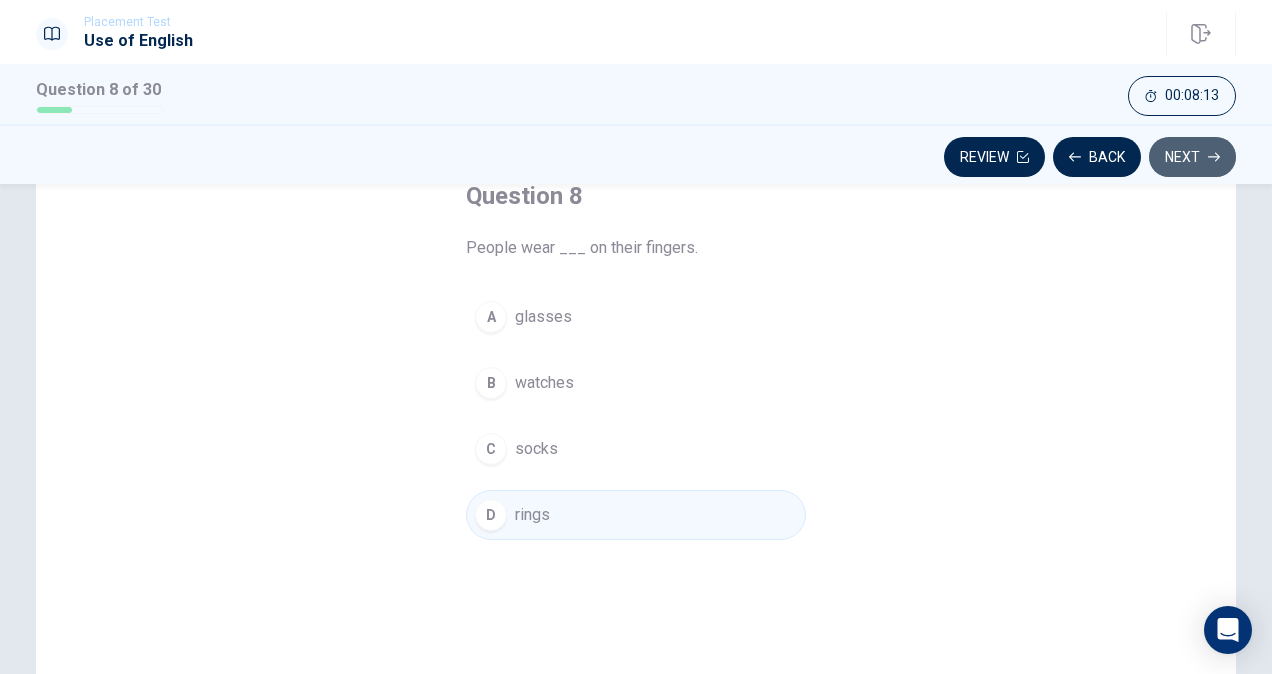 click on "Next" at bounding box center [1192, 157] 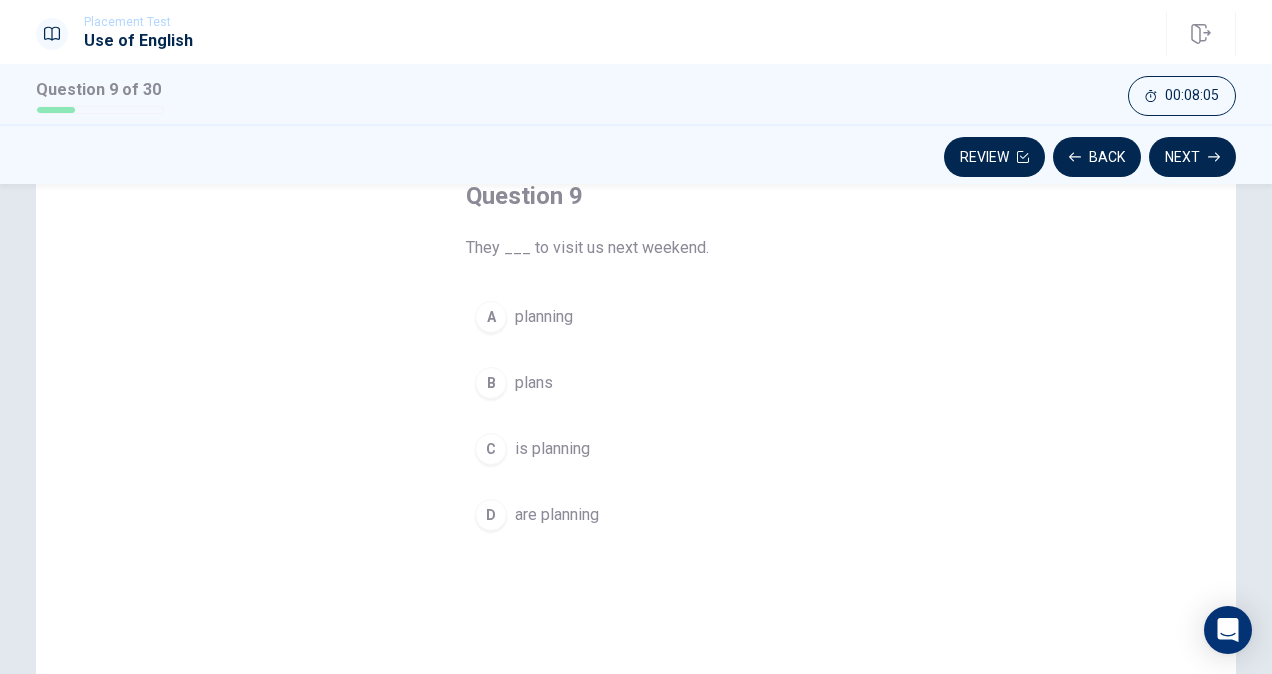 click on "D" at bounding box center [491, 515] 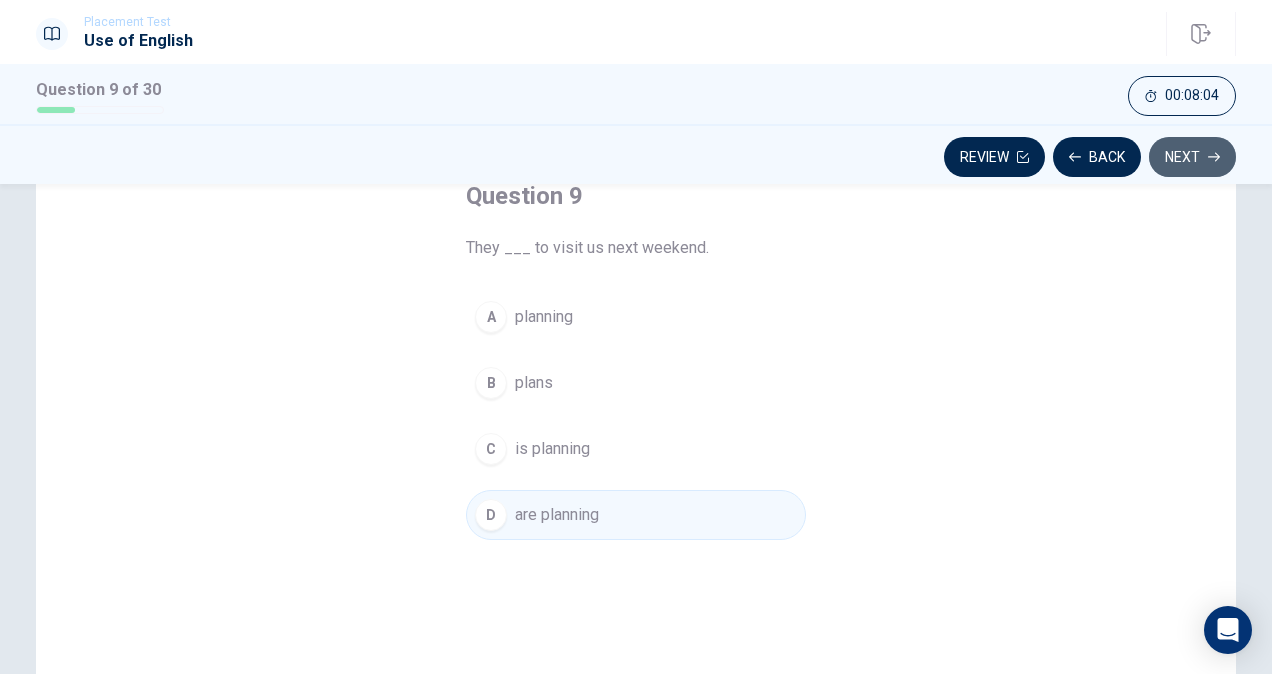click on "Next" at bounding box center (1192, 157) 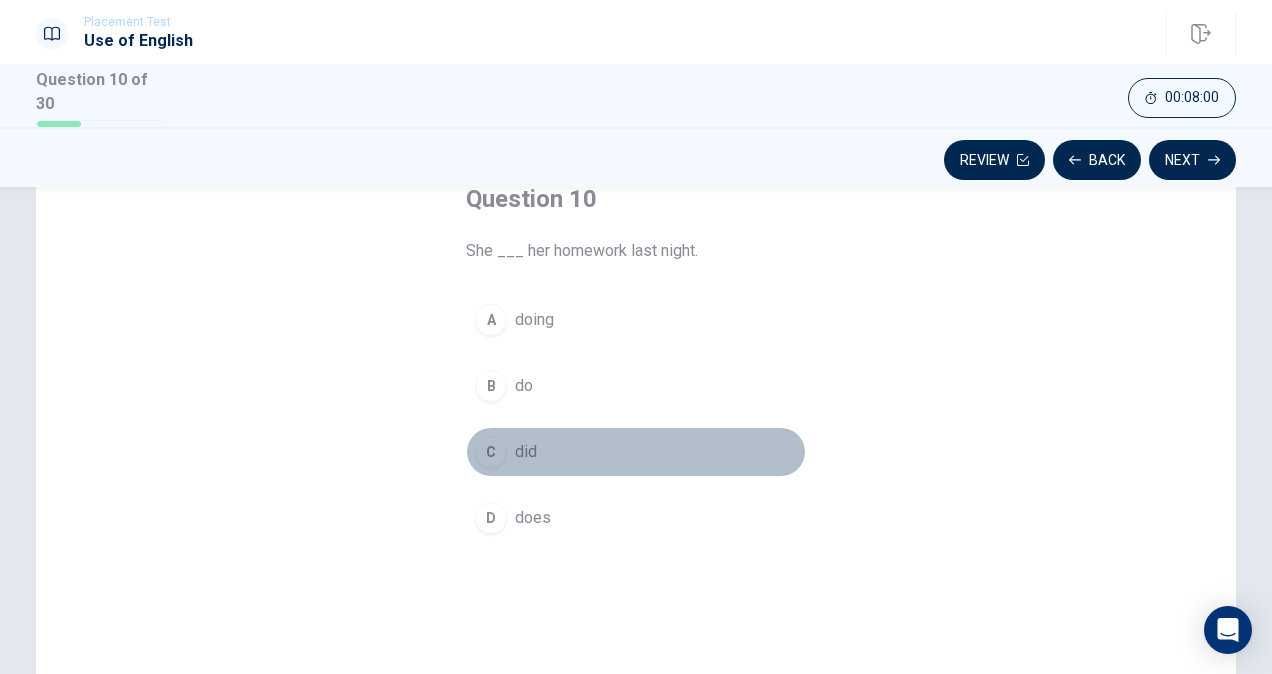 click on "C" at bounding box center [491, 452] 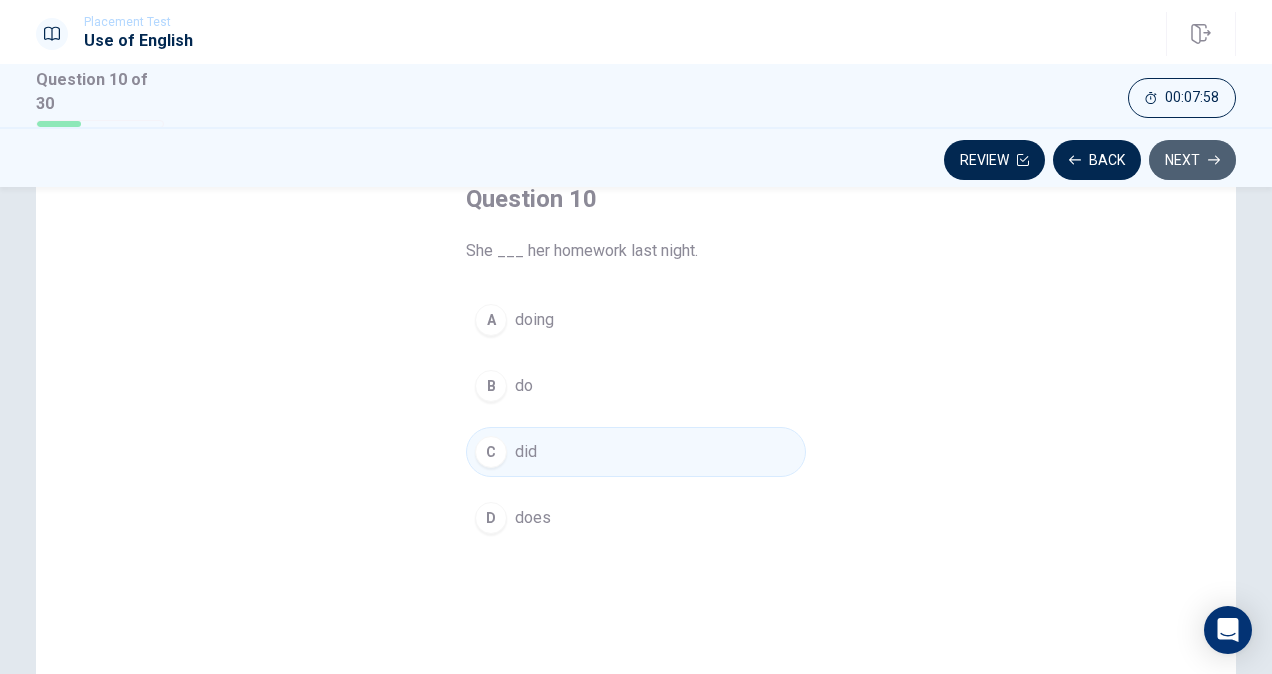 click on "Next" at bounding box center [1192, 160] 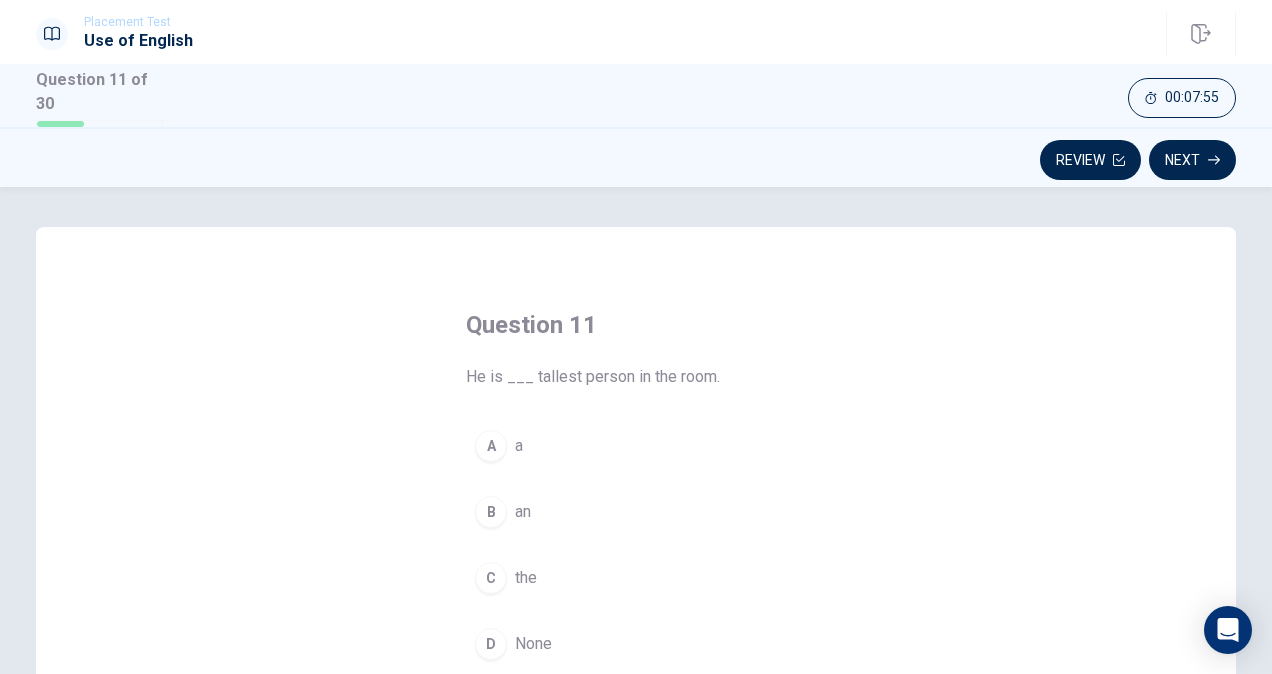 scroll, scrollTop: 109, scrollLeft: 0, axis: vertical 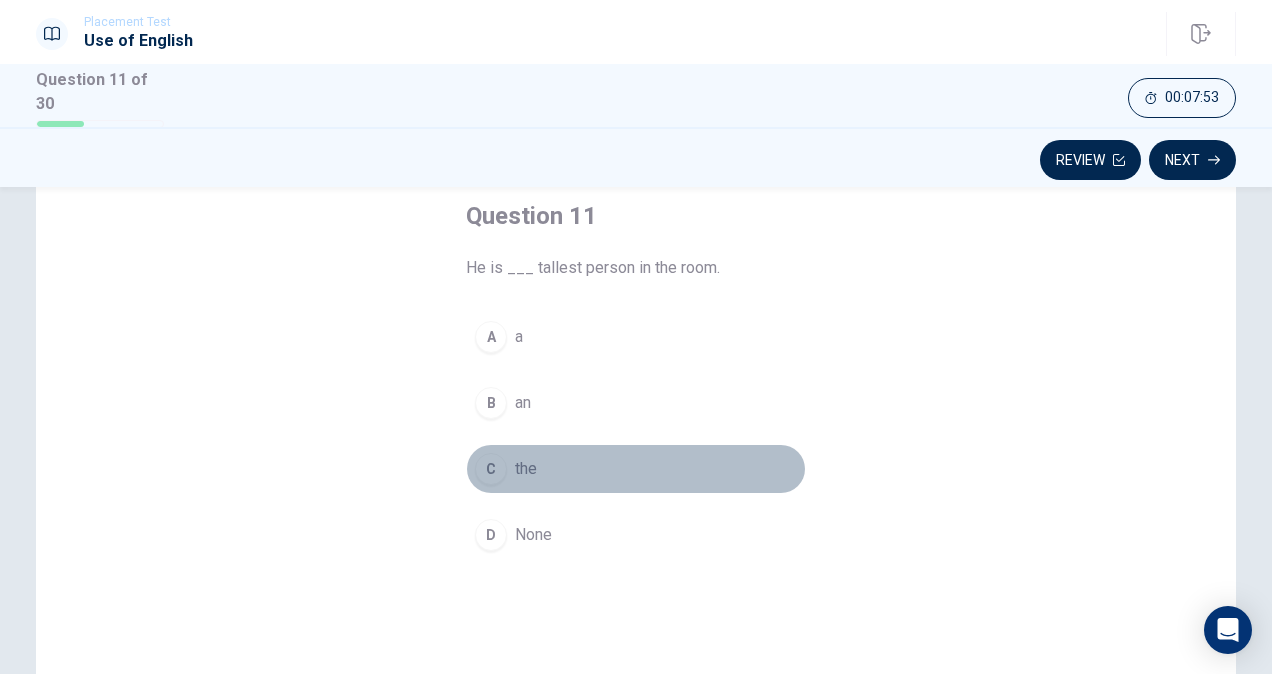click on "C" at bounding box center [491, 469] 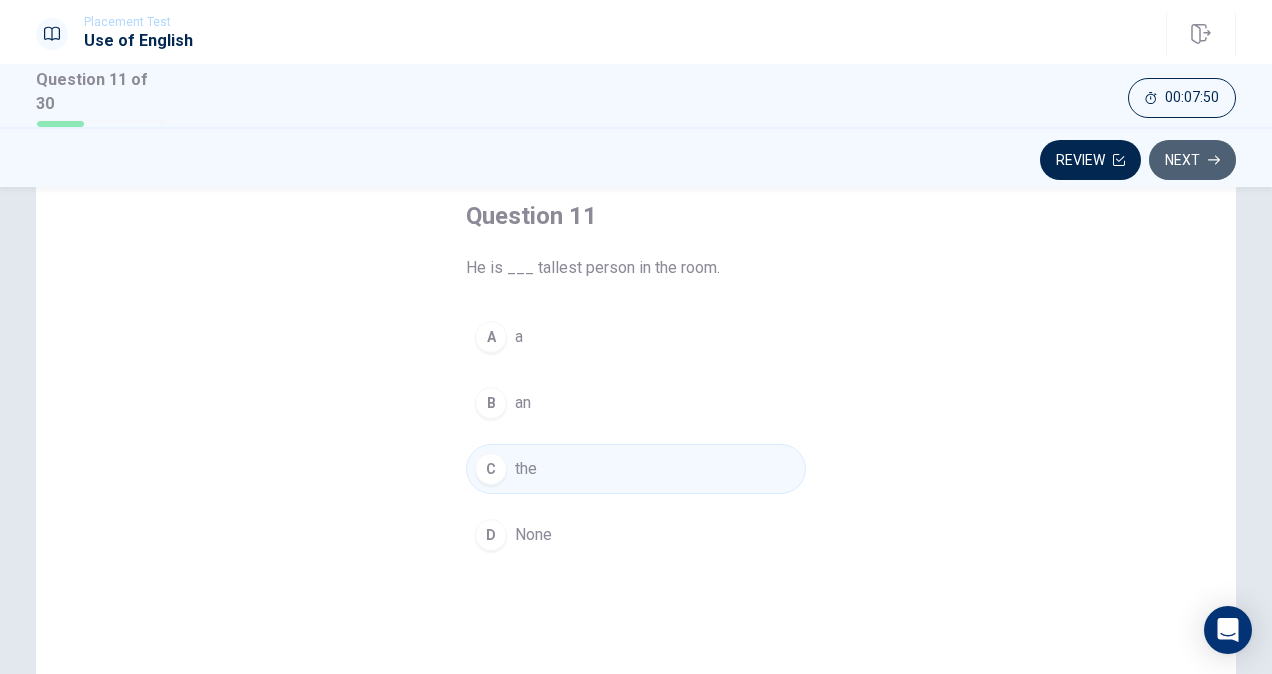 click on "Next" at bounding box center (1192, 160) 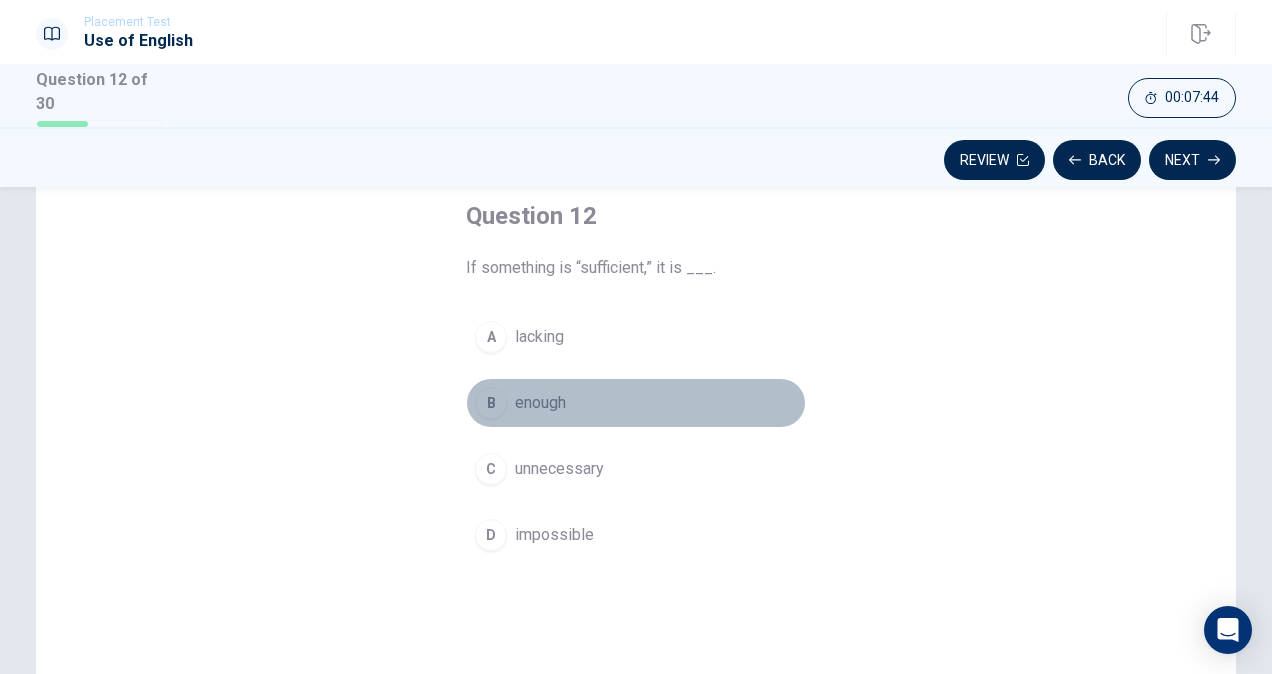 click on "B" at bounding box center (491, 403) 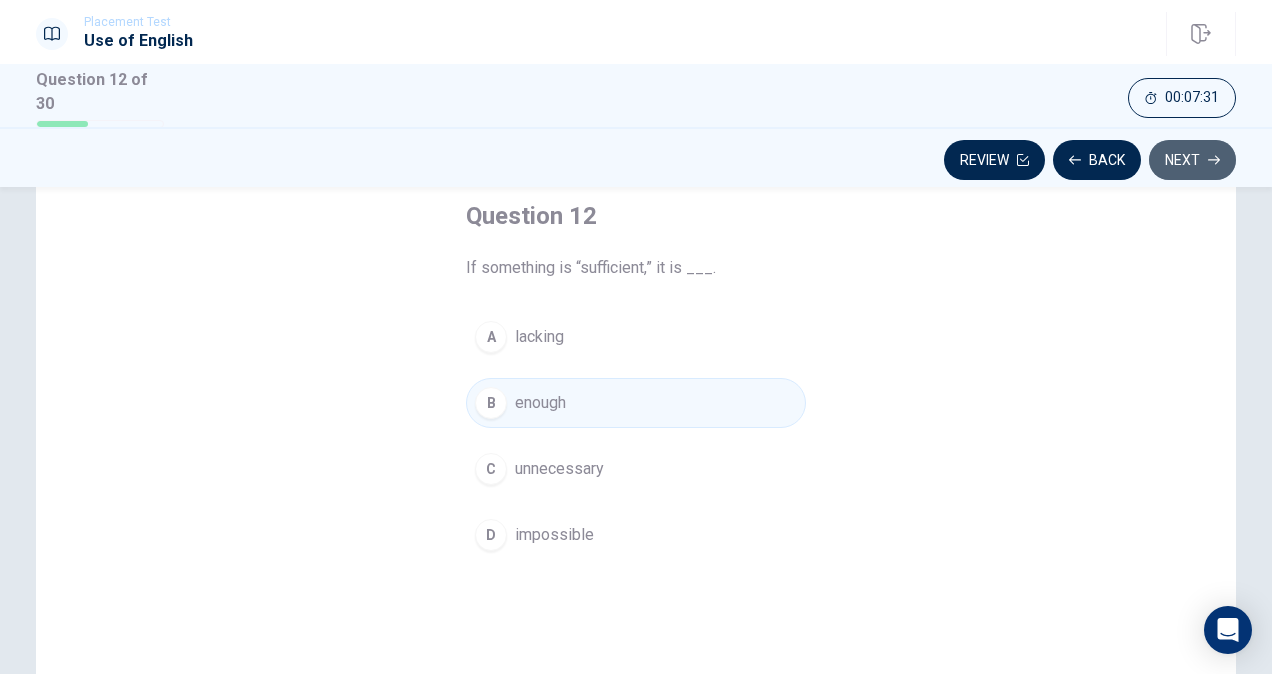 click on "Next" at bounding box center (1192, 160) 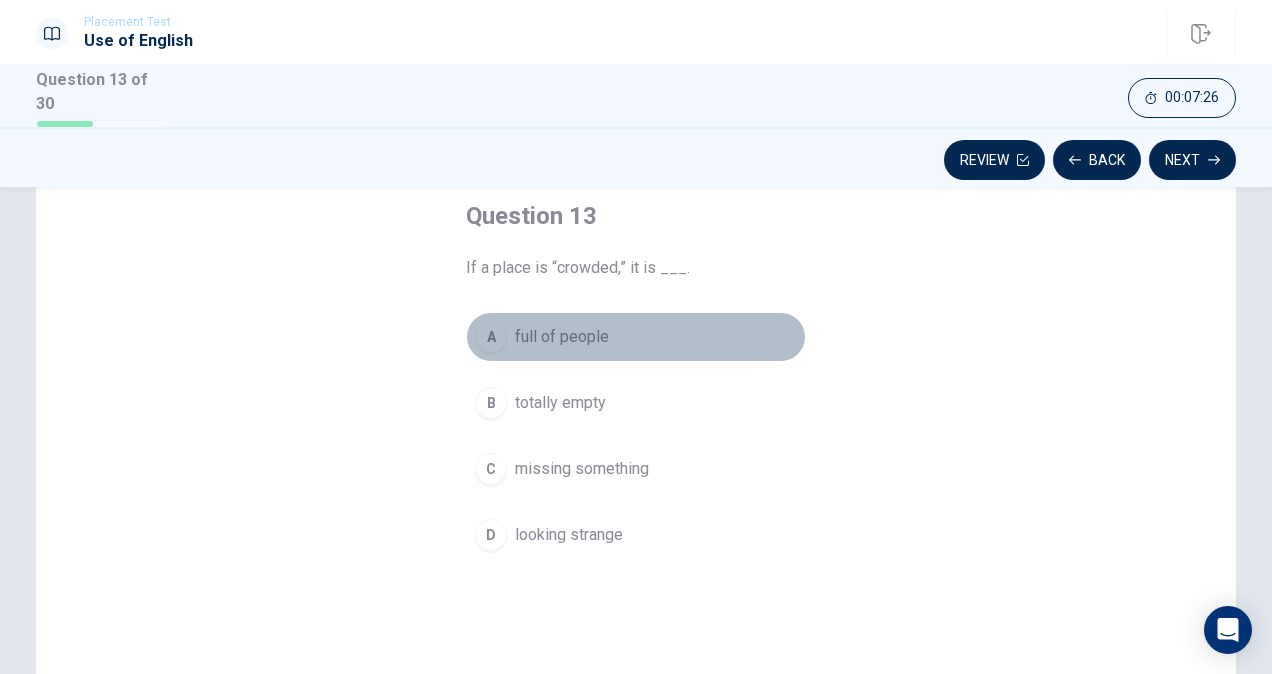 click on "A" at bounding box center [491, 337] 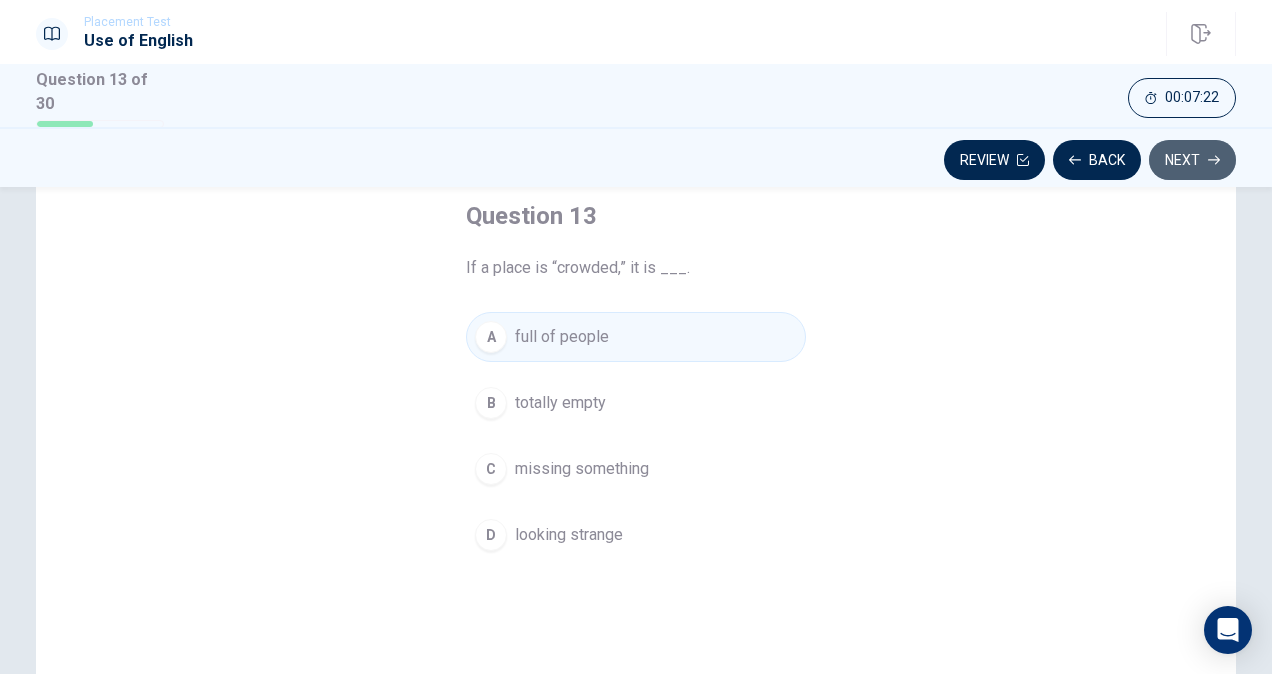 click on "Next" at bounding box center (1192, 160) 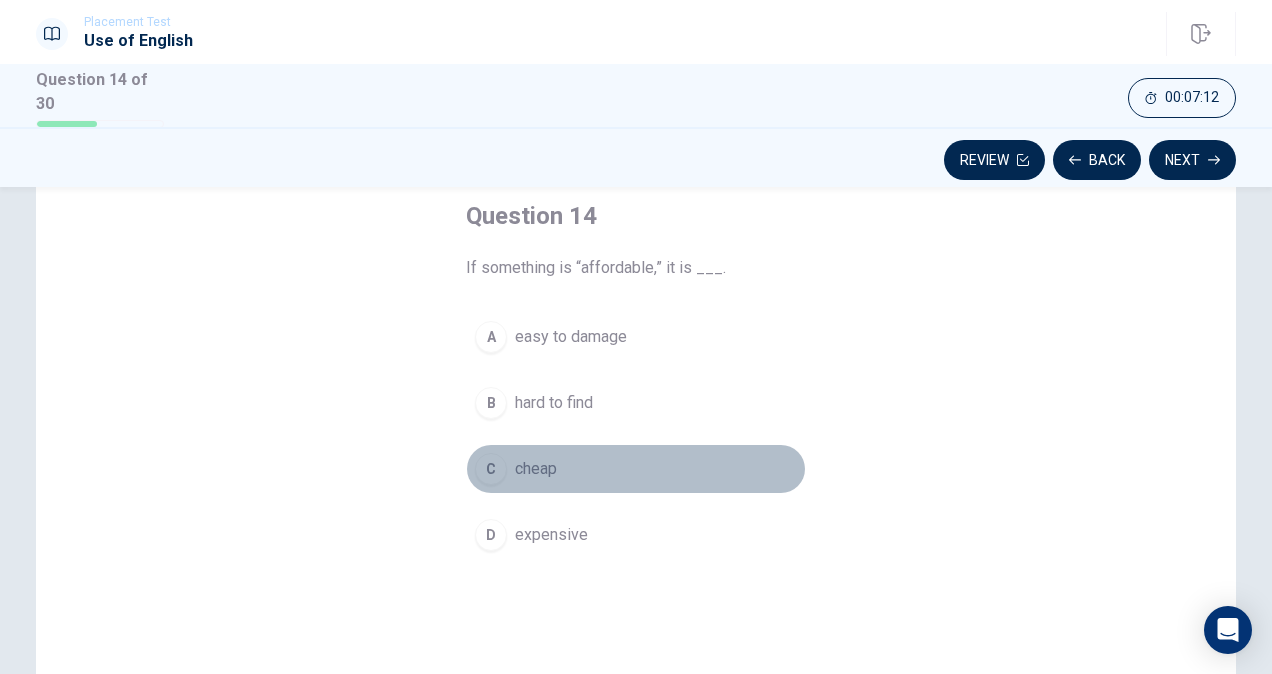 click on "cheap" at bounding box center [536, 469] 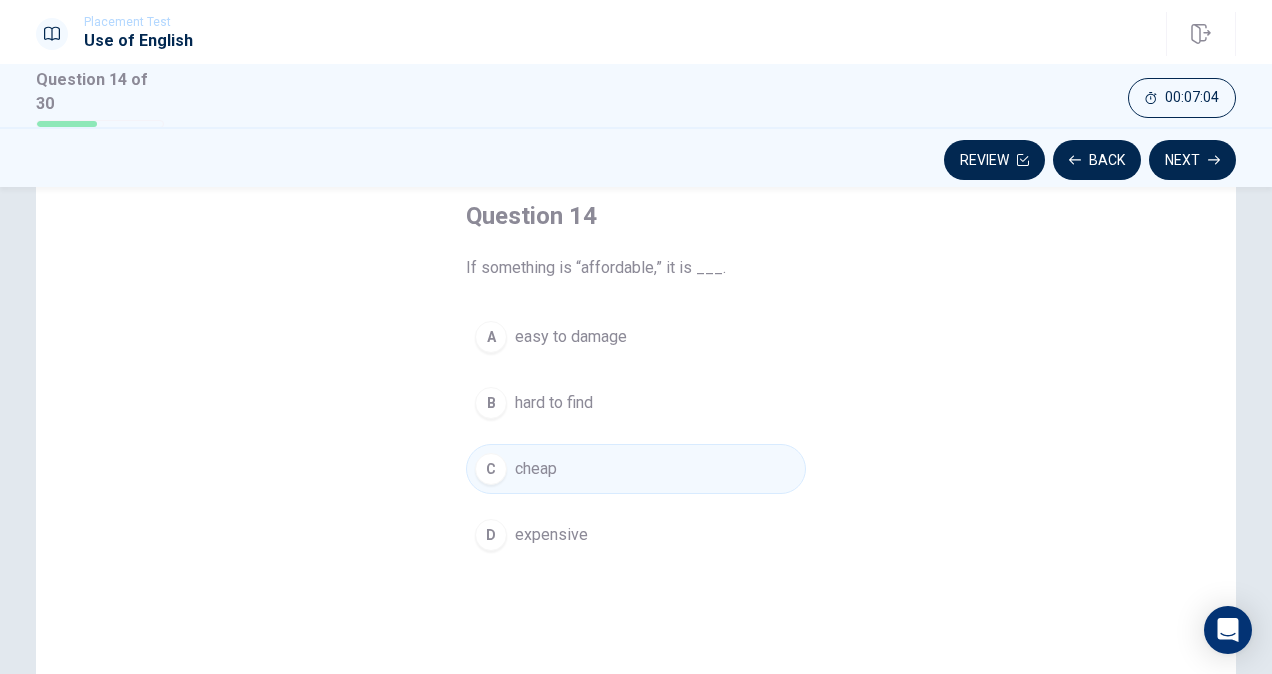 click on "Review Back Next" at bounding box center [636, 157] 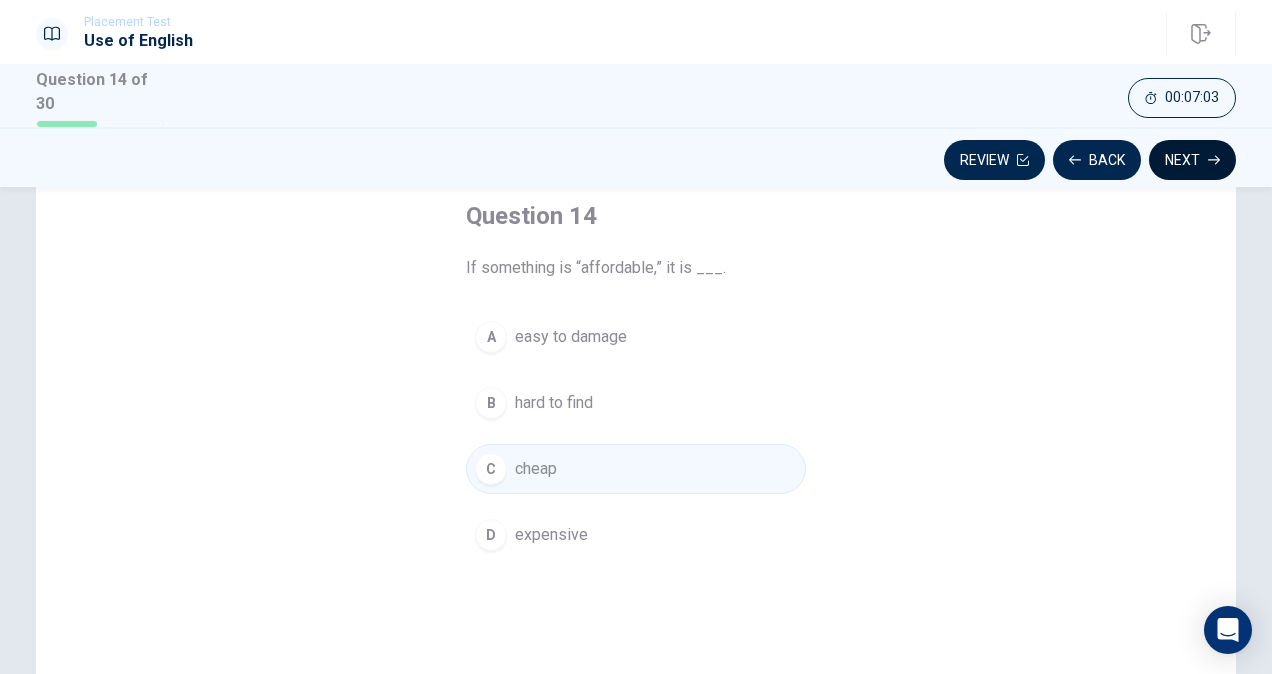 click on "Next" at bounding box center (1192, 160) 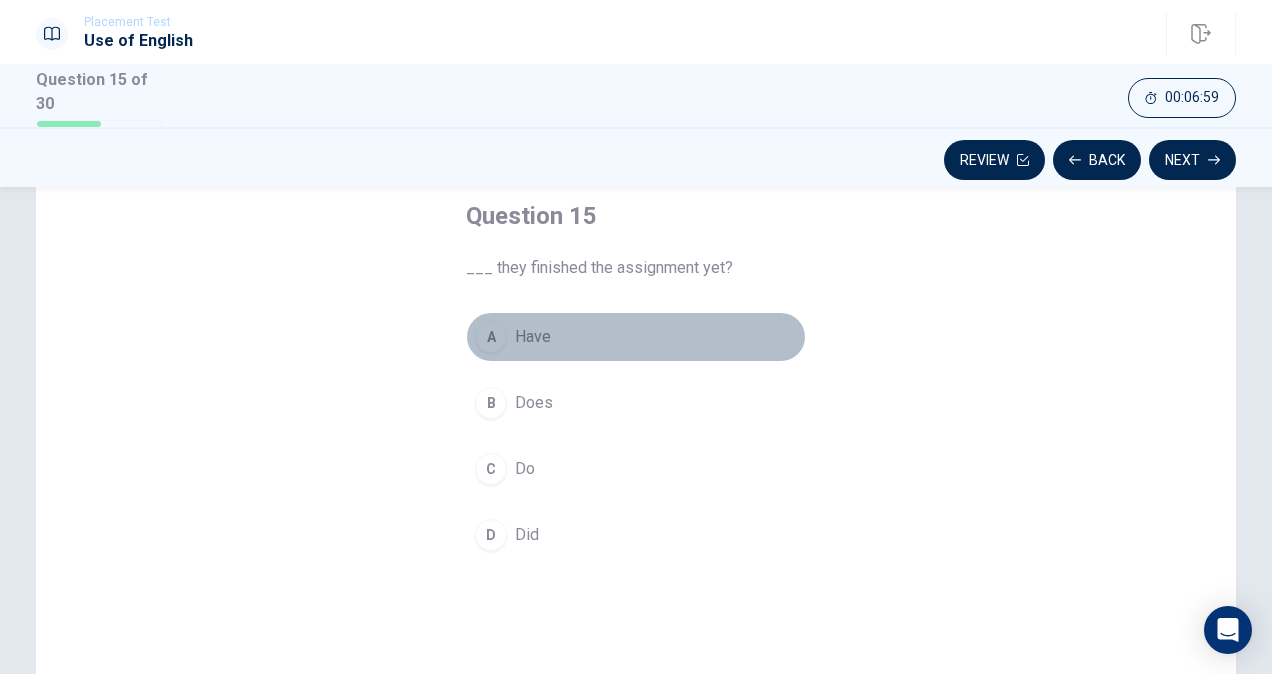 click on "A" at bounding box center [491, 337] 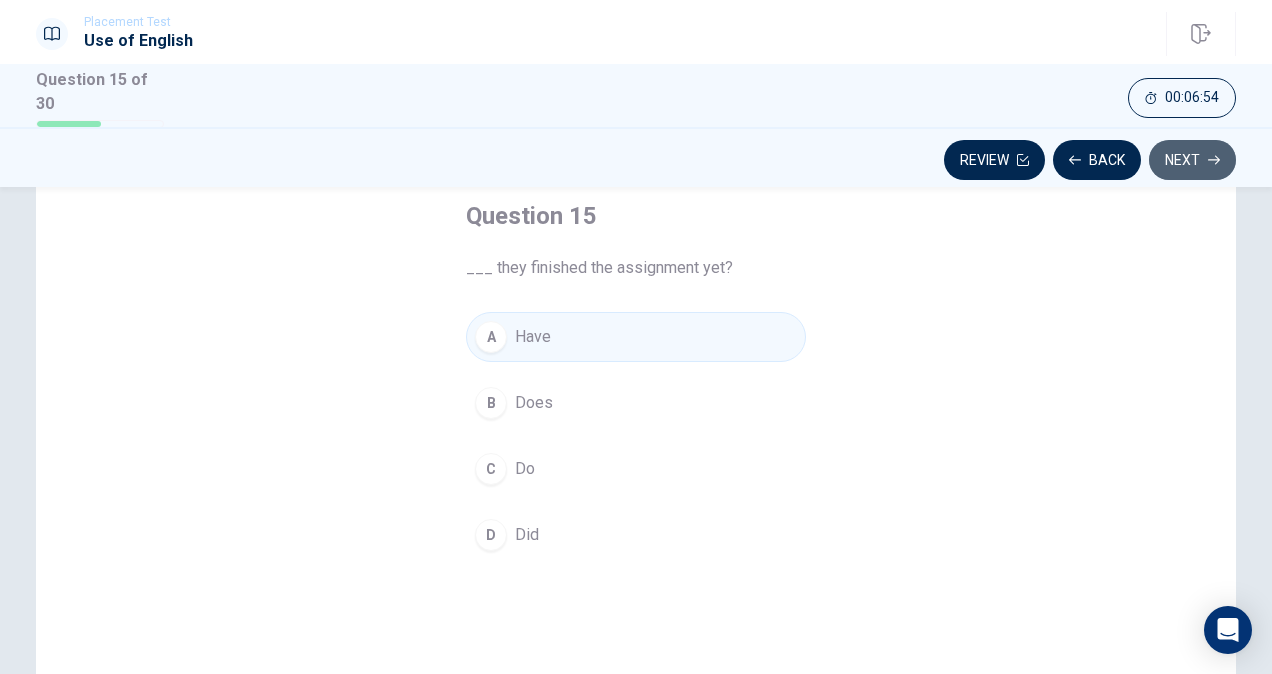 click on "Next" at bounding box center [1192, 160] 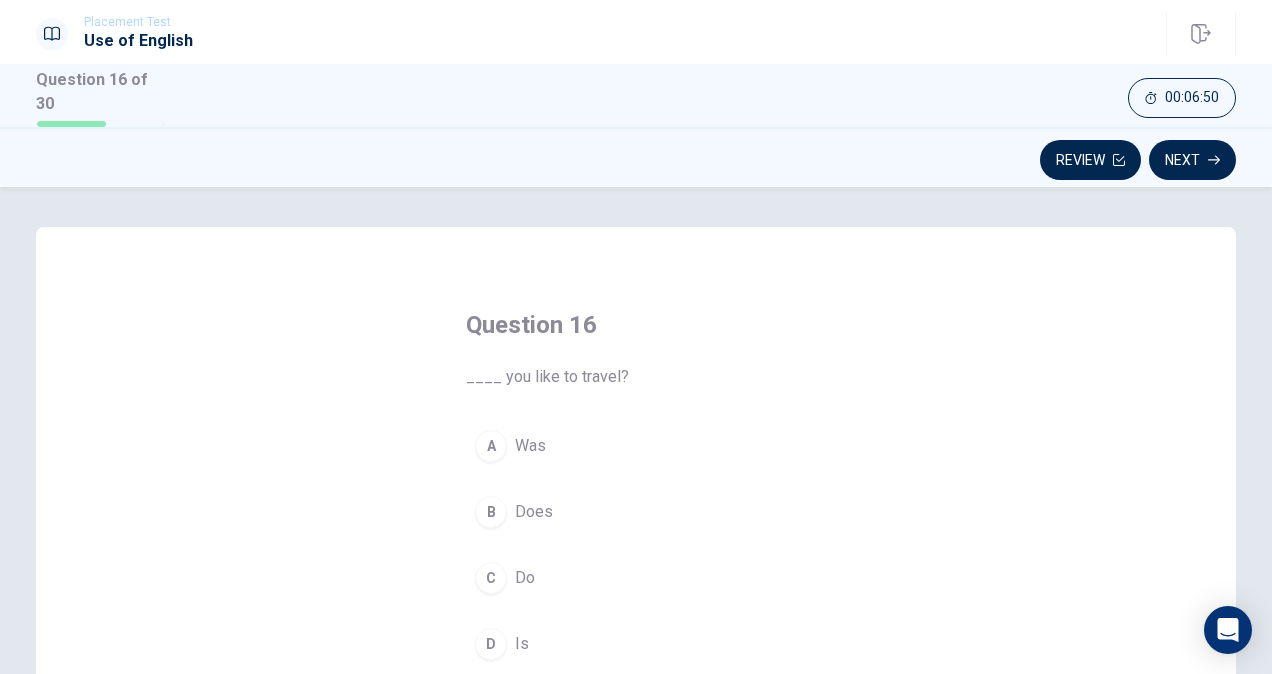 scroll, scrollTop: 113, scrollLeft: 0, axis: vertical 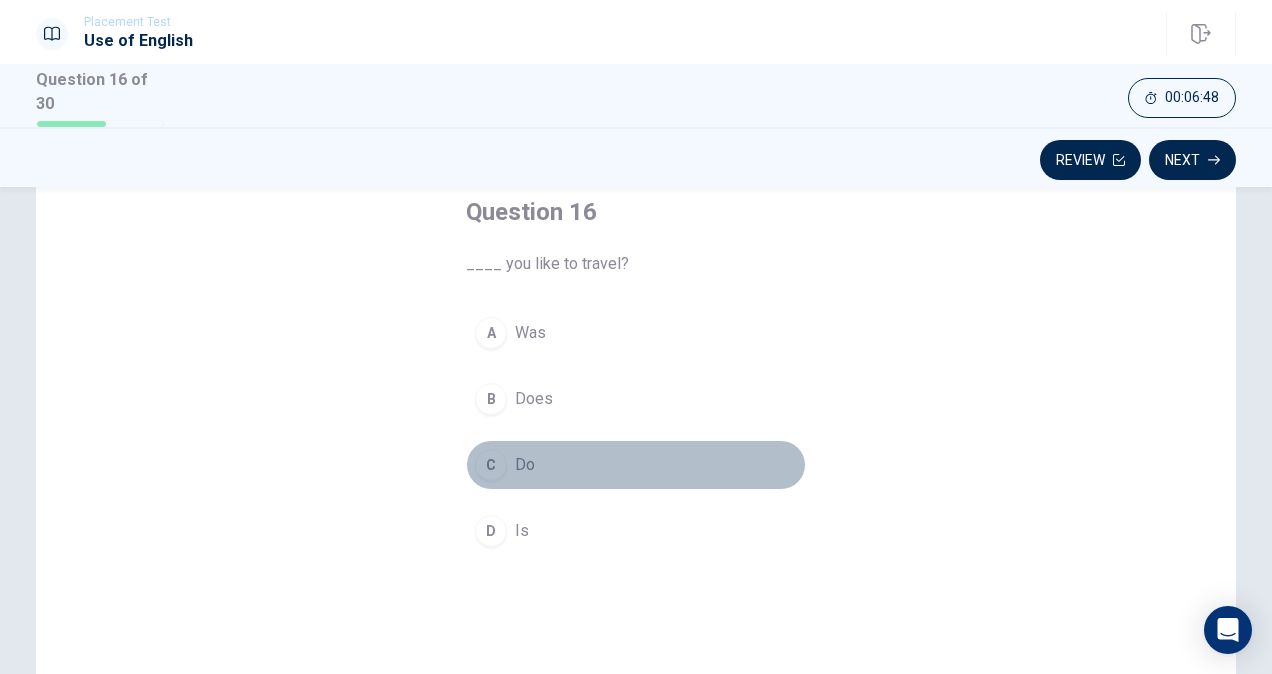 click on "C" at bounding box center [491, 465] 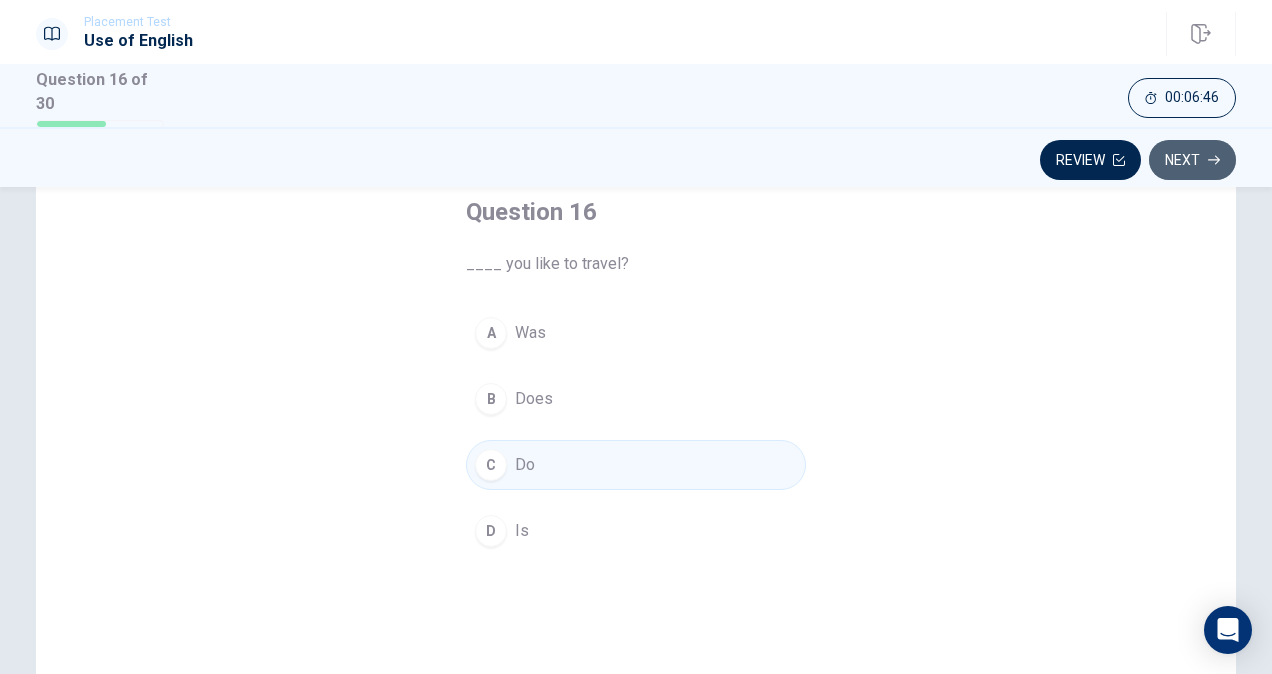 click on "Next" at bounding box center (1192, 160) 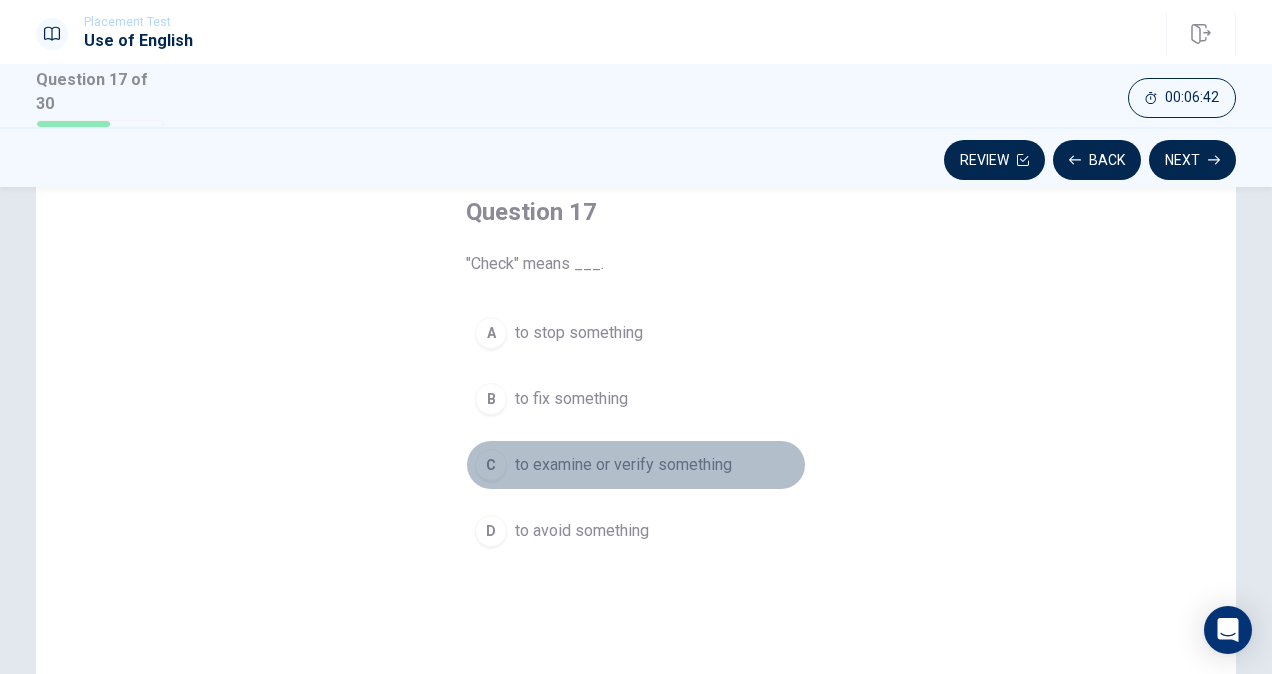 click on "C" at bounding box center (491, 465) 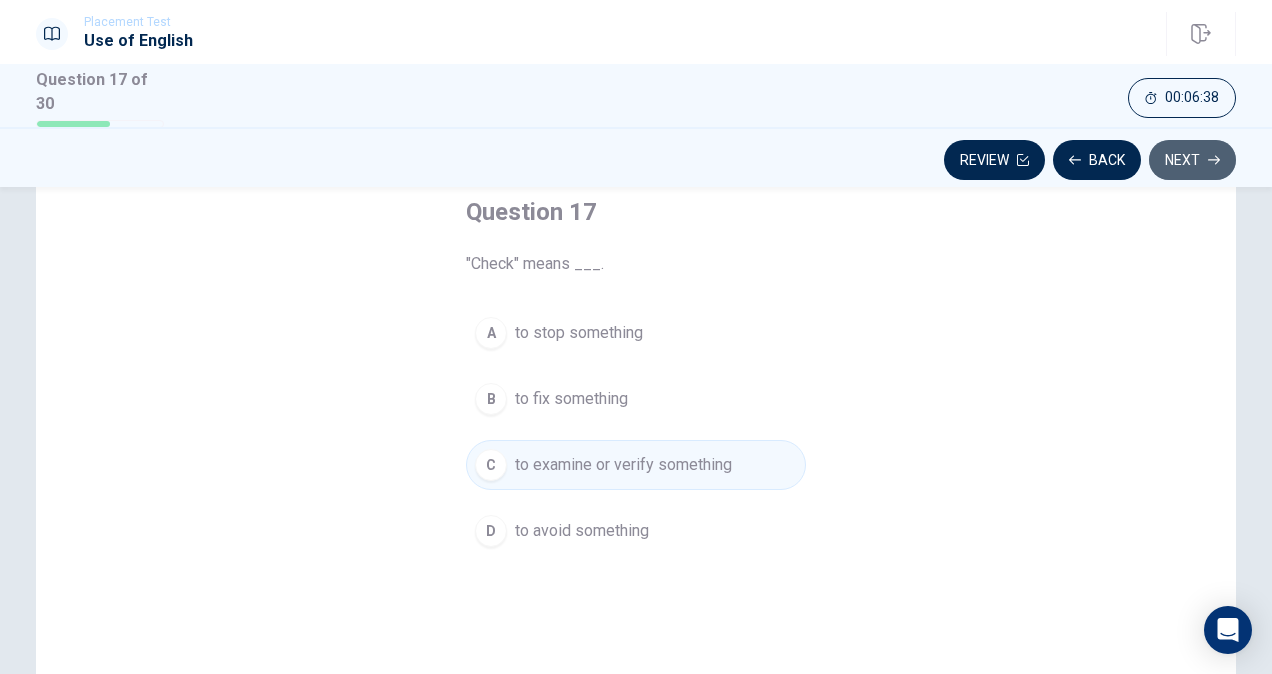 click on "Next" at bounding box center [1192, 160] 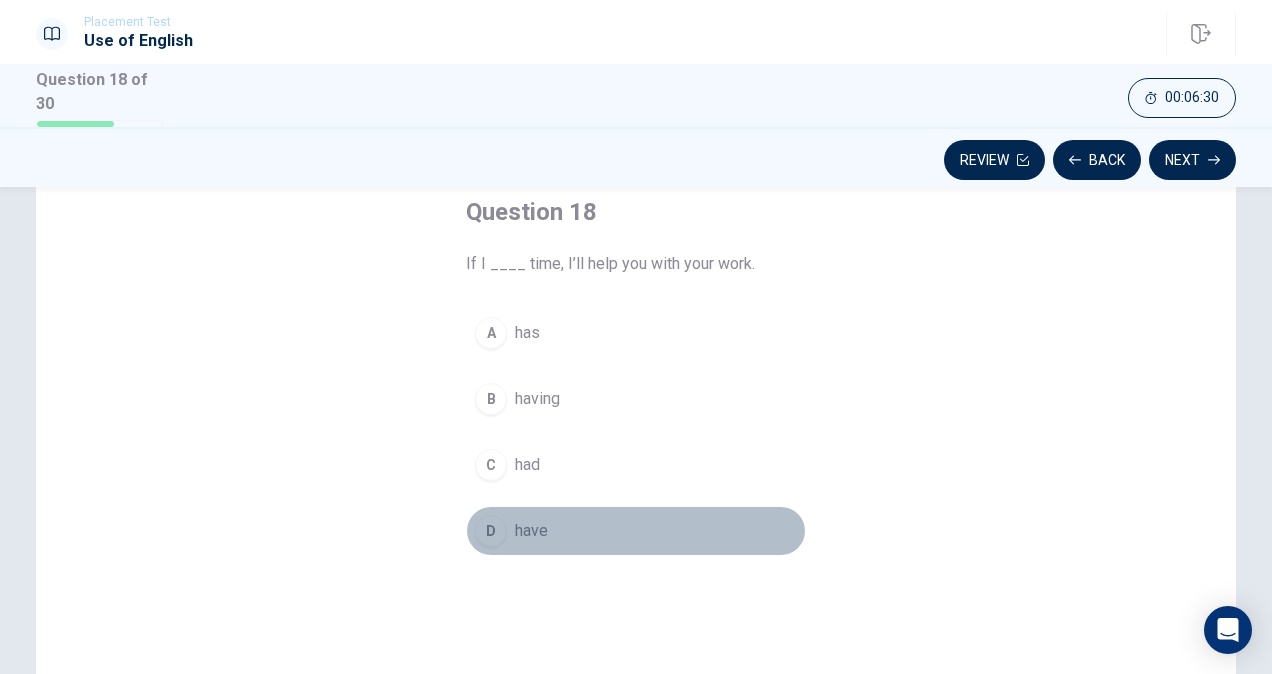 click on "D" at bounding box center (491, 531) 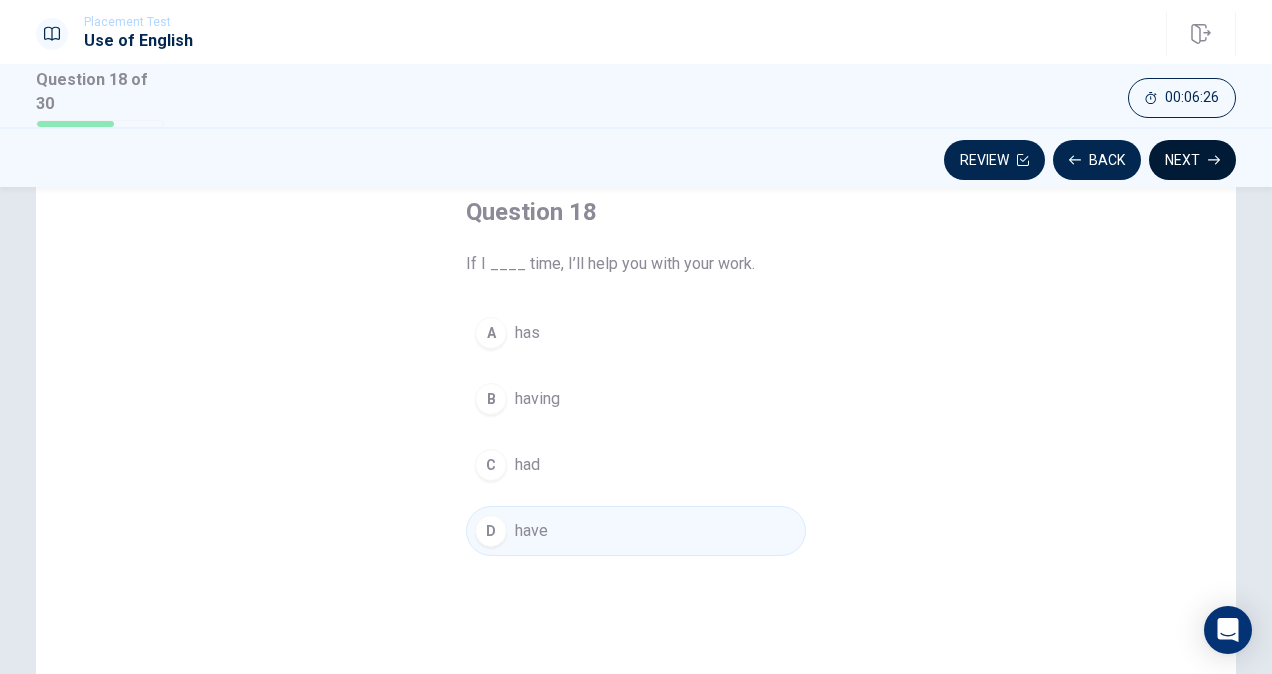 click on "Next" at bounding box center (1192, 160) 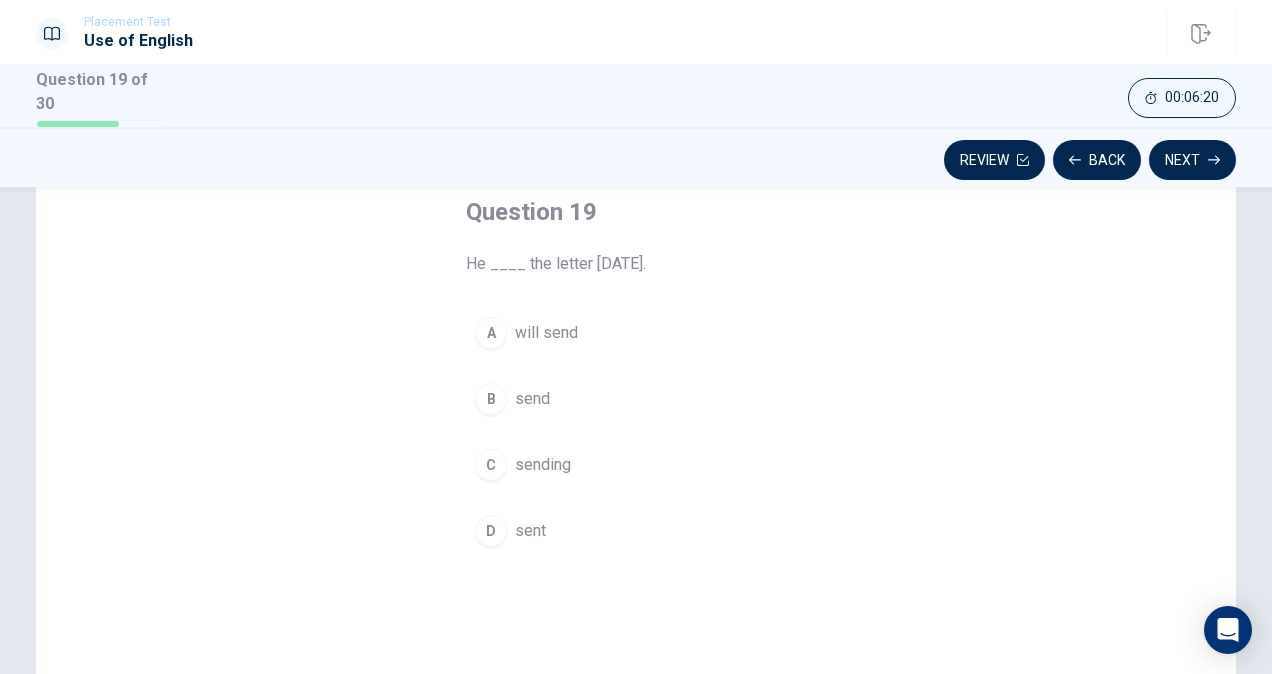 click on "A" at bounding box center [491, 333] 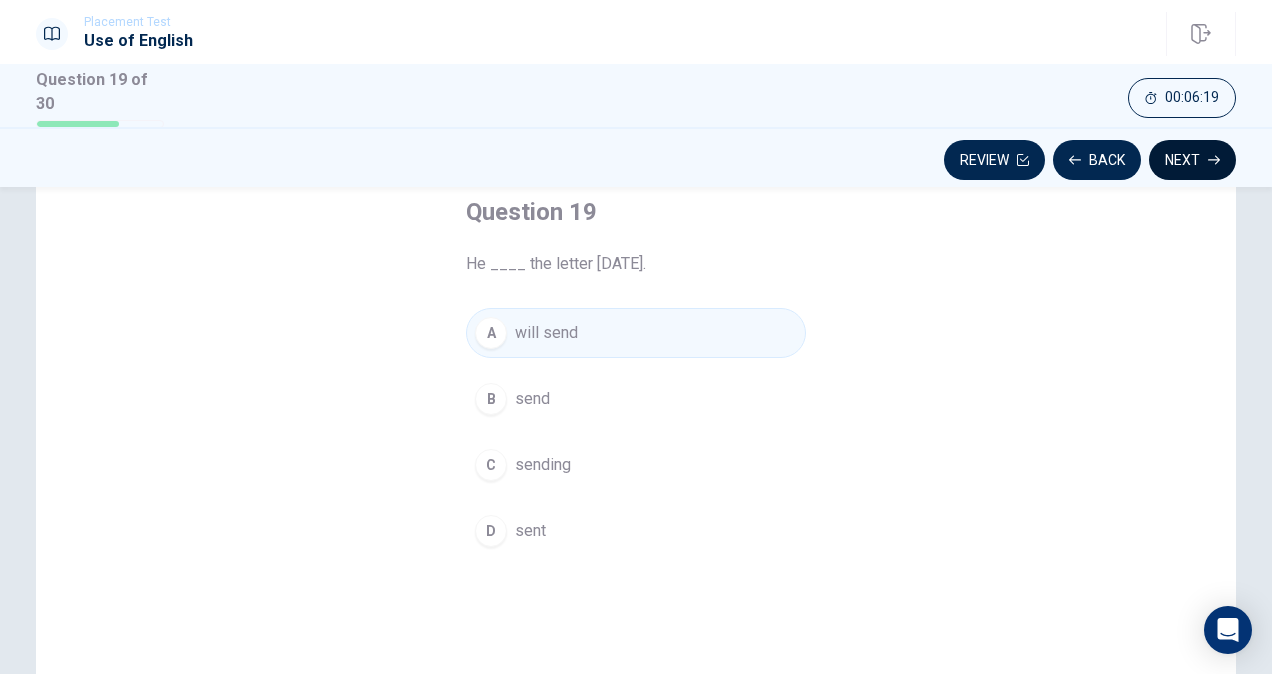 click on "Next" at bounding box center [1192, 160] 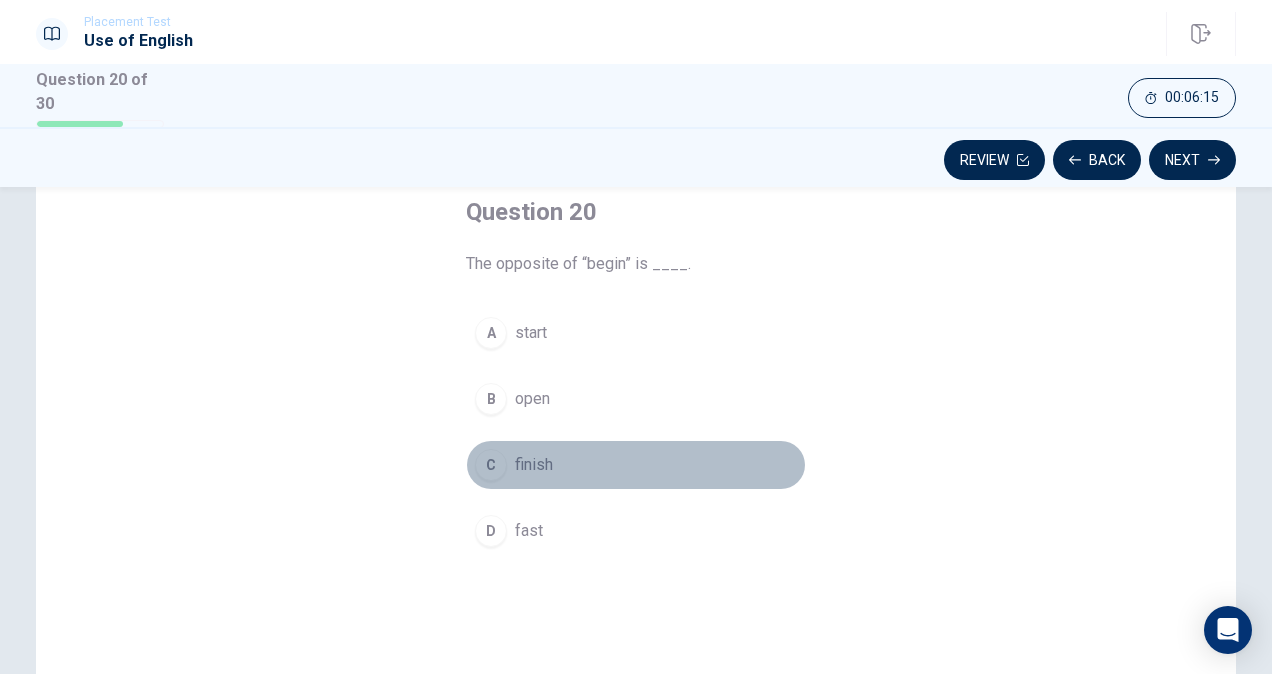 click on "C" at bounding box center [491, 465] 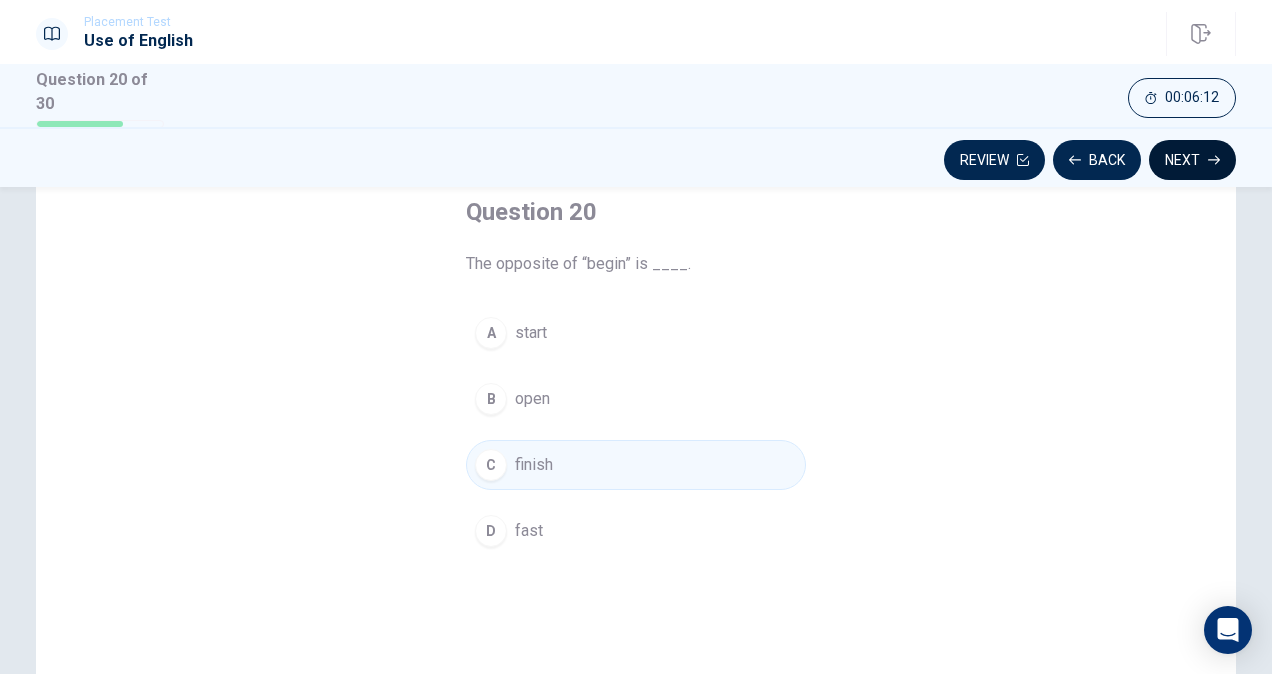 click on "Next" at bounding box center (1192, 160) 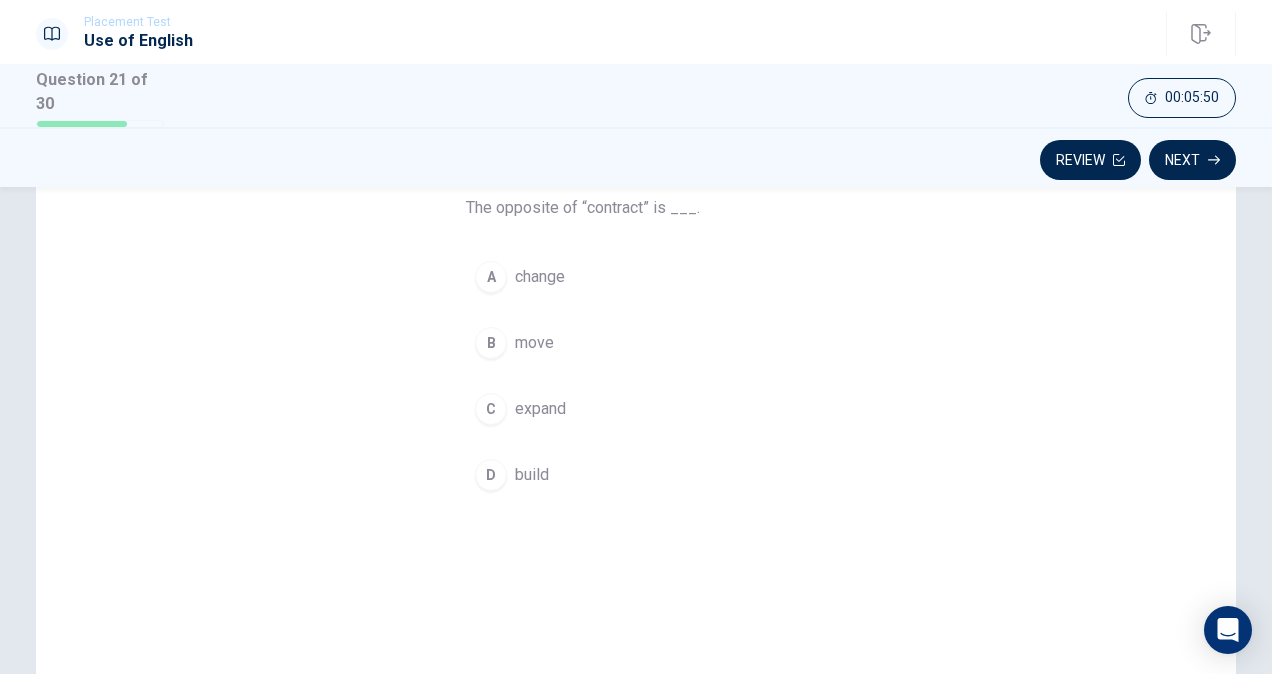 scroll, scrollTop: 158, scrollLeft: 0, axis: vertical 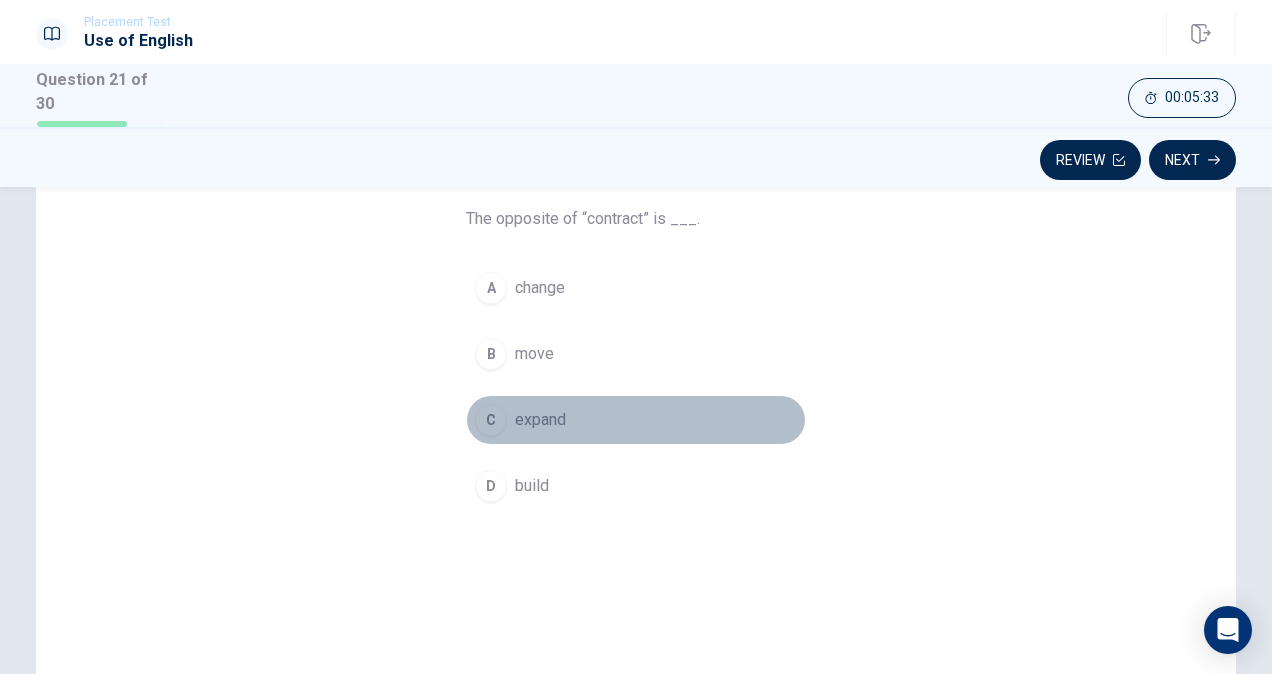 click on "C expand" at bounding box center [636, 420] 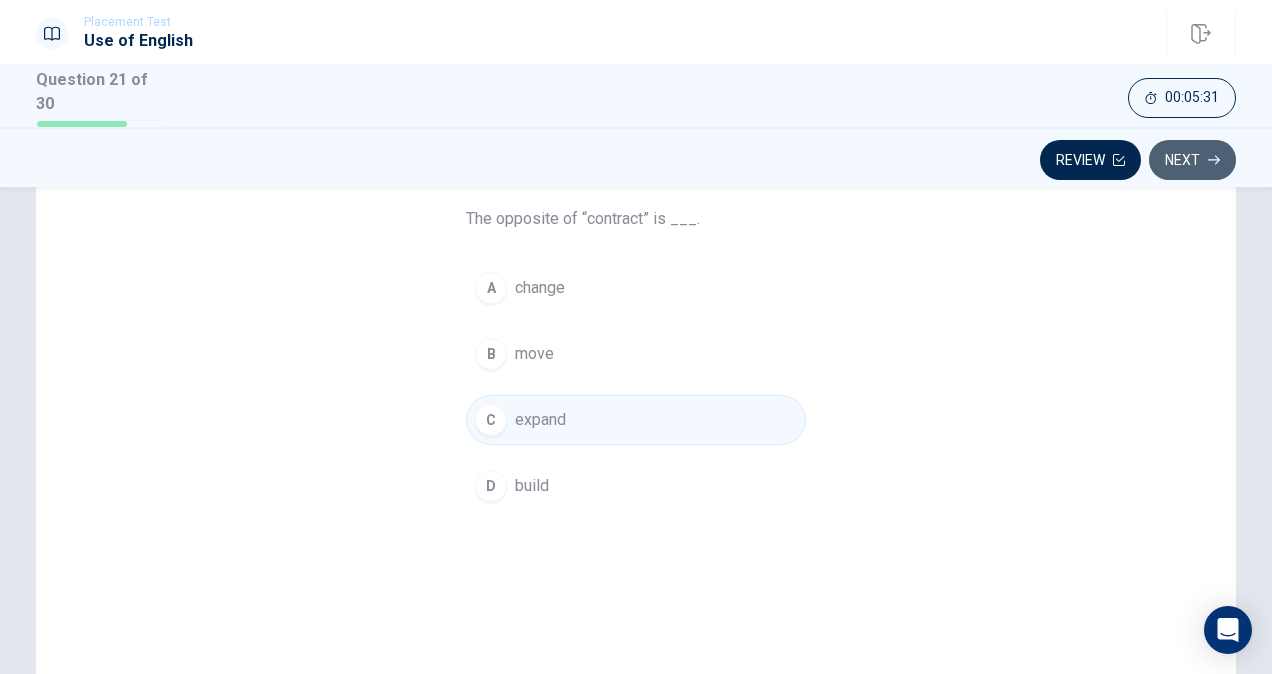 click on "Next" at bounding box center [1192, 160] 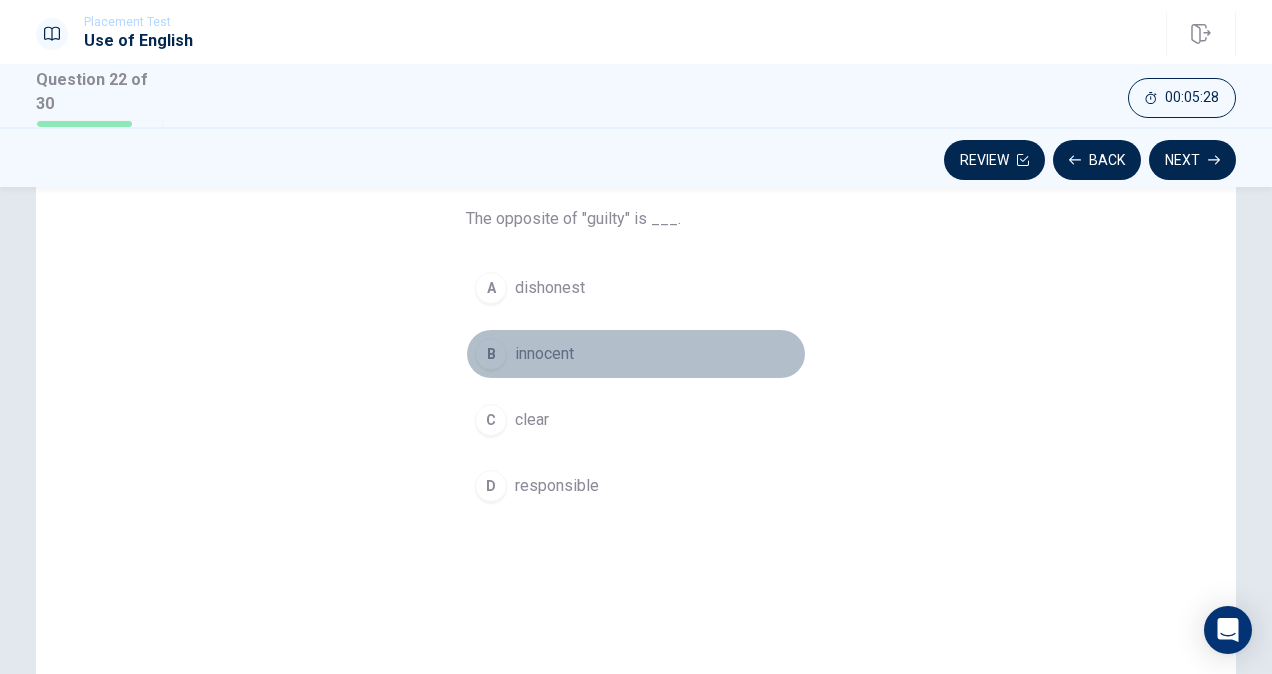 click on "innocent" at bounding box center [544, 354] 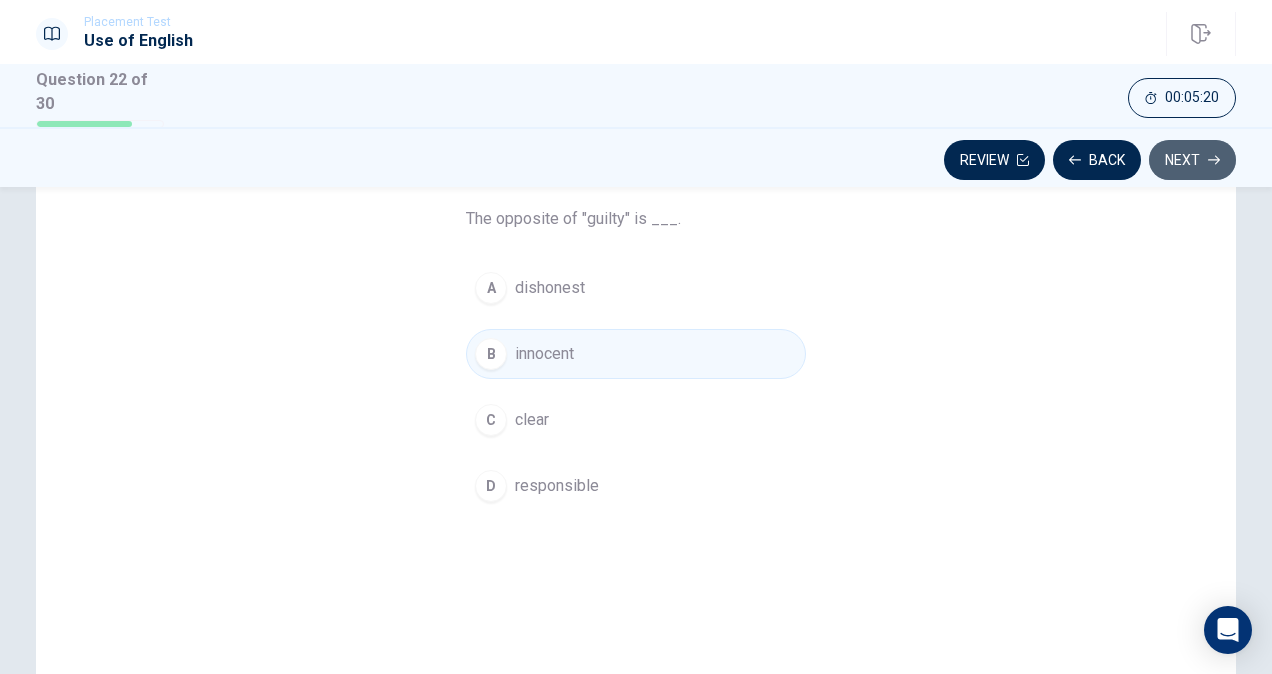 click on "Next" at bounding box center [1192, 160] 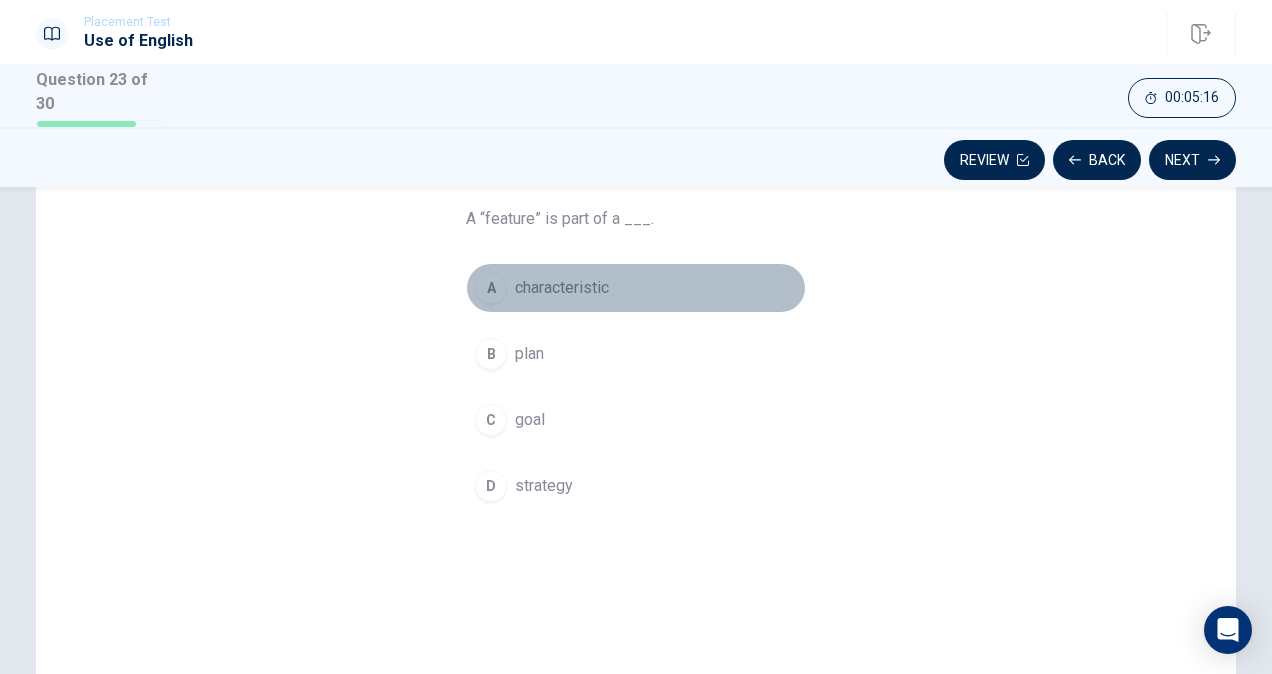 click on "A characteristic" at bounding box center (636, 288) 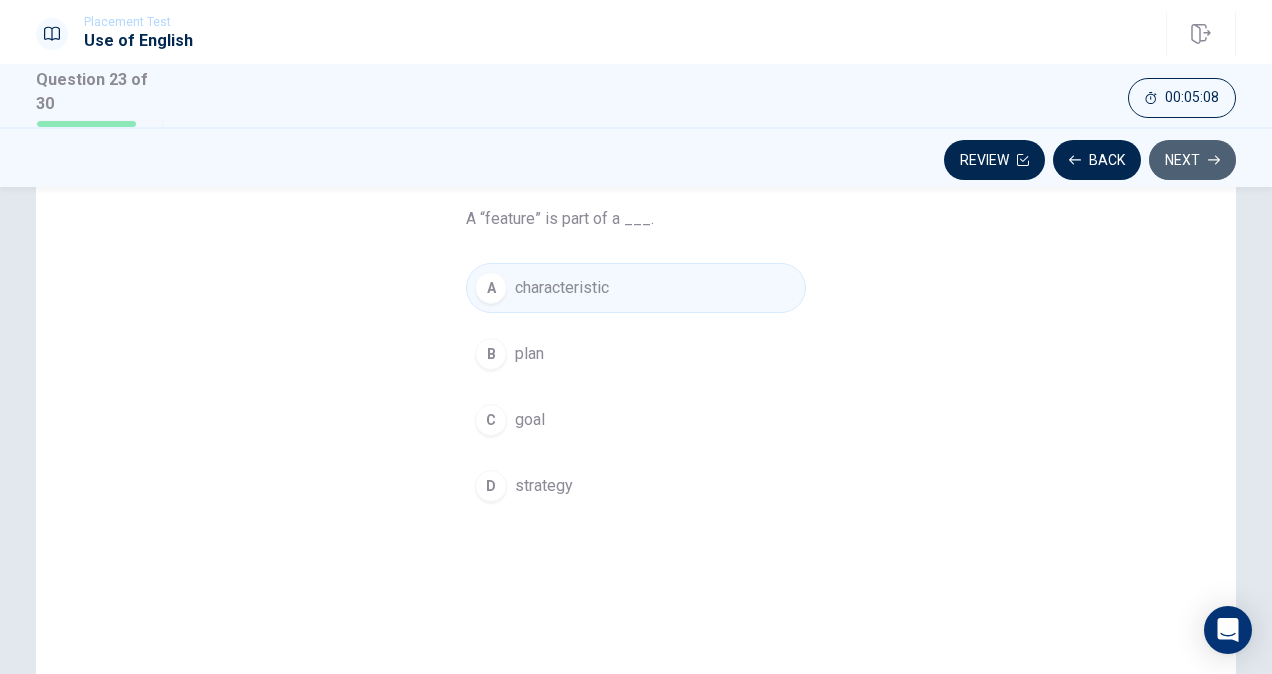 click on "Next" at bounding box center (1192, 160) 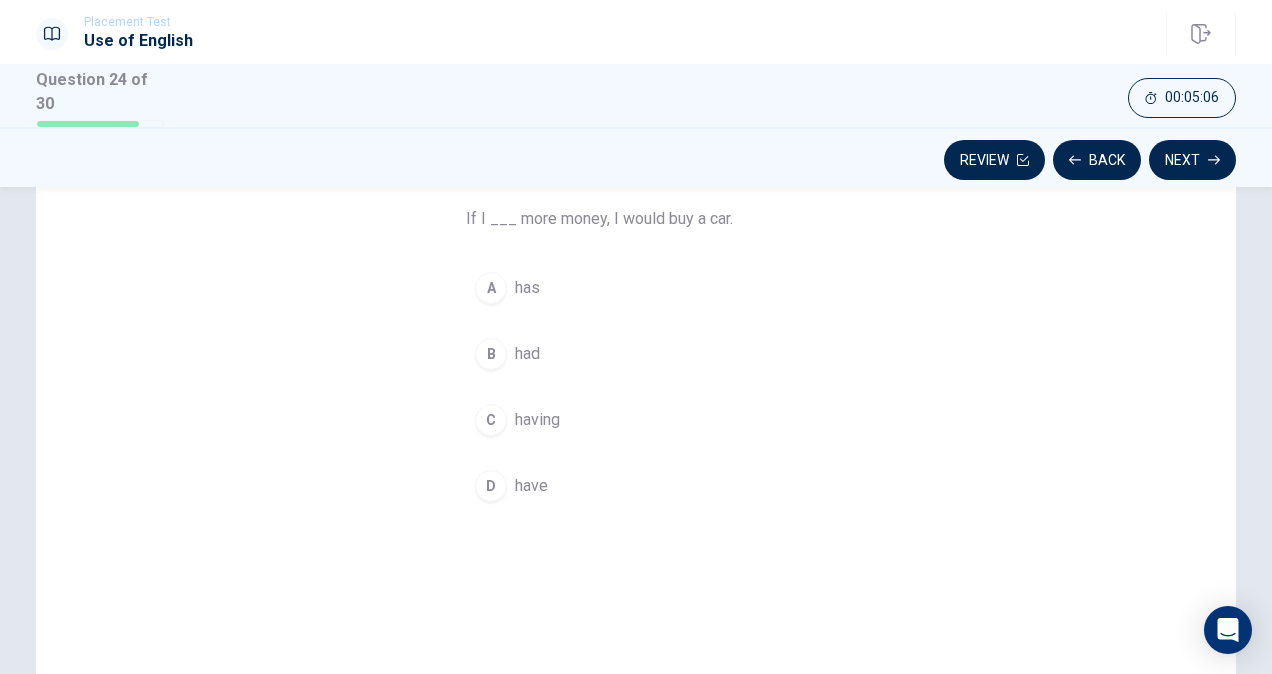 click on "had" at bounding box center (527, 354) 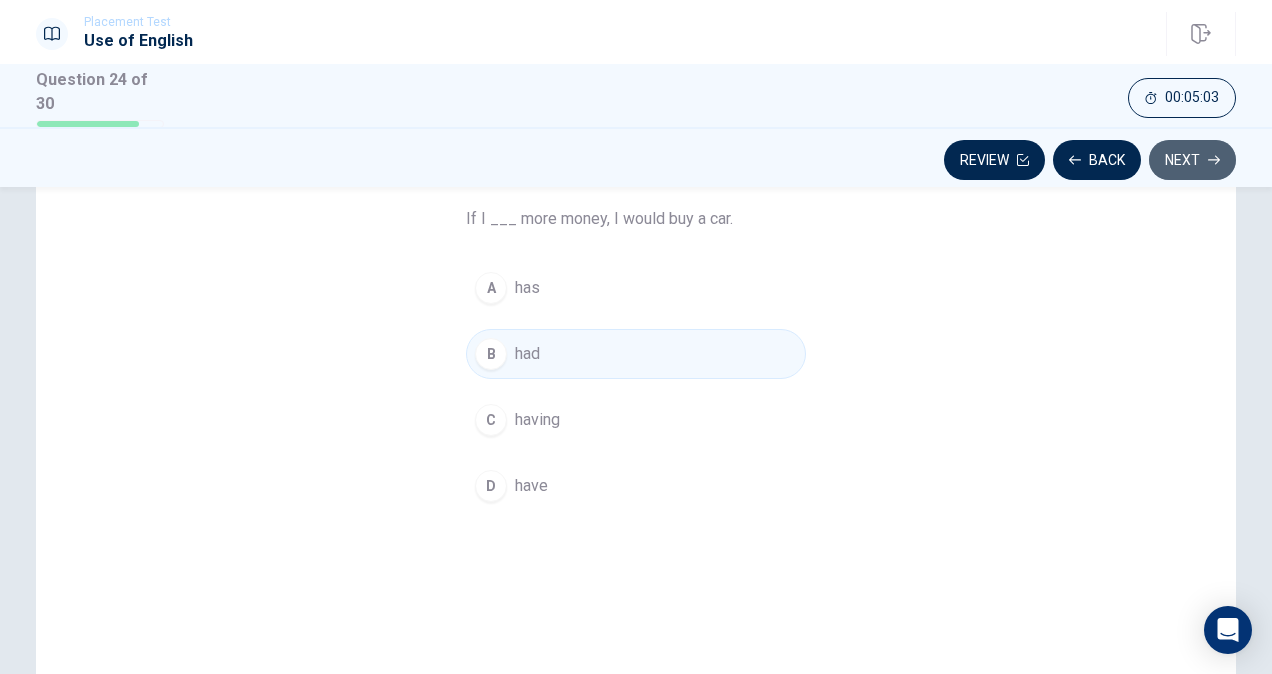 click on "Next" at bounding box center (1192, 160) 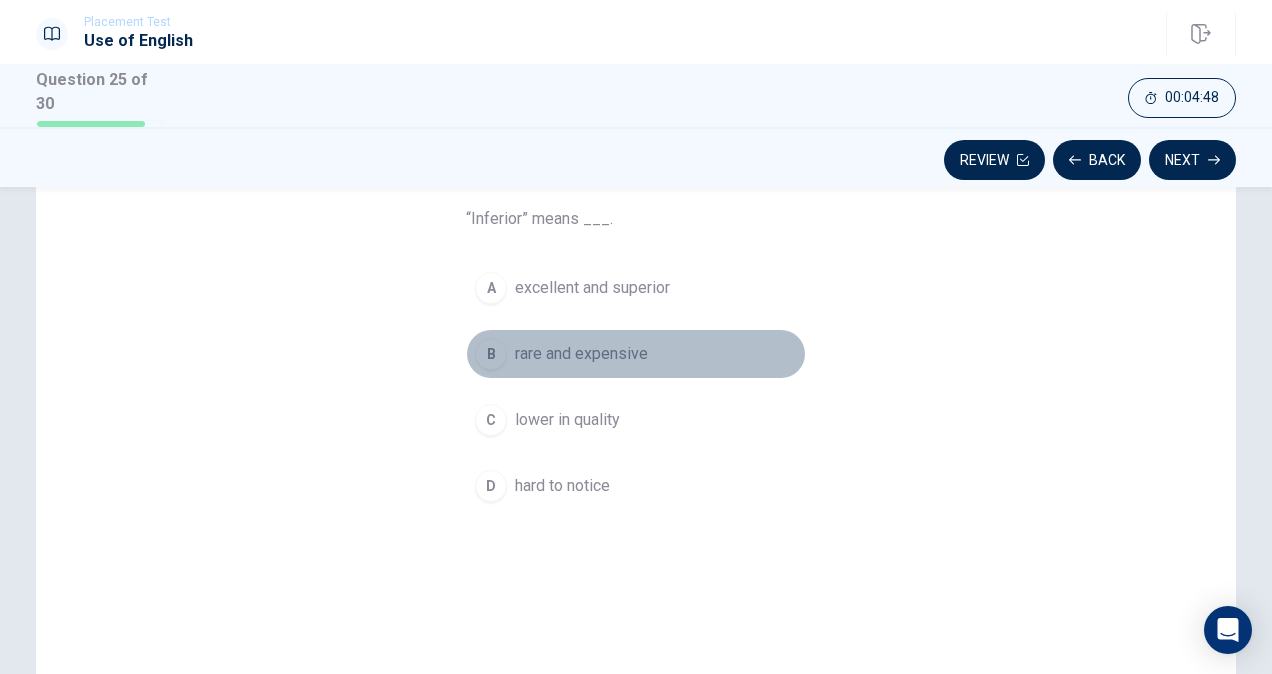 click on "rare and expensive" at bounding box center (581, 354) 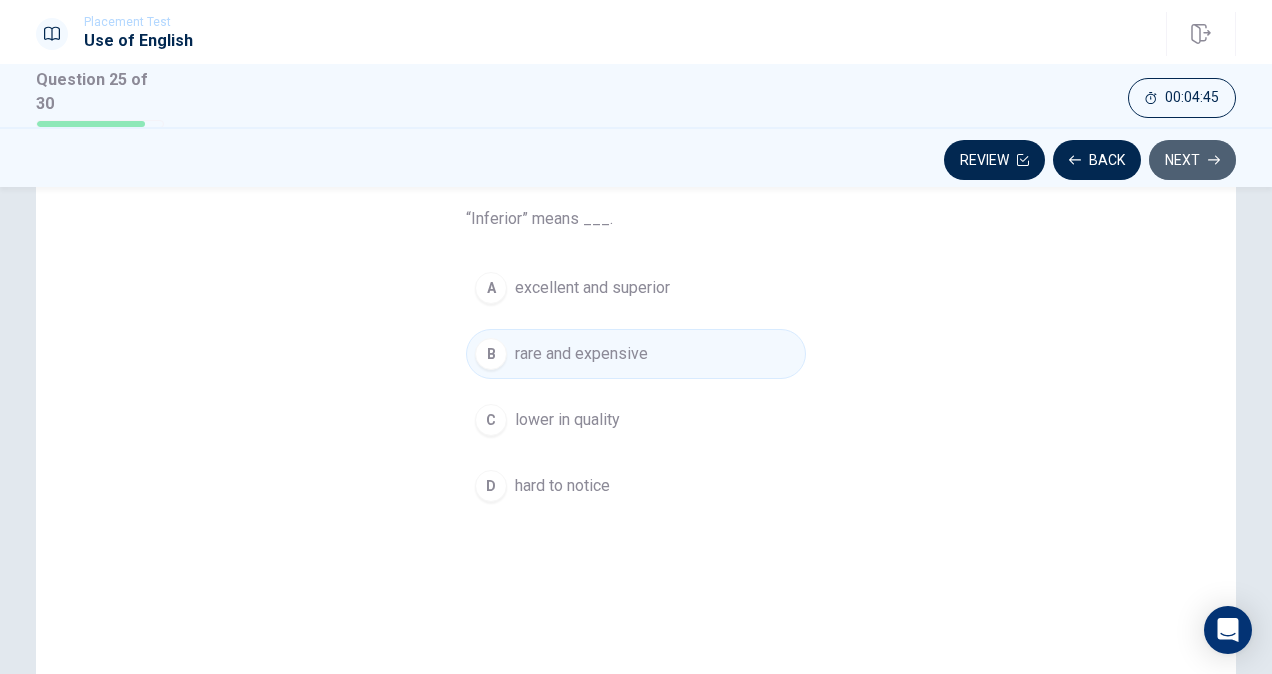 click on "Next" at bounding box center [1192, 160] 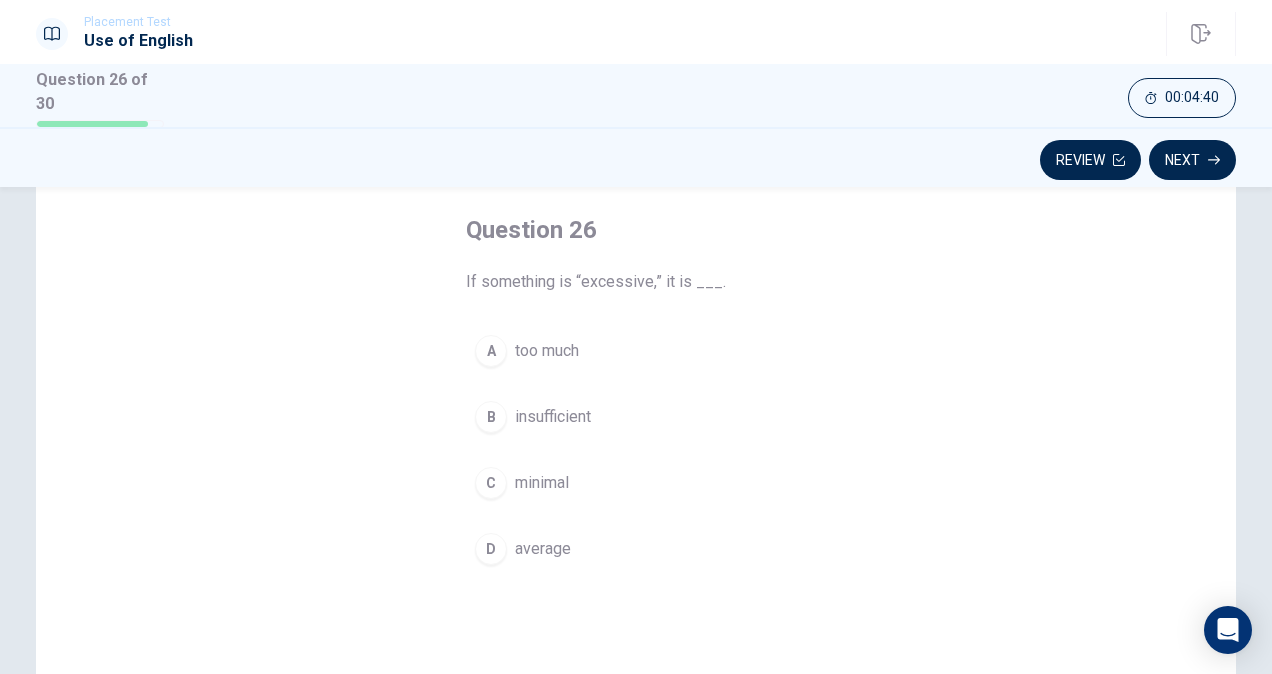 scroll, scrollTop: 96, scrollLeft: 0, axis: vertical 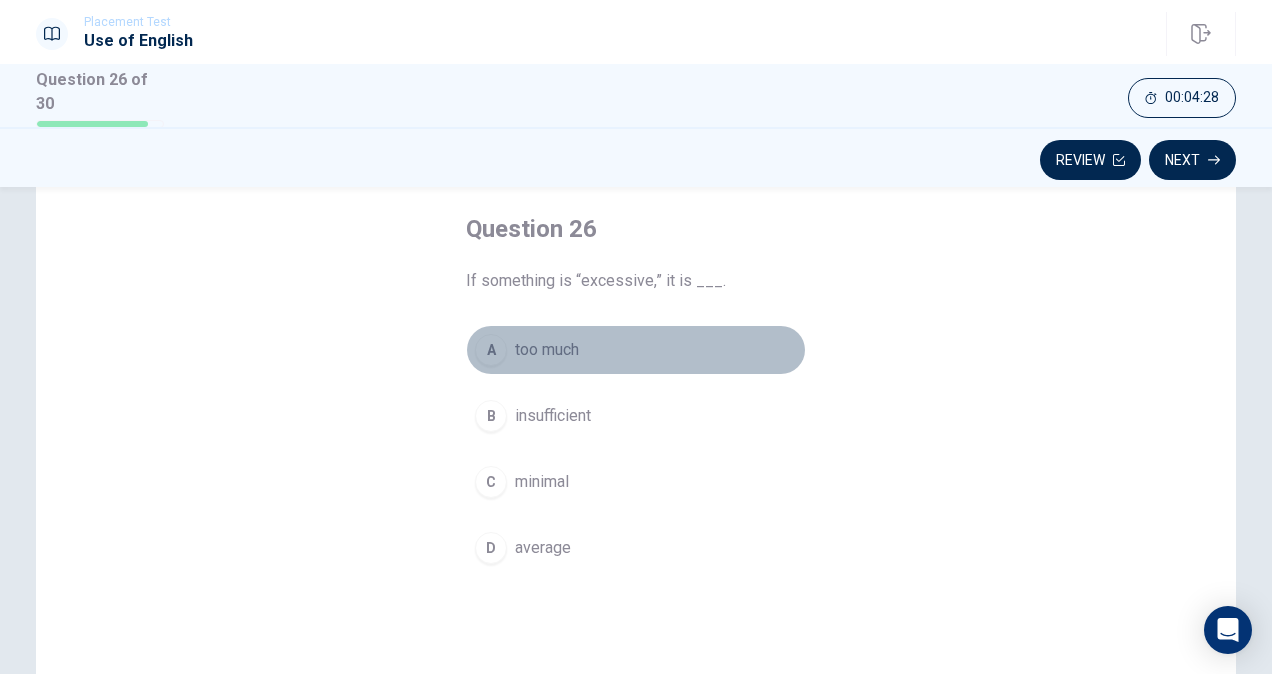 click on "too much" at bounding box center (547, 350) 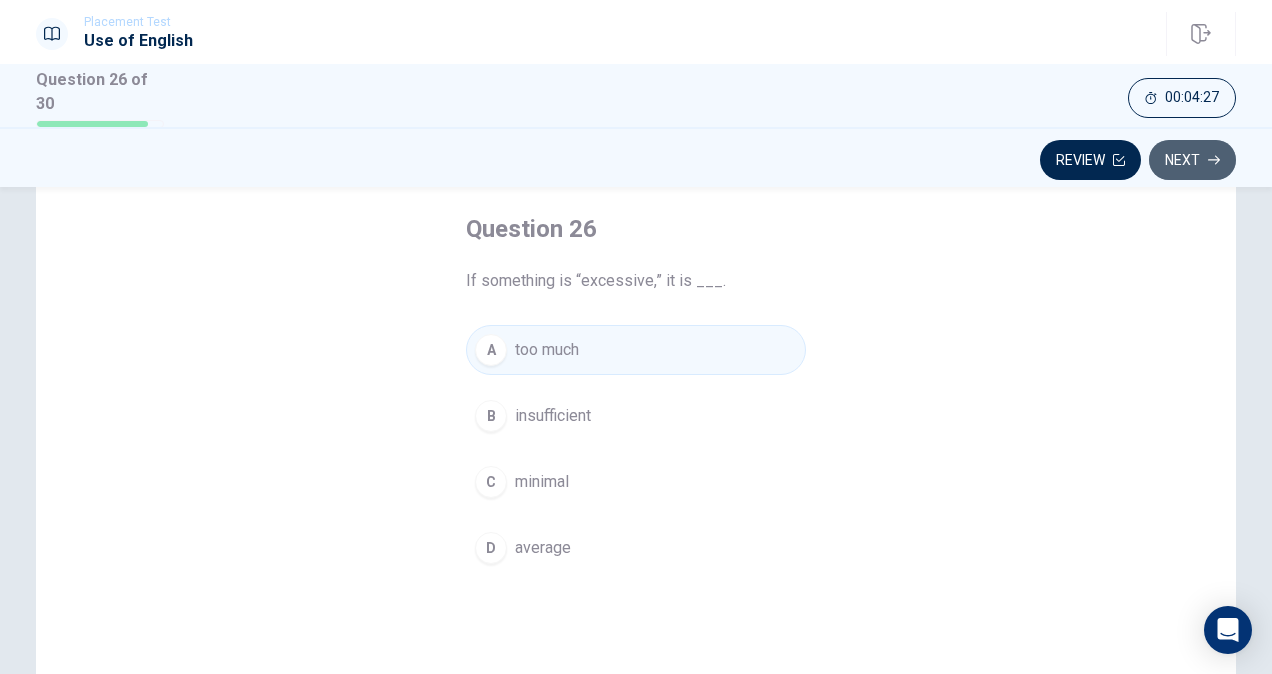 click on "Next" at bounding box center (1192, 160) 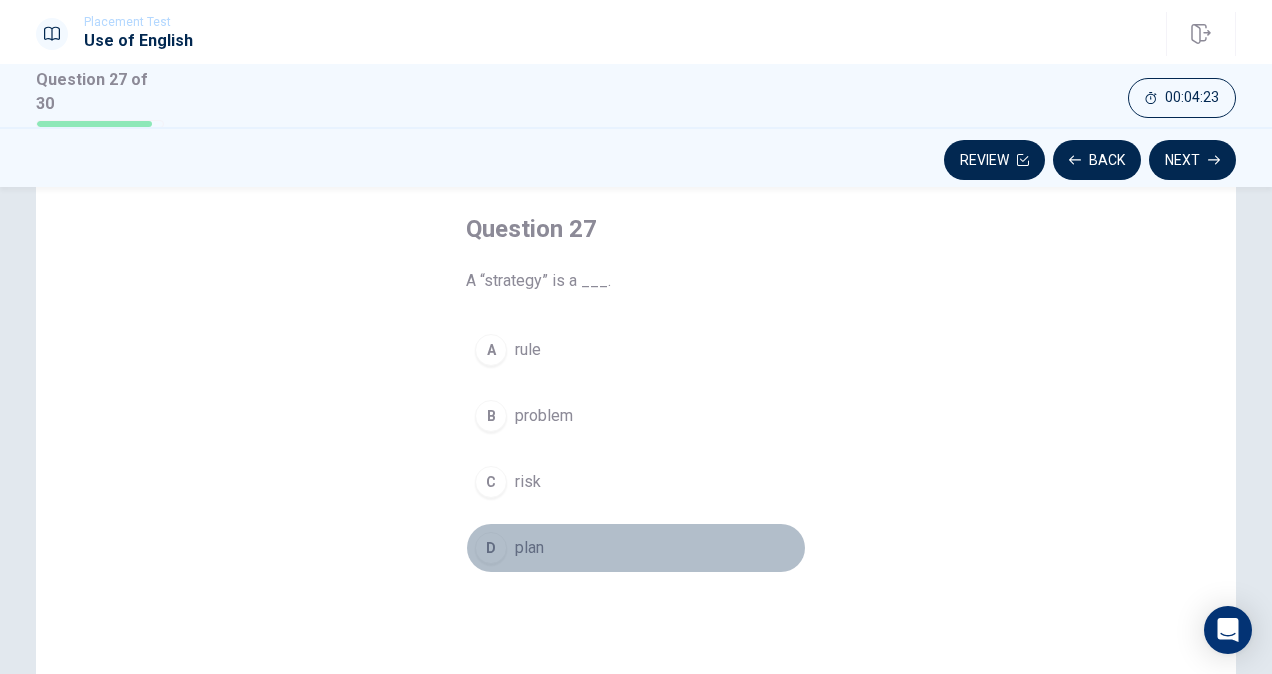 click on "D plan" at bounding box center (636, 548) 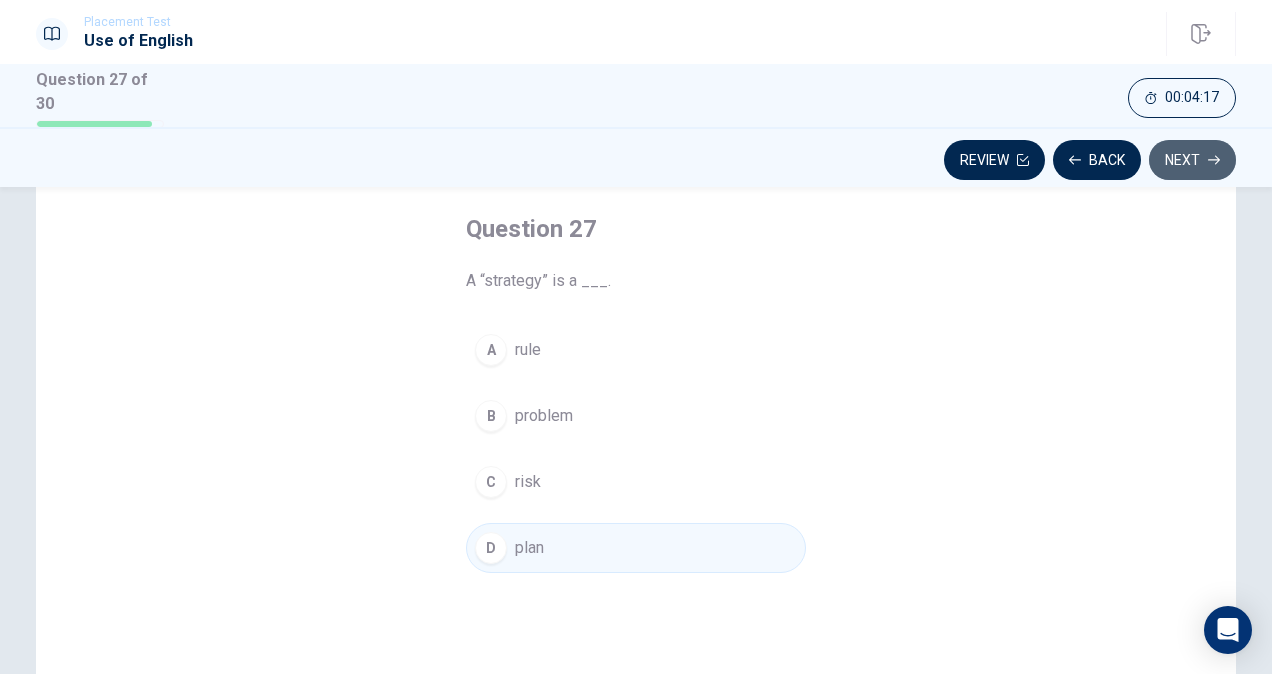 click on "Next" at bounding box center [1192, 160] 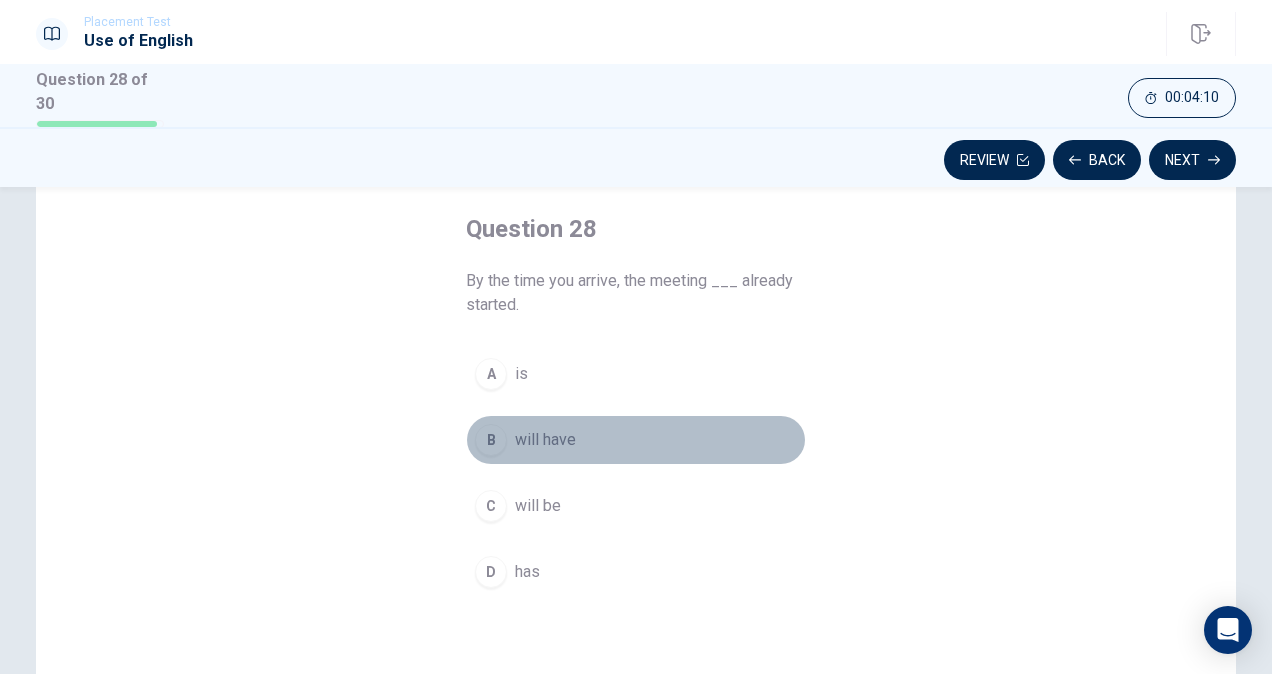 click on "B" at bounding box center [491, 440] 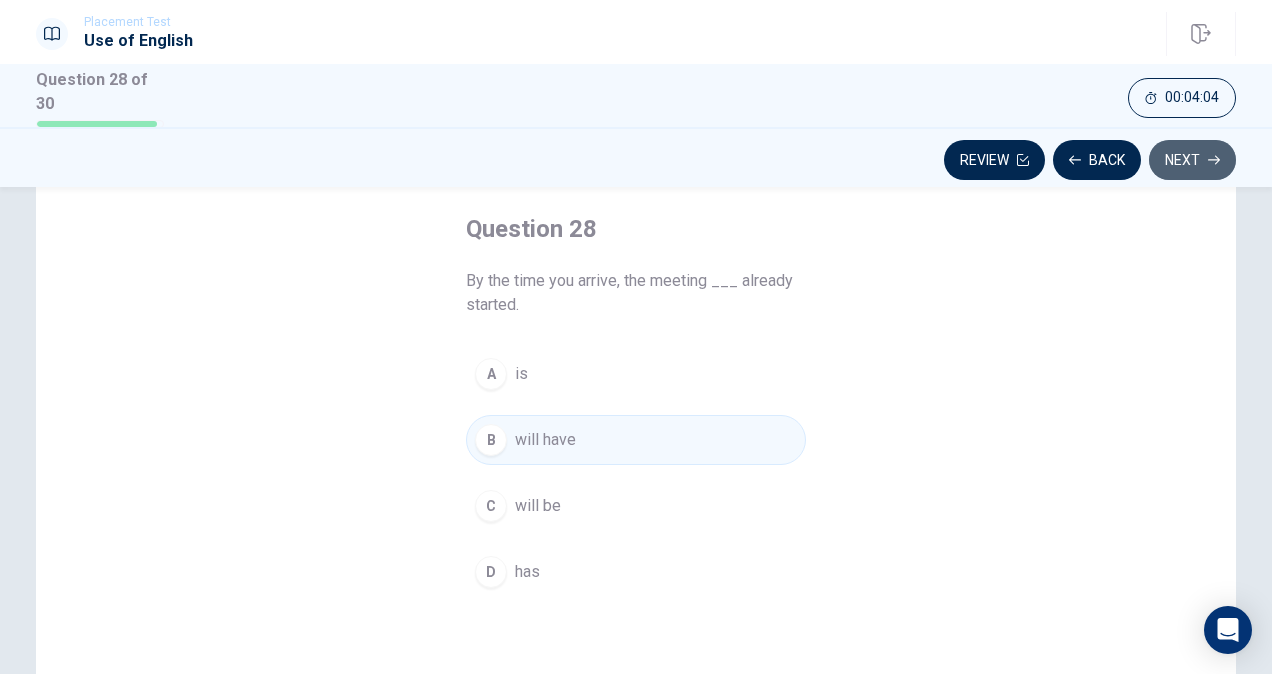click on "Next" at bounding box center [1192, 160] 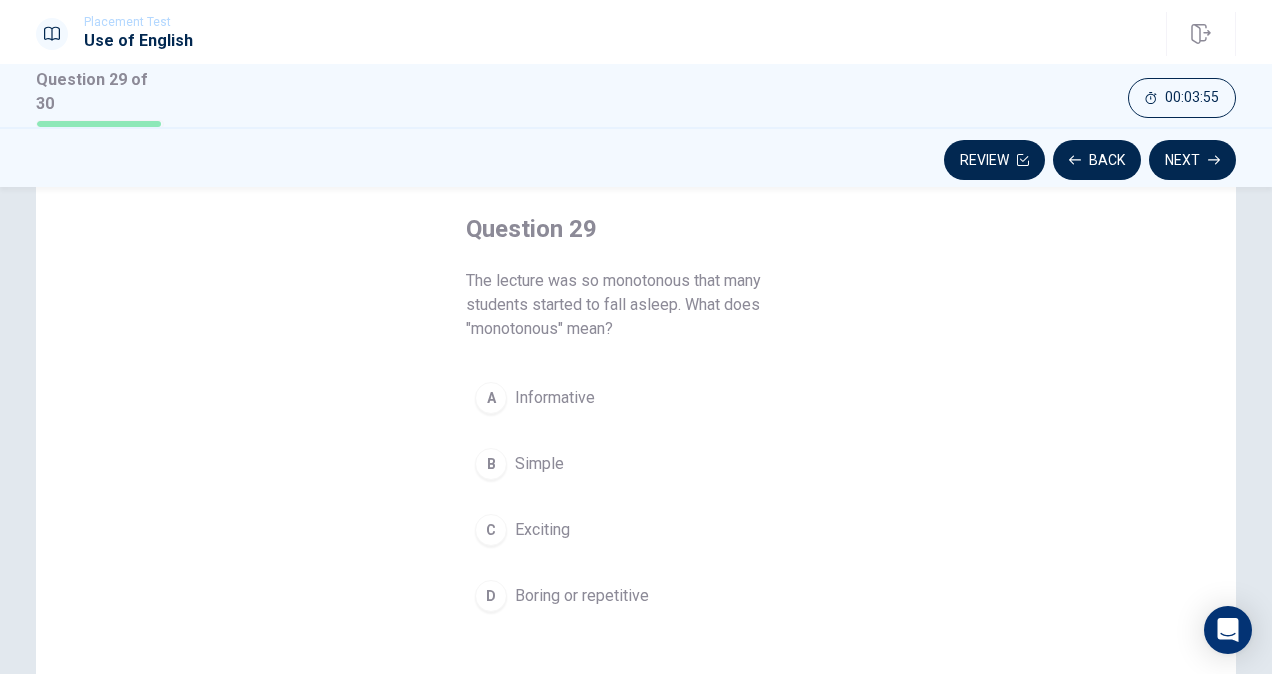 click on "D" at bounding box center (491, 596) 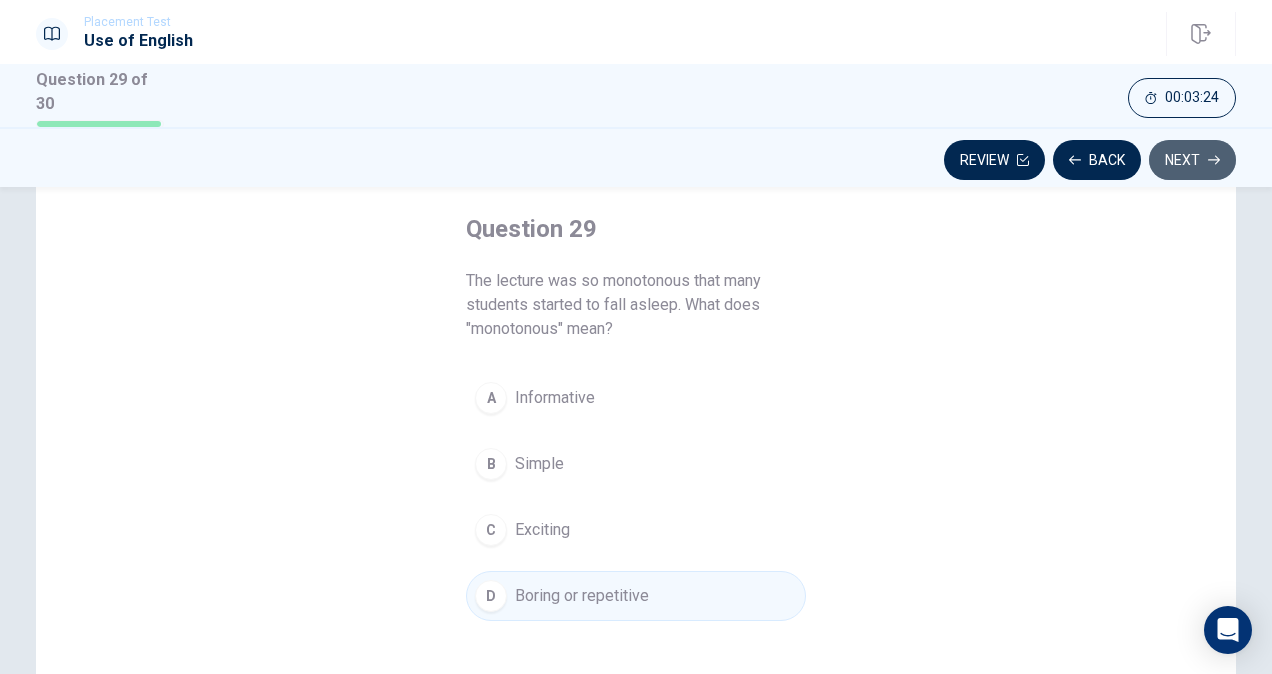 click on "Next" at bounding box center [1192, 160] 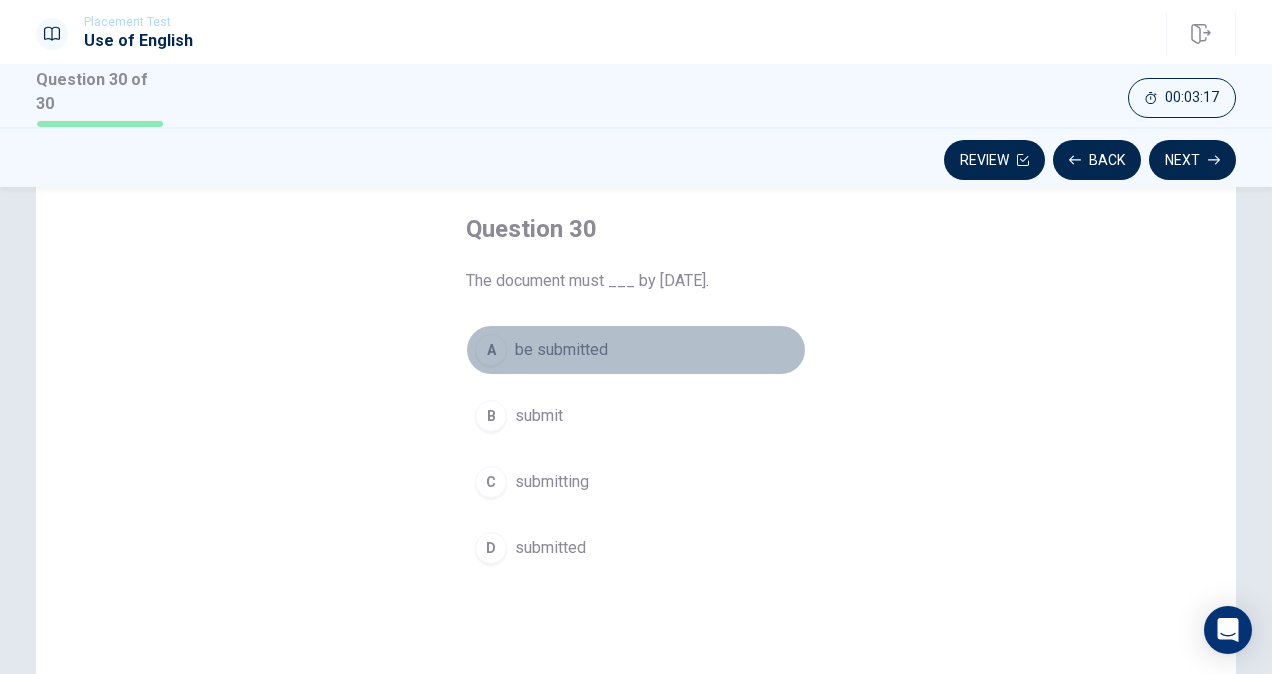 click on "A" at bounding box center [491, 350] 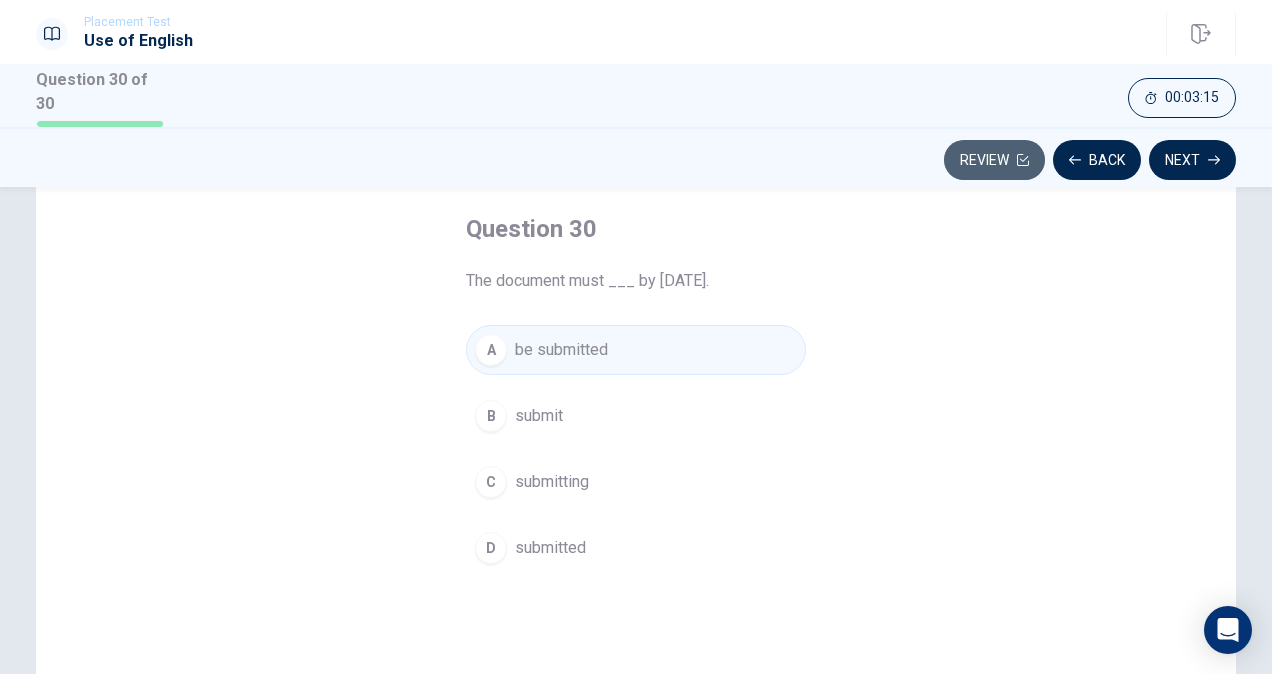click on "Review" at bounding box center [994, 160] 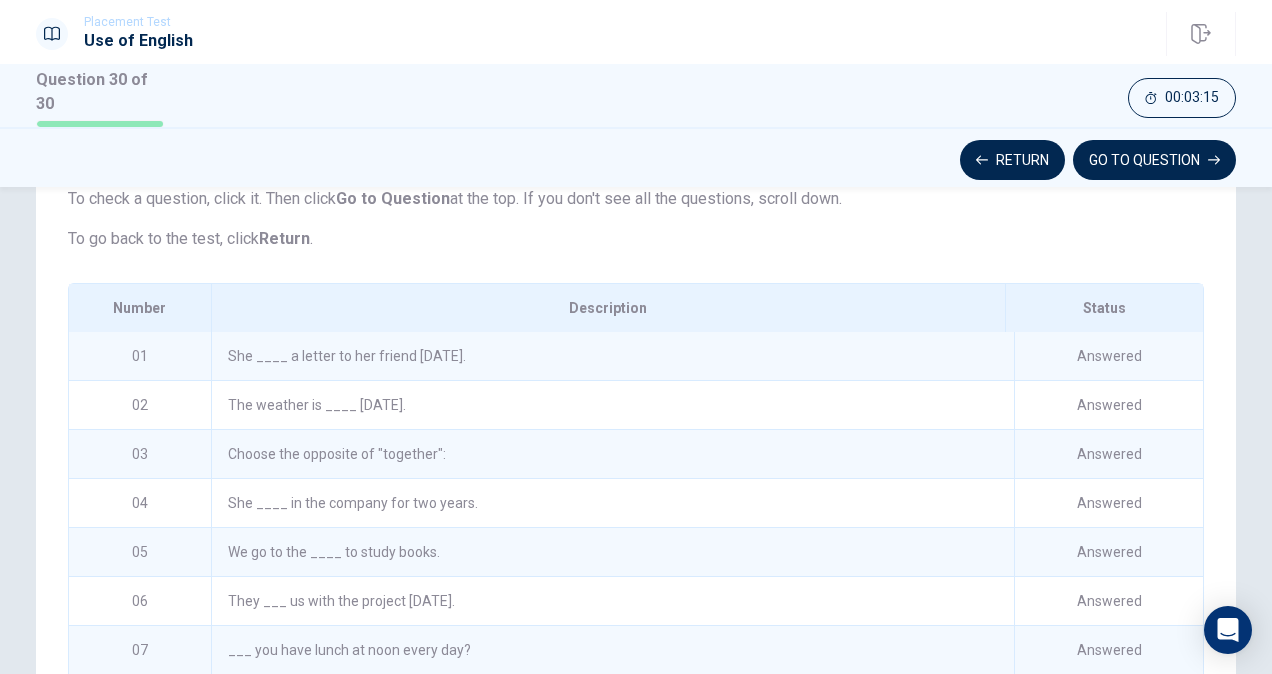 scroll, scrollTop: 312, scrollLeft: 0, axis: vertical 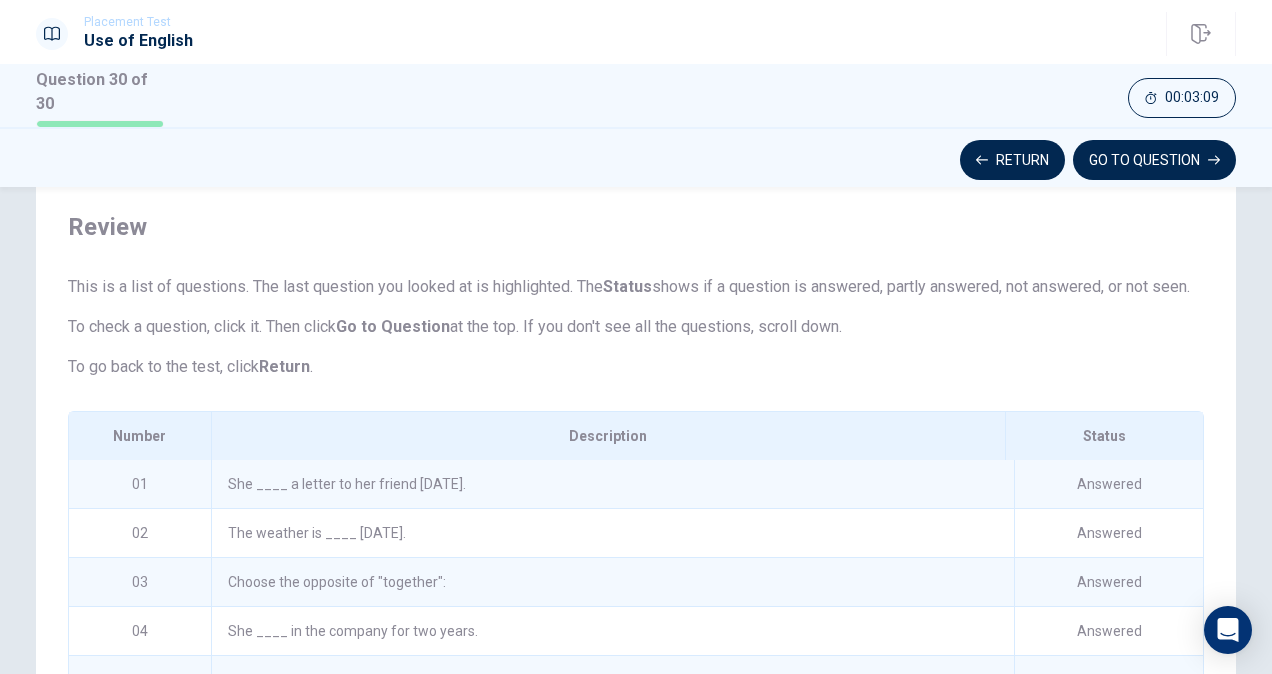 click on "She ____ a letter to her friend [DATE]." at bounding box center [612, 484] 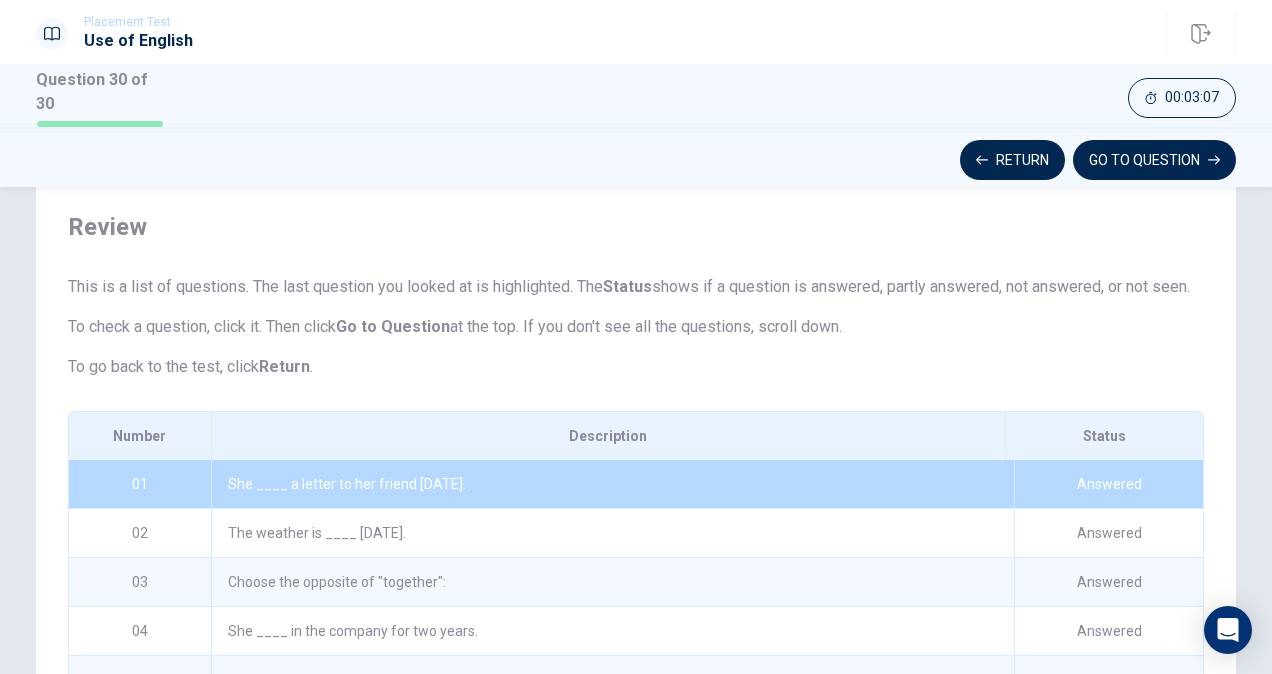 click on "She ____ a letter to her friend [DATE]." at bounding box center (612, 484) 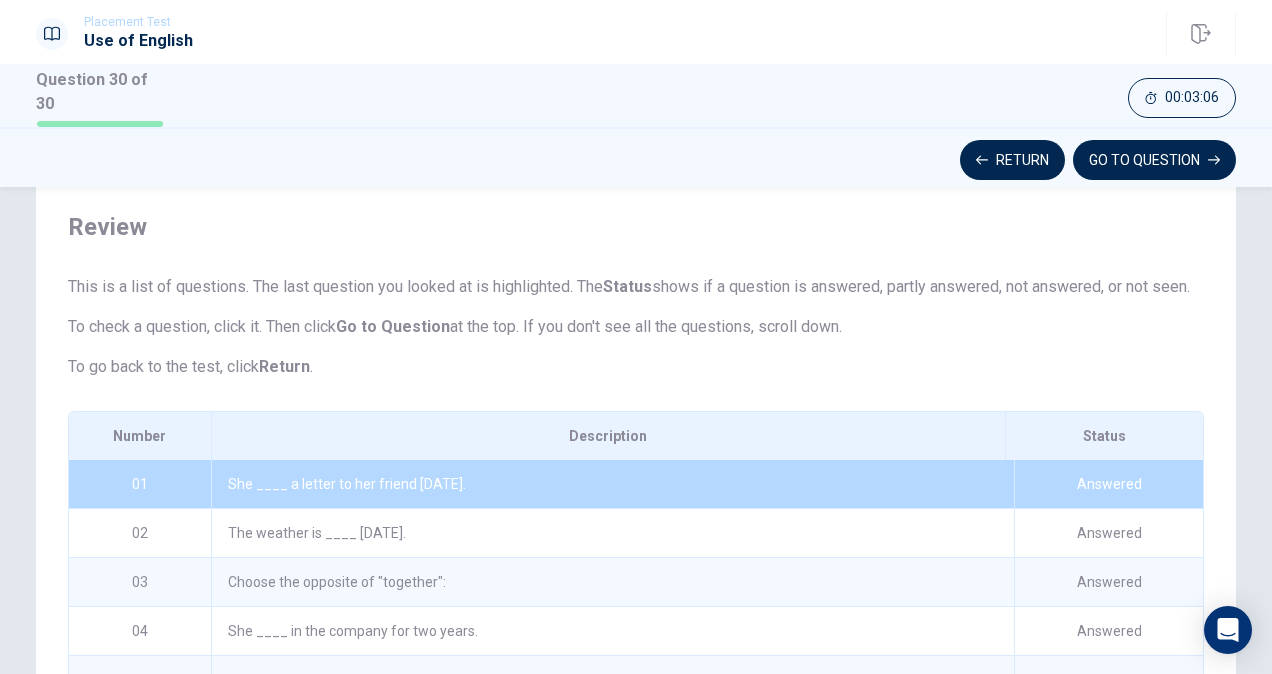 click on "01" at bounding box center (140, 484) 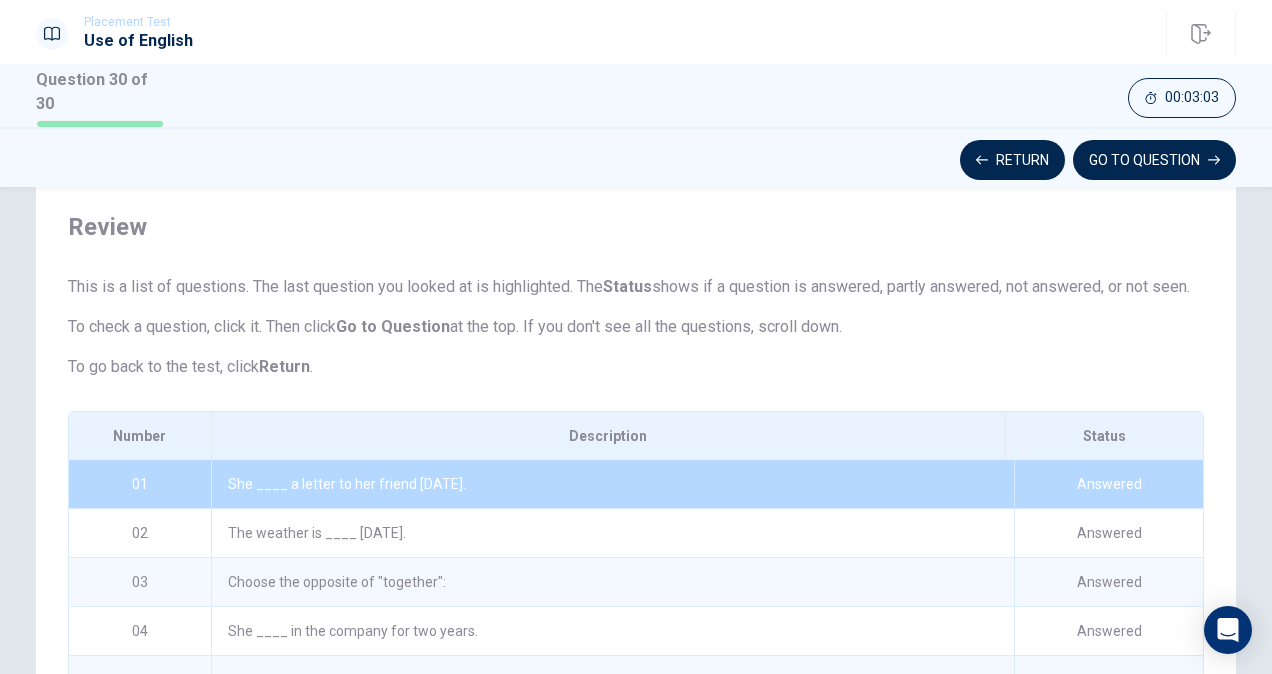 click on "She ____ a letter to her friend [DATE]." at bounding box center (612, 484) 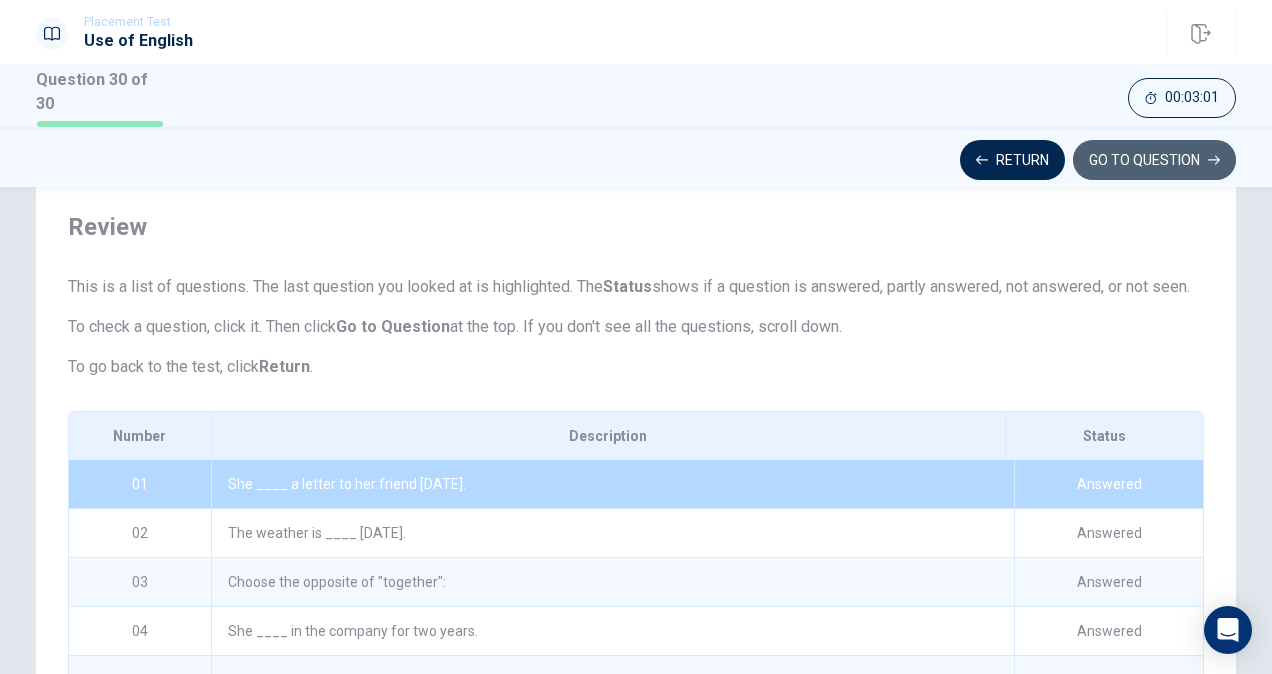 click on "GO TO QUESTION" at bounding box center [1154, 160] 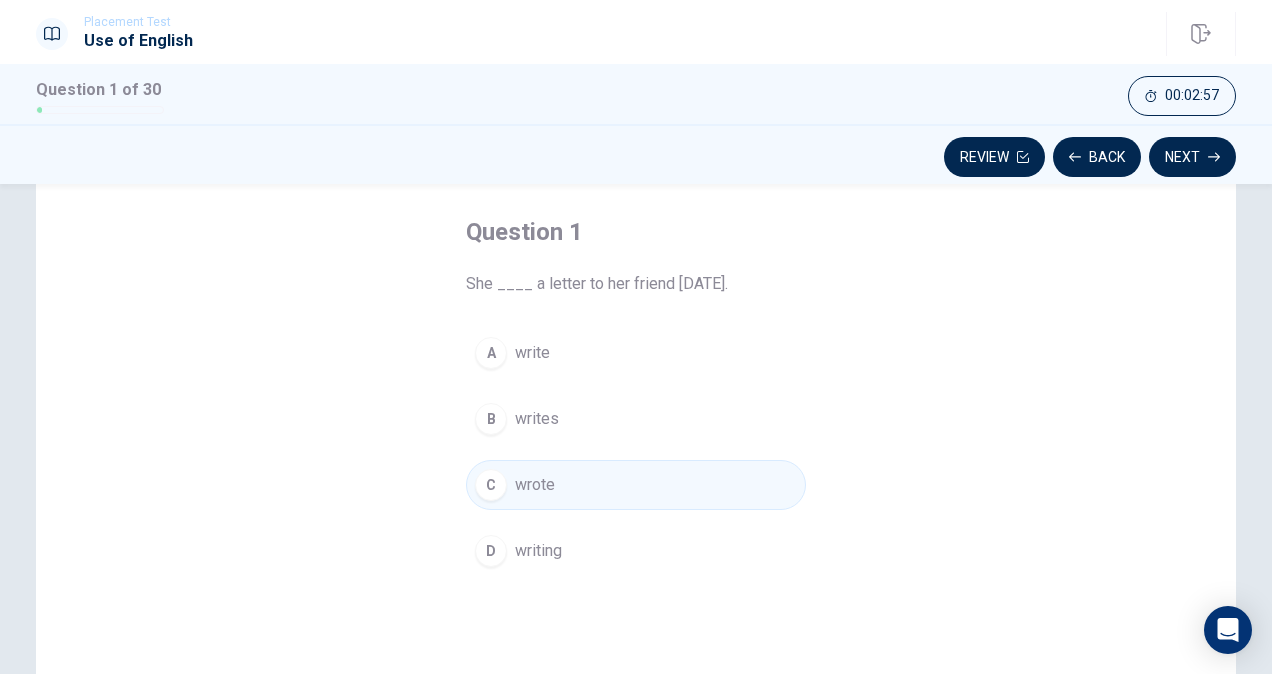 scroll, scrollTop: 89, scrollLeft: 0, axis: vertical 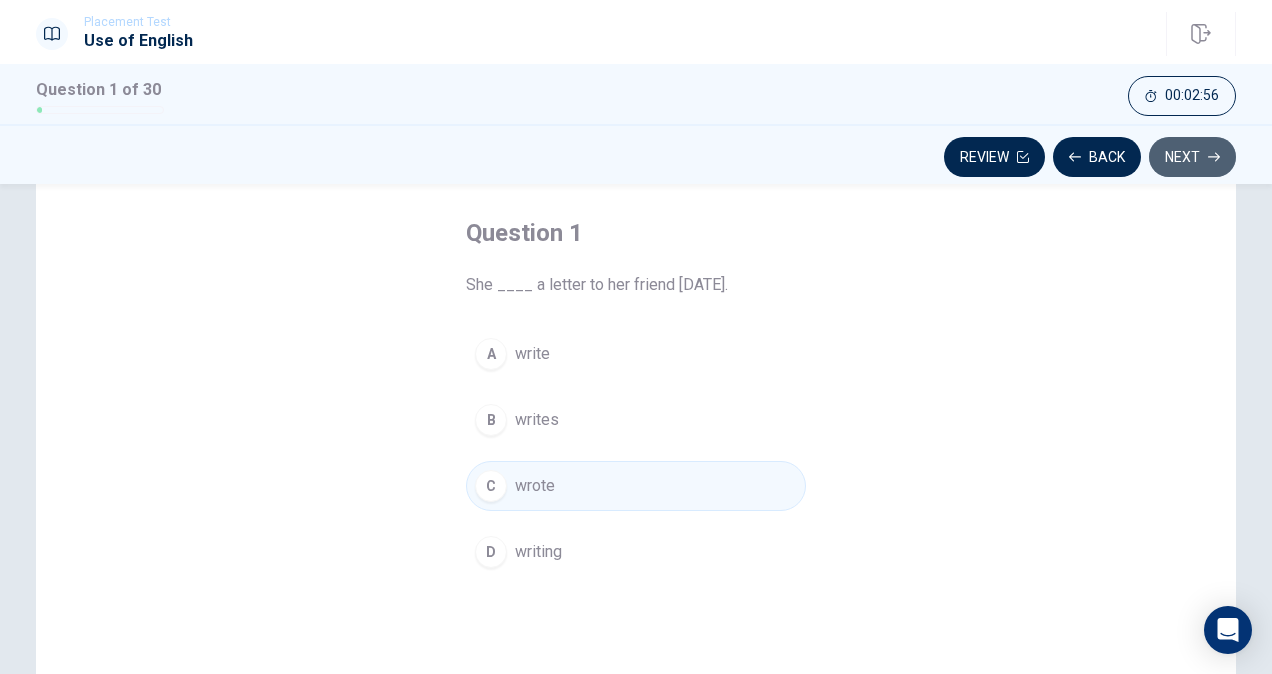 click on "Next" at bounding box center [1192, 157] 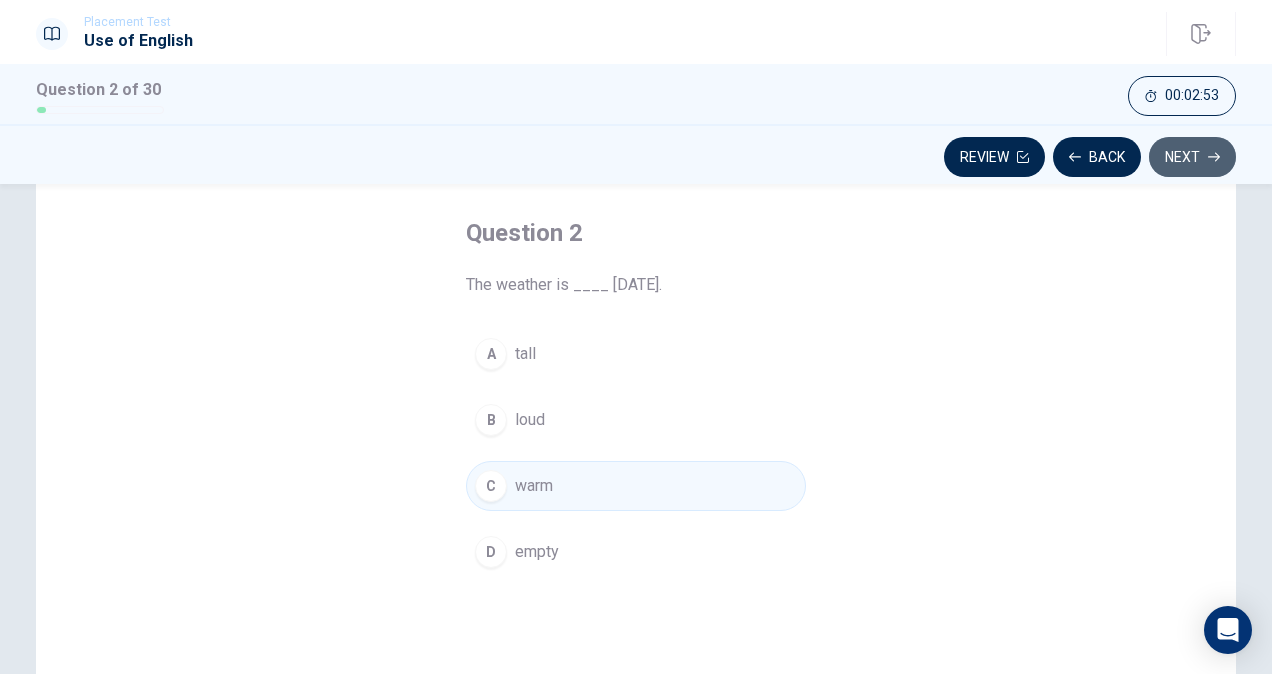 click on "Next" at bounding box center (1192, 157) 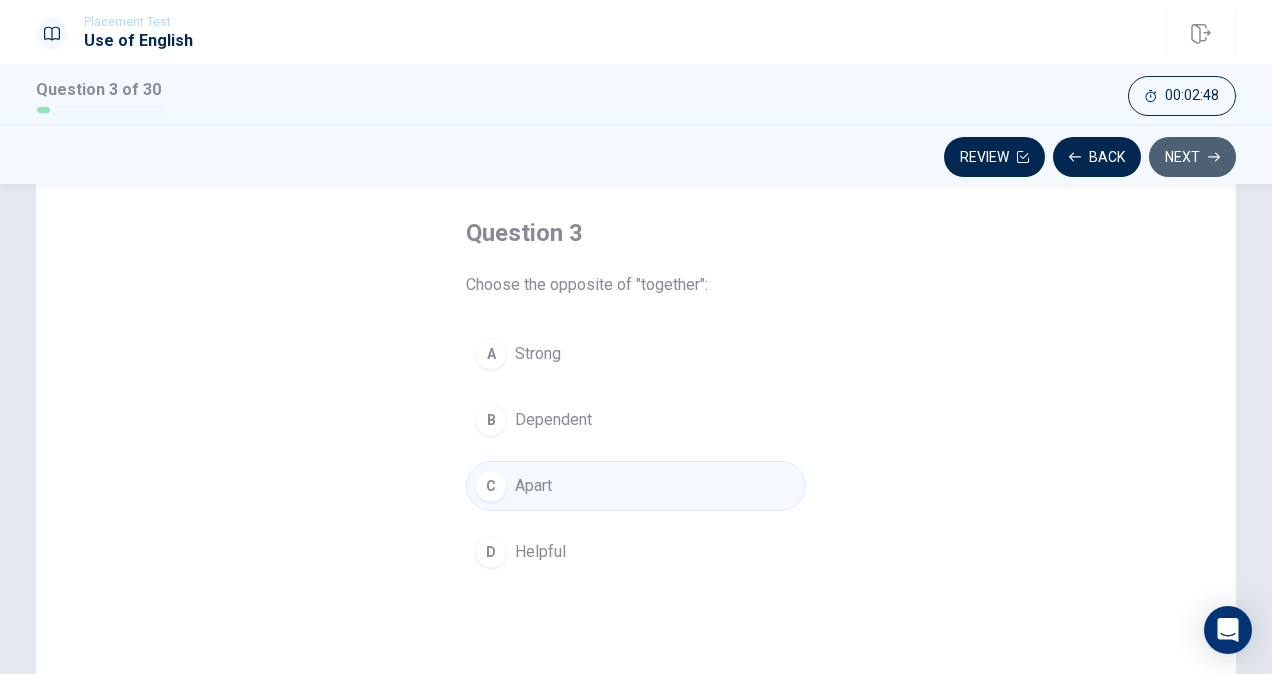 click on "Next" at bounding box center (1192, 157) 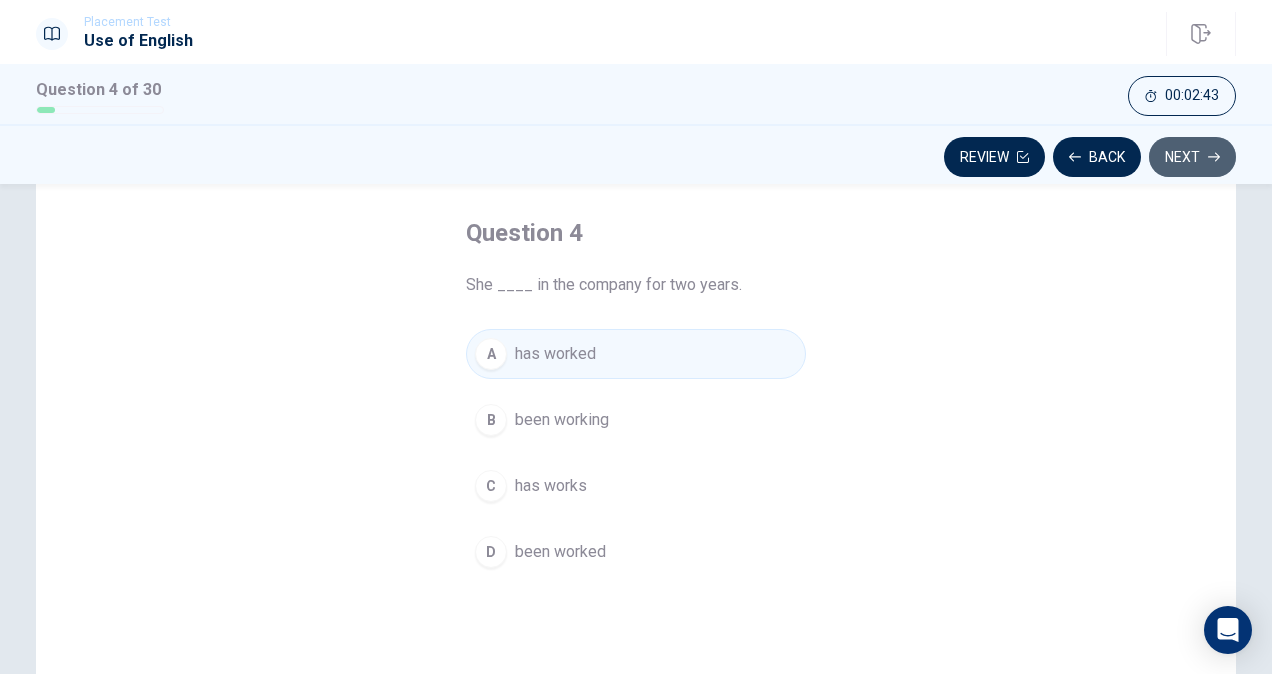 click on "Next" at bounding box center [1192, 157] 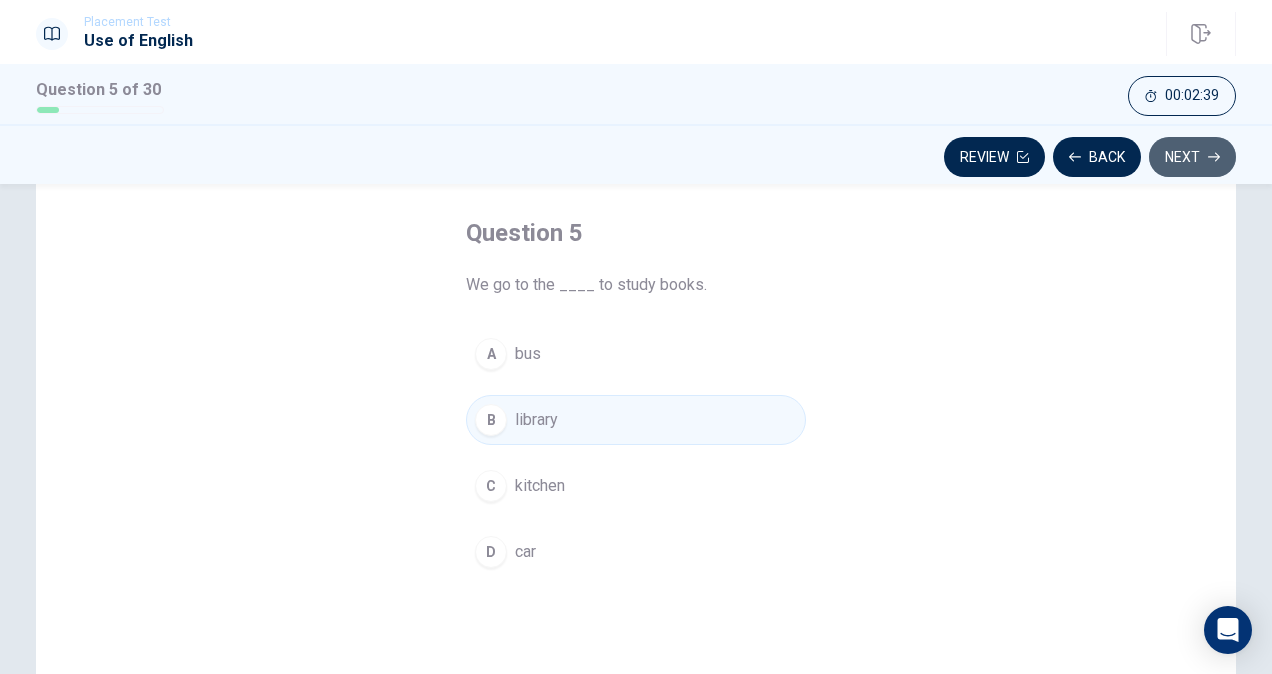 click on "Next" at bounding box center (1192, 157) 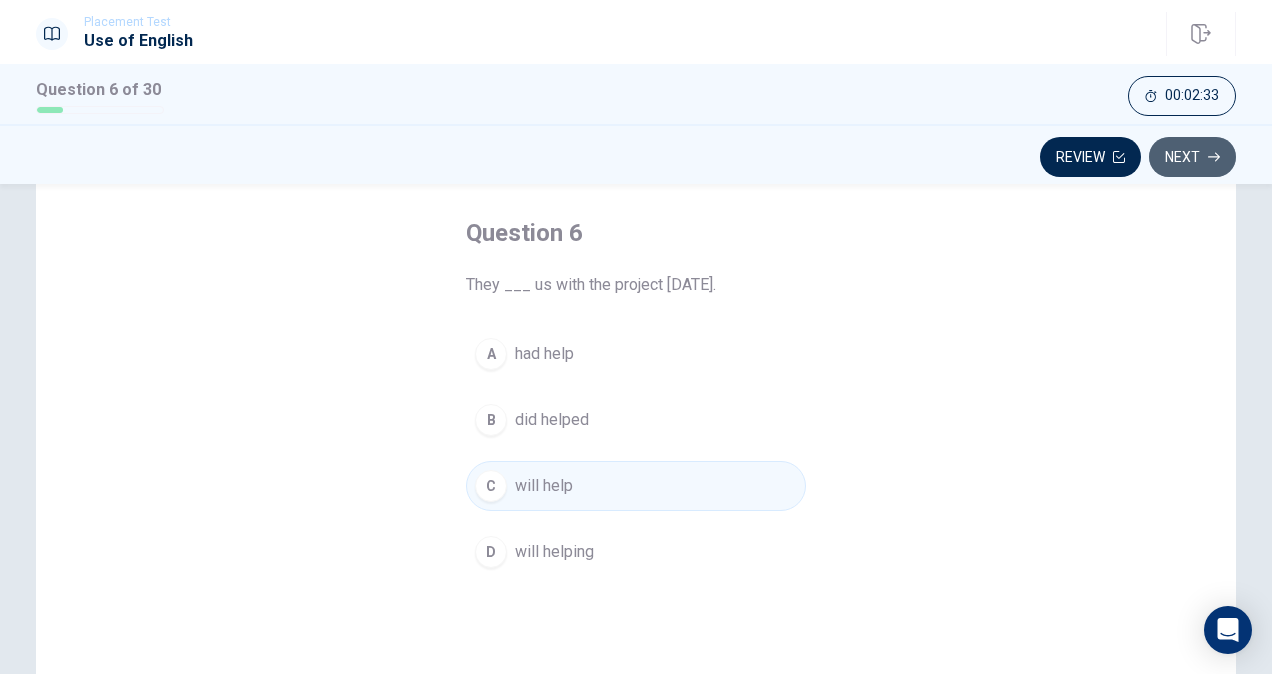 click on "Next" at bounding box center [1192, 157] 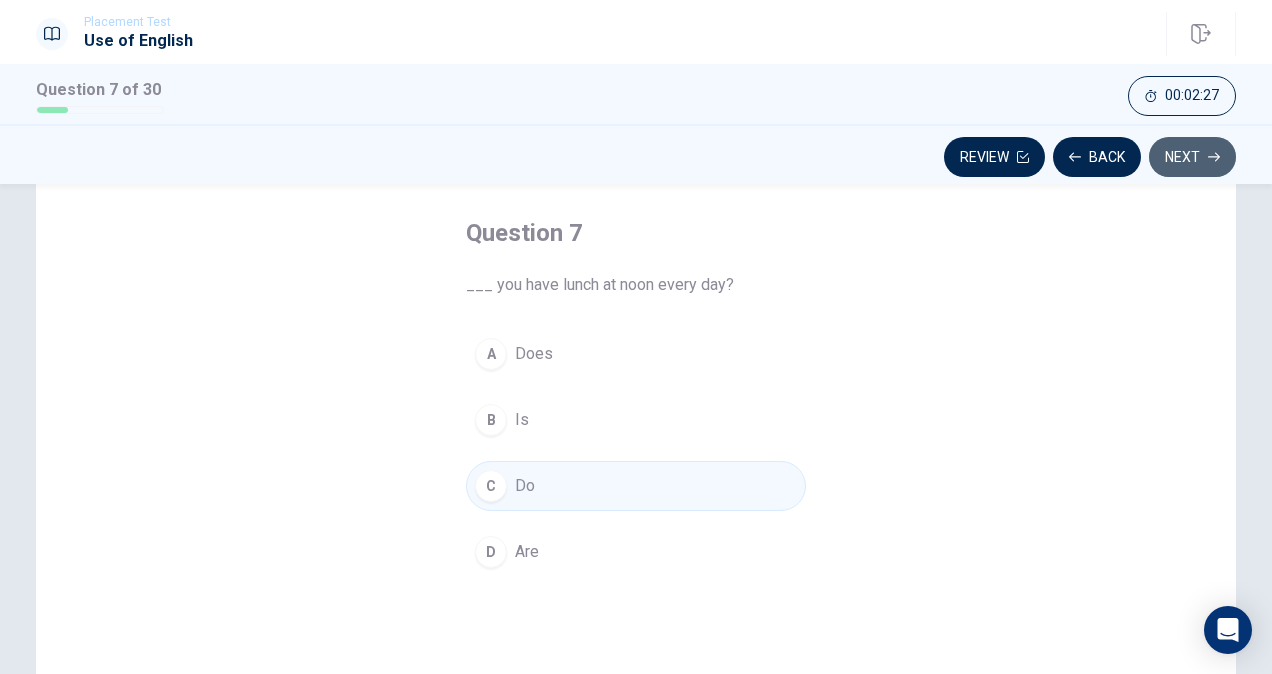 click on "Next" at bounding box center (1192, 157) 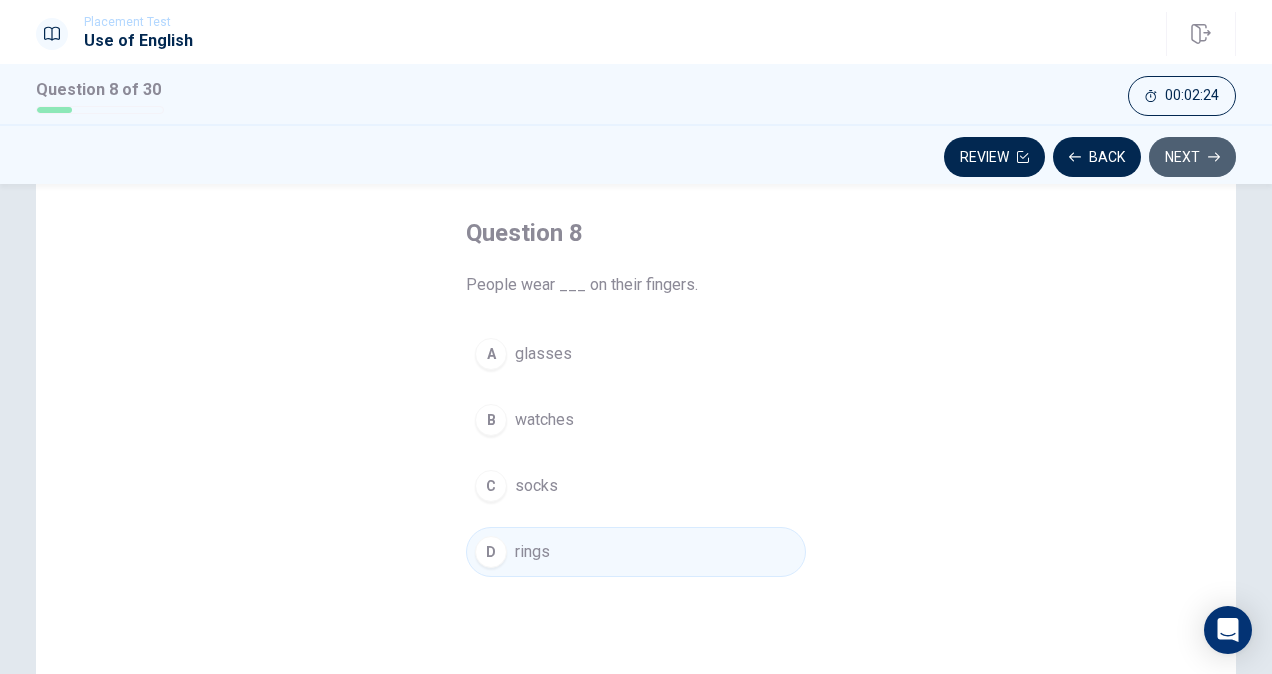 click on "Next" at bounding box center [1192, 157] 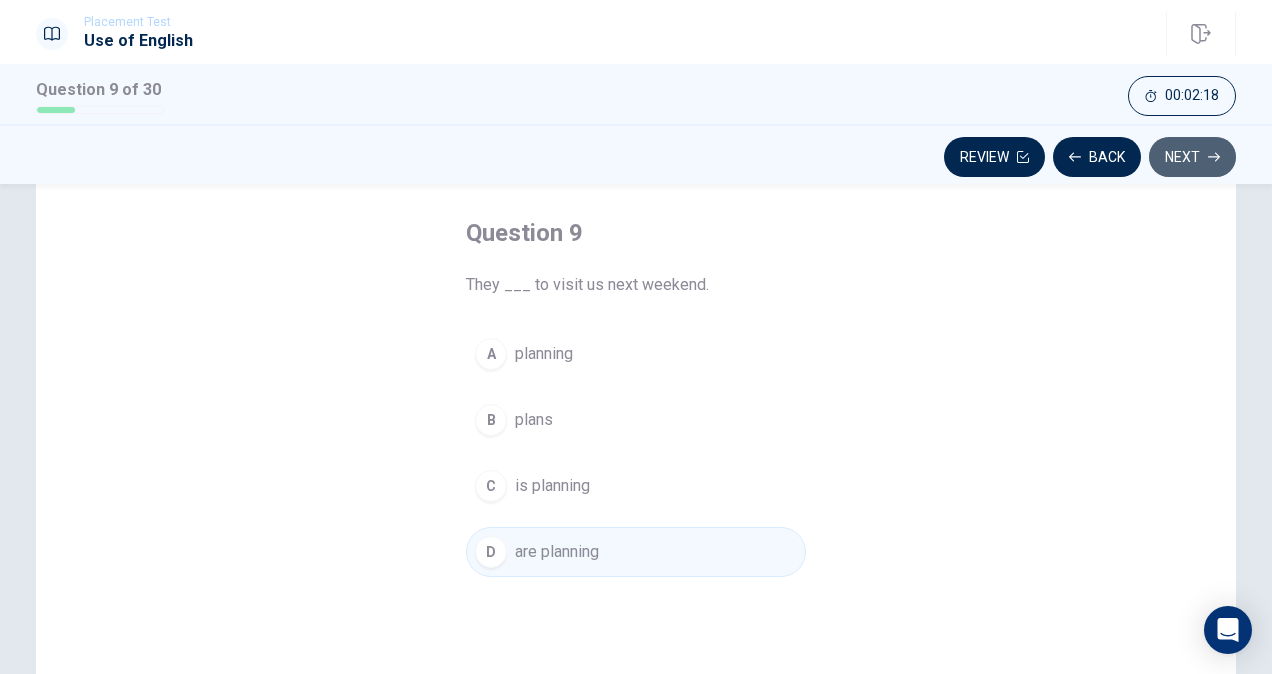 click on "Next" at bounding box center (1192, 157) 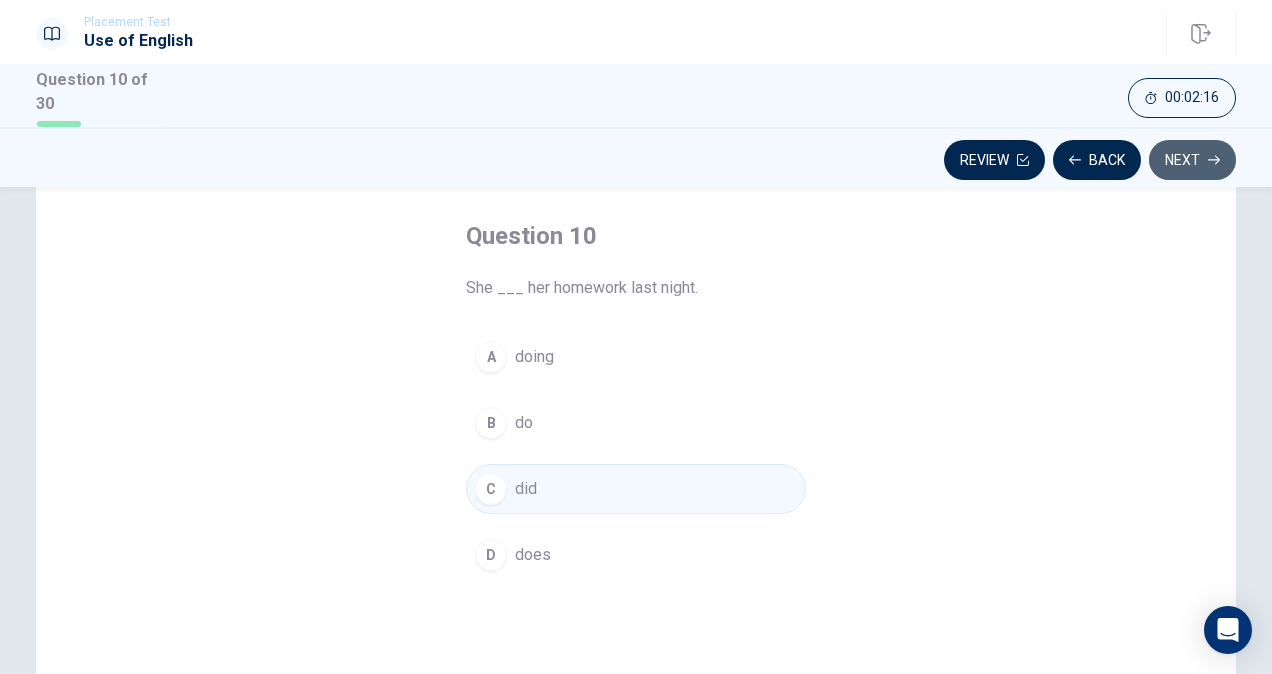 click on "Next" at bounding box center [1192, 160] 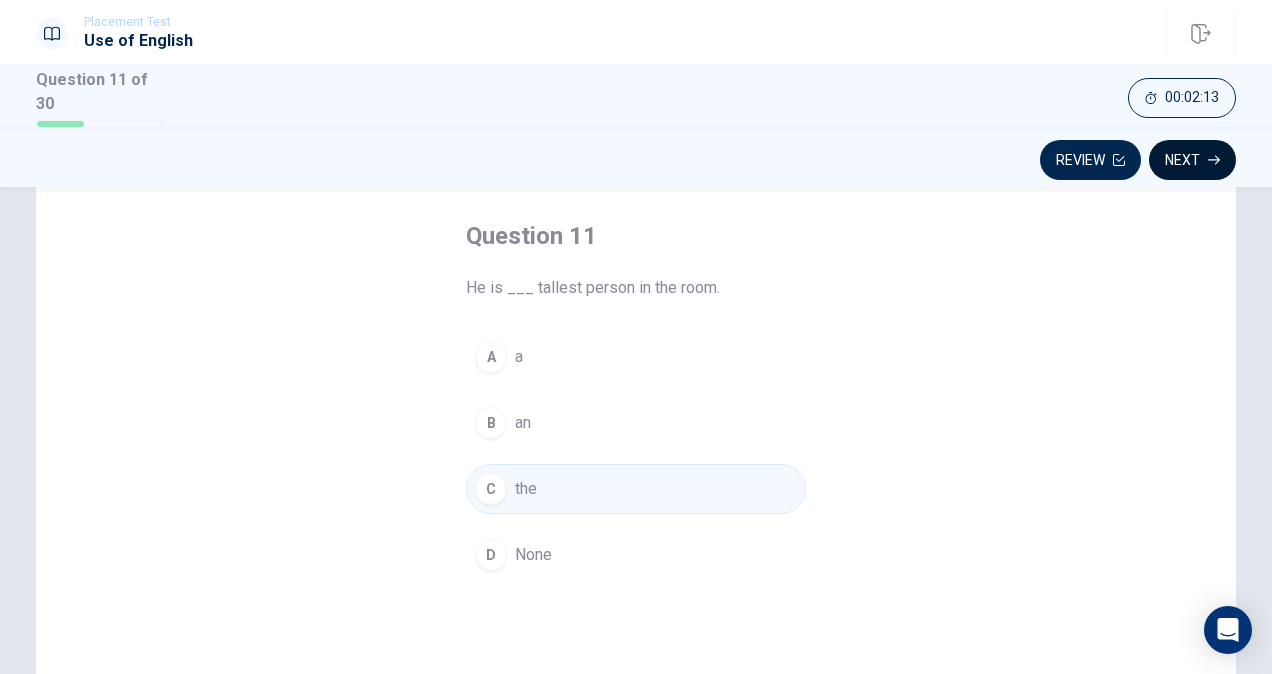 click on "Next" at bounding box center [1192, 160] 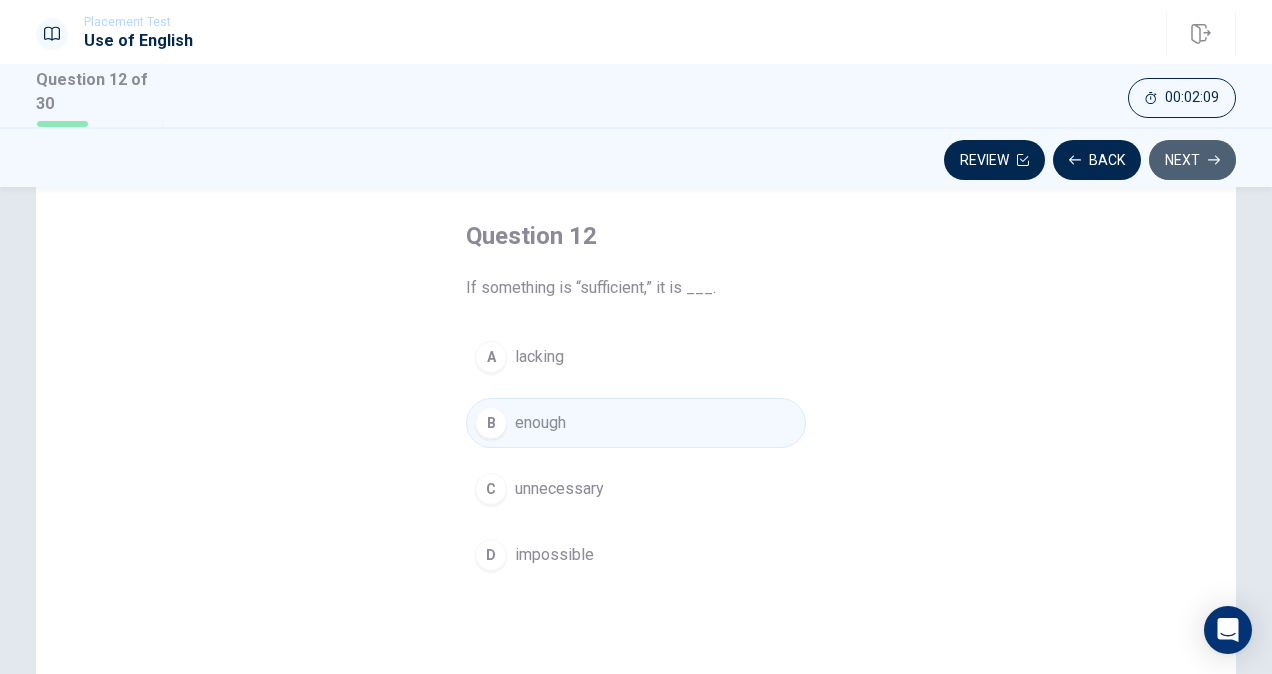 click on "Next" at bounding box center [1192, 160] 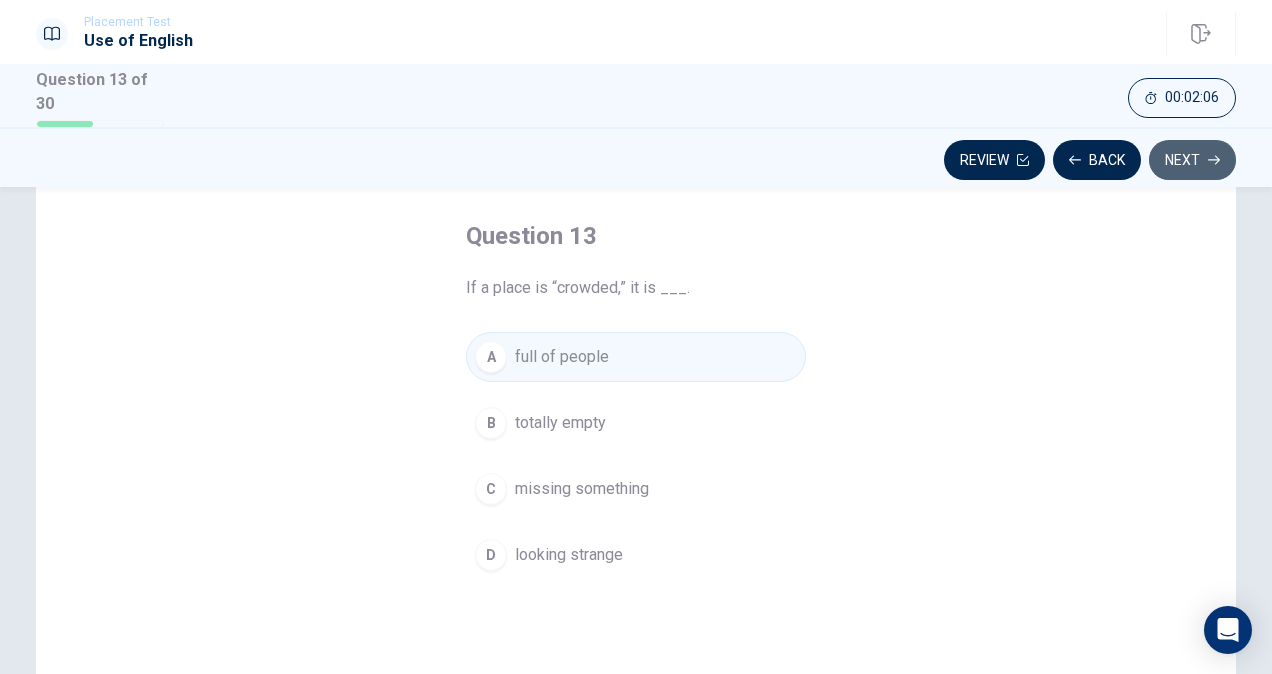 click on "Next" at bounding box center (1192, 160) 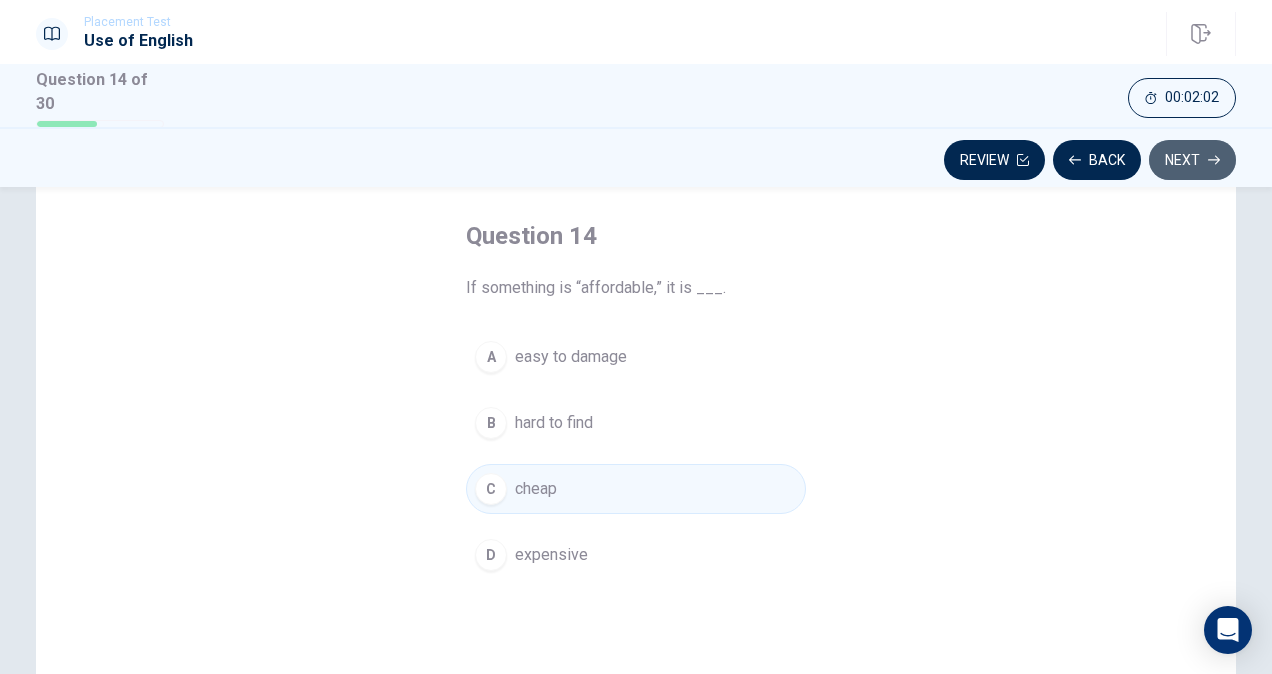 click on "Next" at bounding box center [1192, 160] 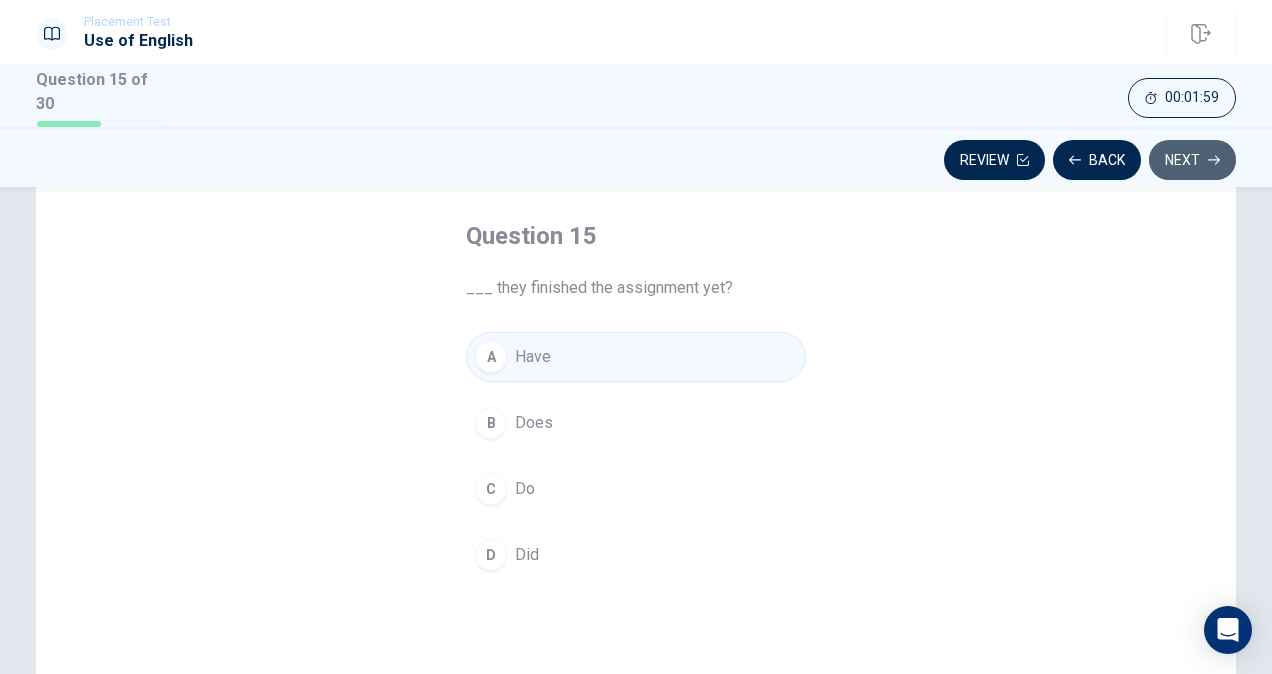 click on "Next" at bounding box center (1192, 160) 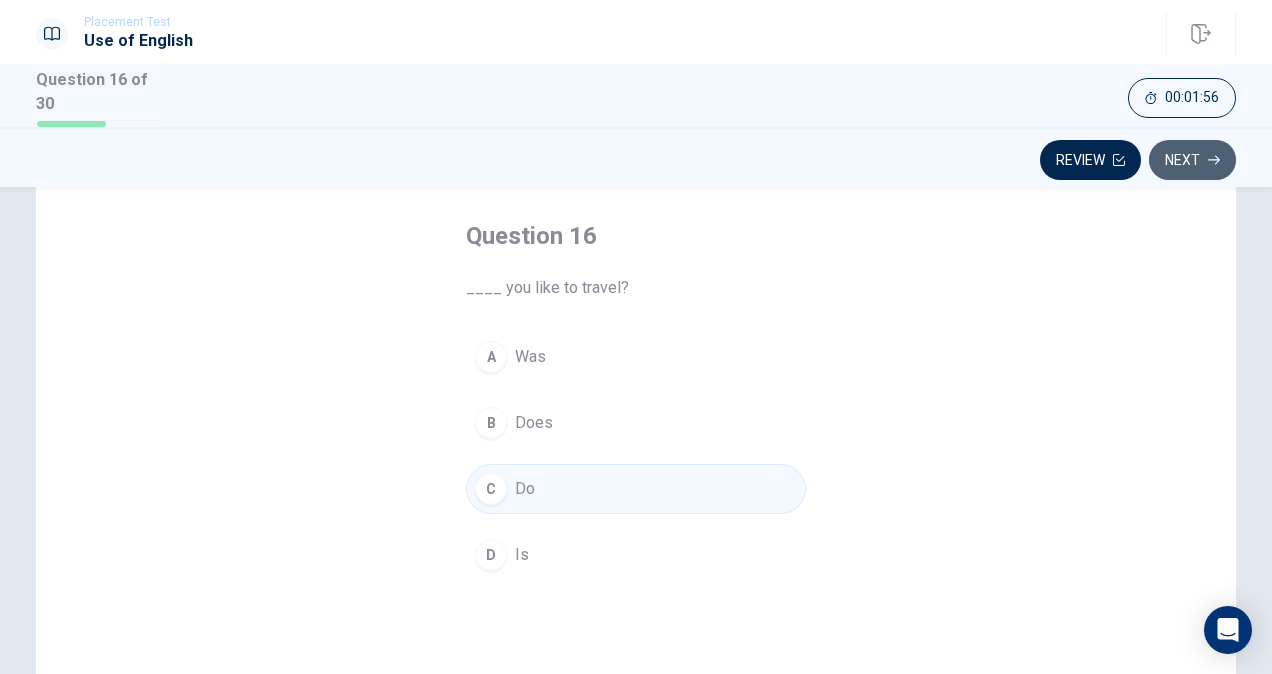 click on "Next" at bounding box center [1192, 160] 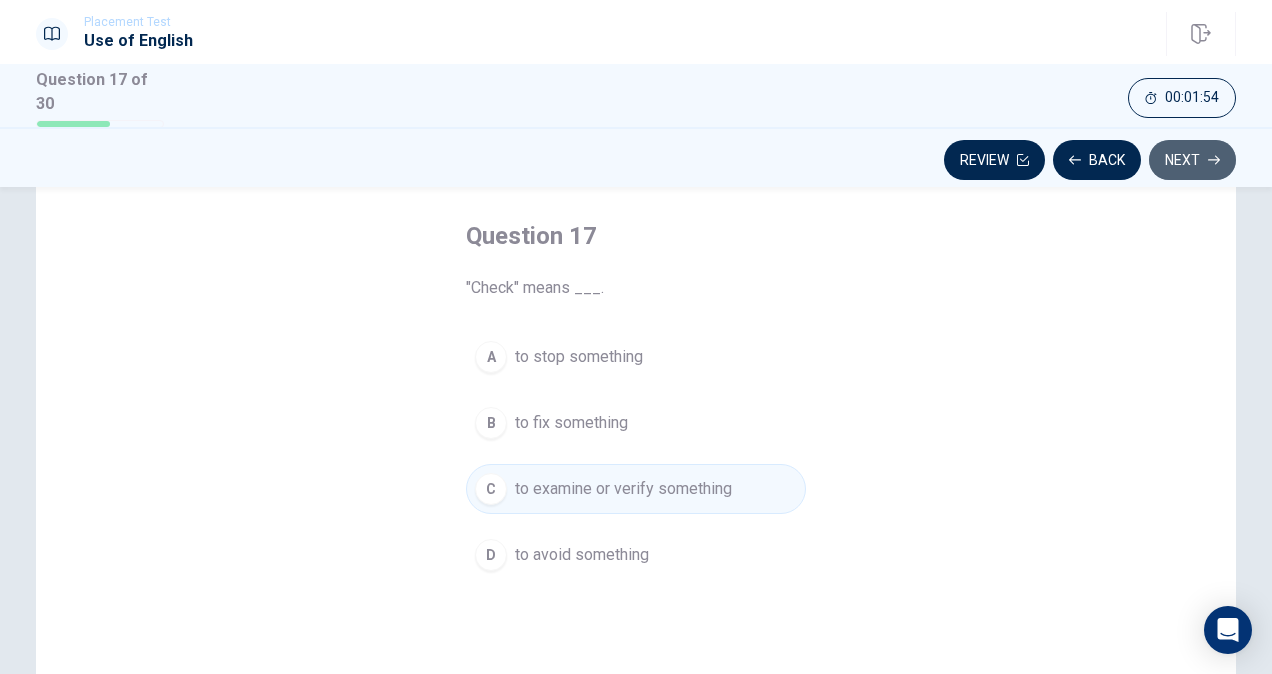 click on "Next" at bounding box center (1192, 160) 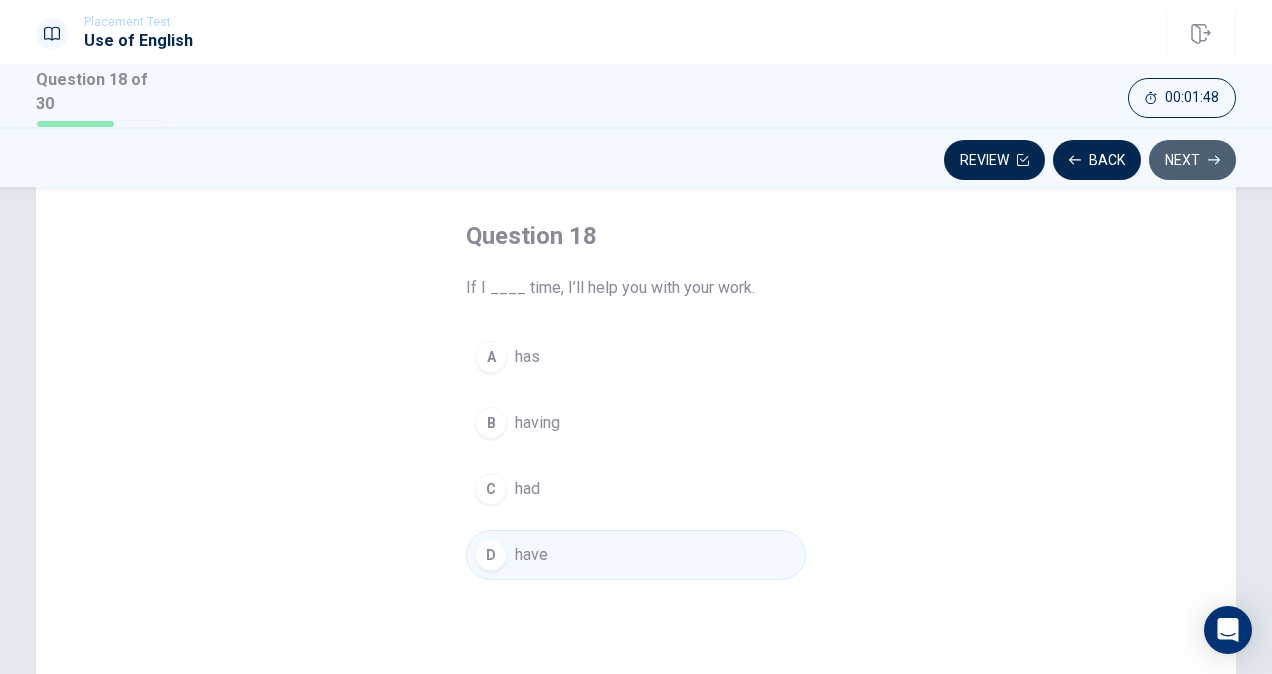 click on "Next" at bounding box center [1192, 160] 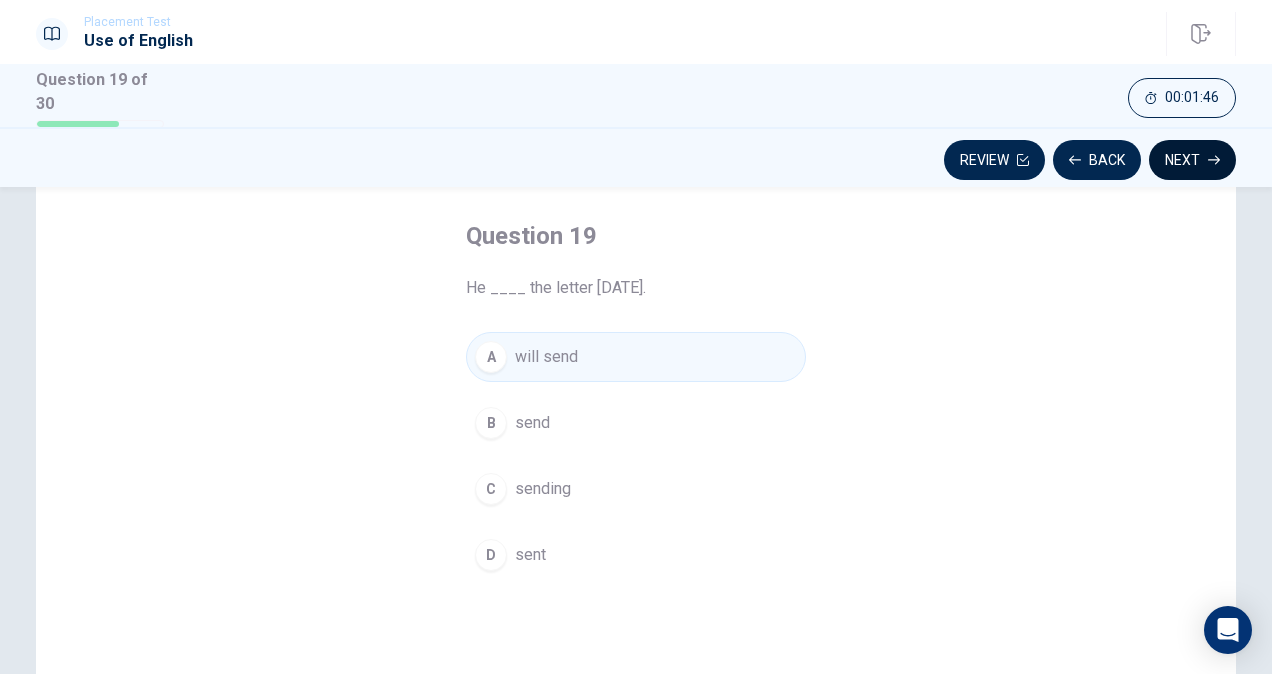 click on "Next" at bounding box center [1192, 160] 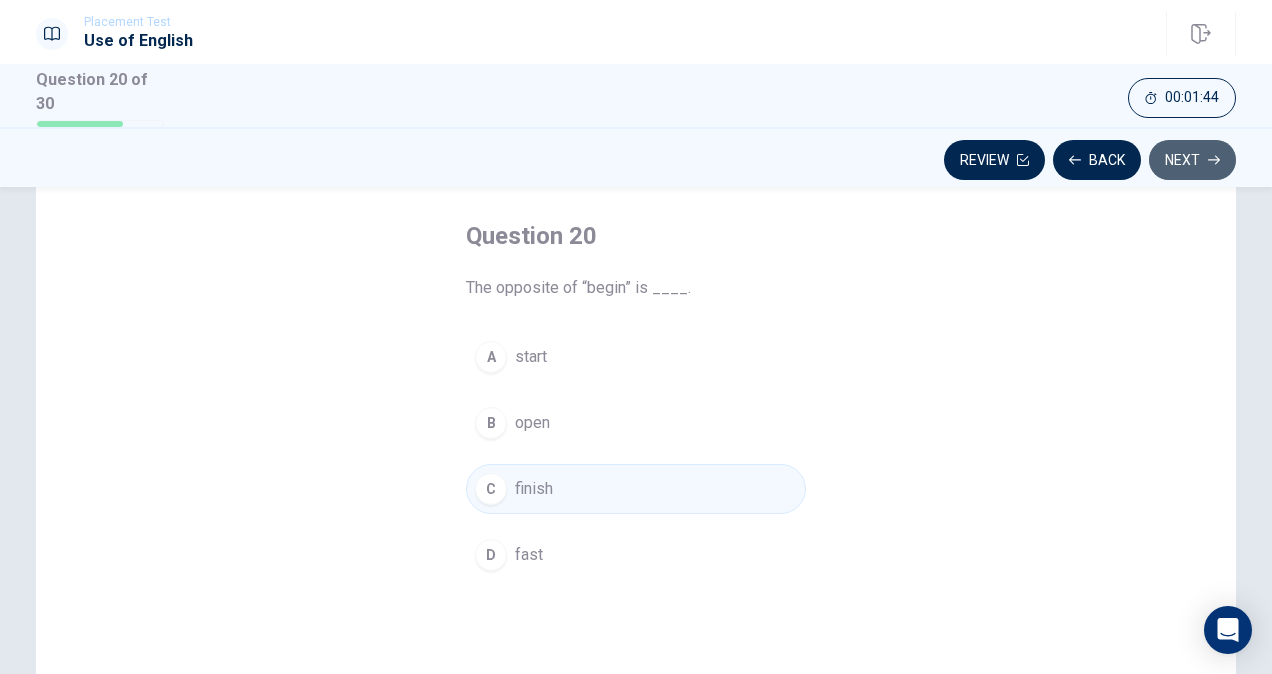 click on "Next" at bounding box center (1192, 160) 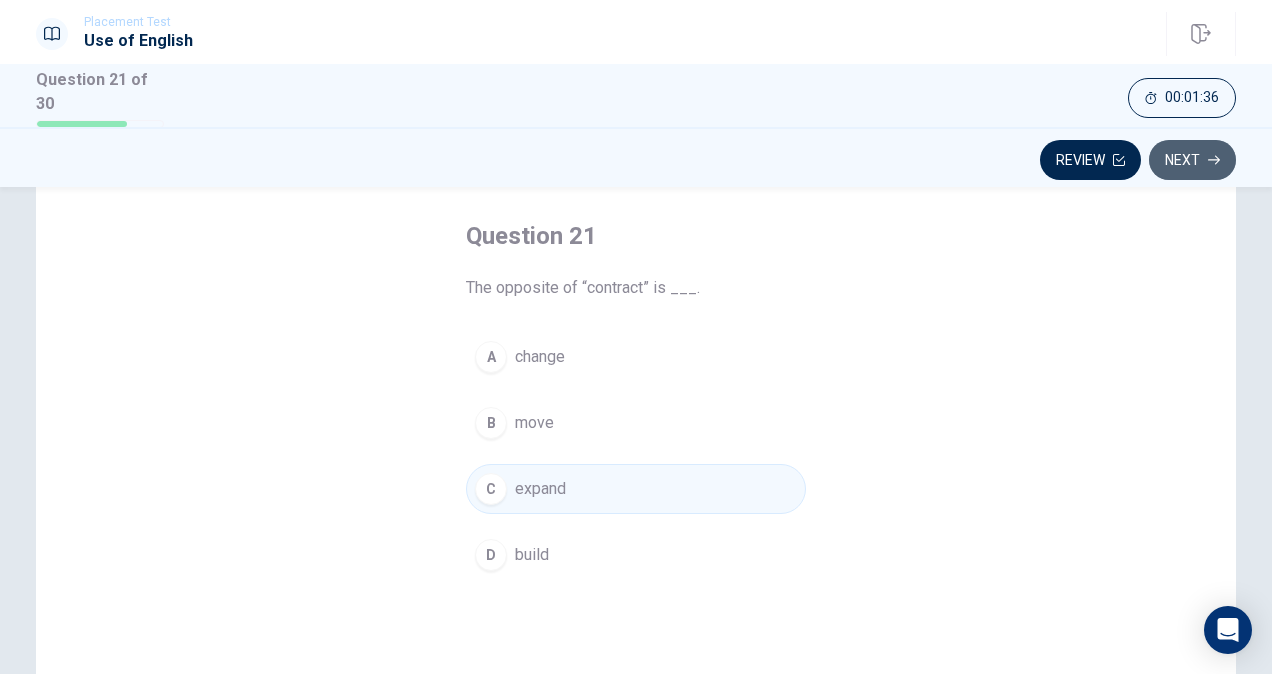 click on "Next" at bounding box center [1192, 160] 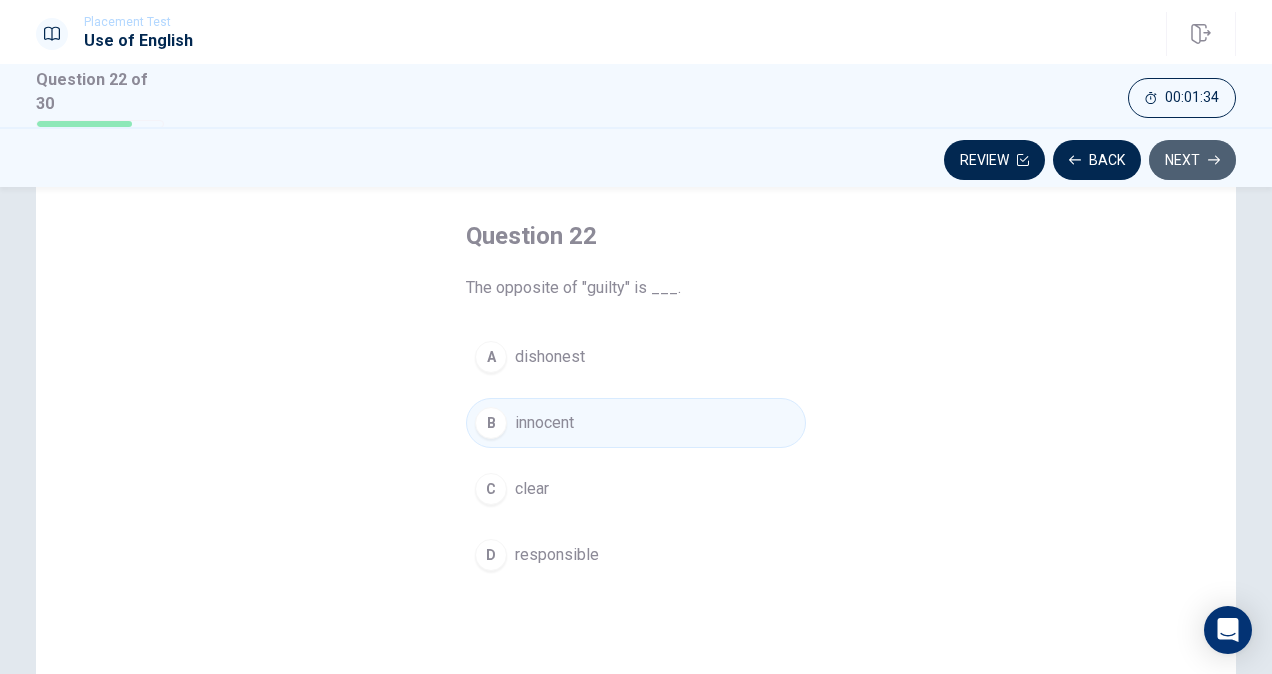 click on "Next" at bounding box center [1192, 160] 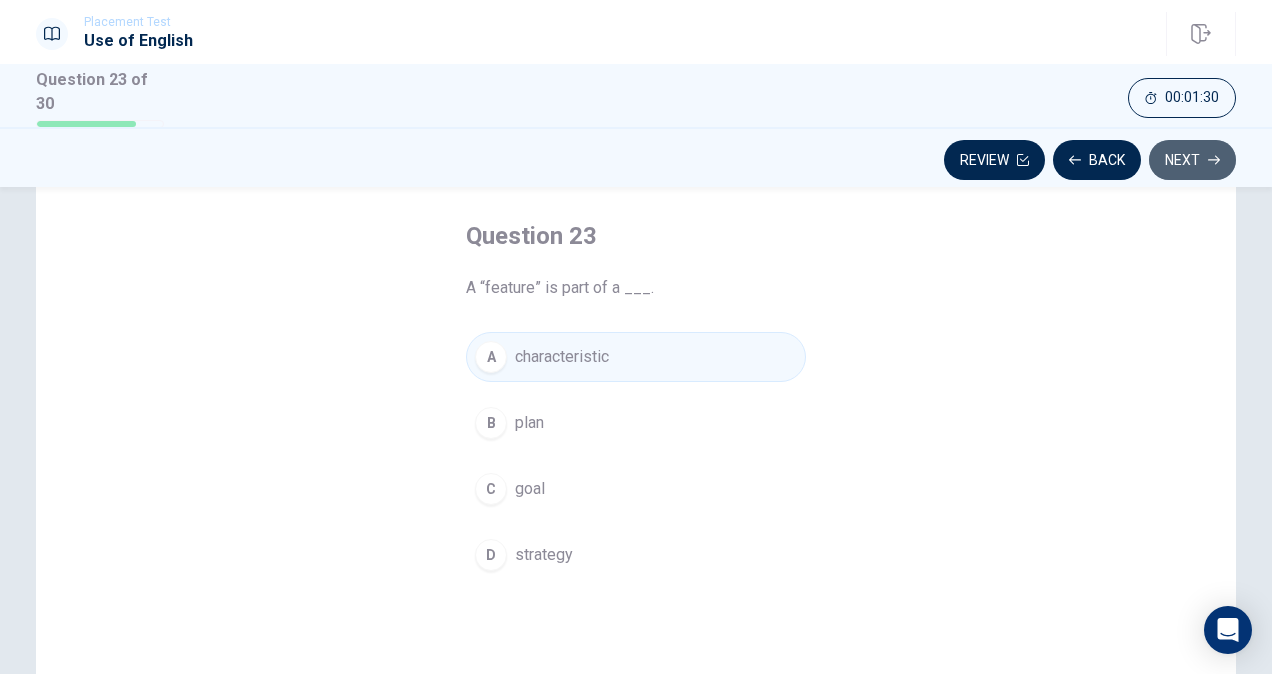 click on "Next" at bounding box center [1192, 160] 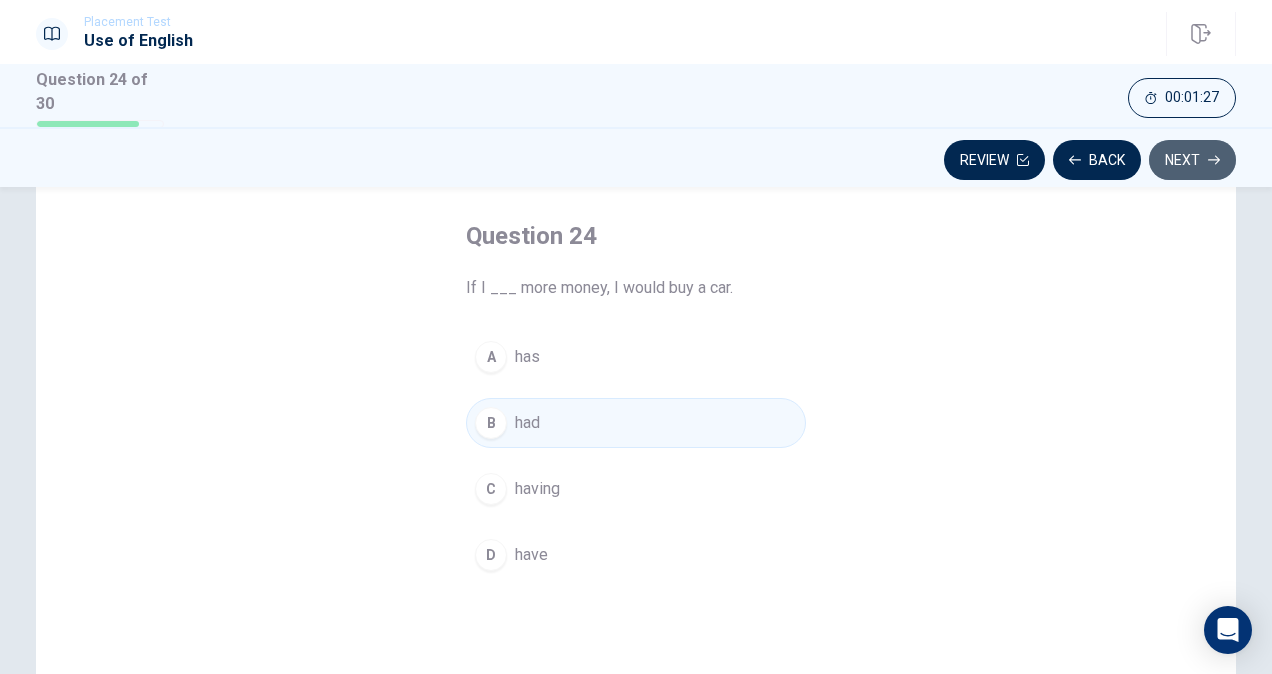 click on "Next" at bounding box center (1192, 160) 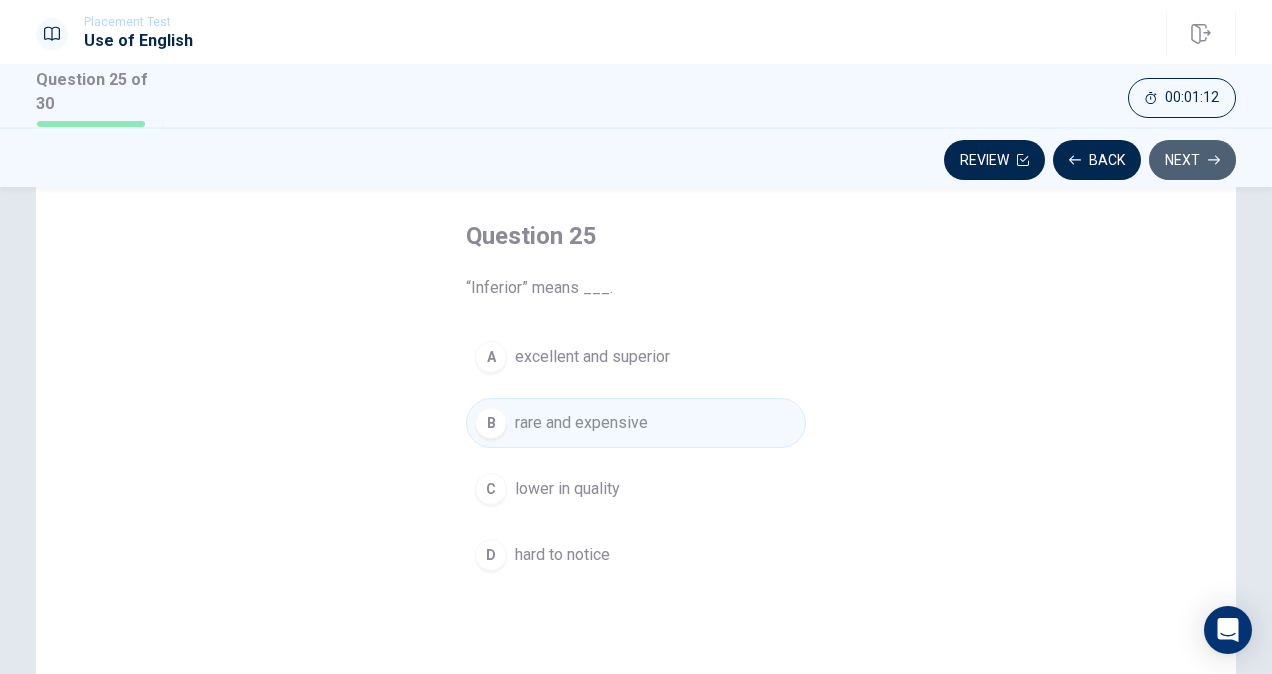 click on "Next" at bounding box center [1192, 160] 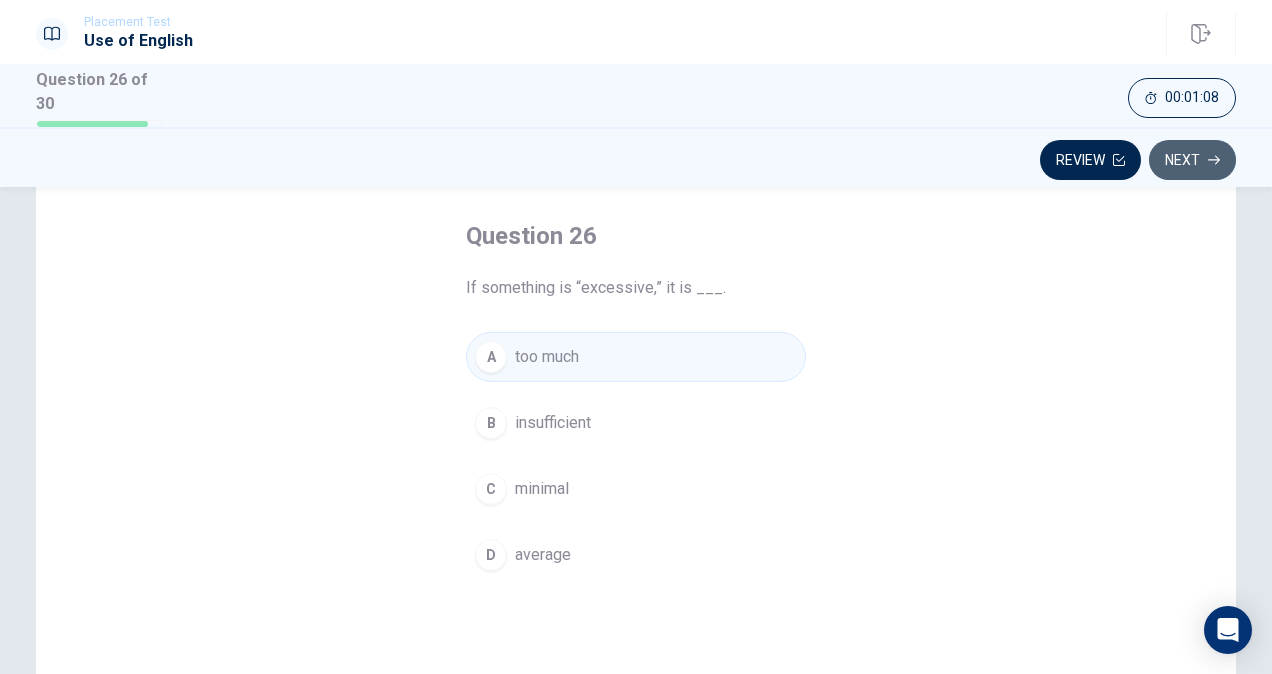 click on "Next" at bounding box center [1192, 160] 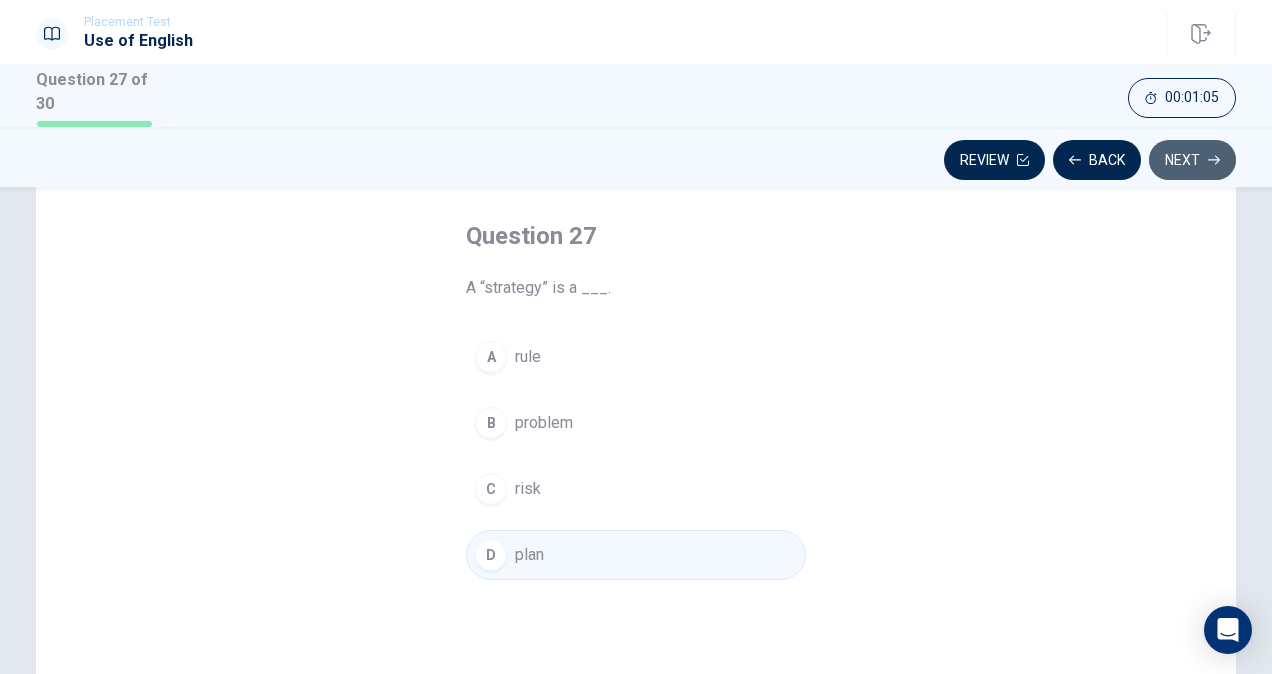 click on "Next" at bounding box center (1192, 160) 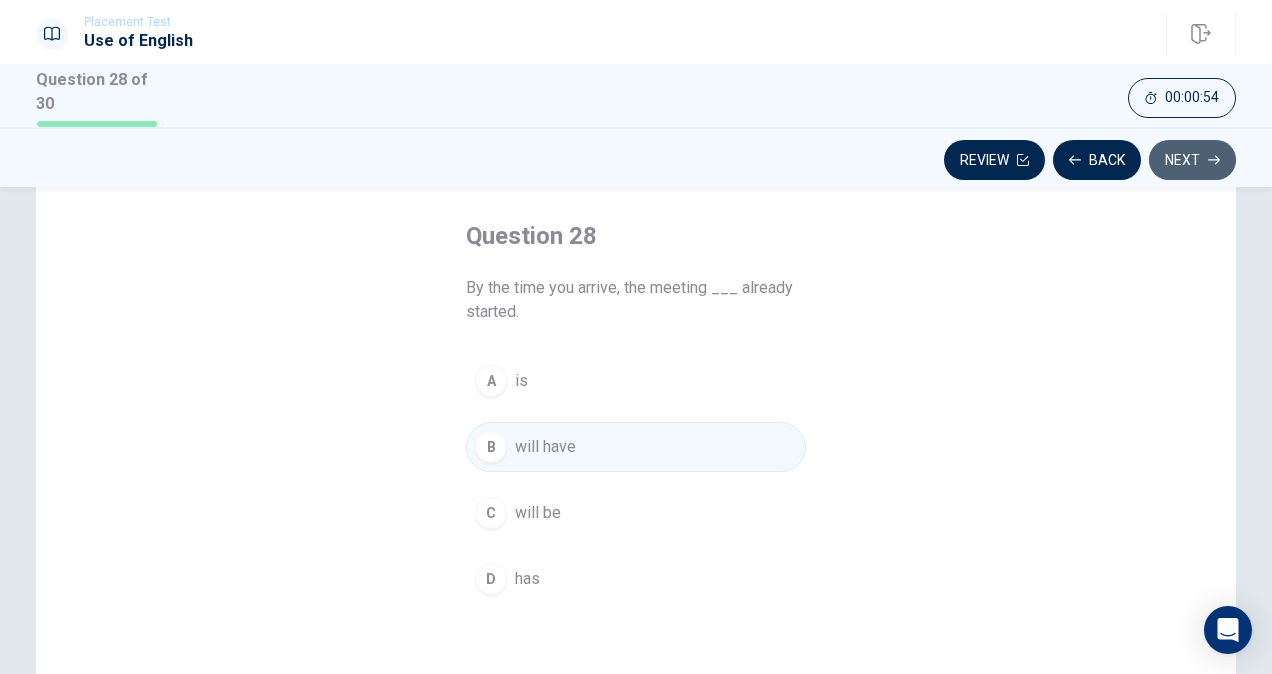 click on "Next" at bounding box center [1192, 160] 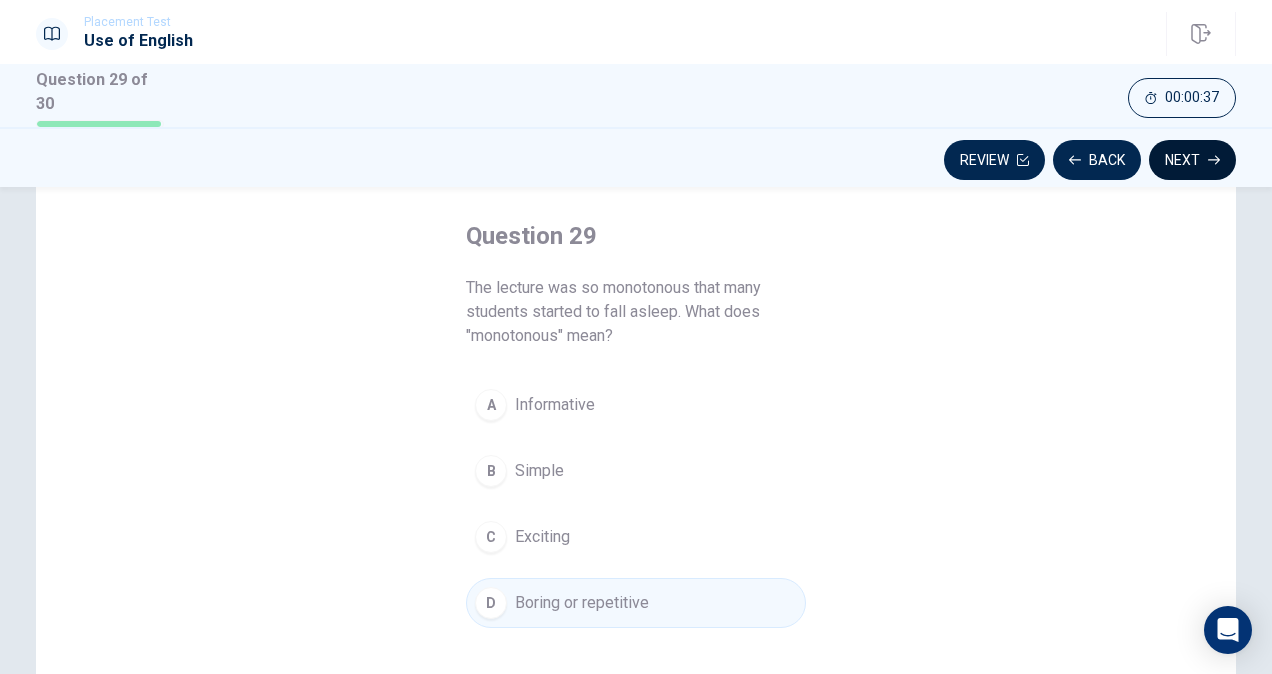 click 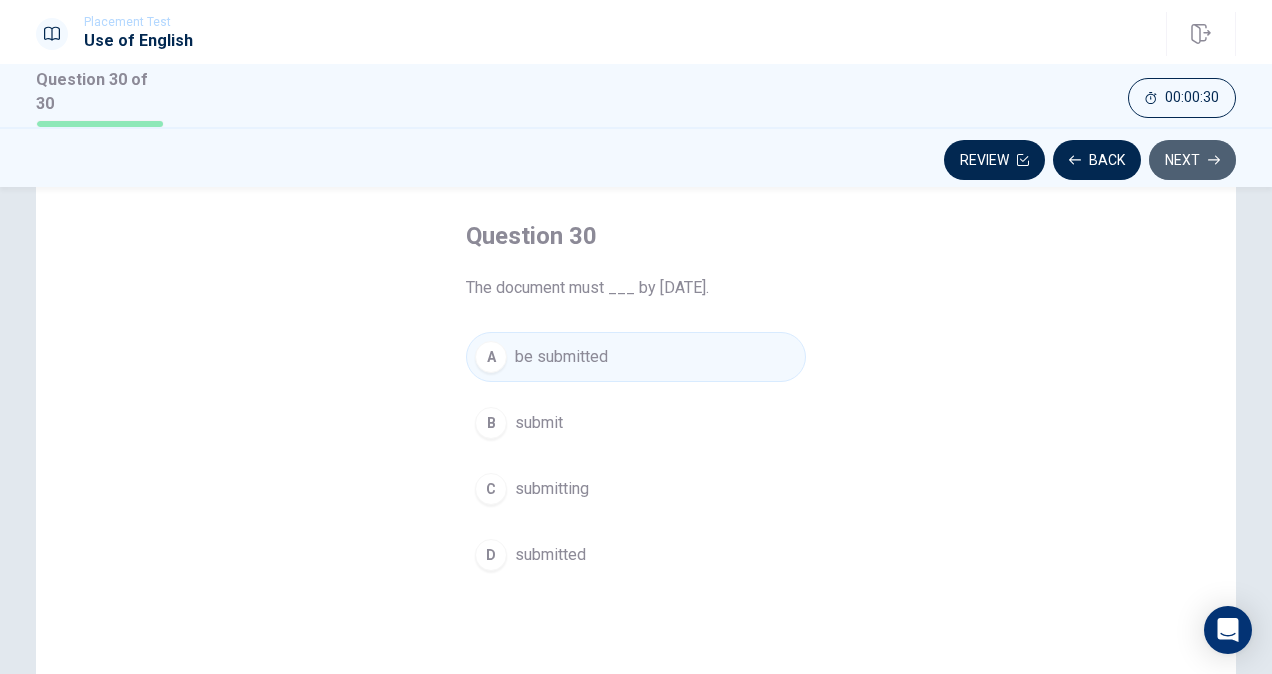 click 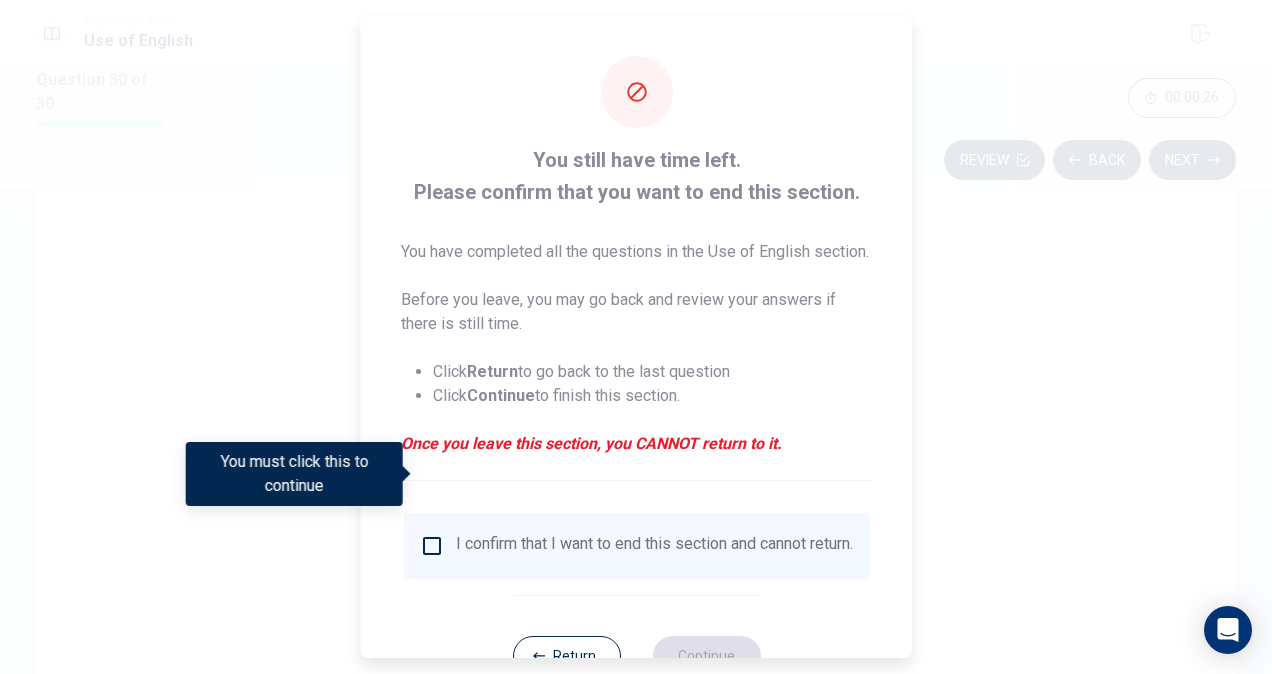 scroll, scrollTop: 96, scrollLeft: 0, axis: vertical 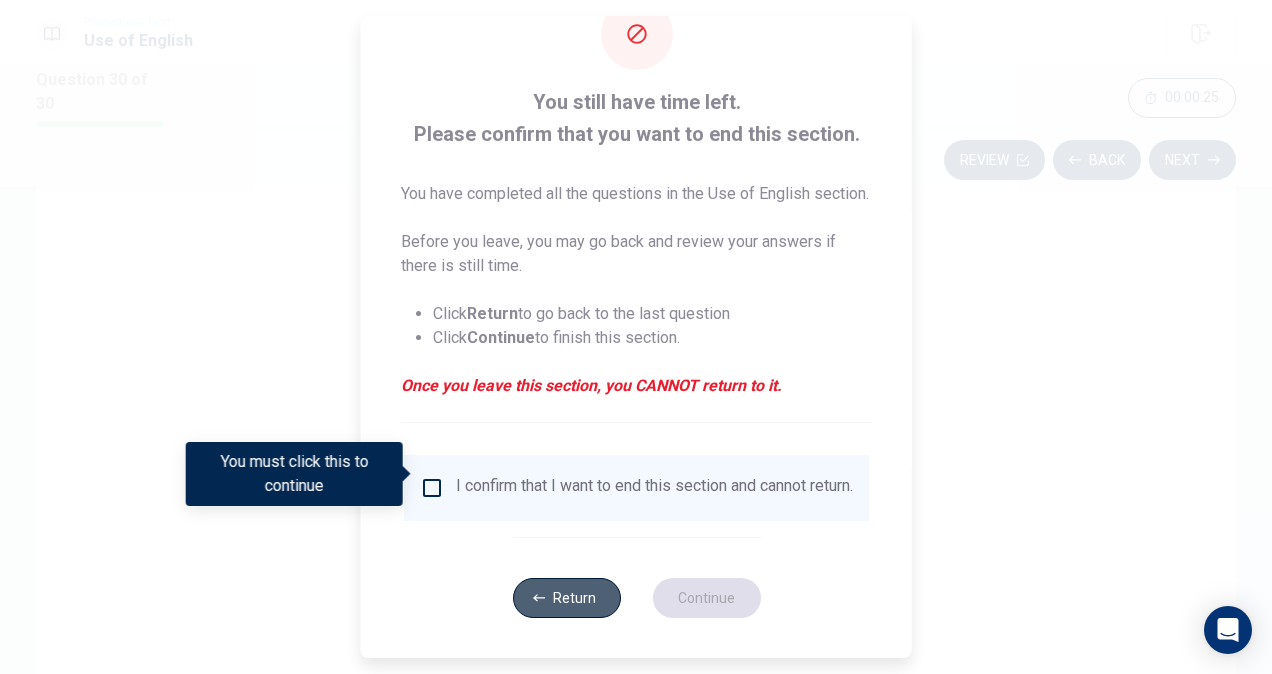 click on "Return" at bounding box center (566, 598) 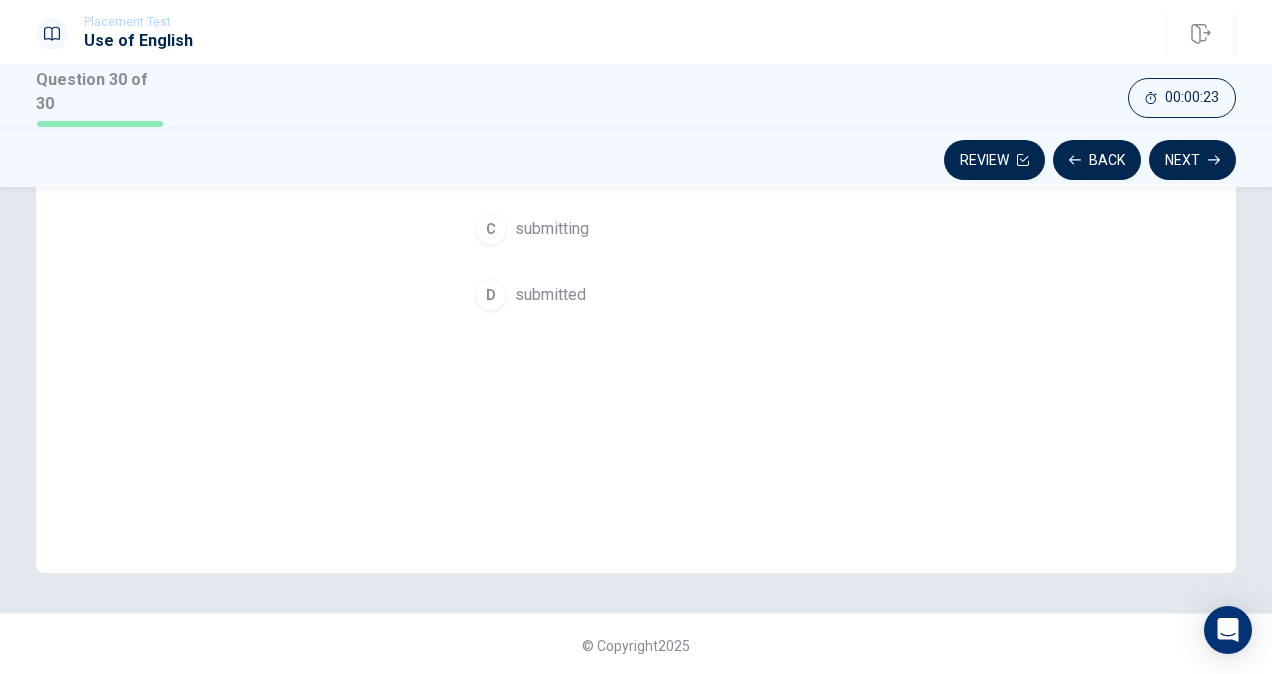 scroll, scrollTop: 0, scrollLeft: 0, axis: both 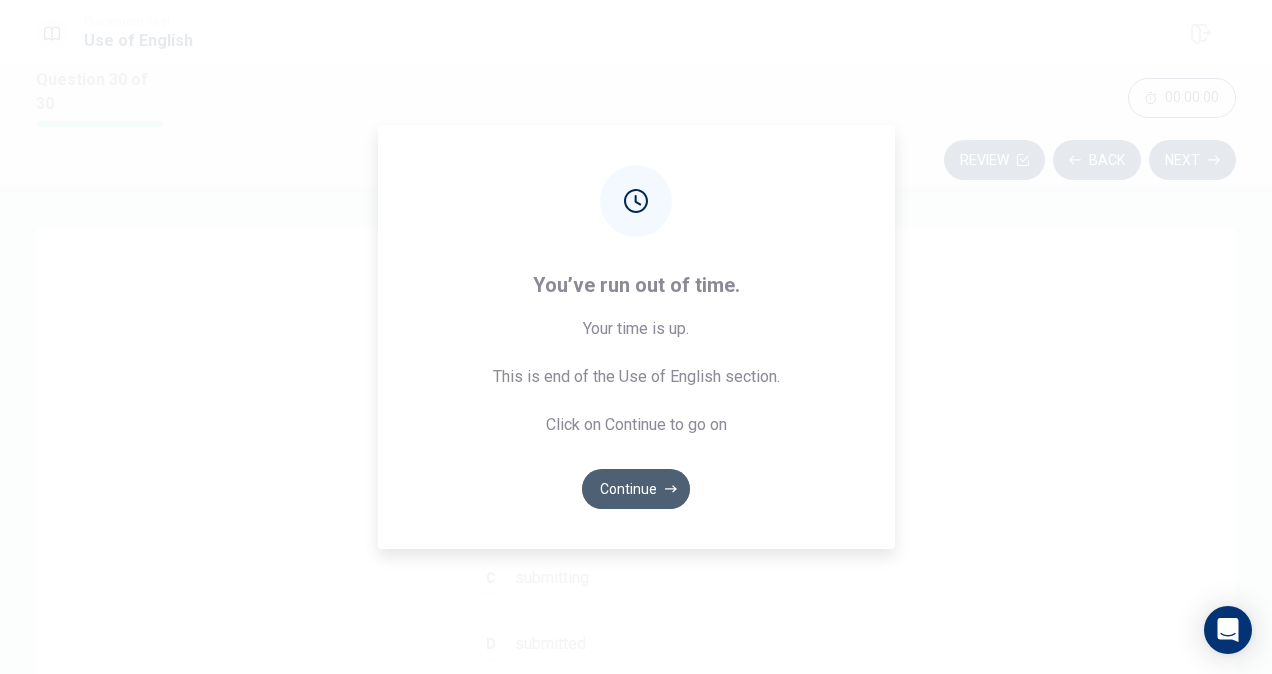 click on "Continue" at bounding box center (636, 489) 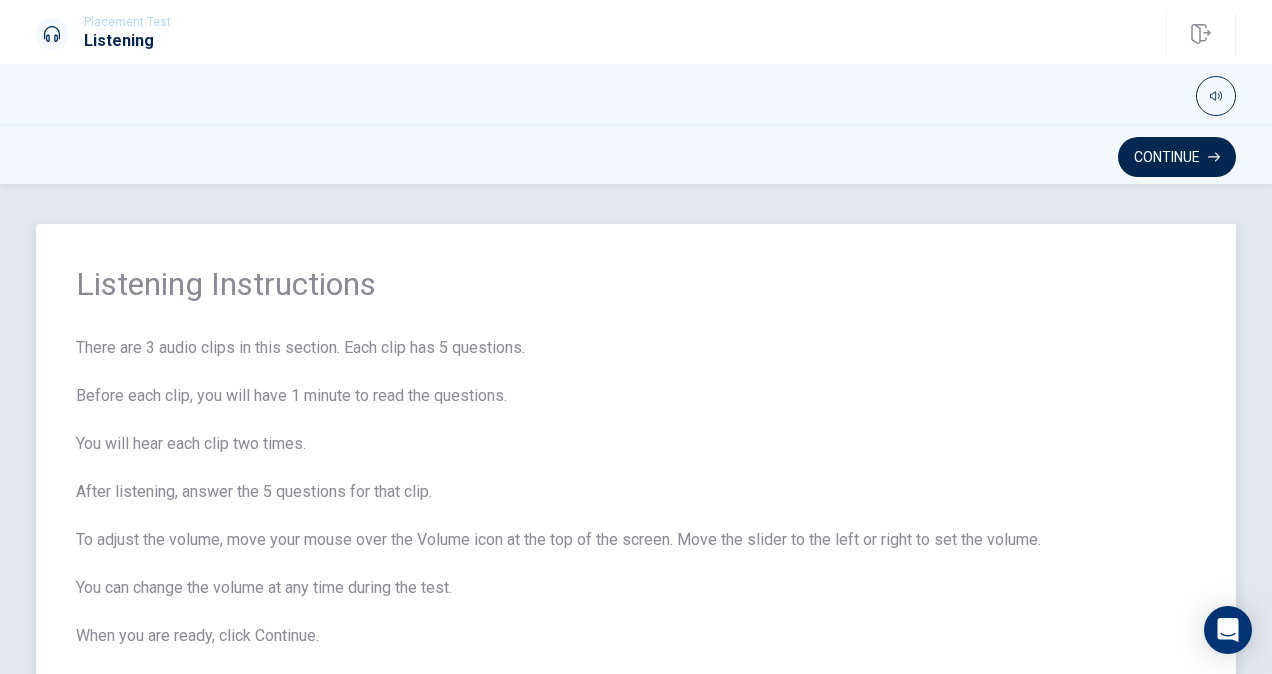 click on "There are 3 audio clips in this section. Each clip has 5 questions.
Before each clip, you will have 1 minute to read the questions.
You will hear each clip two times.
After listening, answer the 5 questions for that clip.
To adjust the volume, move your mouse over the Volume icon at the top of the screen. Move the slider to the left or right to set the volume.
You can change the volume at any time during the test.
When you are ready, click Continue." at bounding box center (636, 492) 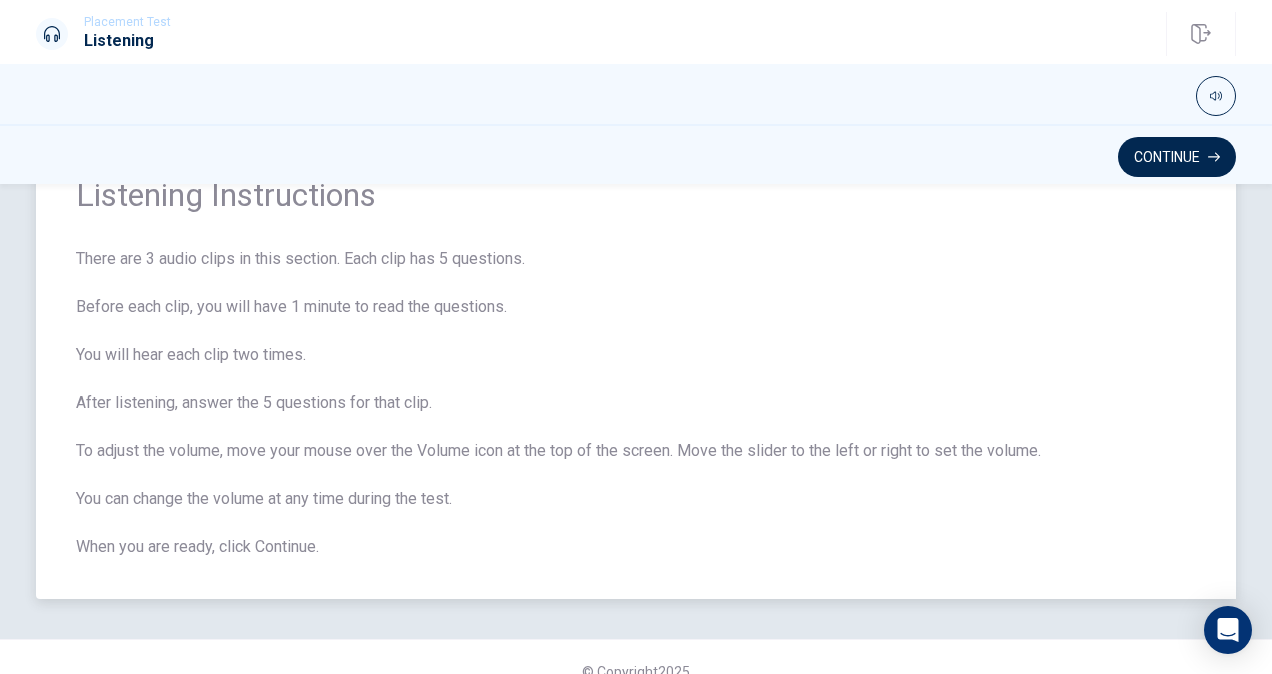 scroll, scrollTop: 90, scrollLeft: 0, axis: vertical 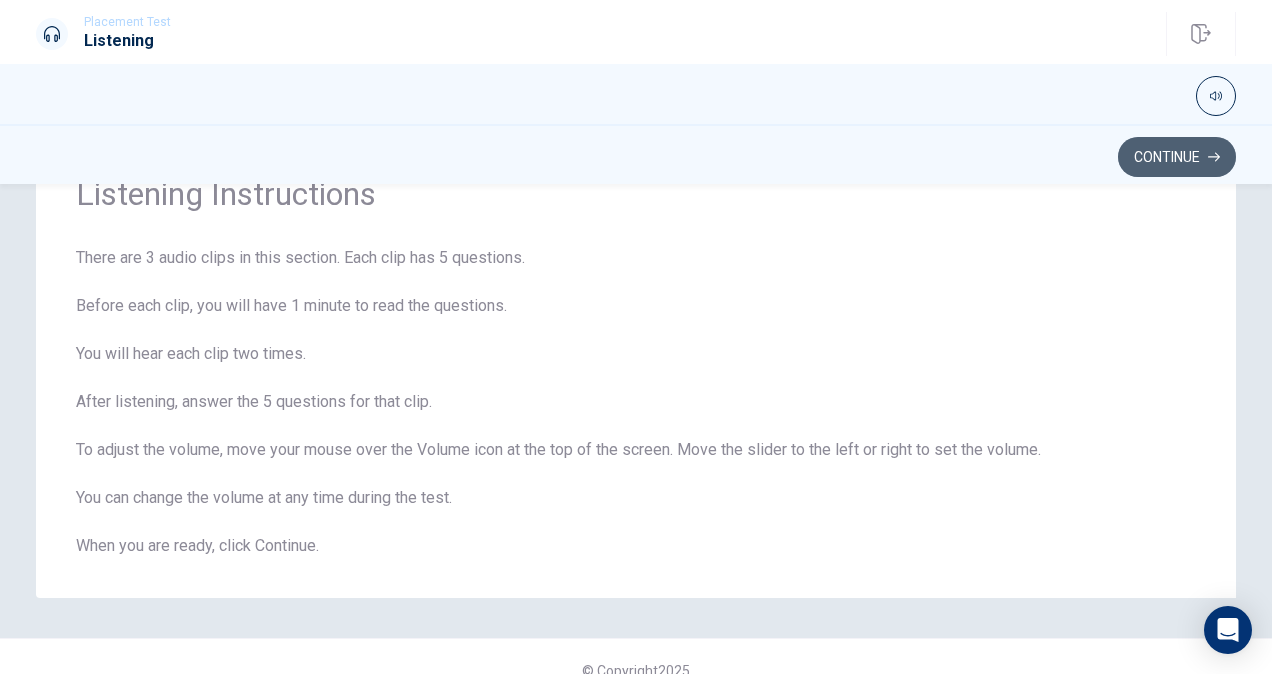 click on "Continue" at bounding box center (1177, 157) 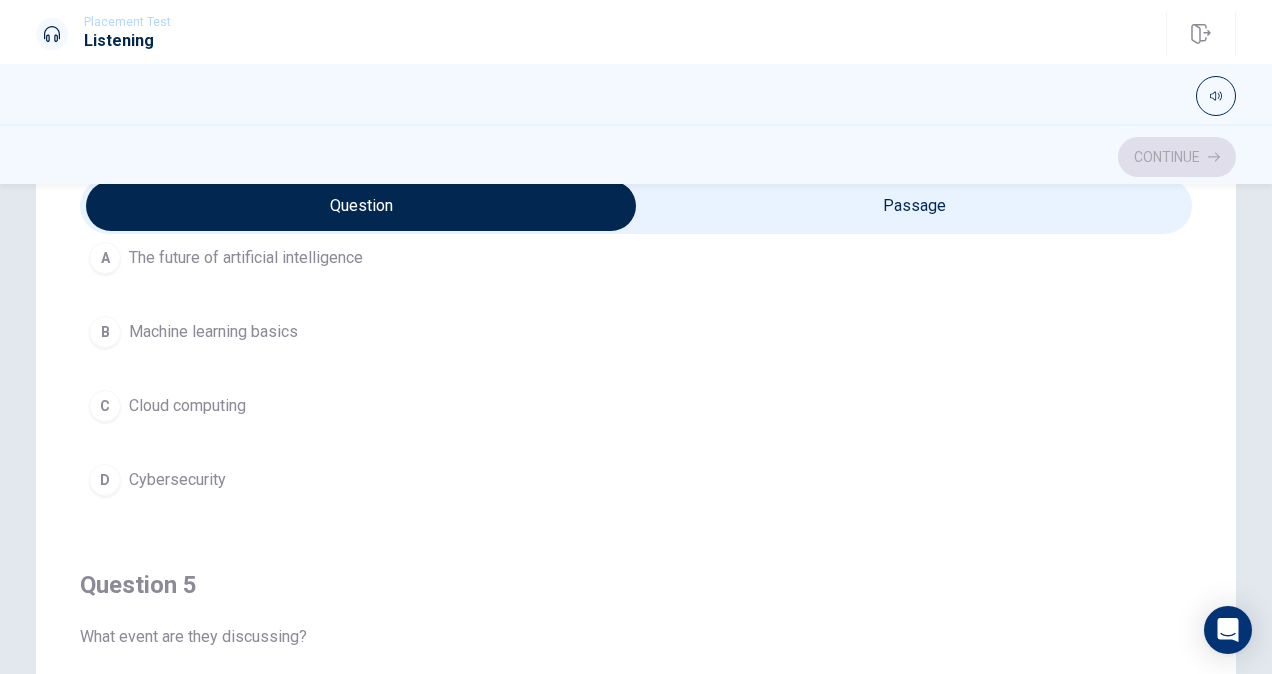 scroll, scrollTop: 1606, scrollLeft: 0, axis: vertical 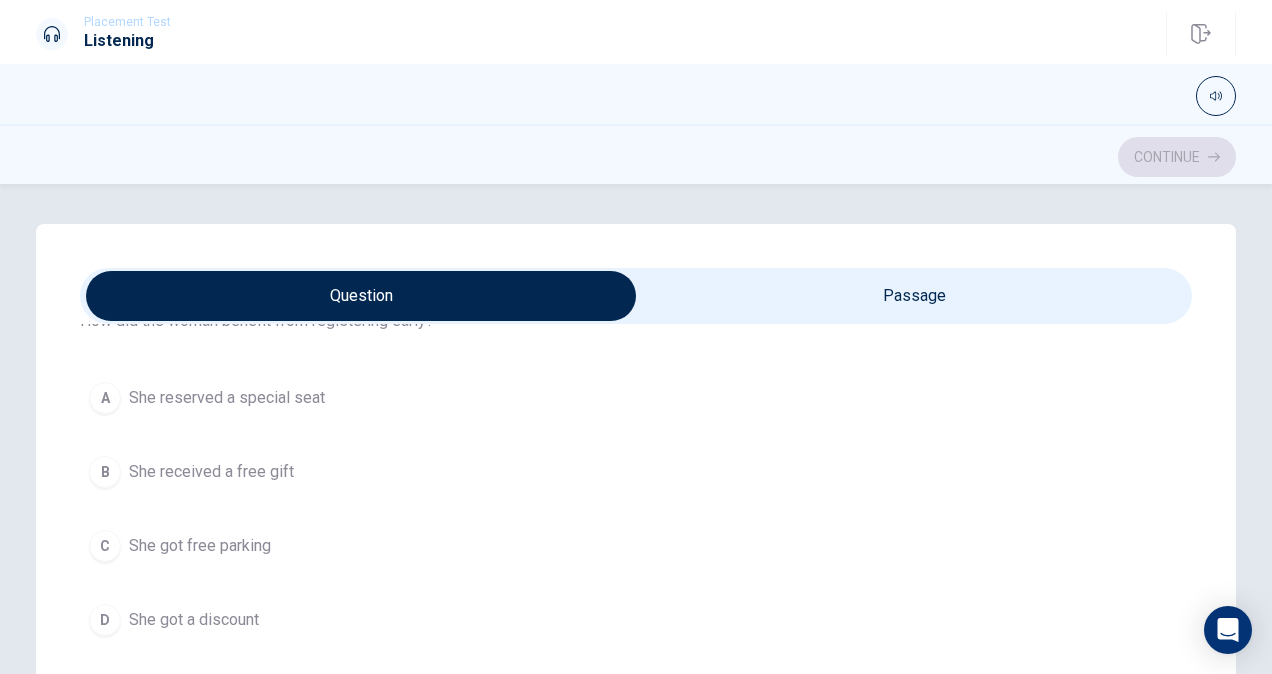 click on "She got a discount" at bounding box center [194, 620] 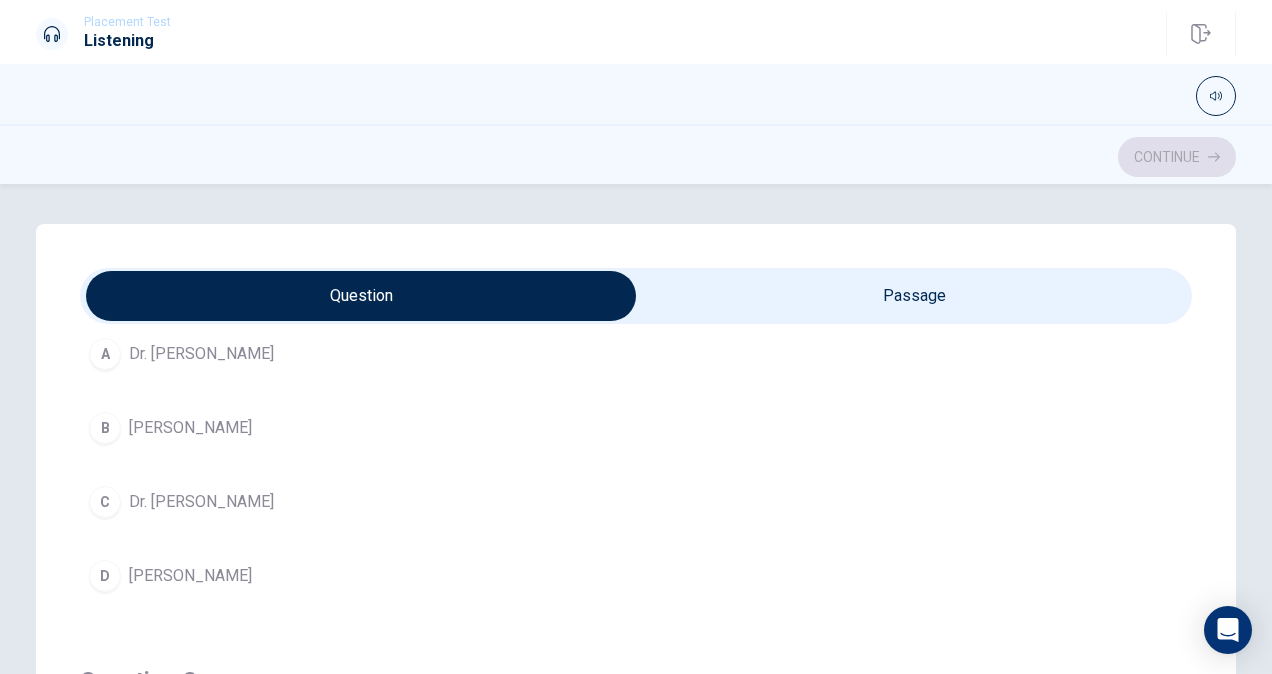 scroll, scrollTop: 97, scrollLeft: 0, axis: vertical 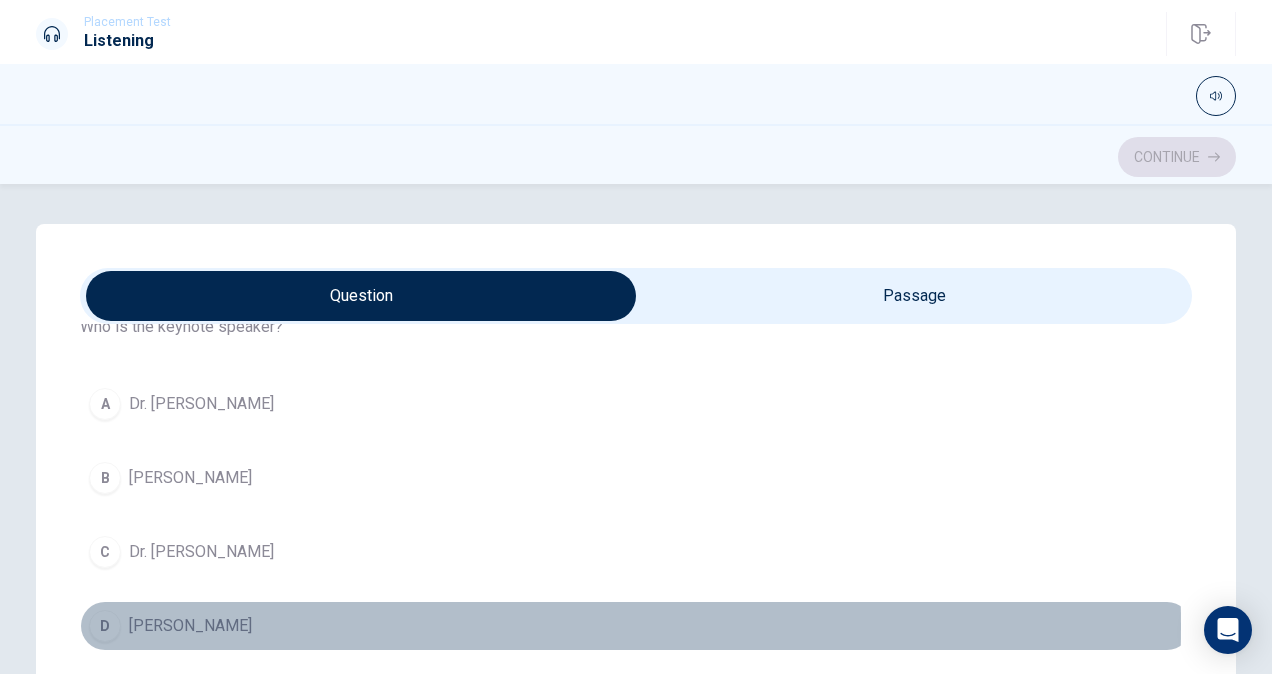 click on "[PERSON_NAME]" at bounding box center (190, 626) 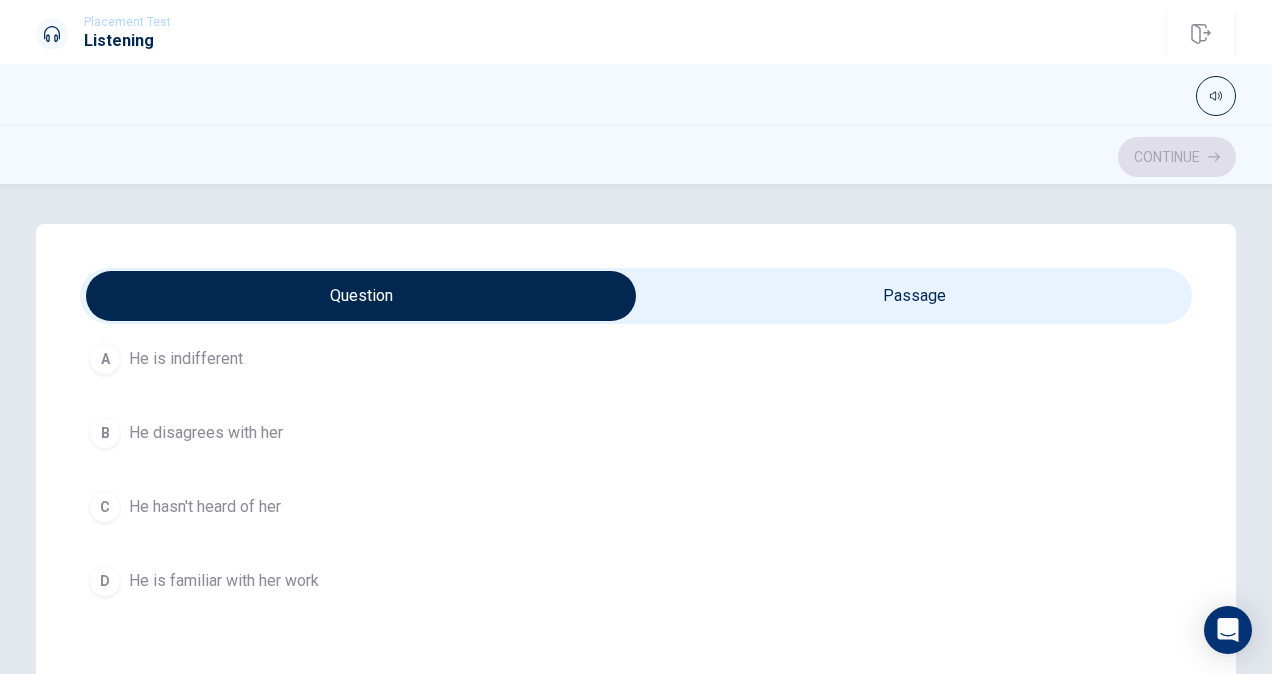 scroll, scrollTop: 986, scrollLeft: 0, axis: vertical 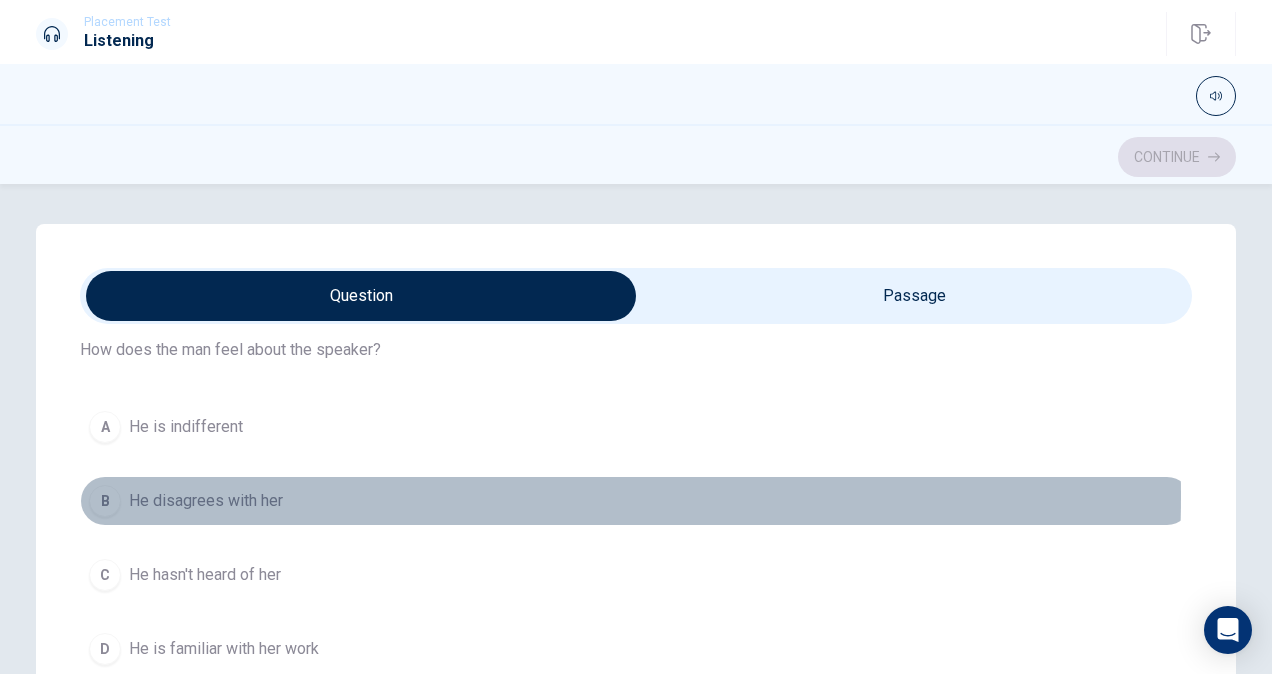 click on "He disagrees with her" at bounding box center [206, 501] 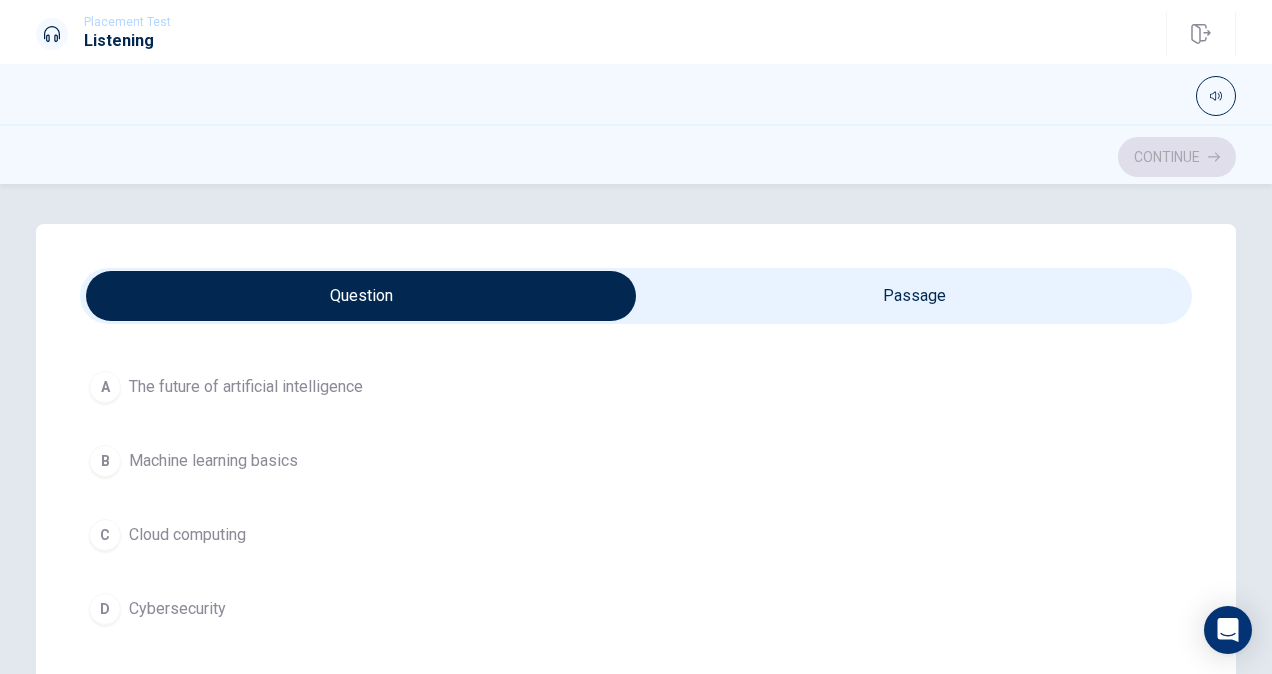 scroll, scrollTop: 1606, scrollLeft: 0, axis: vertical 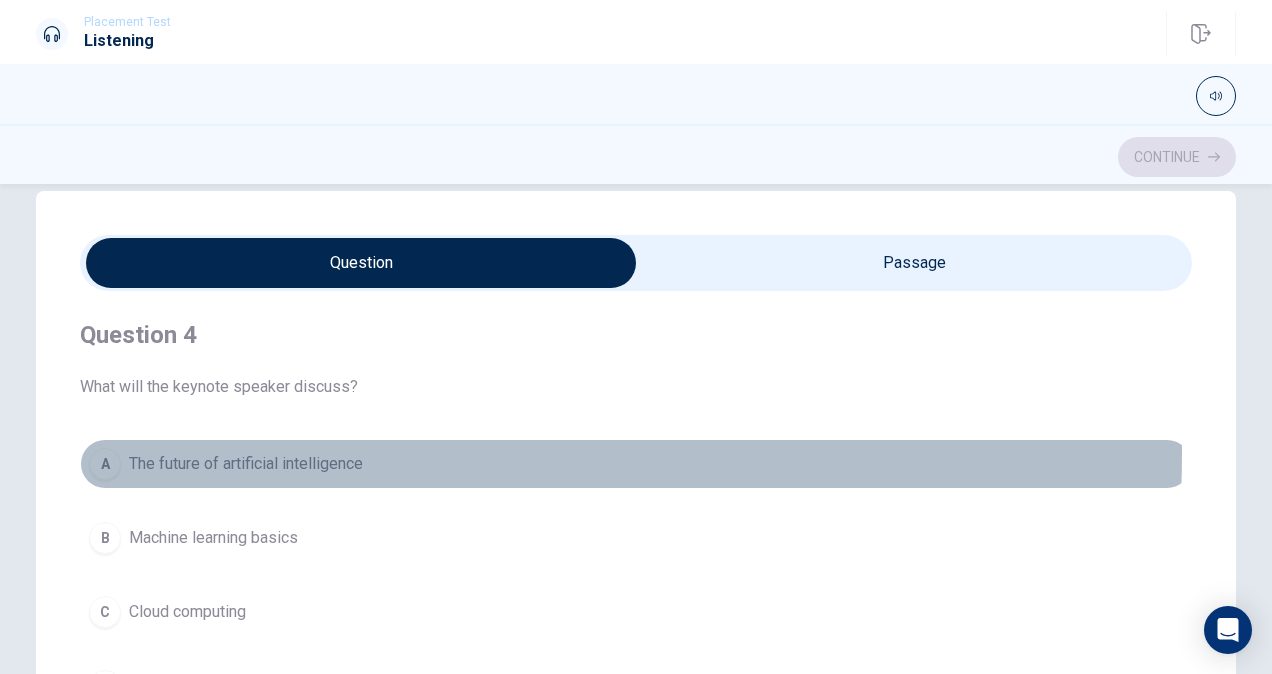 click on "The future of artificial intelligence" at bounding box center [246, 464] 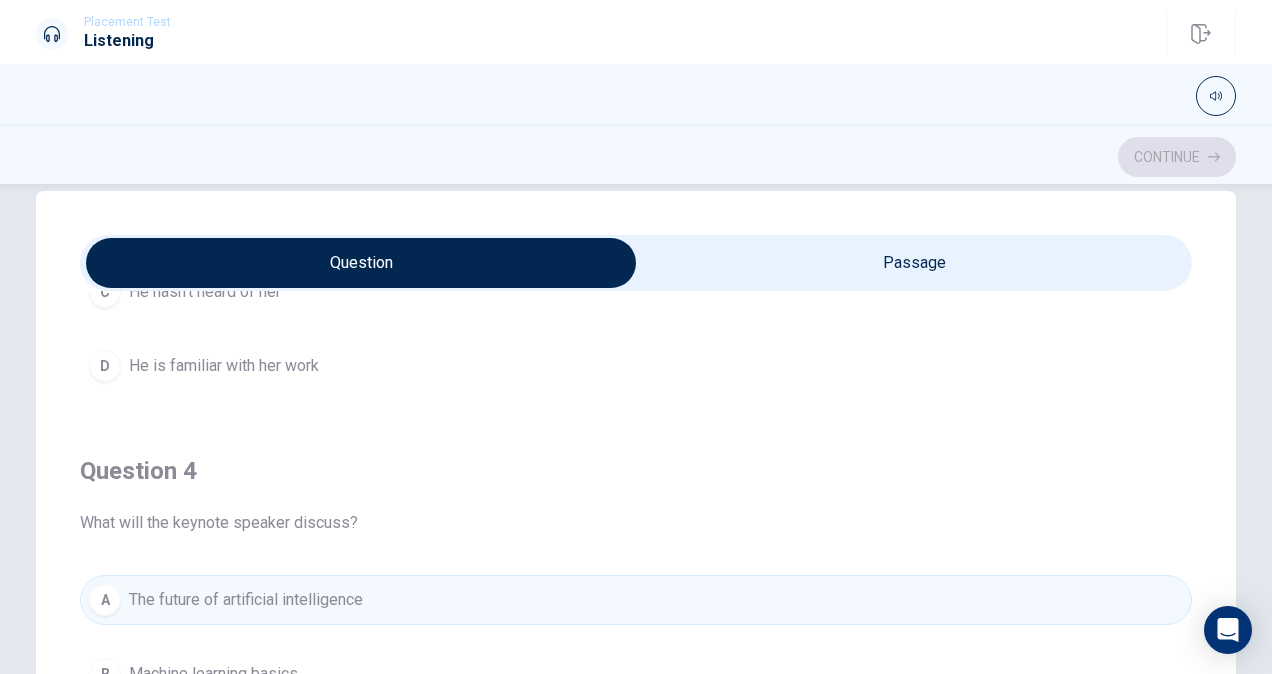 scroll, scrollTop: 1008, scrollLeft: 0, axis: vertical 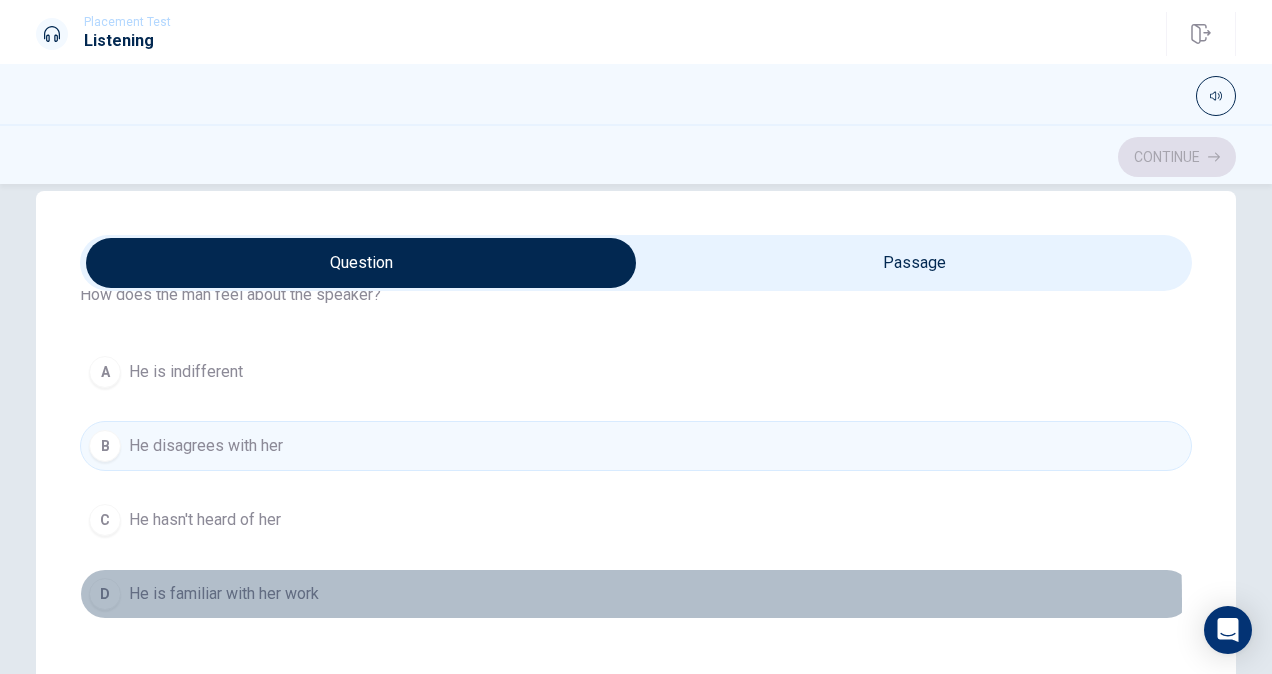 click on "He is familiar with her work" at bounding box center [224, 594] 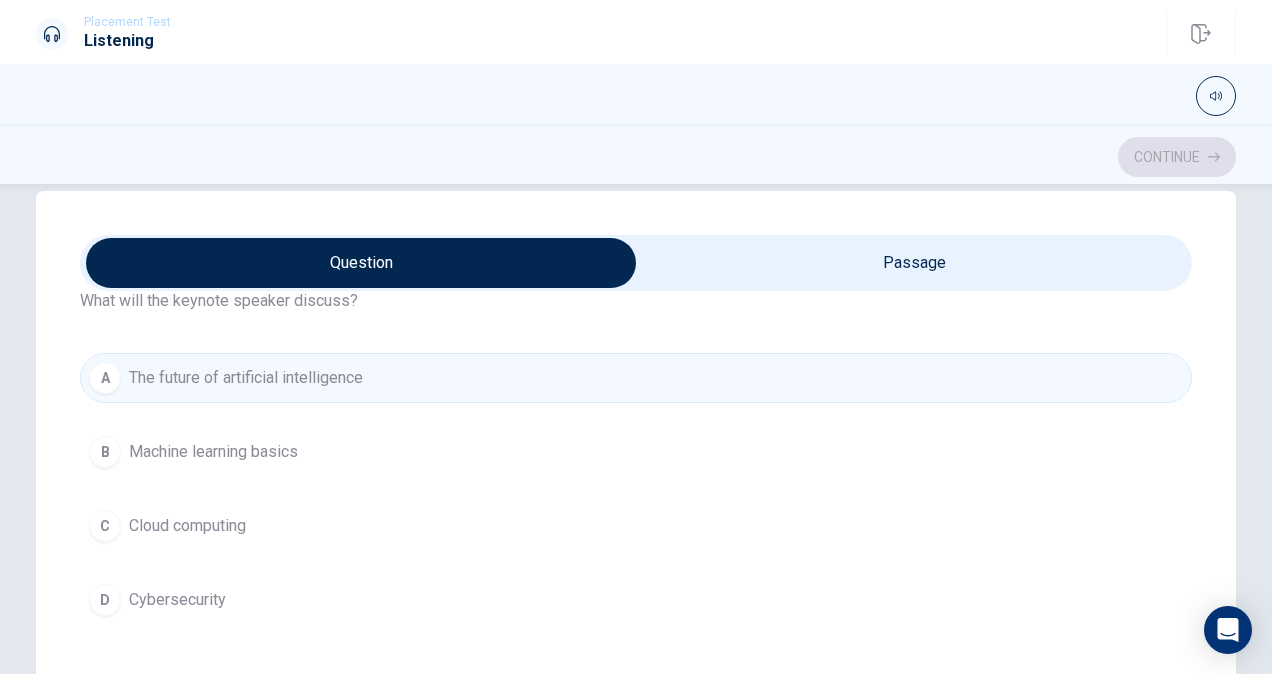 scroll, scrollTop: 1606, scrollLeft: 0, axis: vertical 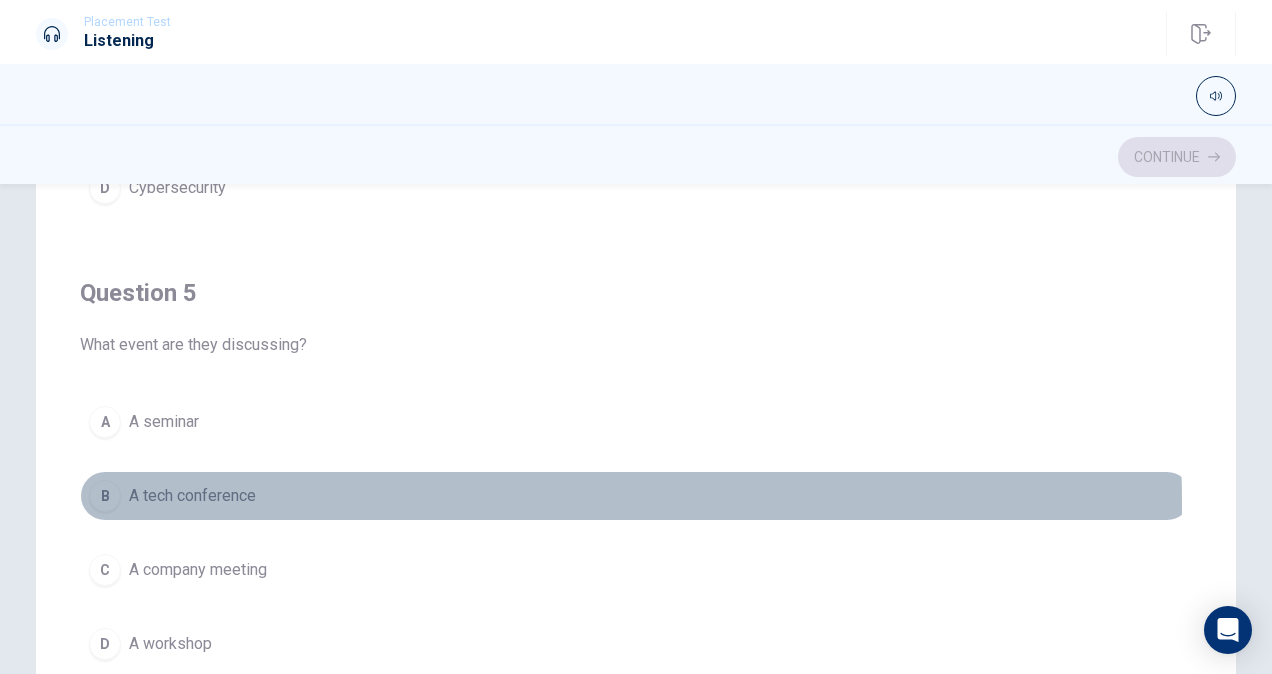 click on "A tech conference" at bounding box center [192, 496] 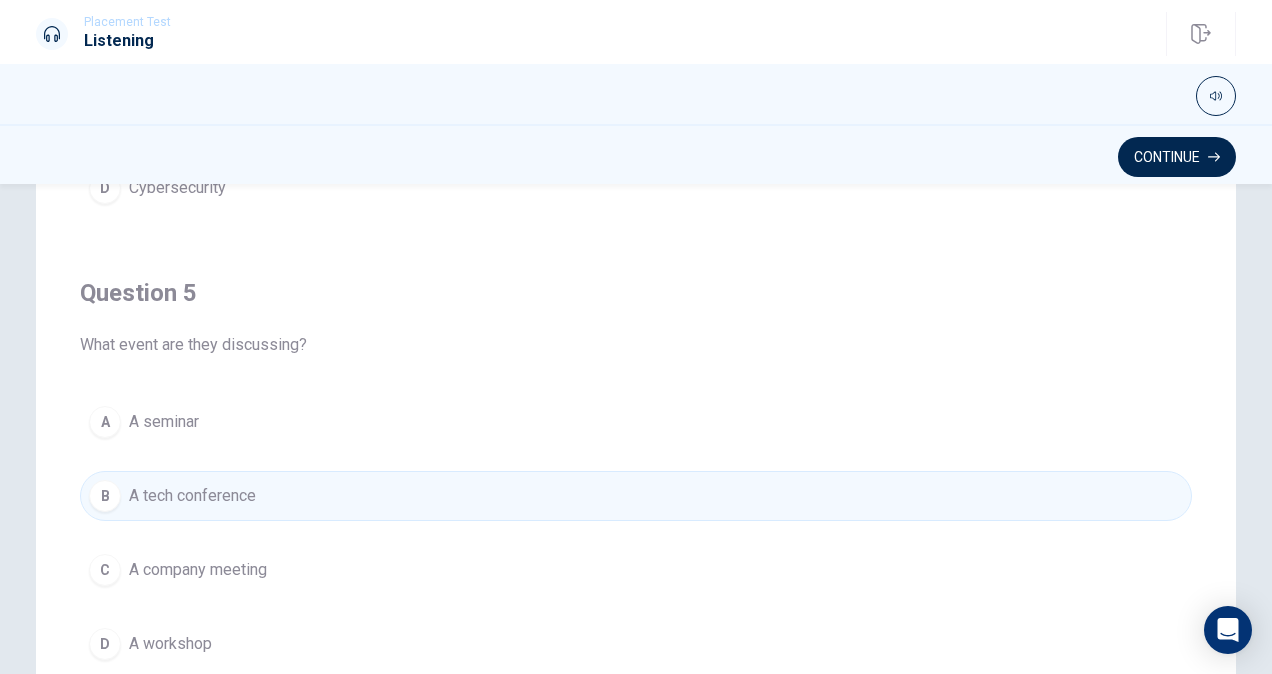 scroll, scrollTop: 458, scrollLeft: 0, axis: vertical 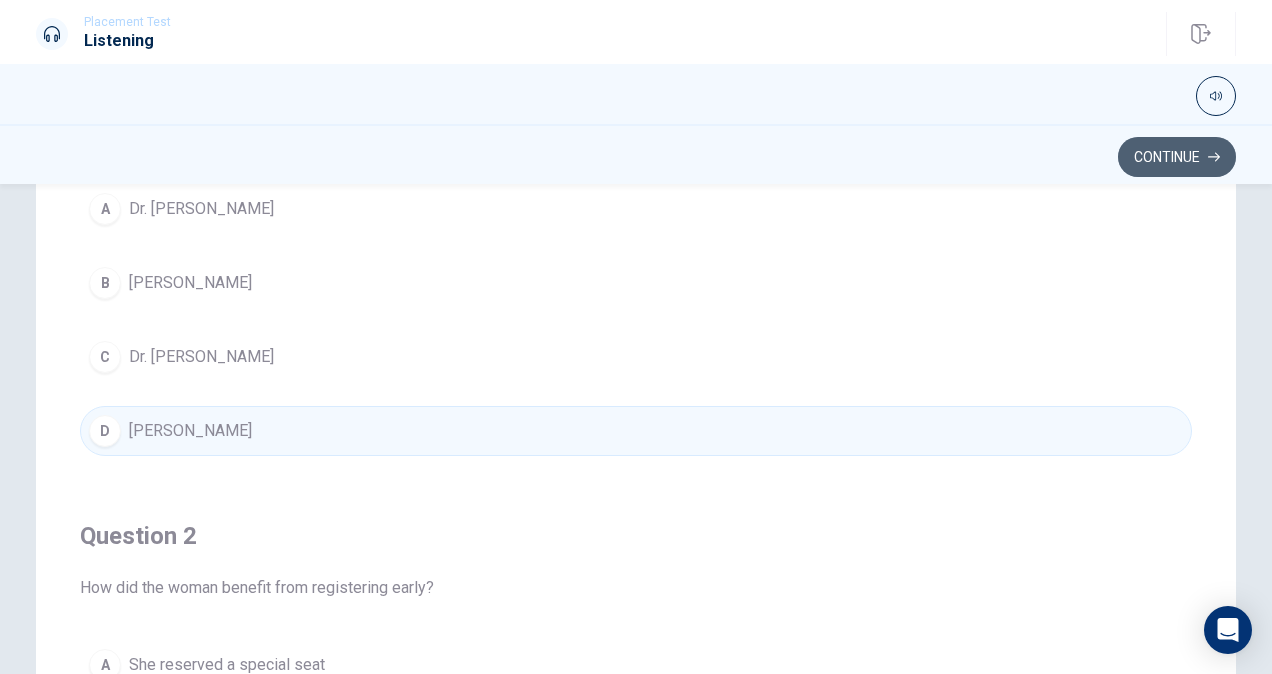 click on "Continue" at bounding box center [1177, 157] 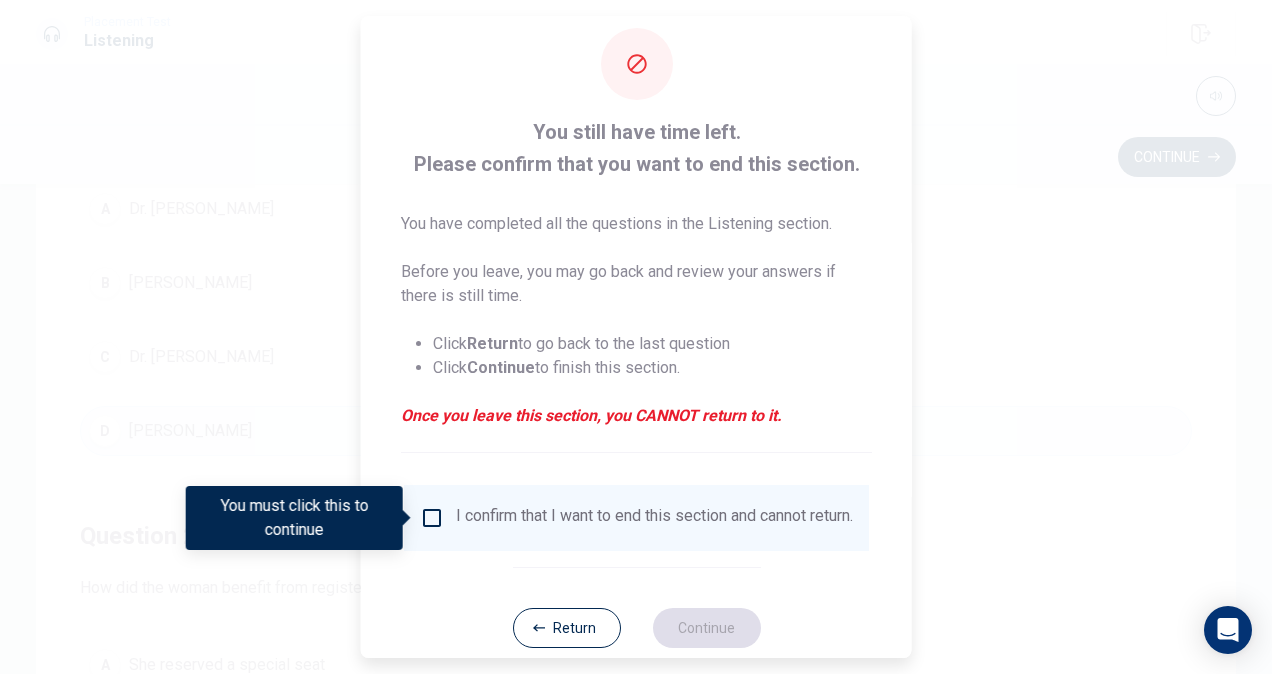 scroll, scrollTop: 72, scrollLeft: 0, axis: vertical 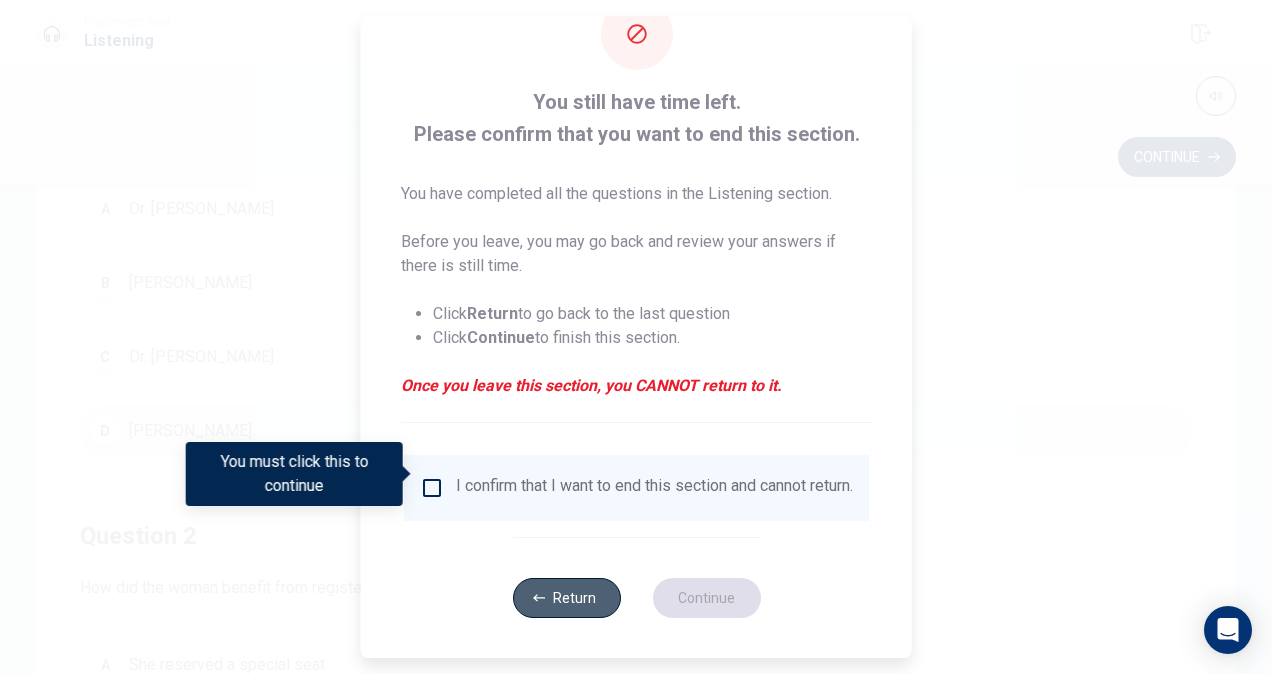 click on "Return" at bounding box center (566, 598) 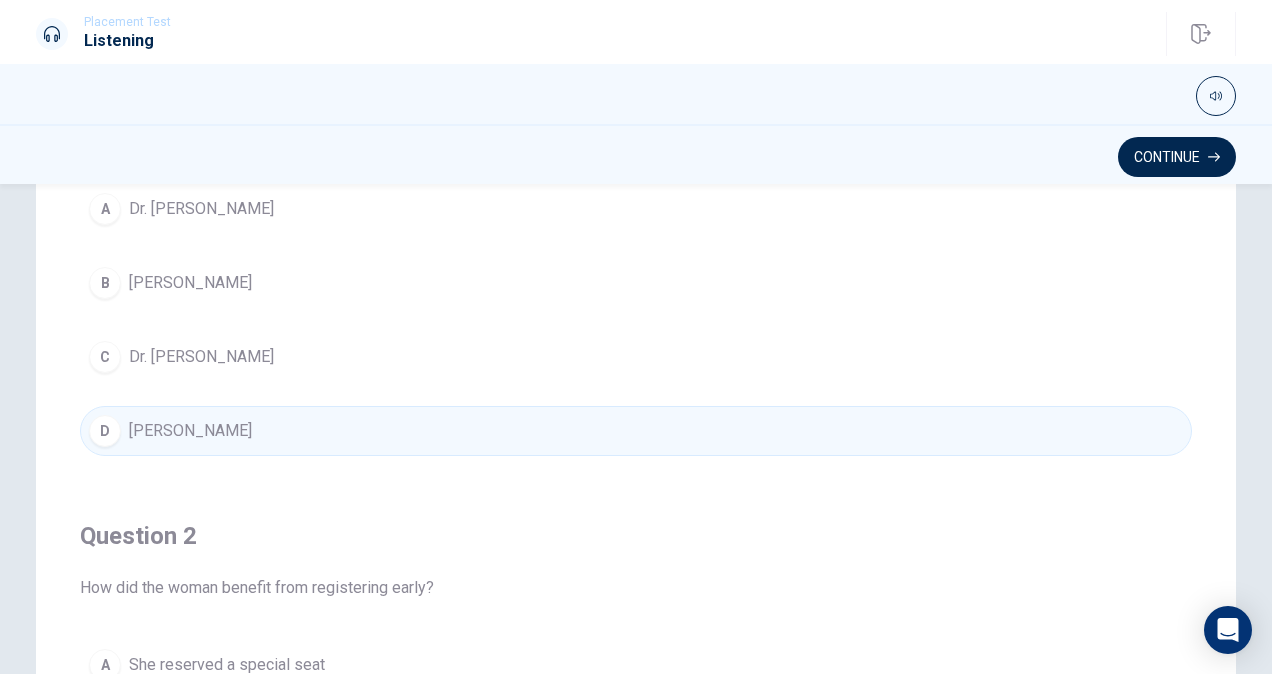 scroll, scrollTop: 0, scrollLeft: 0, axis: both 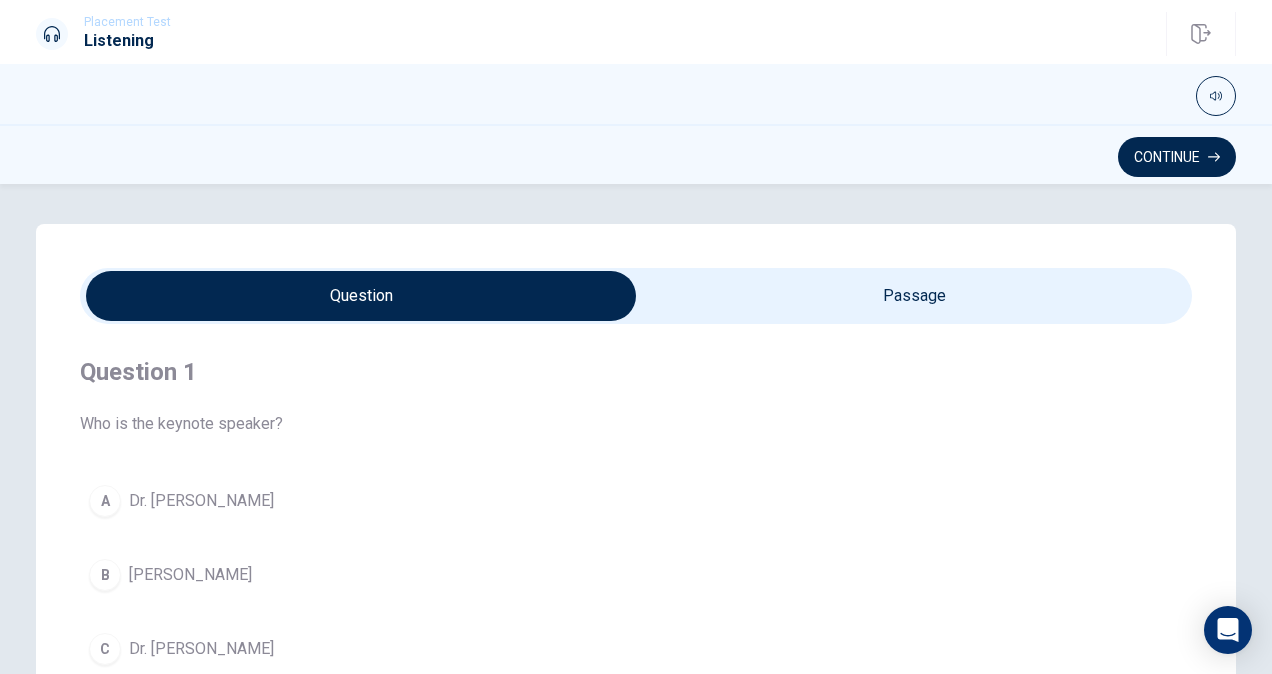 type on "71" 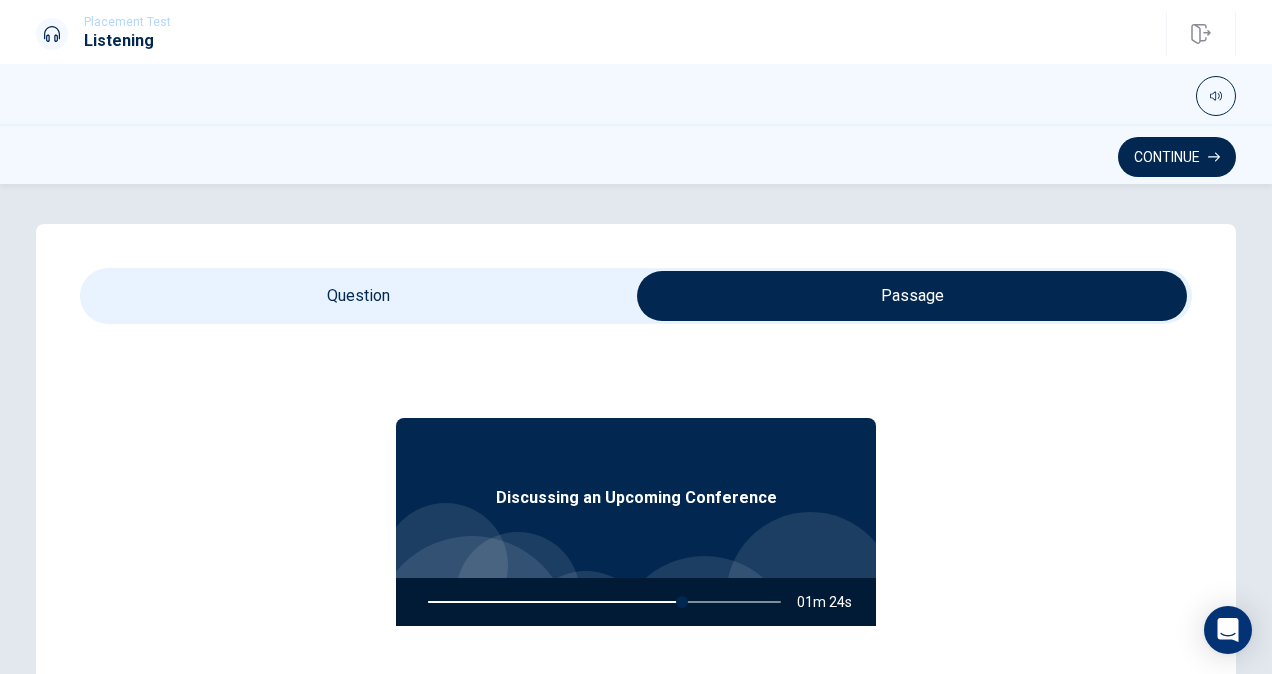 scroll, scrollTop: 112, scrollLeft: 0, axis: vertical 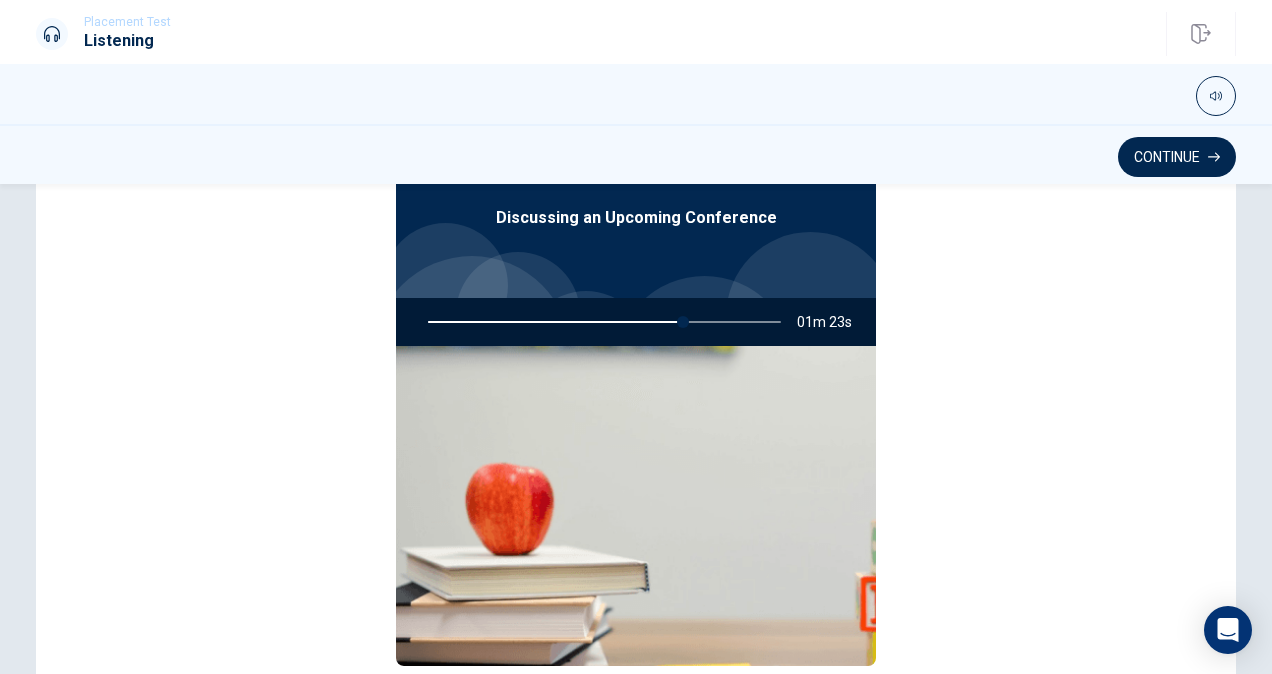 type on "73" 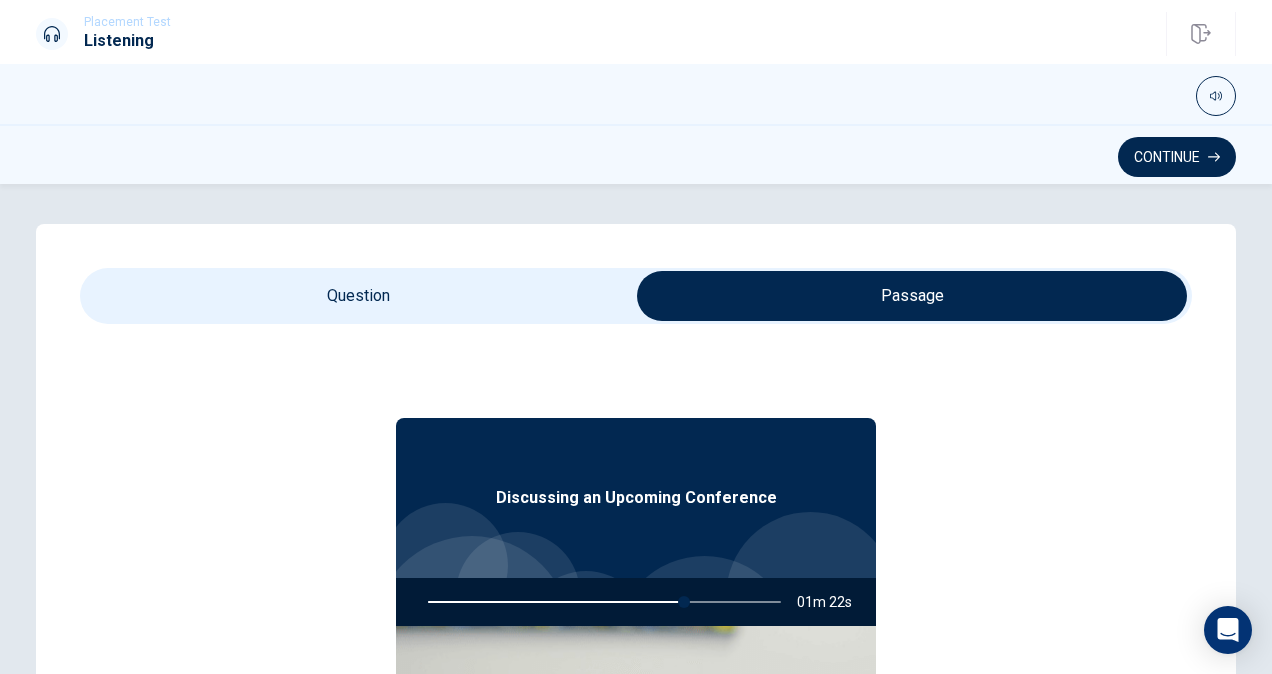 click at bounding box center [912, 296] 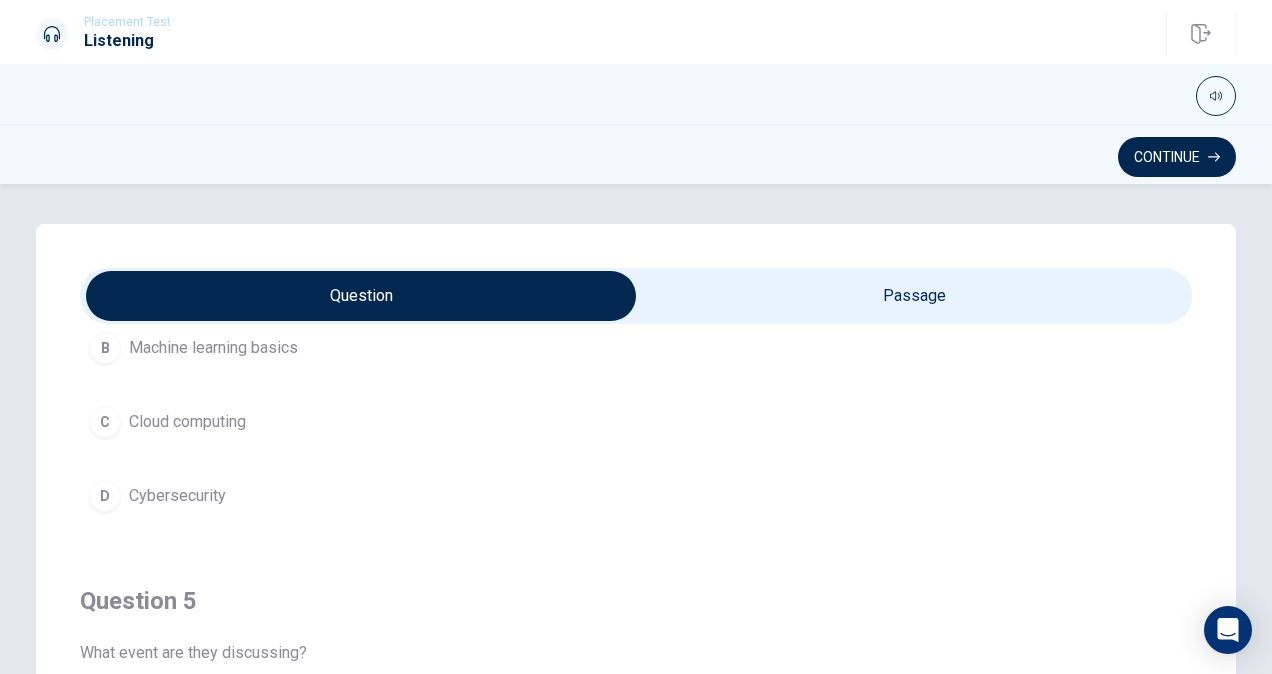 scroll, scrollTop: 1606, scrollLeft: 0, axis: vertical 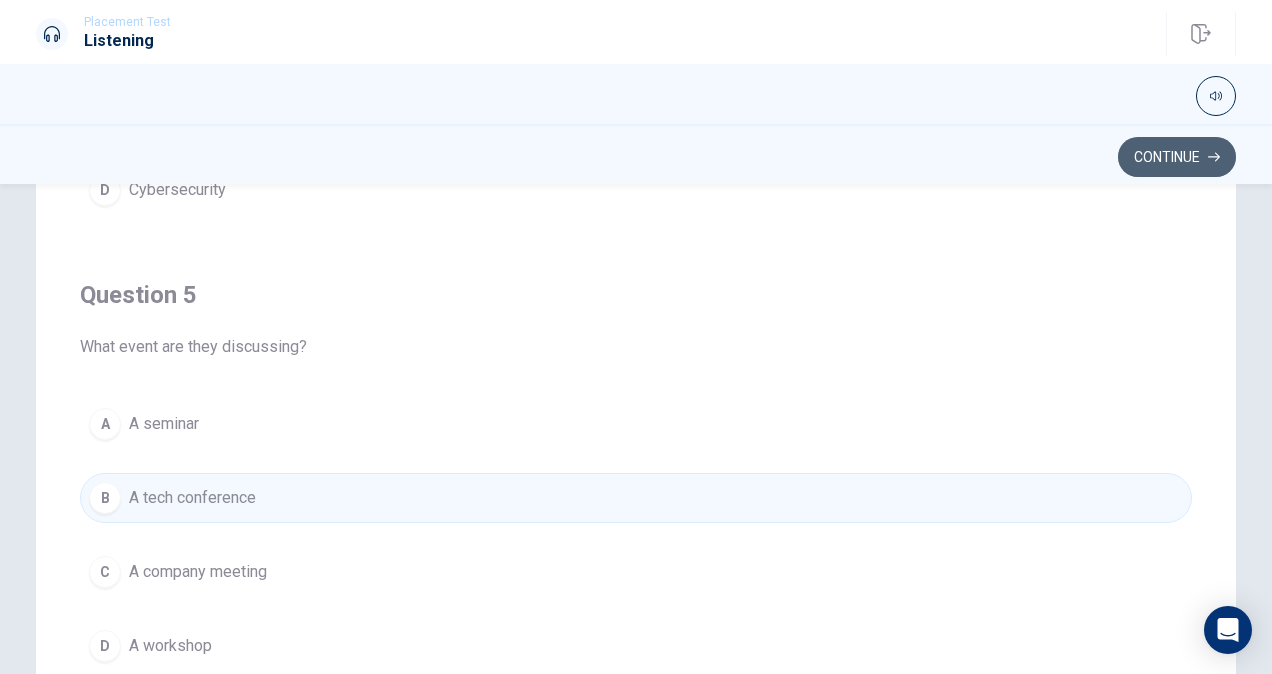 click on "Continue" at bounding box center (1177, 157) 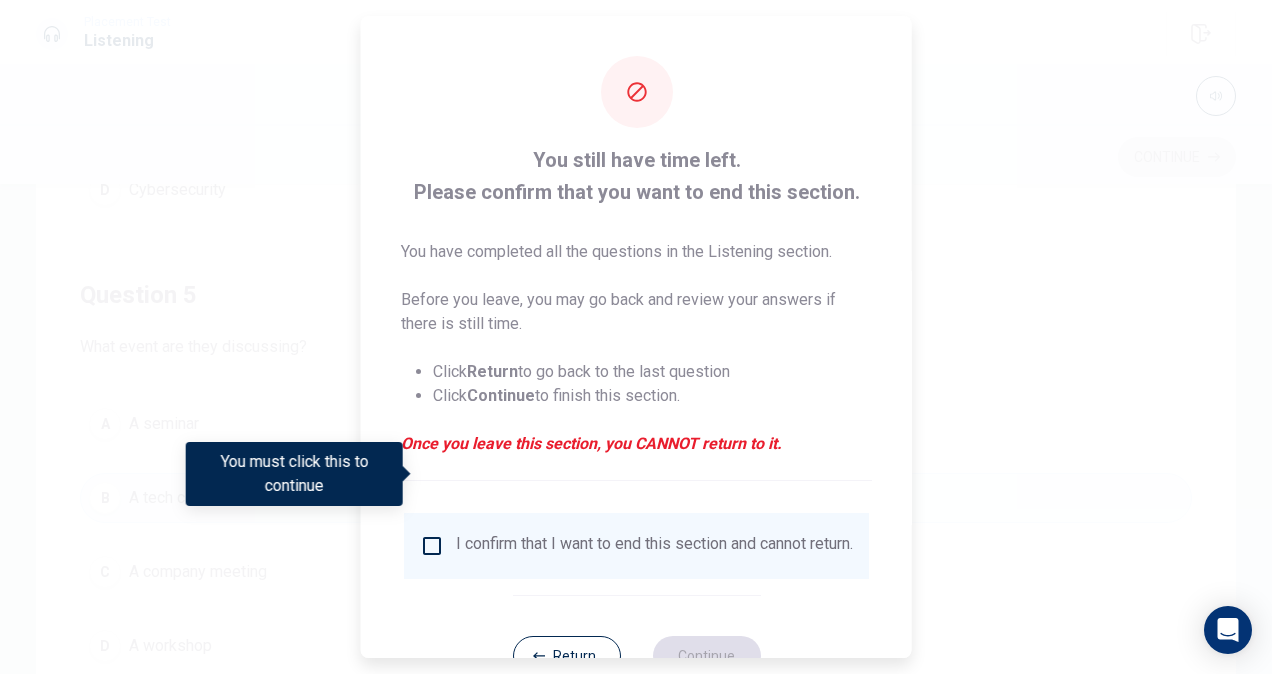 scroll, scrollTop: 72, scrollLeft: 0, axis: vertical 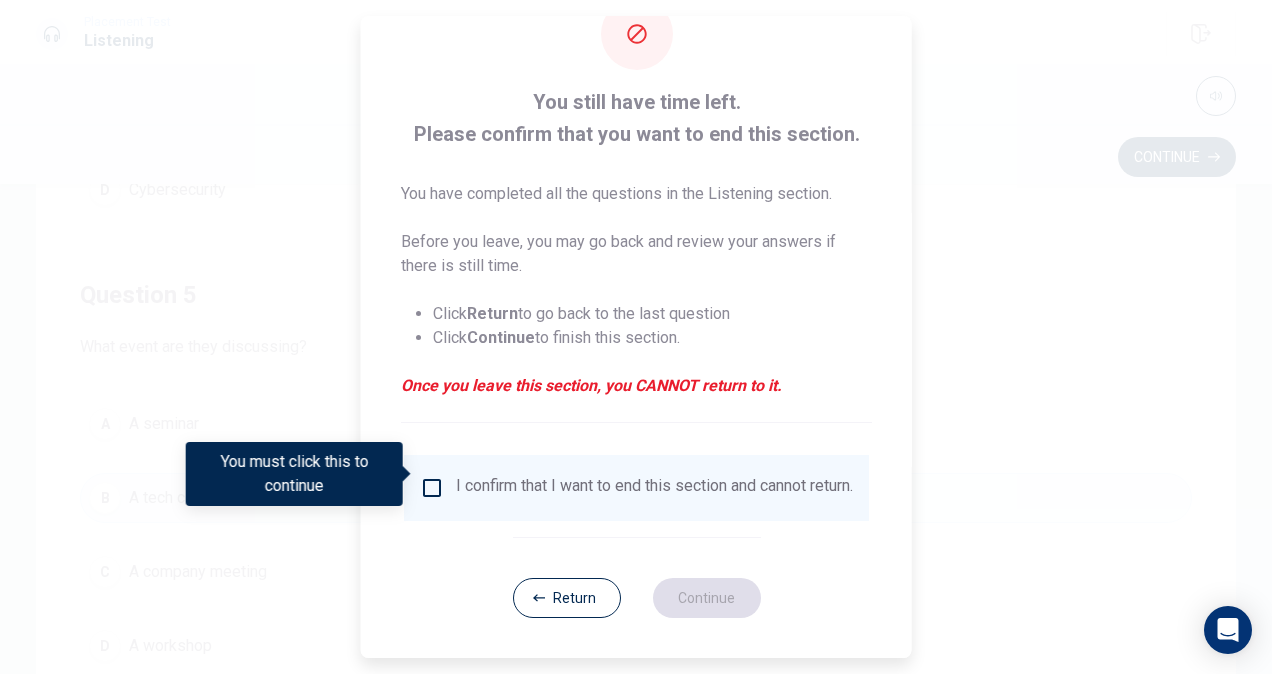 click on "I confirm that I want to end this section and cannot return." at bounding box center (654, 488) 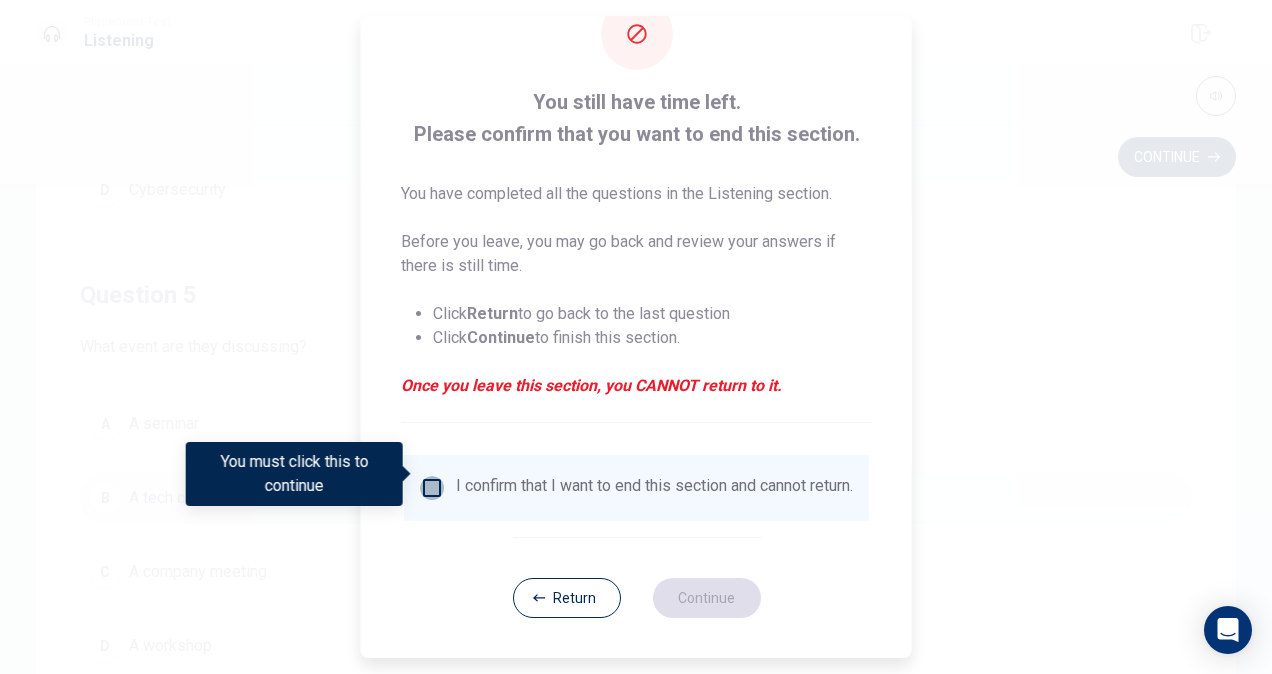 click at bounding box center [432, 488] 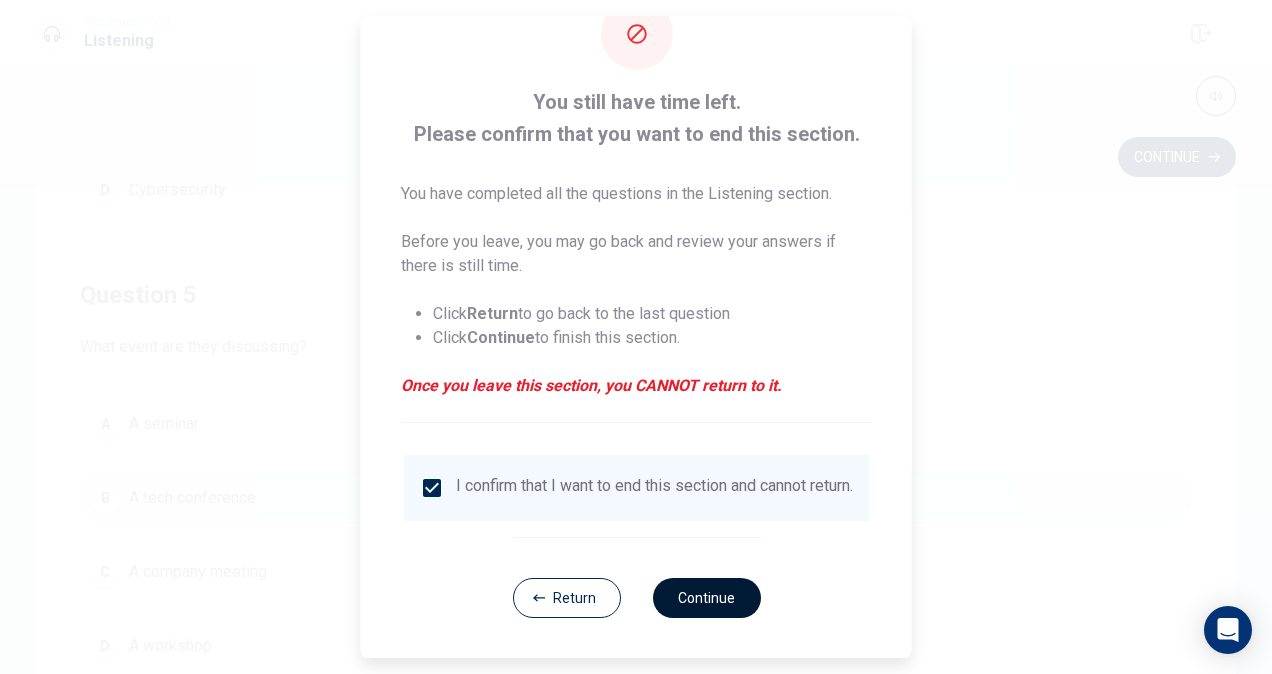 click on "Continue" at bounding box center (706, 598) 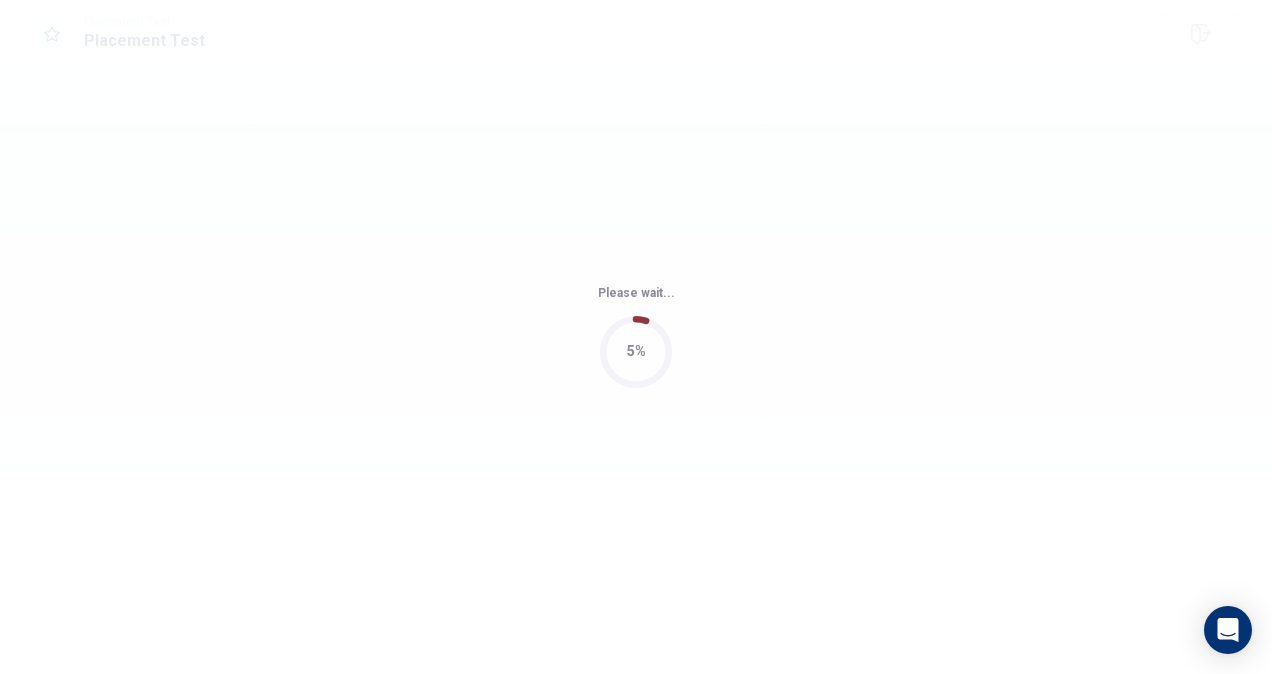 scroll, scrollTop: 0, scrollLeft: 0, axis: both 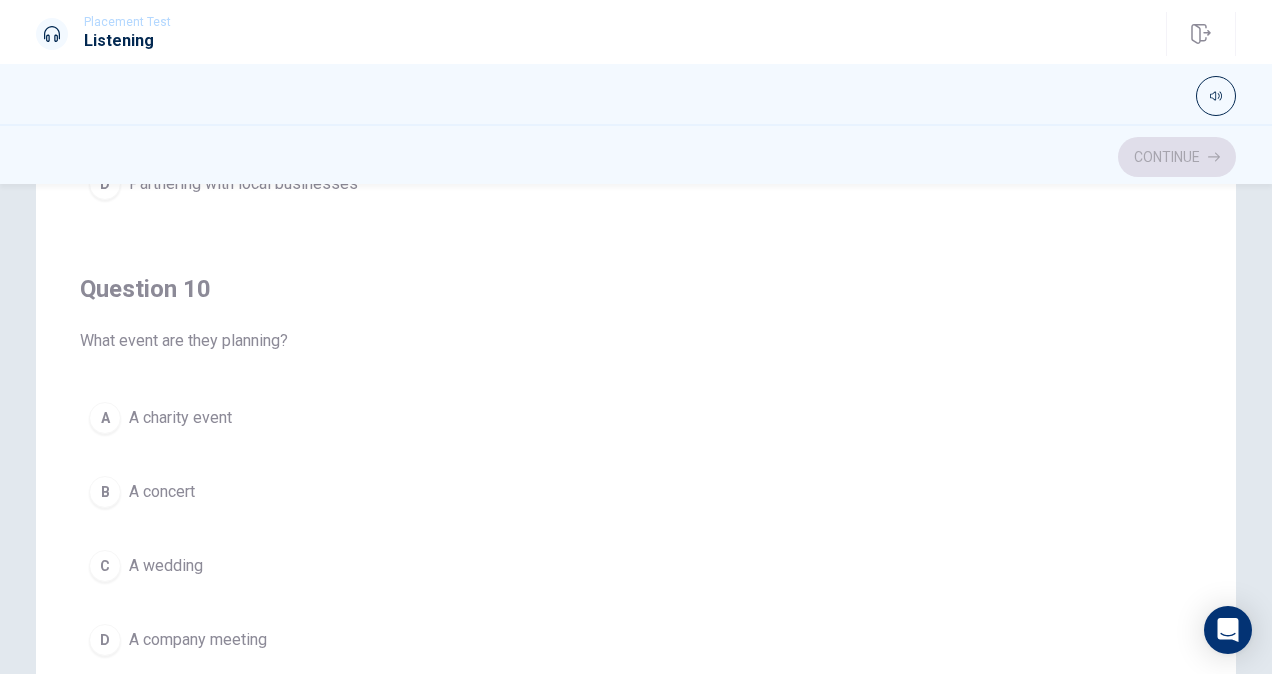click on "A" at bounding box center [105, 418] 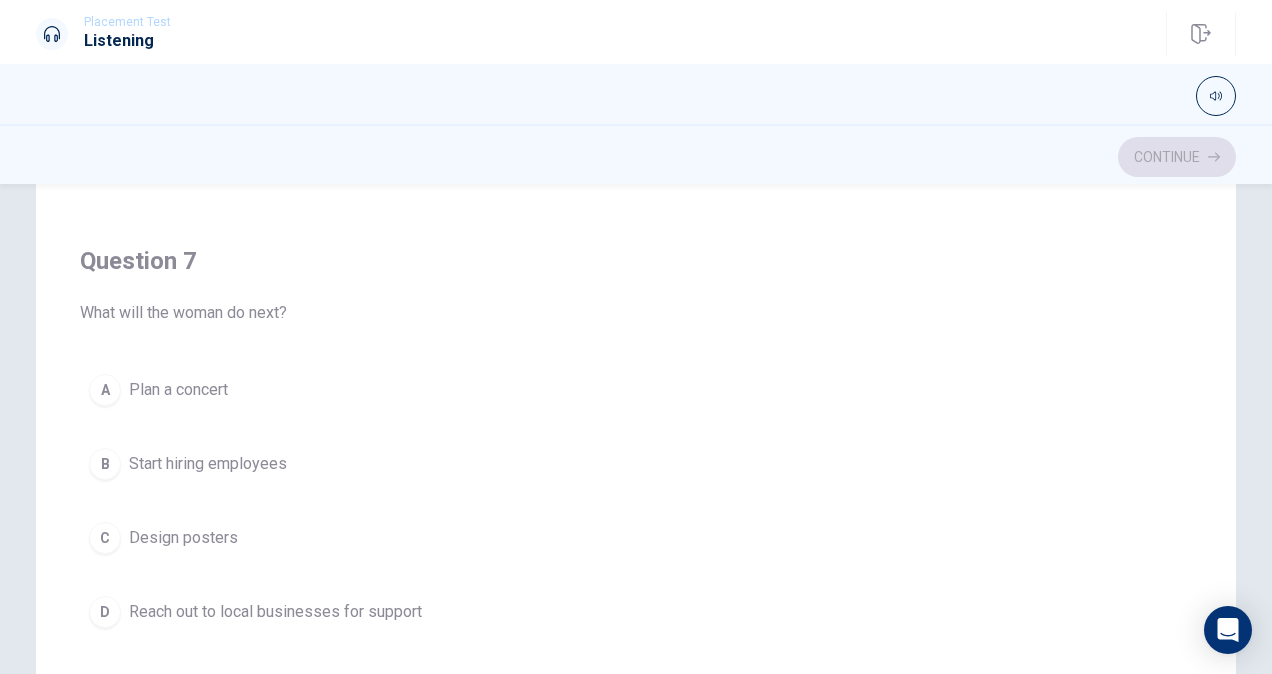 scroll, scrollTop: 0, scrollLeft: 0, axis: both 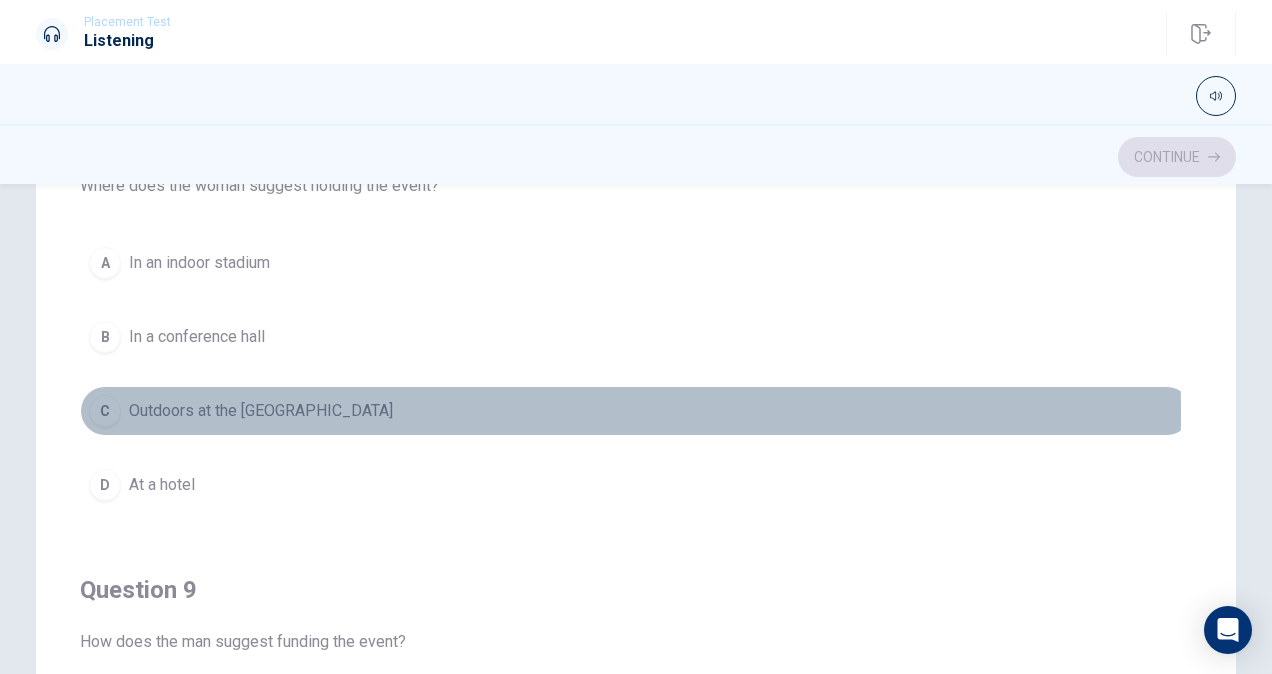 click on "Outdoors at the [GEOGRAPHIC_DATA]" at bounding box center [261, 411] 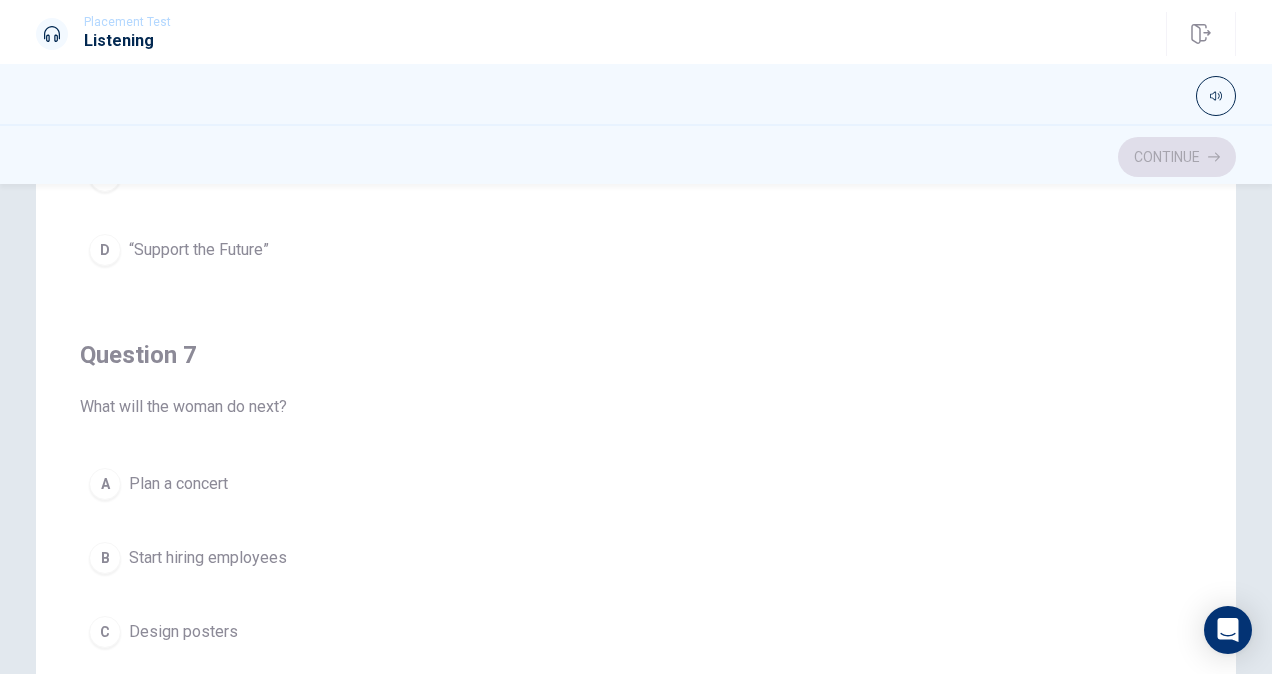 scroll, scrollTop: 0, scrollLeft: 0, axis: both 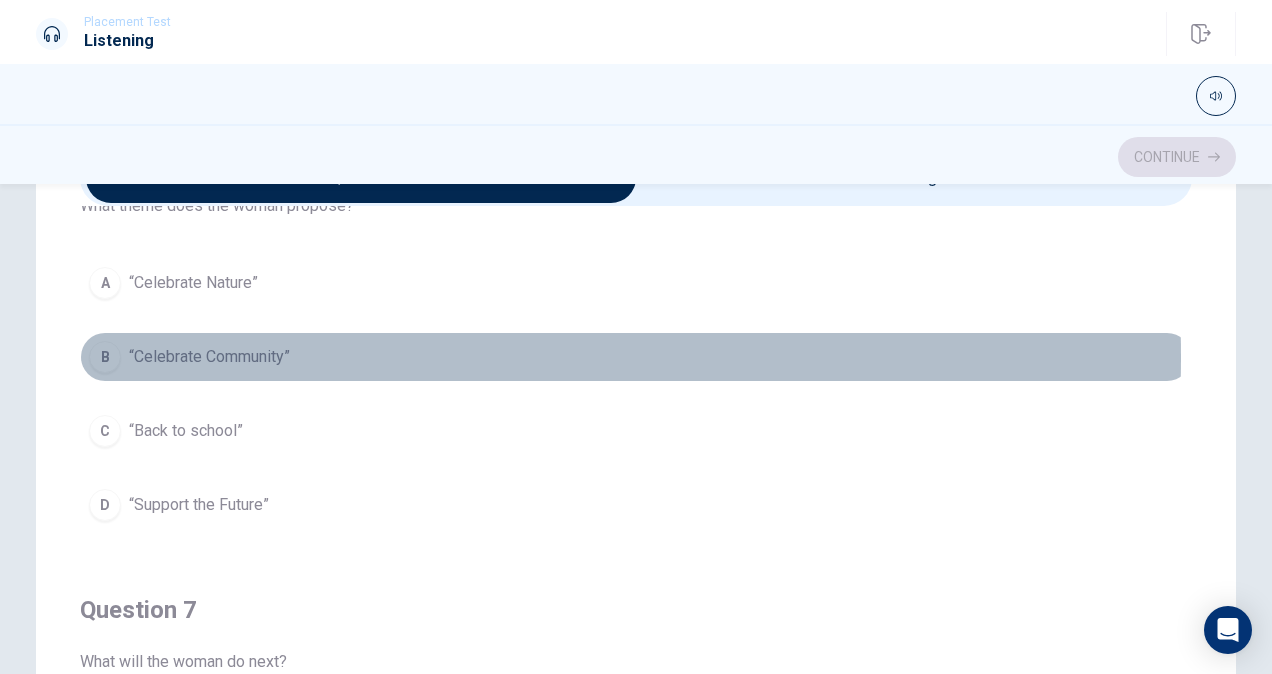 click on "“Celebrate Community”" at bounding box center (209, 357) 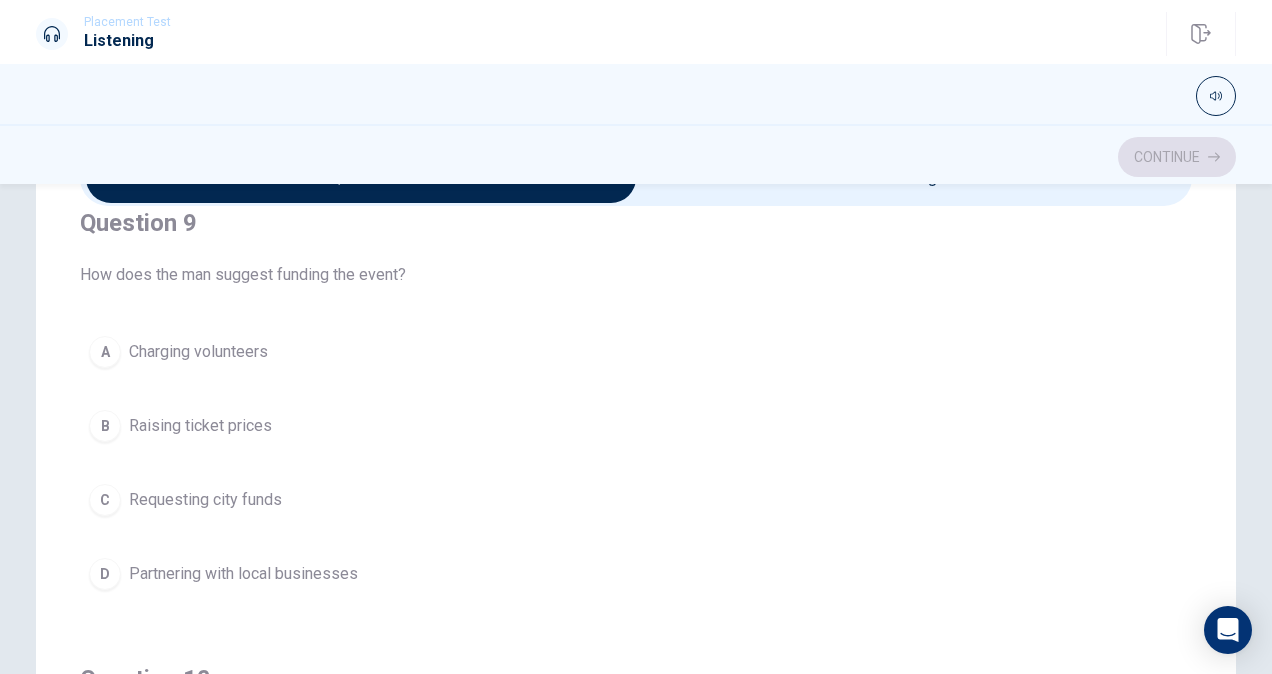 scroll, scrollTop: 1400, scrollLeft: 0, axis: vertical 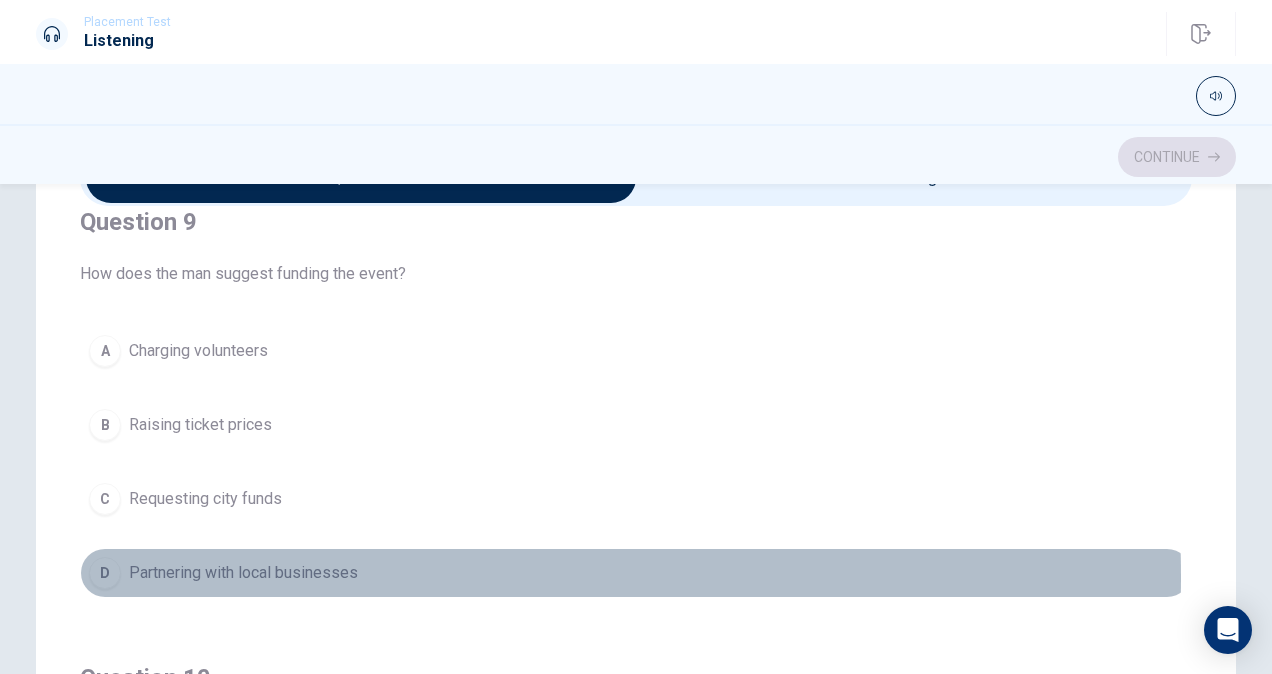 click on "Partnering with local businesses" at bounding box center [243, 573] 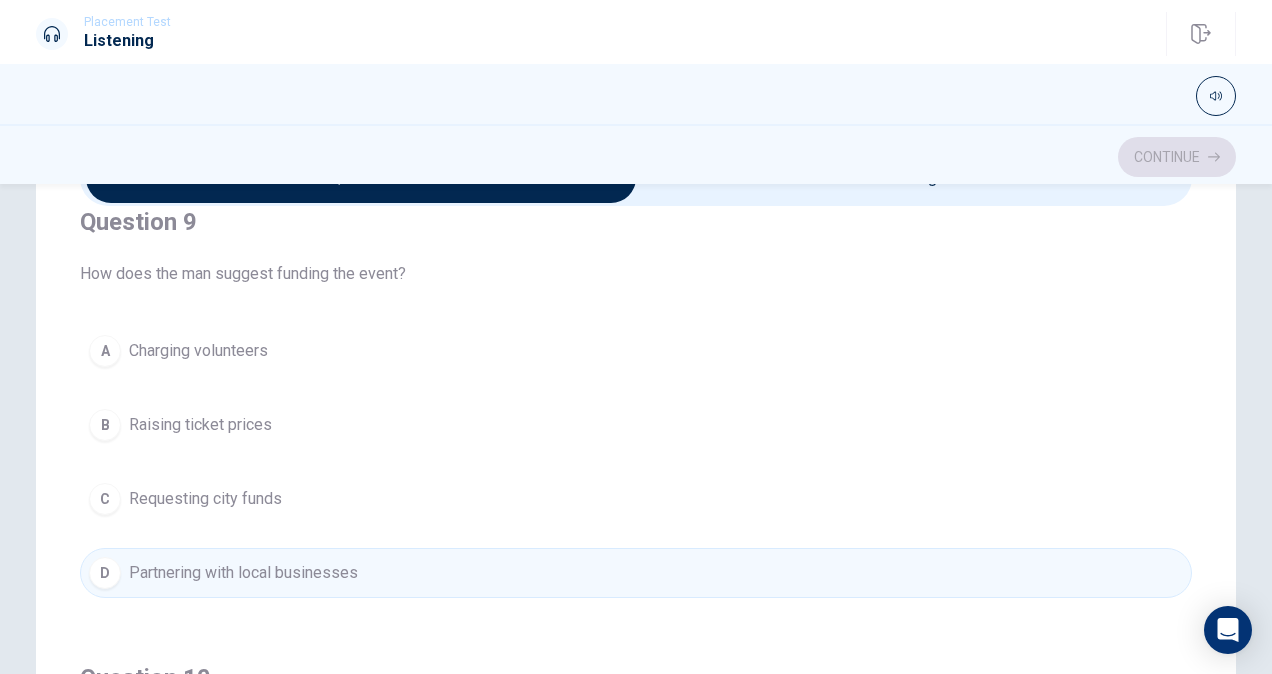 scroll, scrollTop: 1606, scrollLeft: 0, axis: vertical 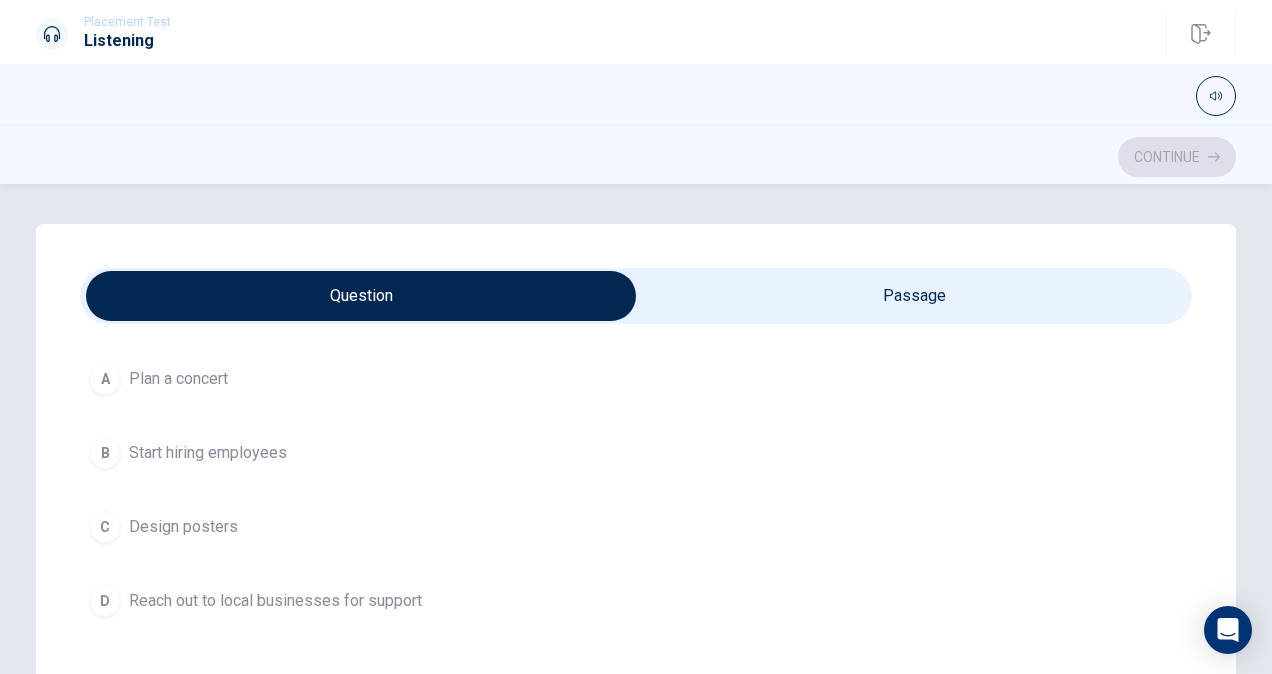 click on "Reach out to local businesses for support" at bounding box center (275, 601) 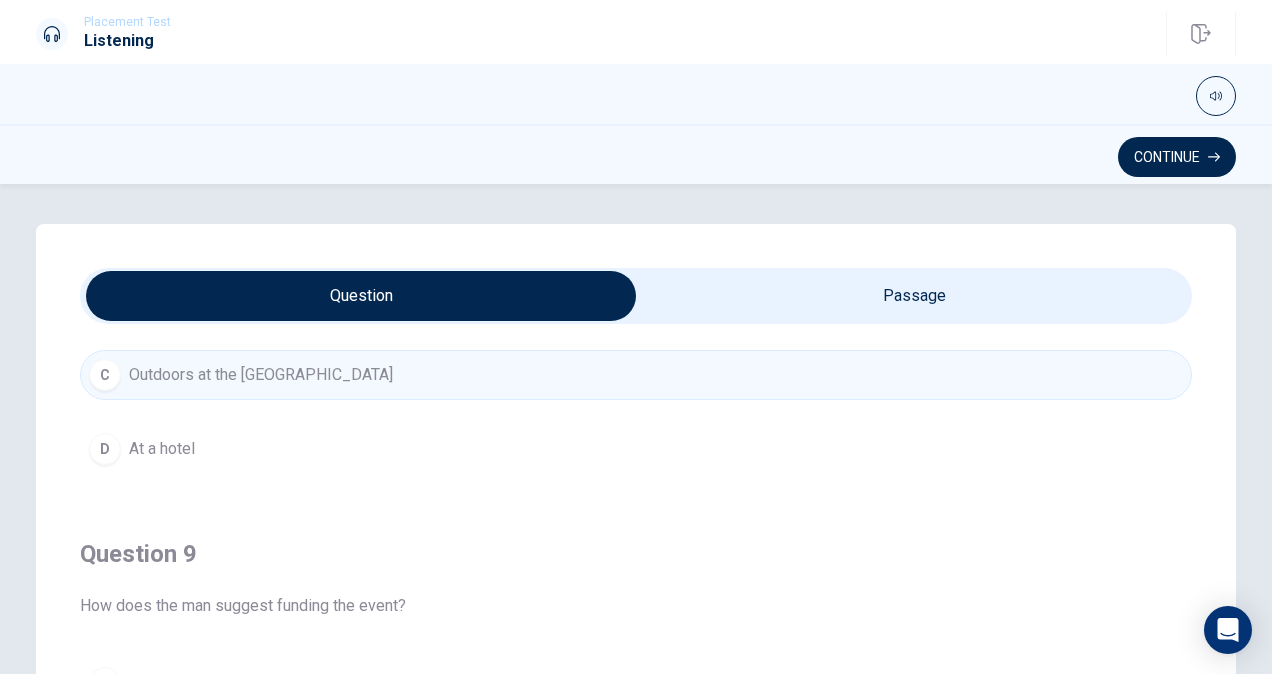 scroll, scrollTop: 1606, scrollLeft: 0, axis: vertical 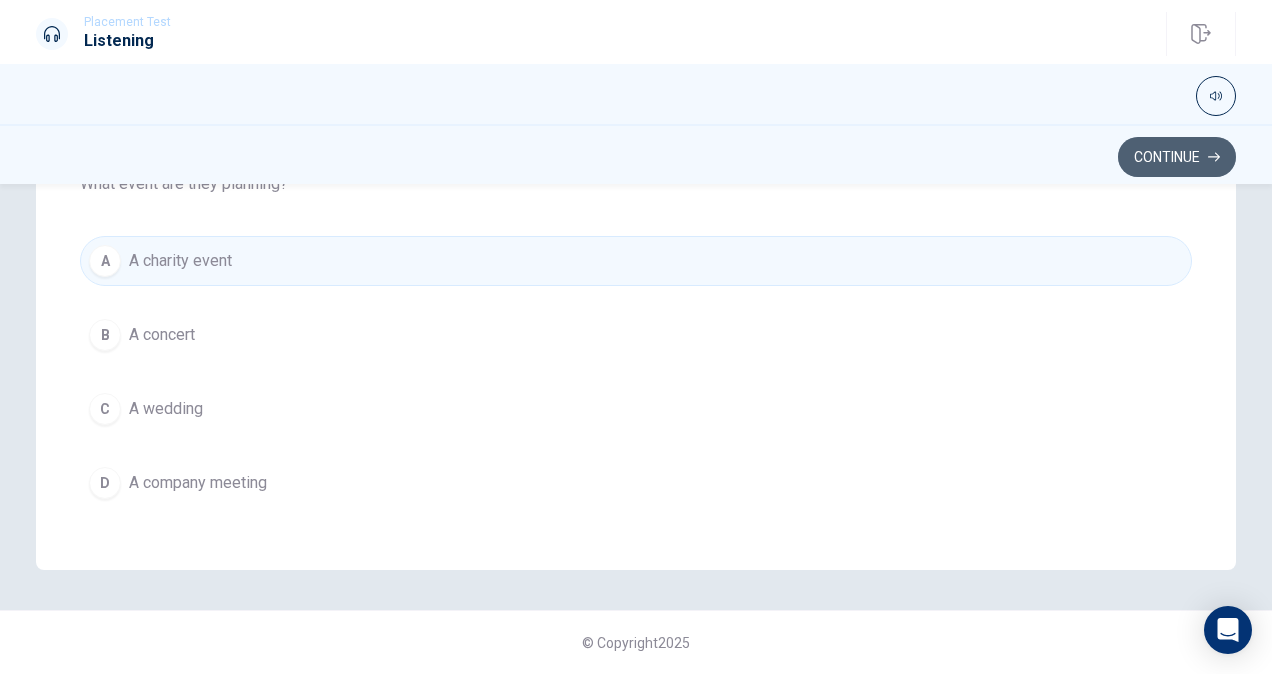 click on "Continue" at bounding box center [1177, 157] 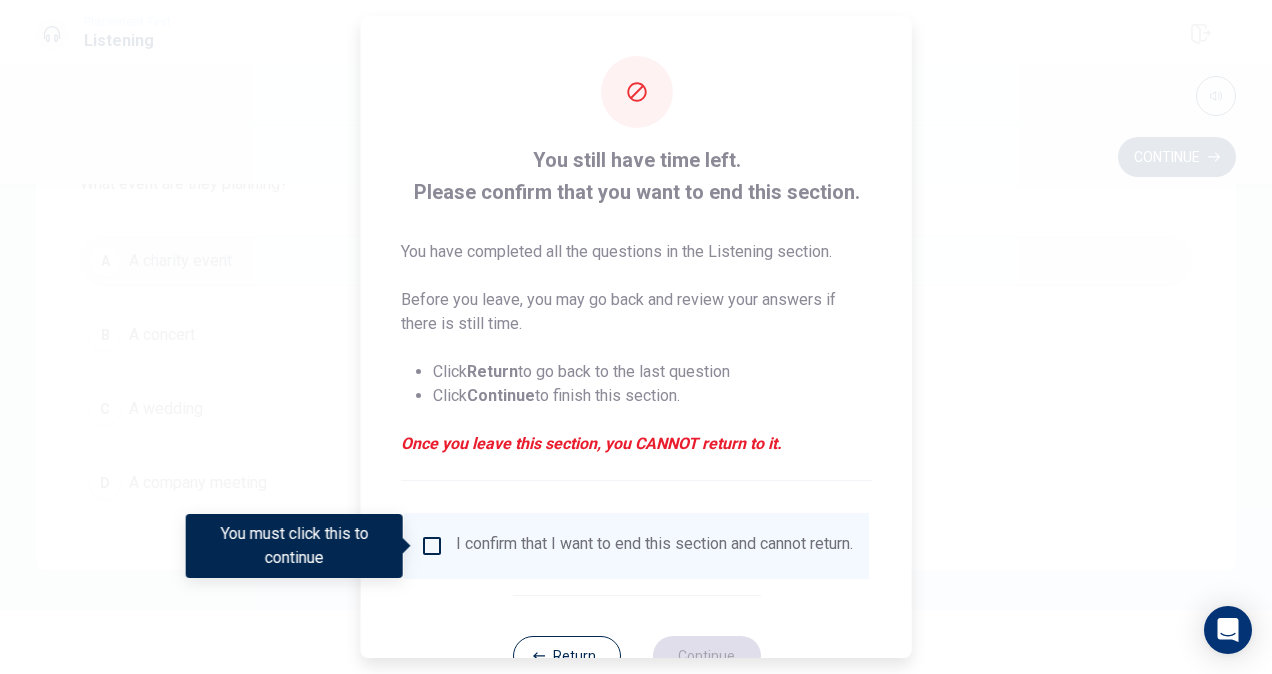 click at bounding box center [408, 546] 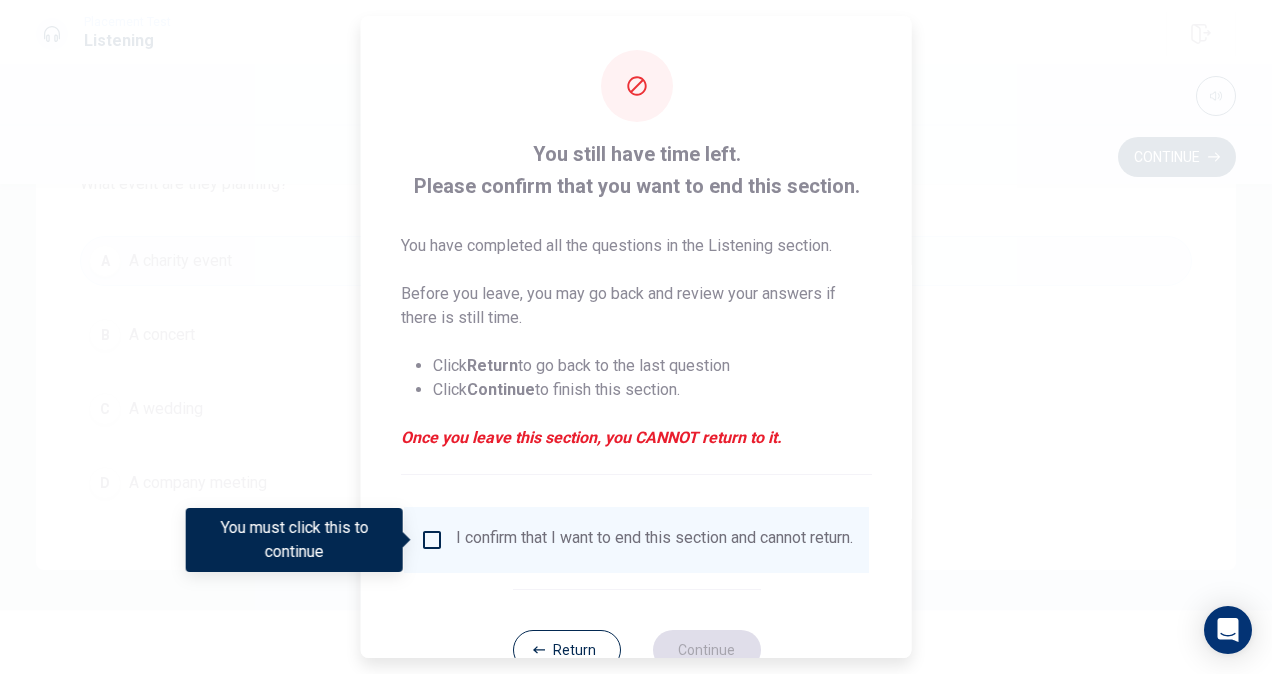 click on "I confirm that I want to end this section and cannot return." at bounding box center [654, 540] 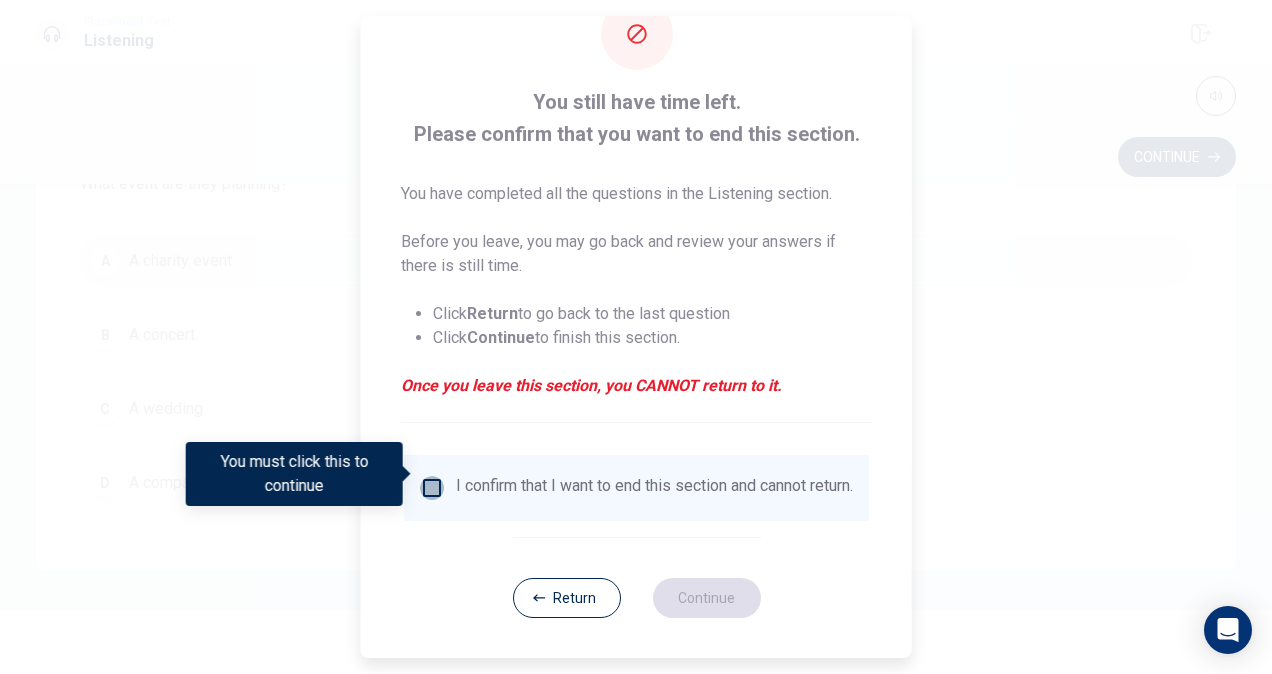 click at bounding box center [432, 488] 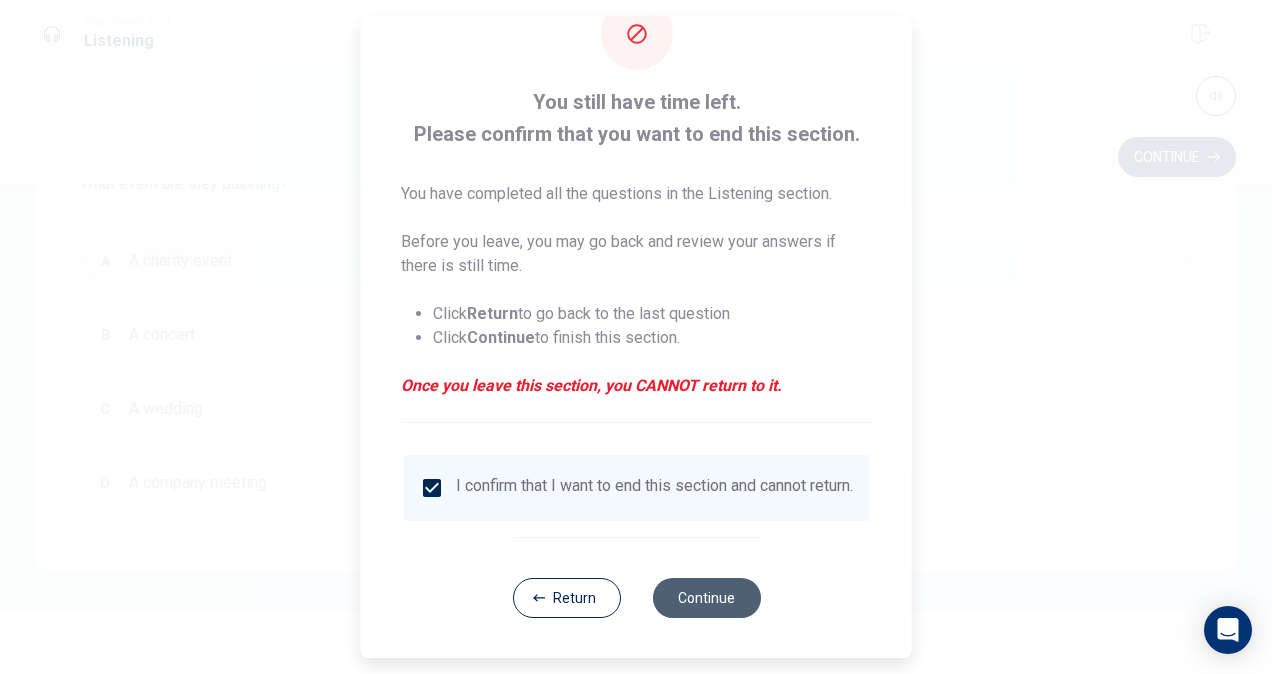 click on "Continue" at bounding box center (706, 598) 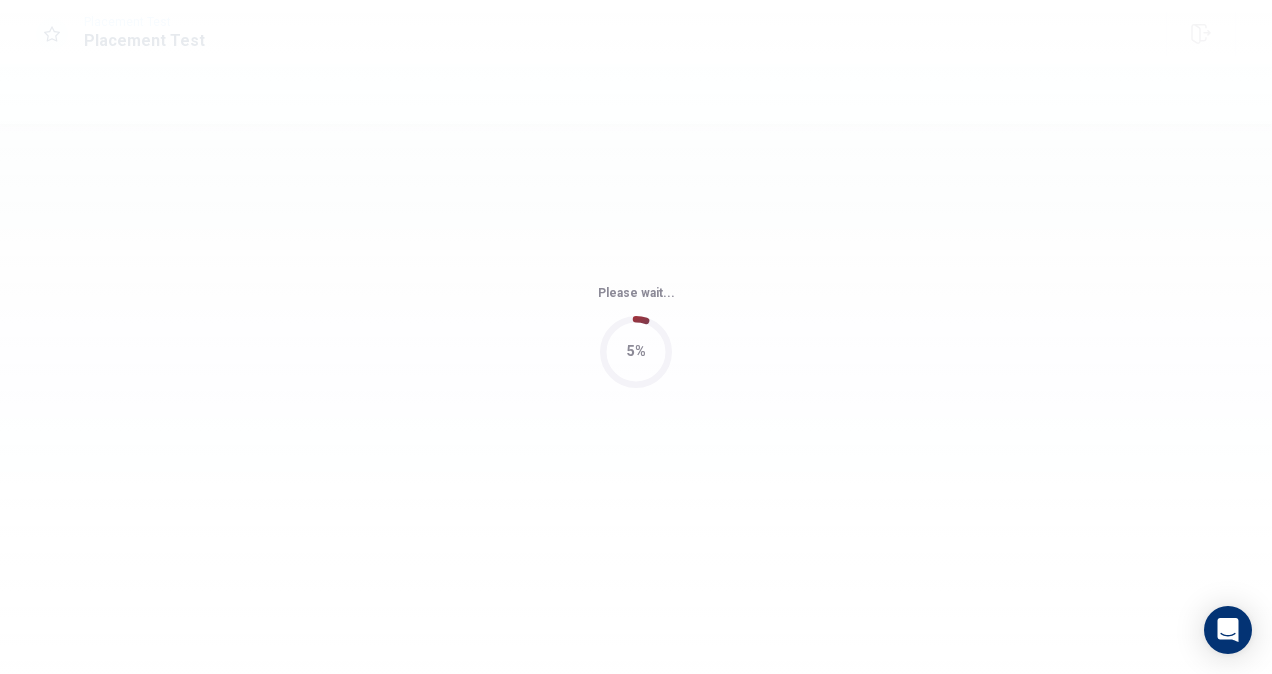 scroll, scrollTop: 0, scrollLeft: 0, axis: both 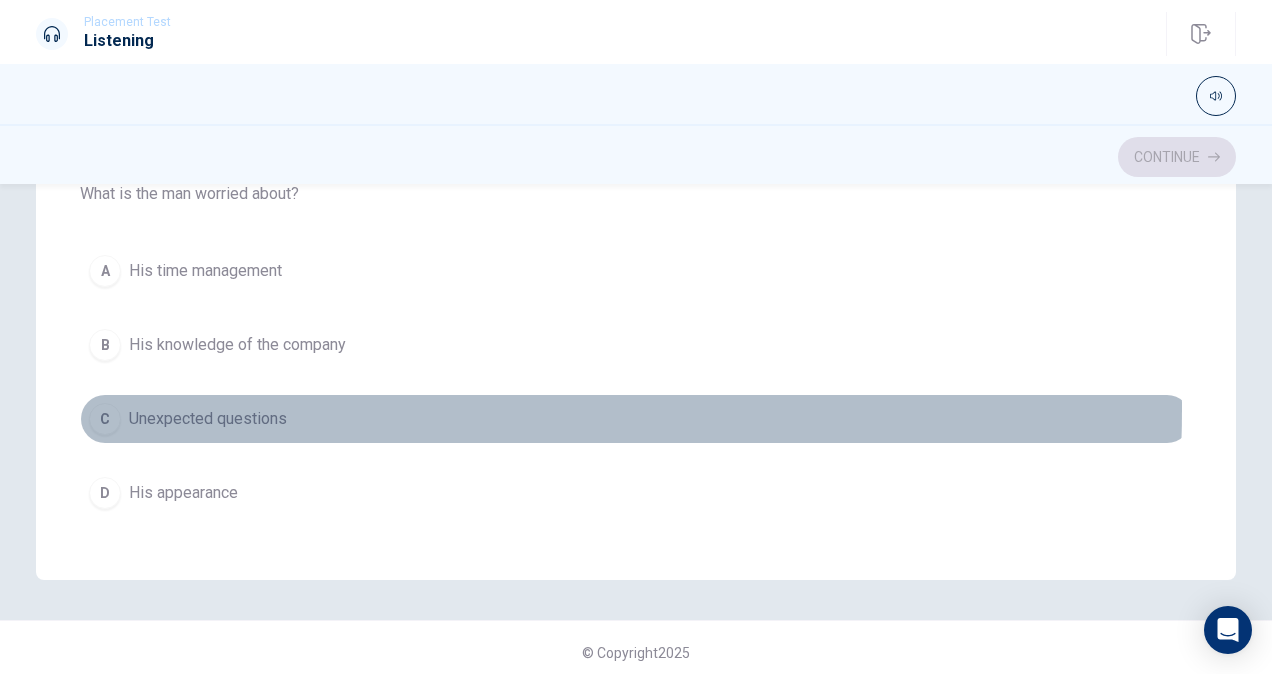 click on "Unexpected questions" at bounding box center (208, 419) 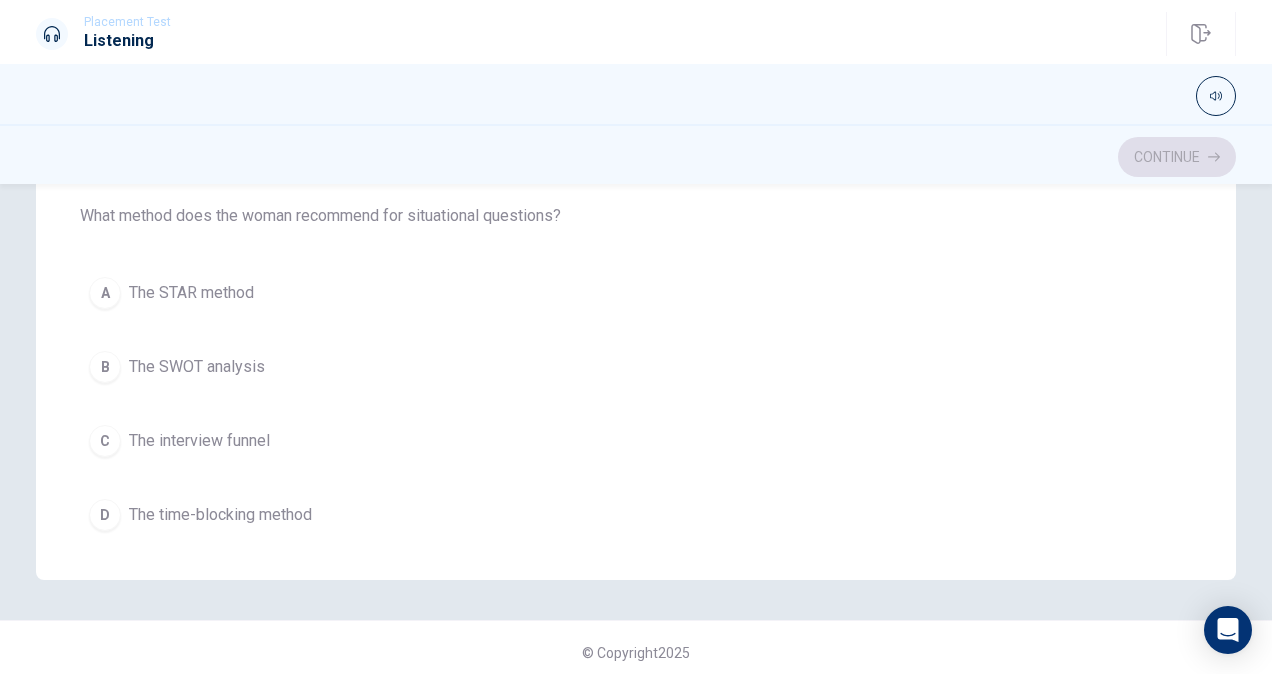 scroll, scrollTop: 0, scrollLeft: 0, axis: both 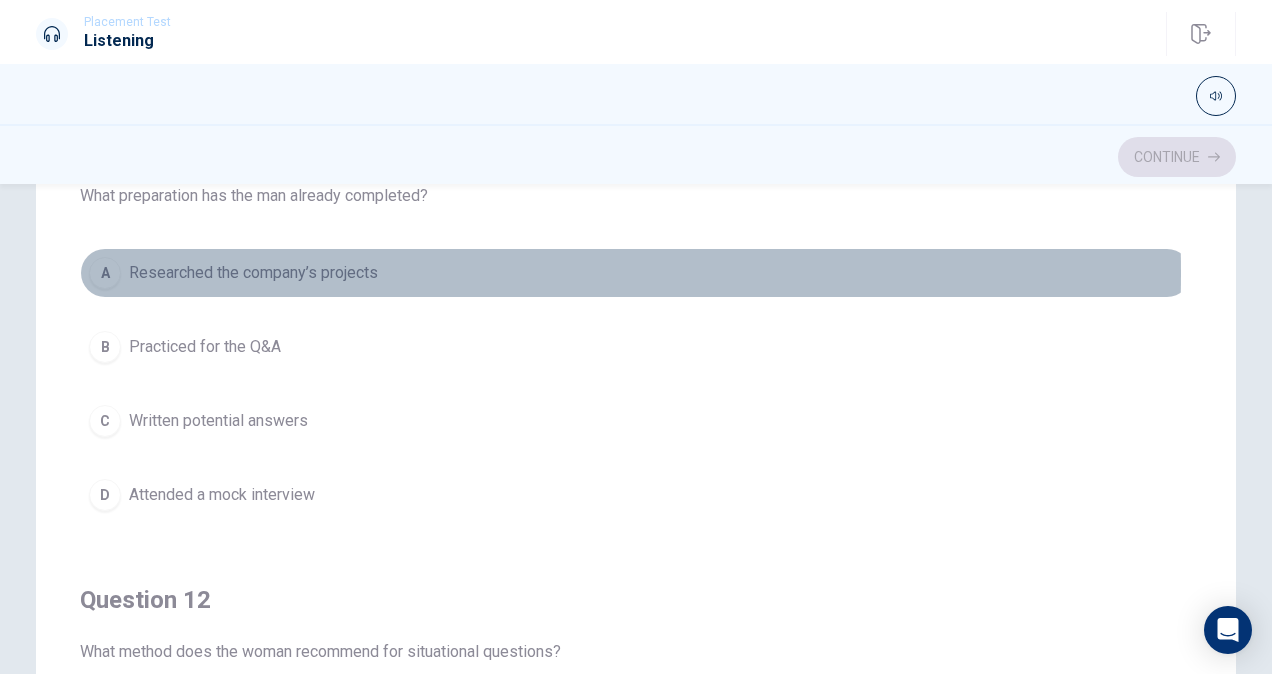 click on "Researched the company’s projects" at bounding box center [253, 273] 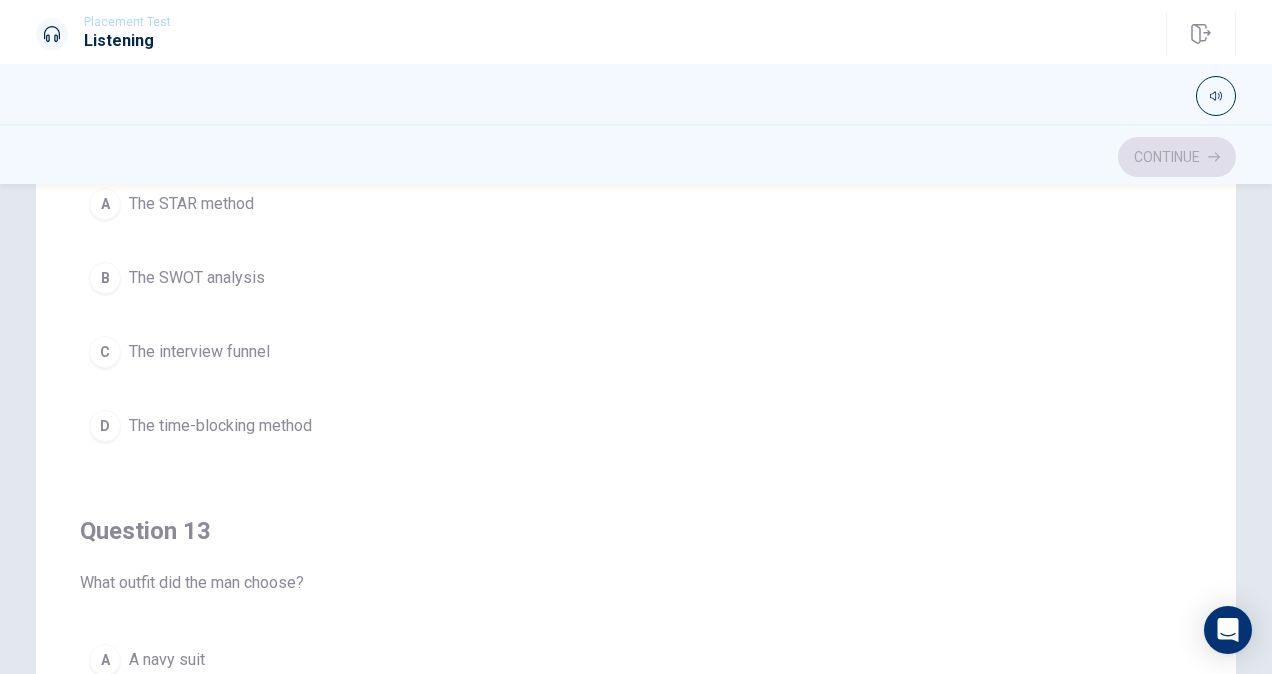 scroll, scrollTop: 455, scrollLeft: 0, axis: vertical 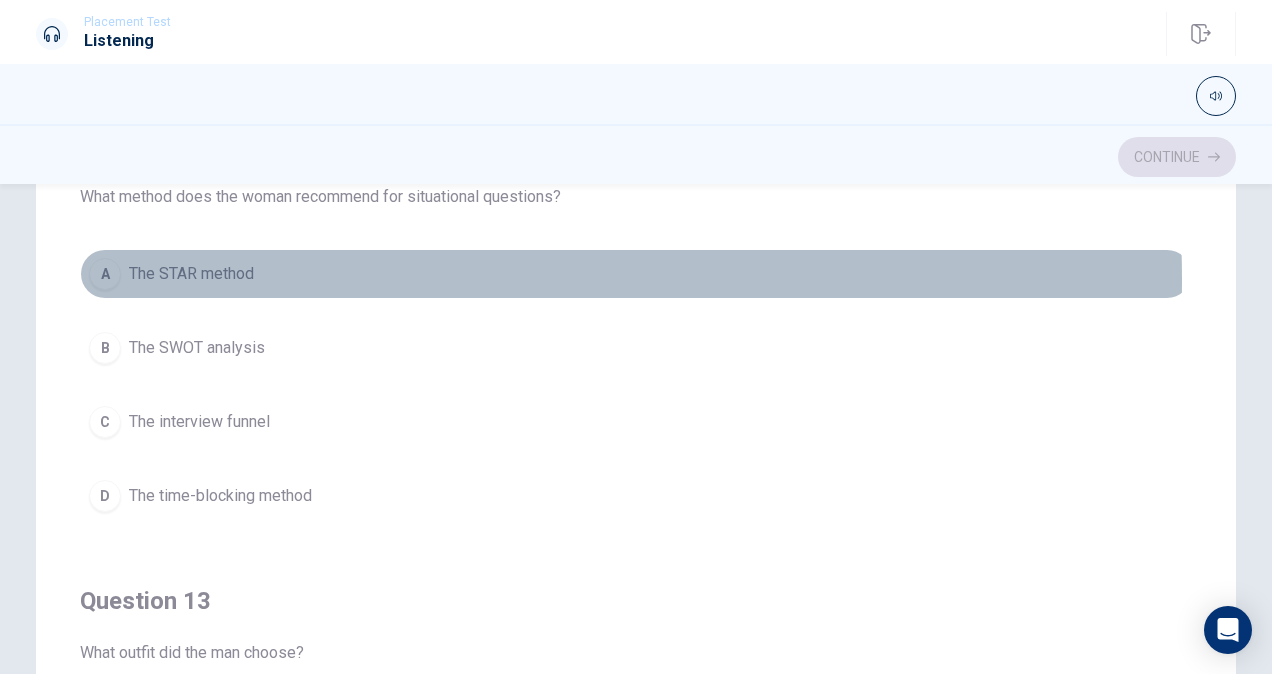click on "The STAR method" at bounding box center (191, 274) 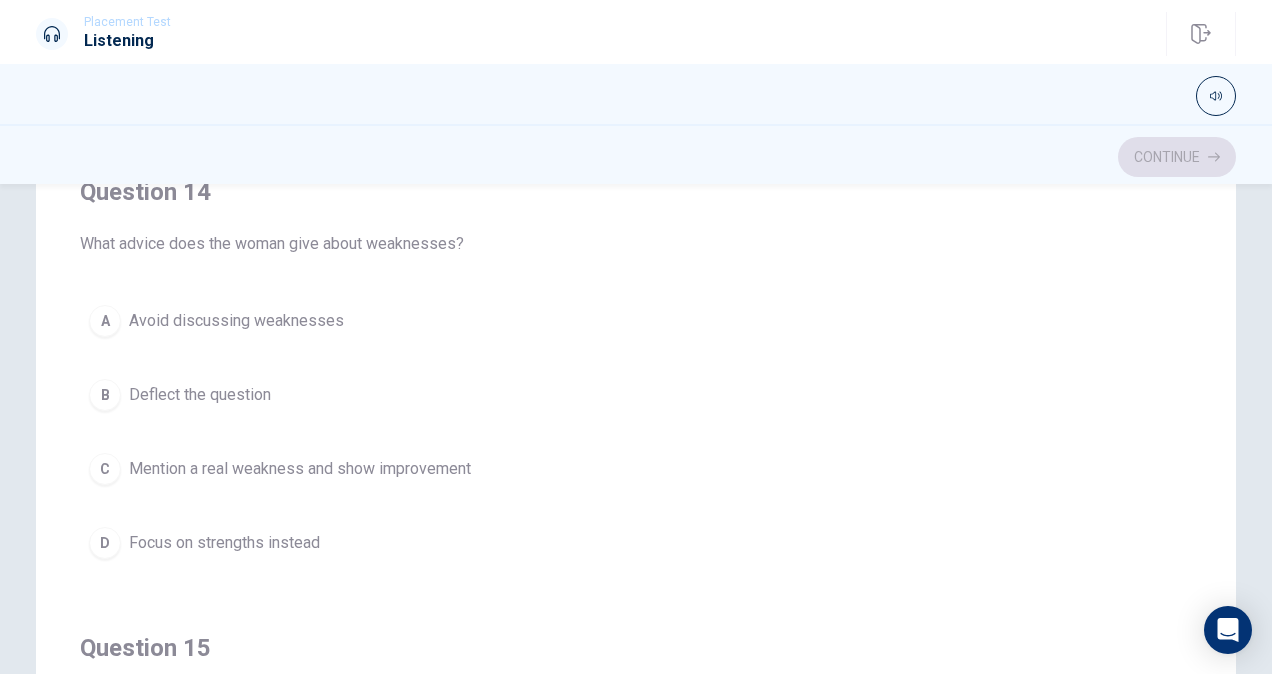 scroll, scrollTop: 1319, scrollLeft: 0, axis: vertical 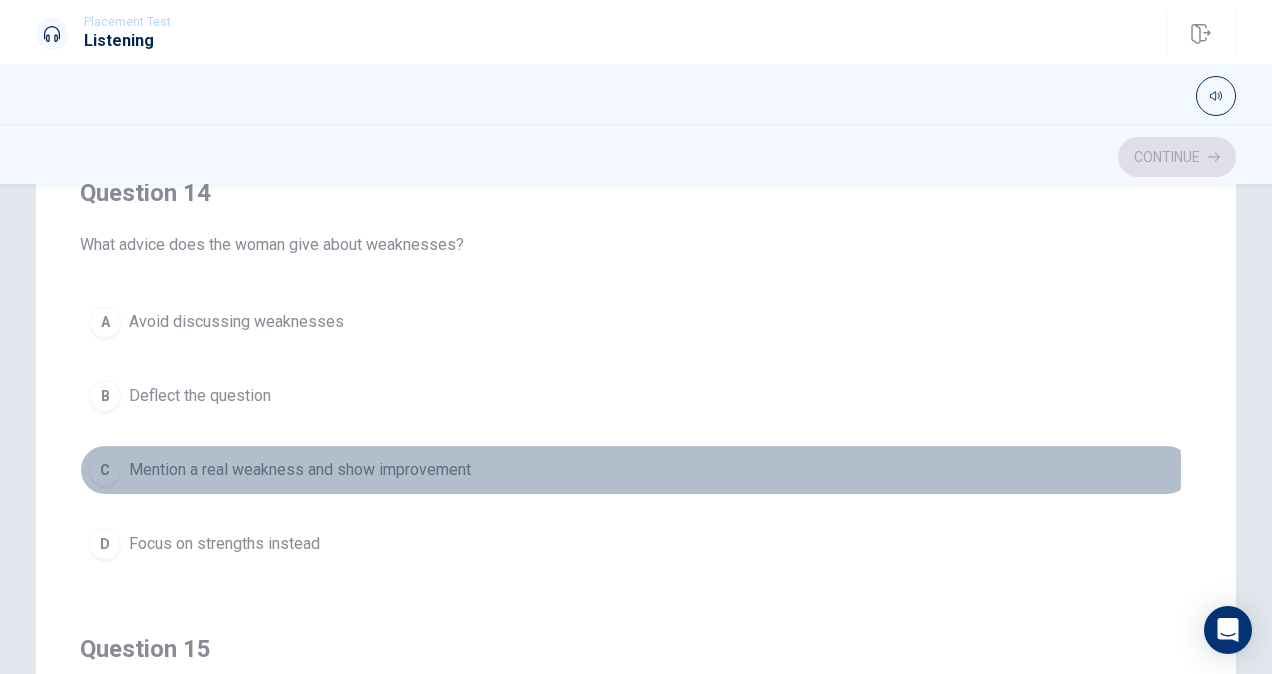 click on "Mention a real weakness and show improvement" at bounding box center (300, 470) 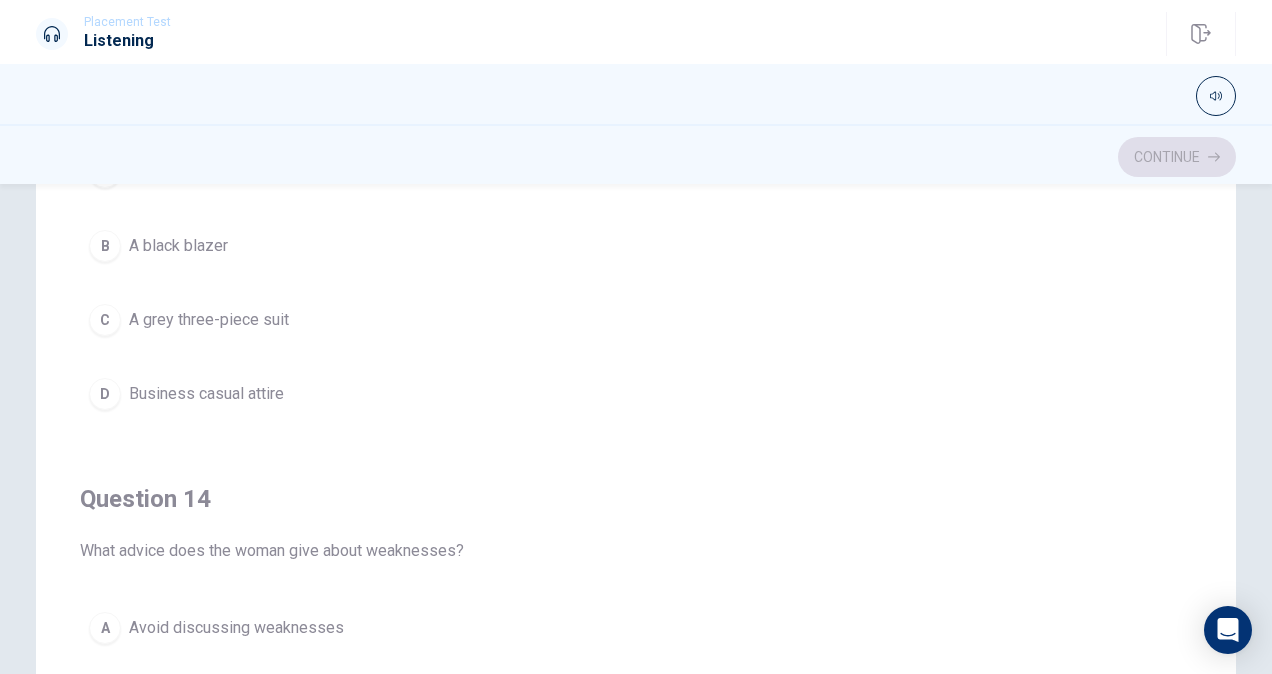 scroll, scrollTop: 900, scrollLeft: 0, axis: vertical 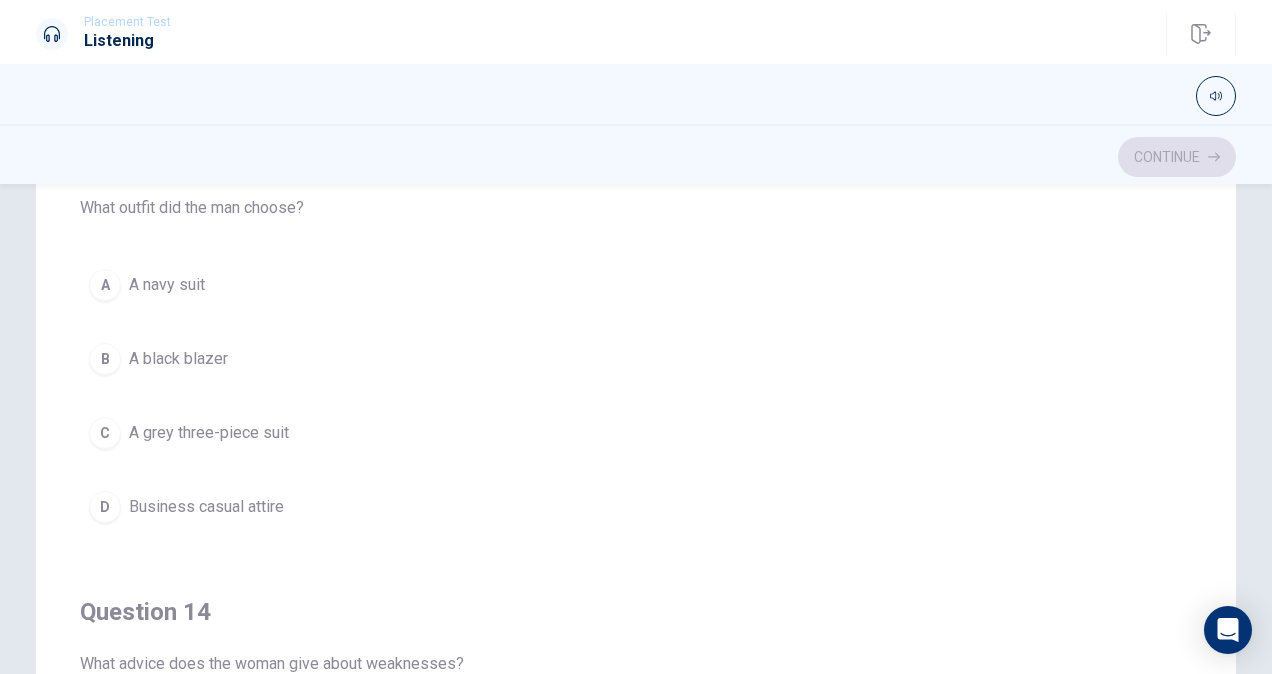 click on "A A navy suit" at bounding box center [636, 285] 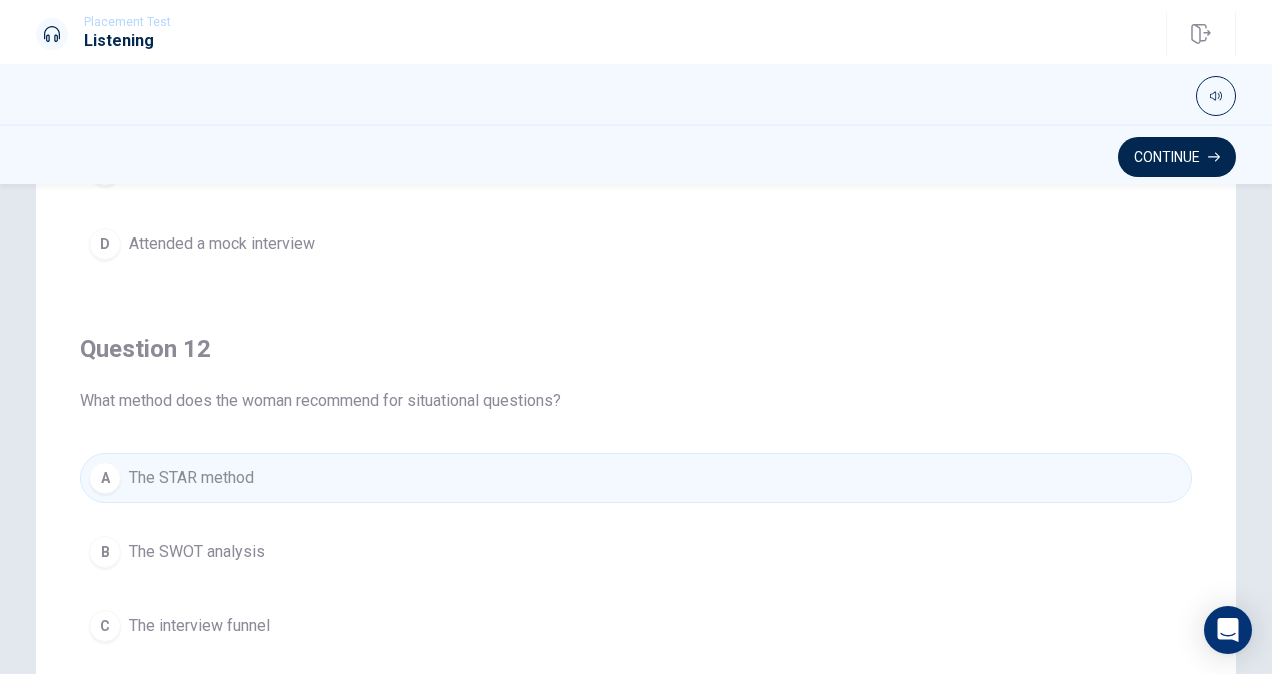 scroll, scrollTop: 0, scrollLeft: 0, axis: both 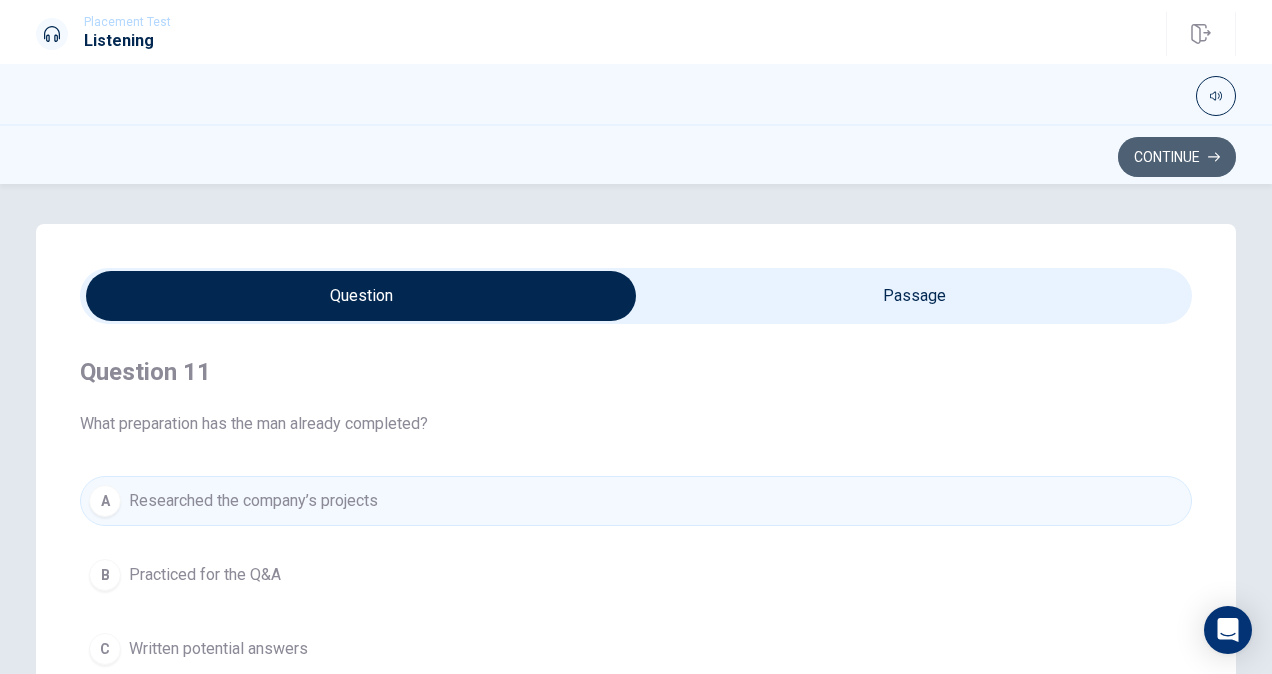 click on "Continue" at bounding box center [1177, 157] 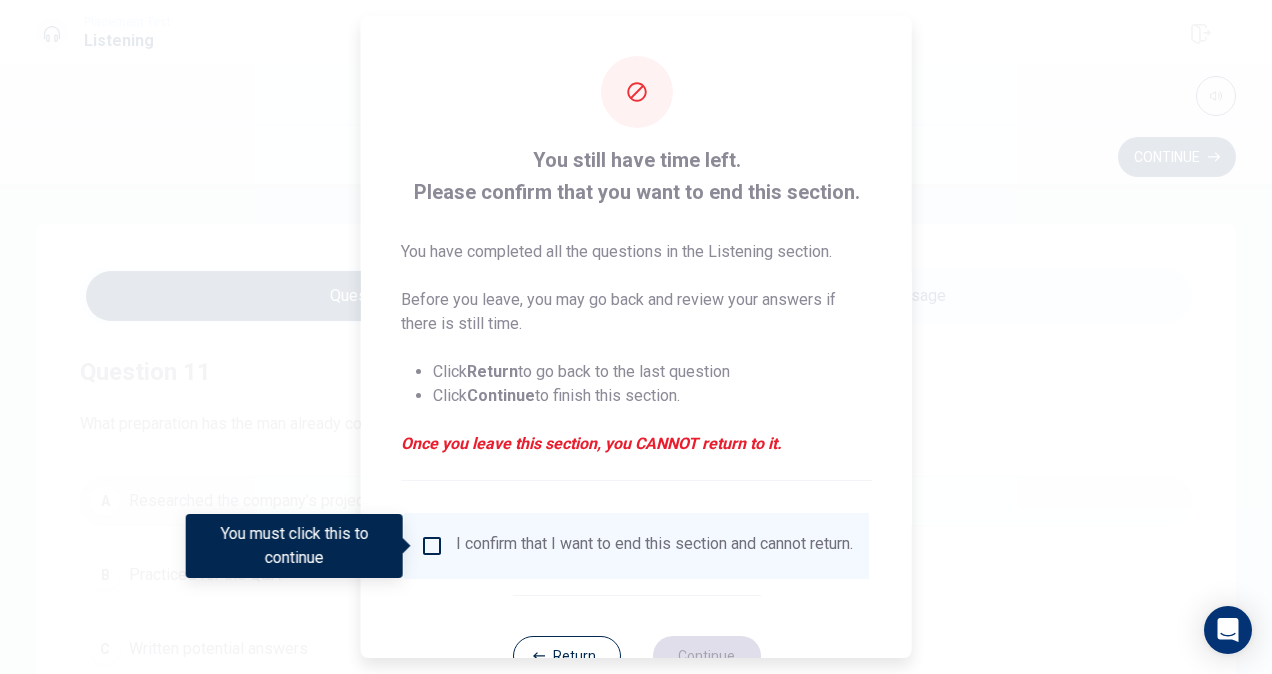 click on "I confirm that I want to end this section and cannot return." at bounding box center (636, 546) 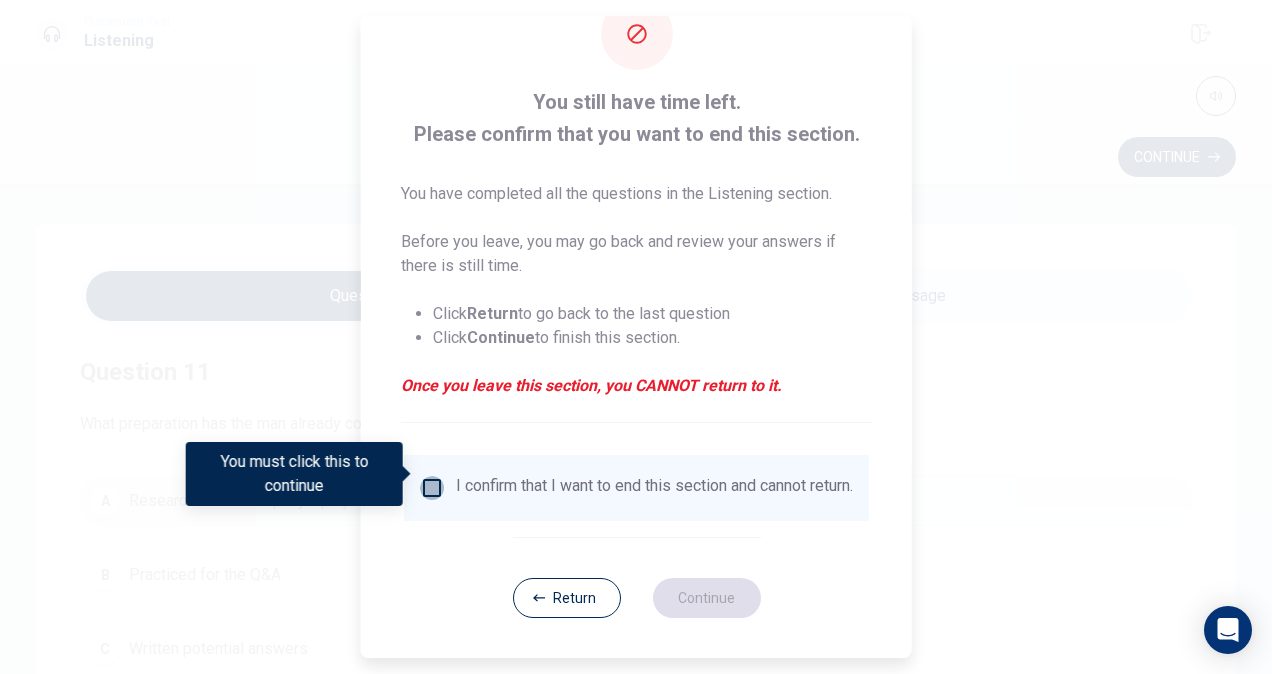 click at bounding box center (432, 488) 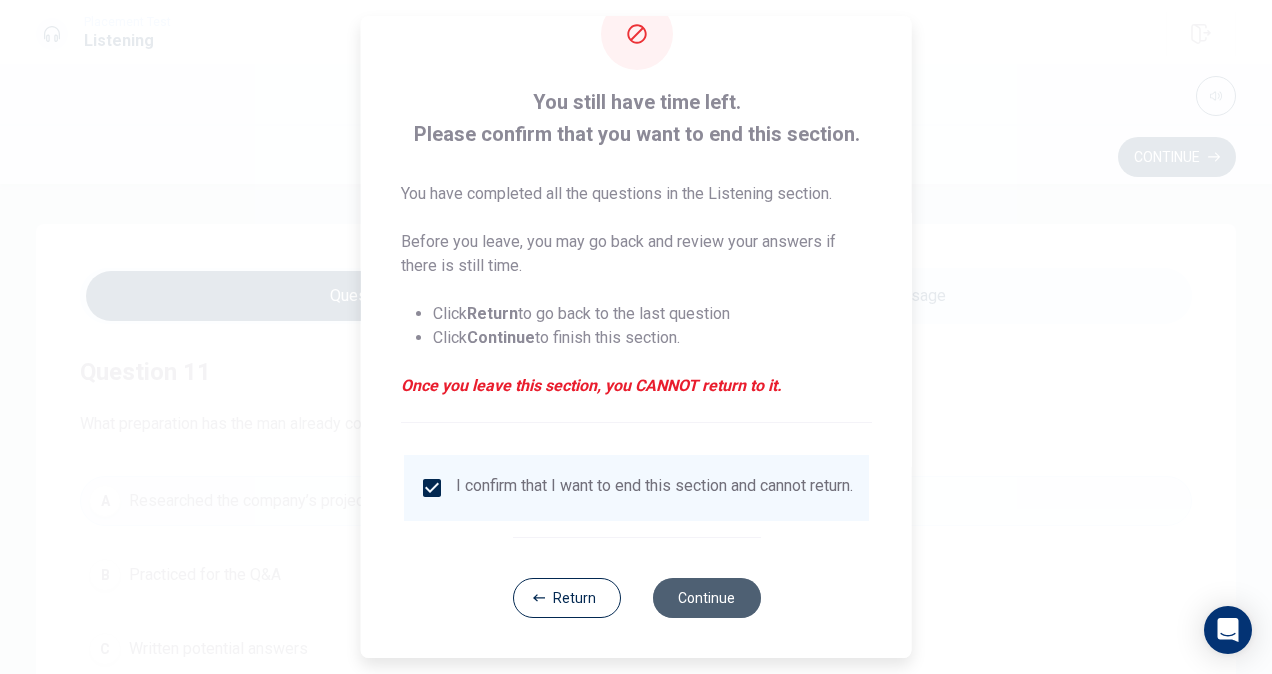 click on "Continue" at bounding box center (706, 598) 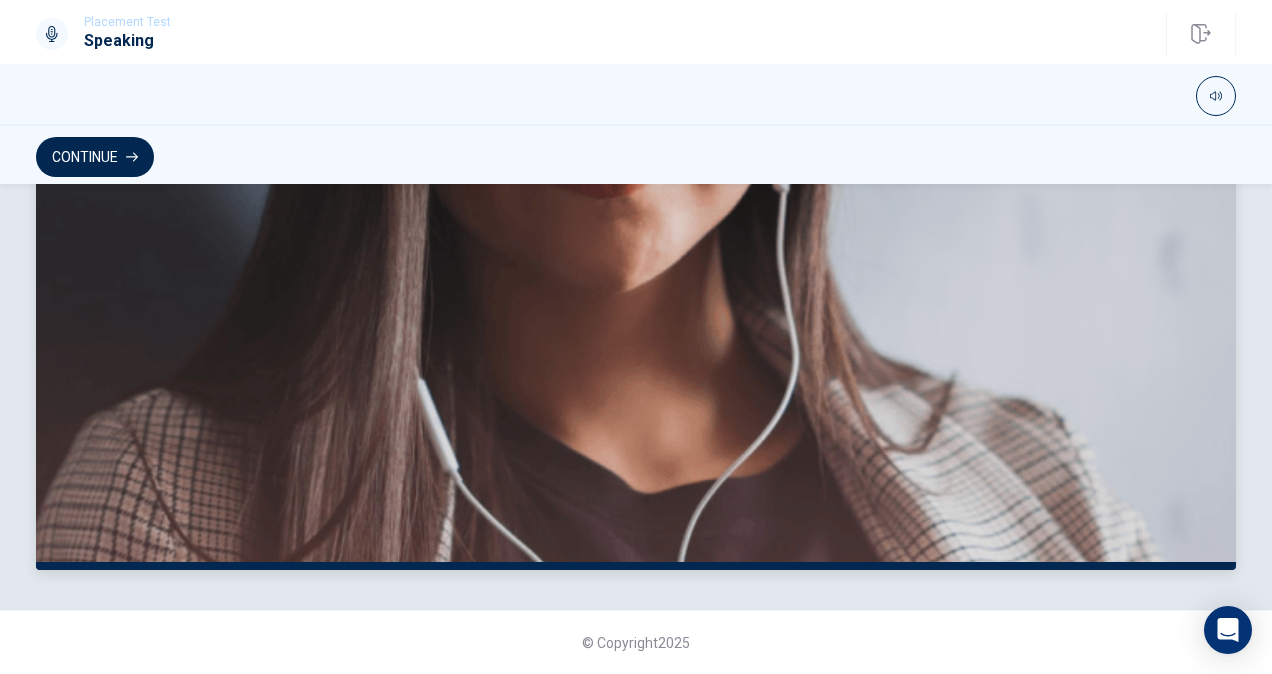 scroll, scrollTop: 0, scrollLeft: 0, axis: both 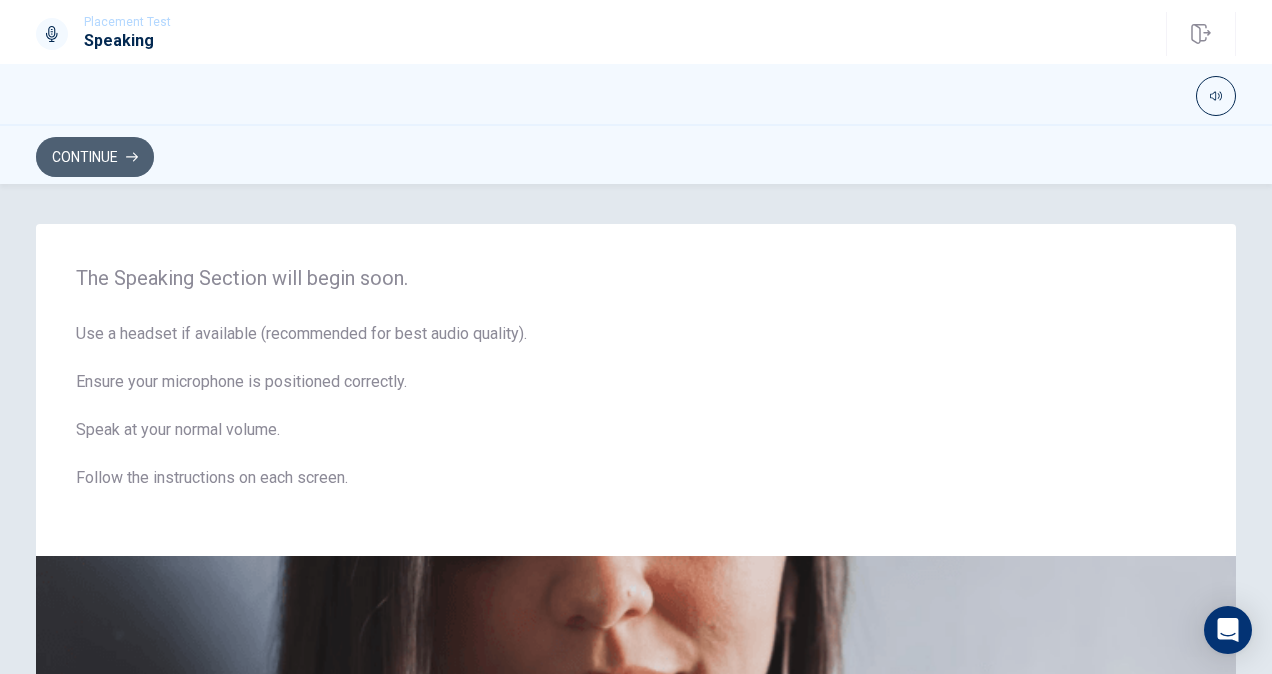 click on "Continue" at bounding box center [95, 157] 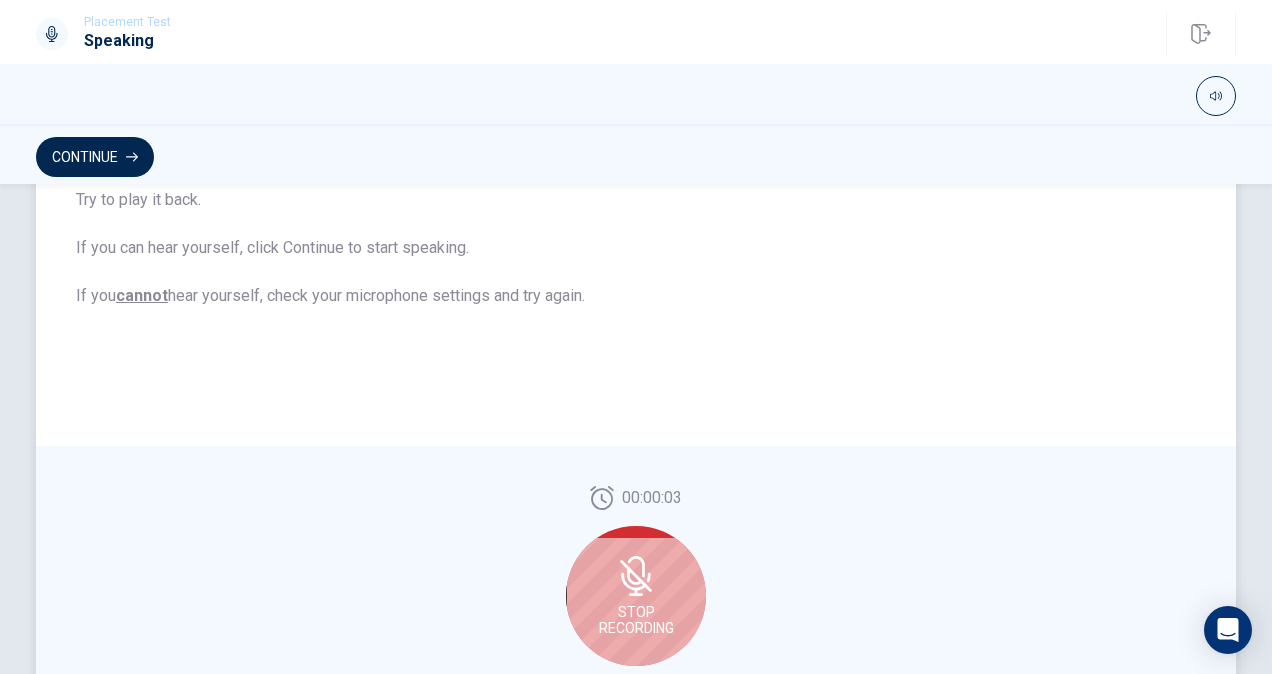 scroll, scrollTop: 479, scrollLeft: 0, axis: vertical 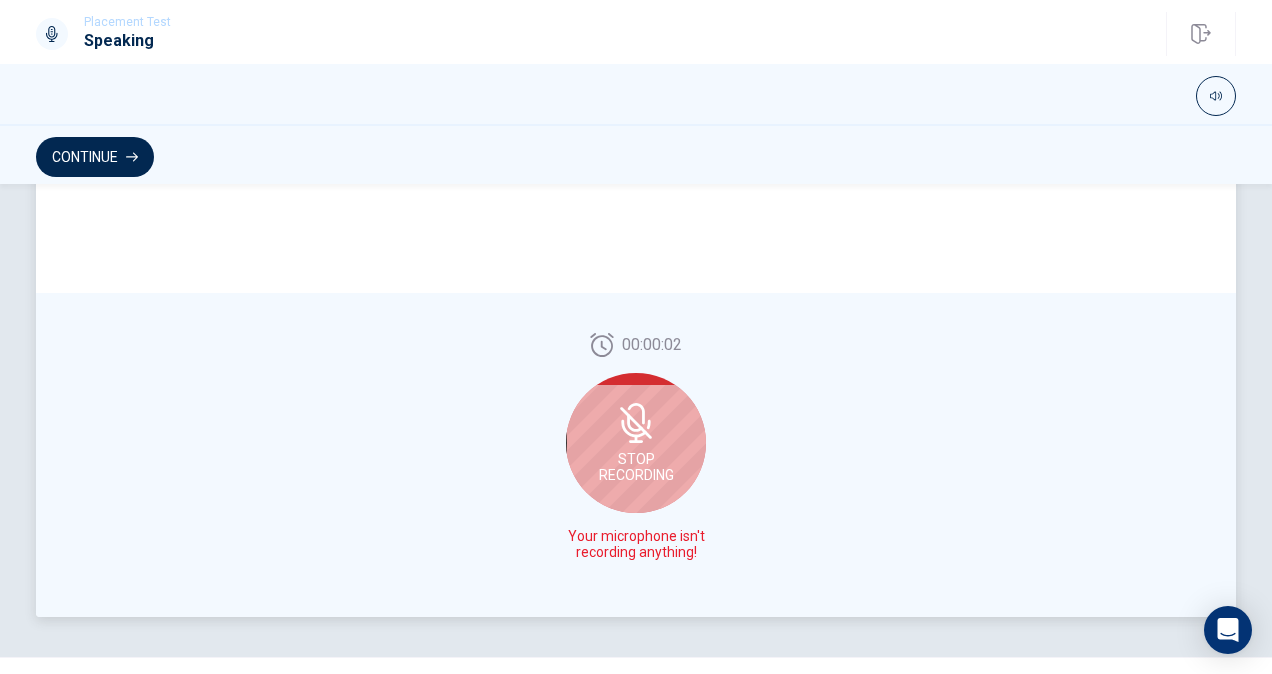 click on "Stop   Recording" at bounding box center [636, 467] 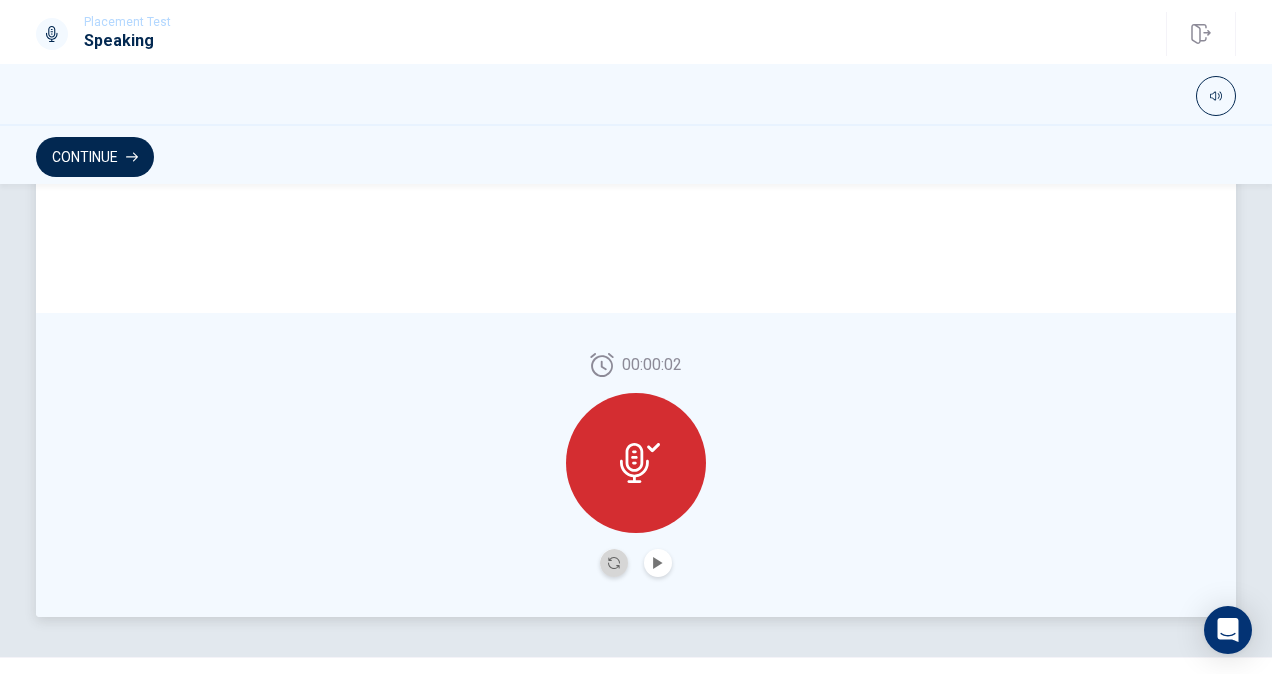 click at bounding box center (614, 563) 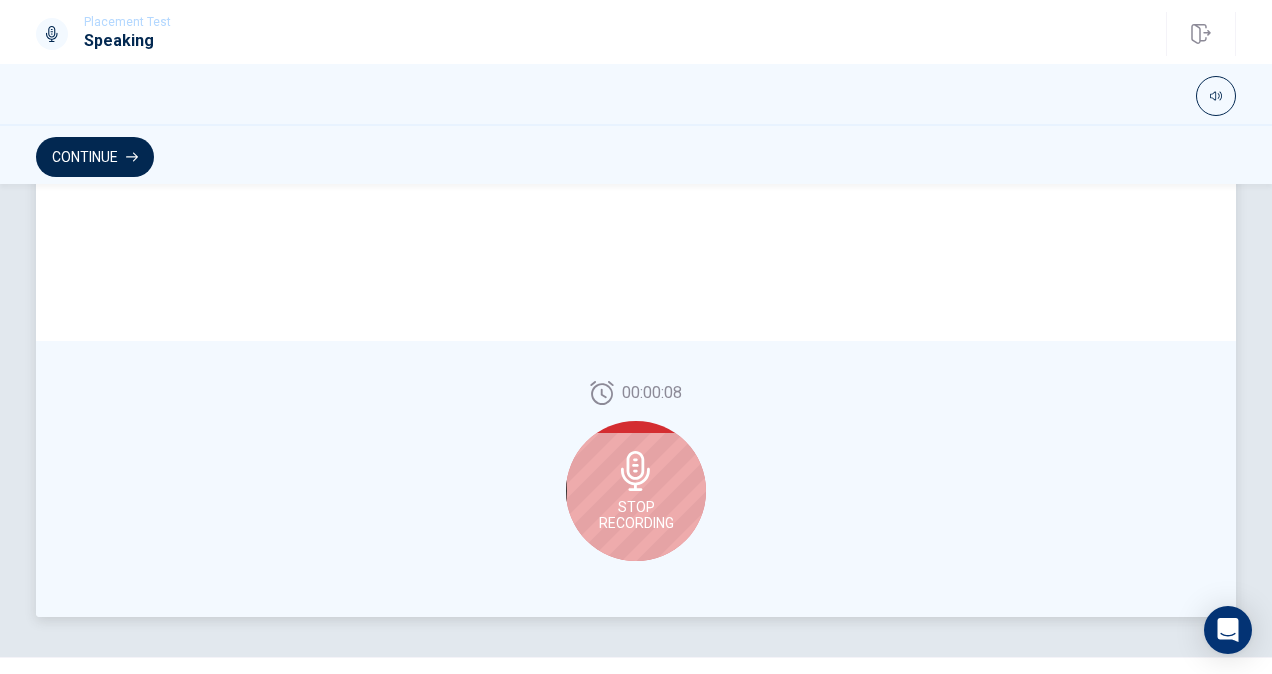 click on "Stop   Recording" at bounding box center (636, 515) 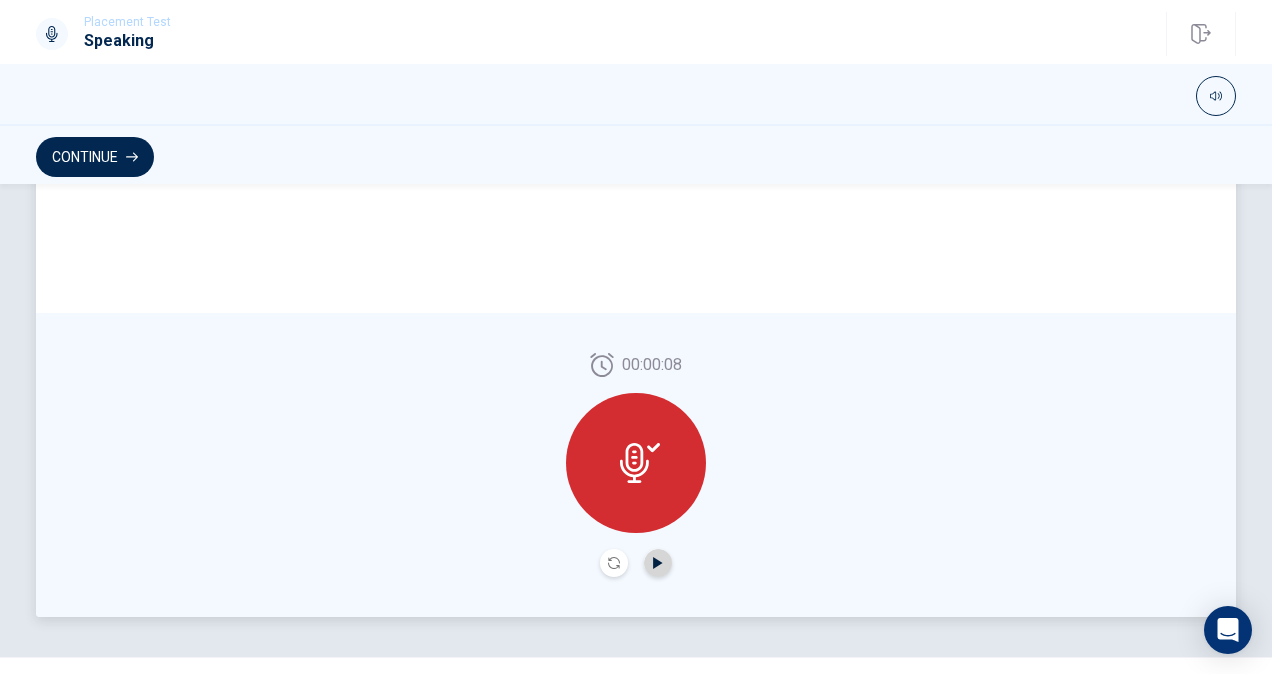 click 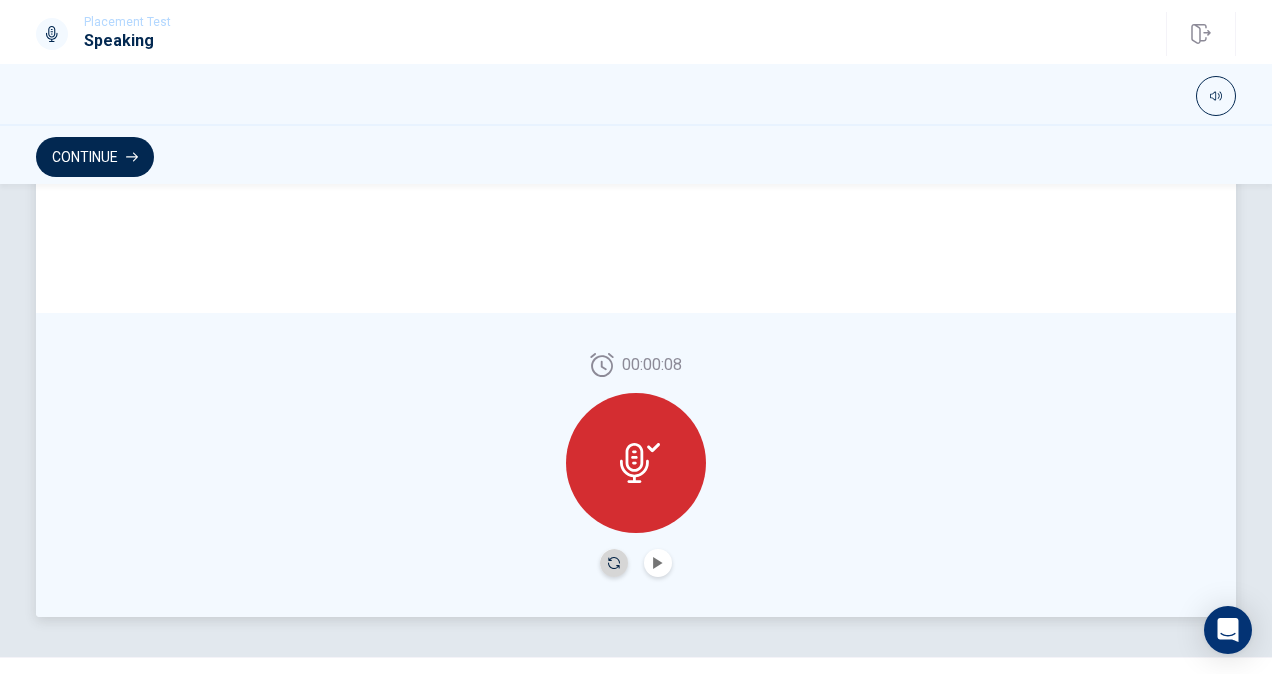 click 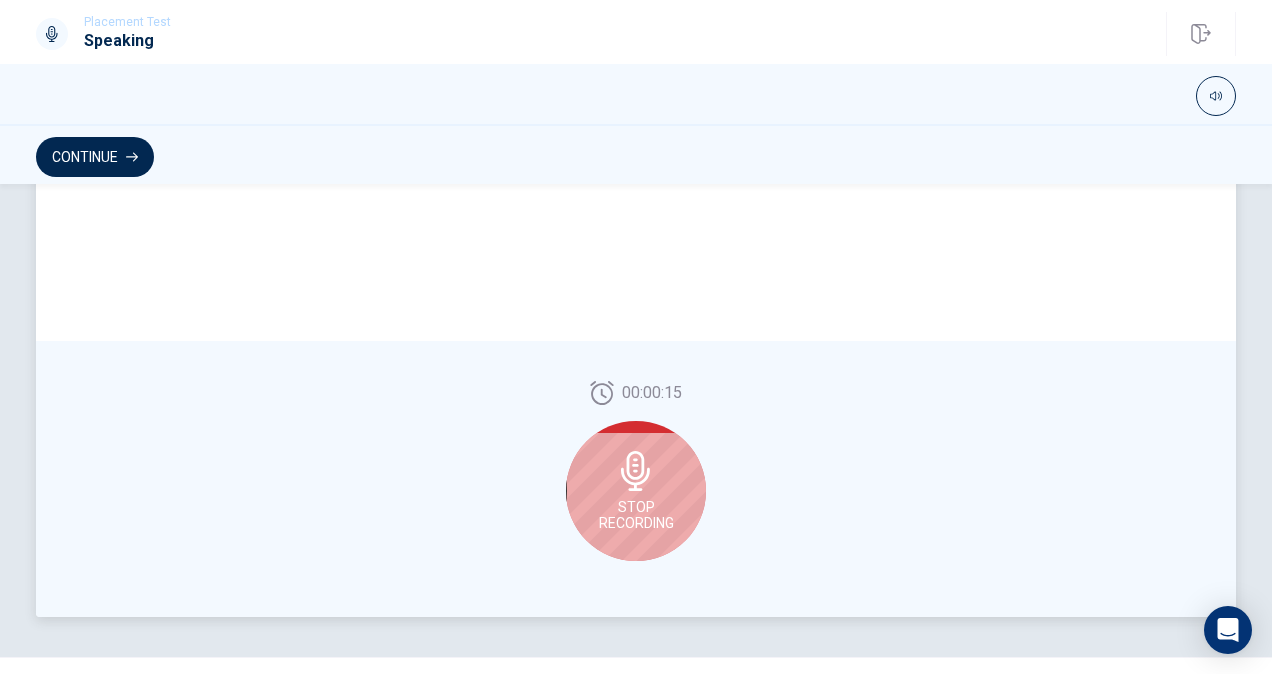 click 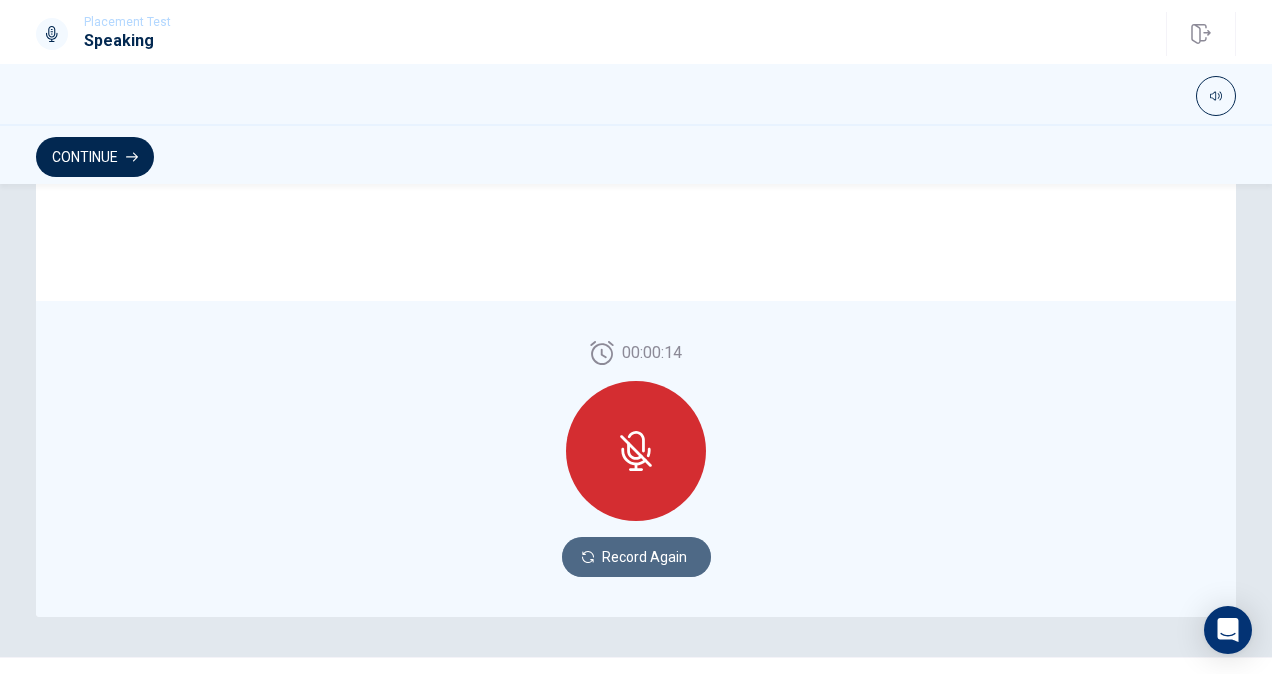click on "Record Again" at bounding box center [636, 557] 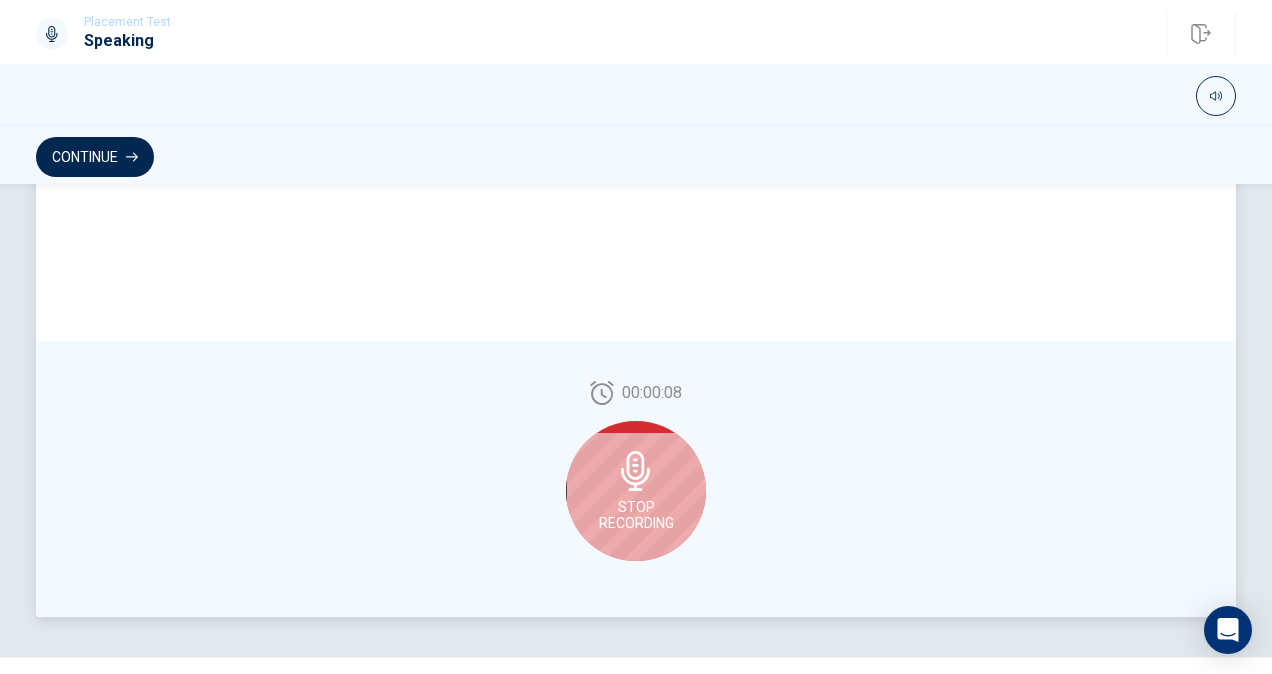 click on "Stop   Recording" at bounding box center [636, 491] 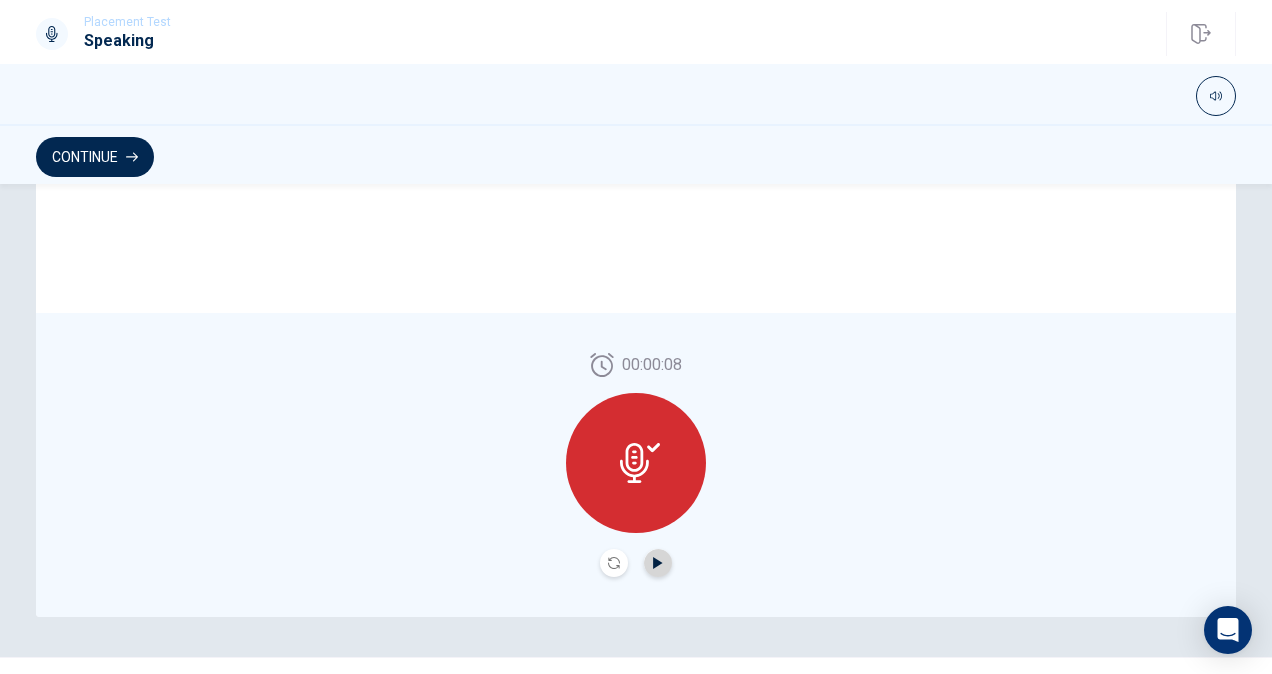 click 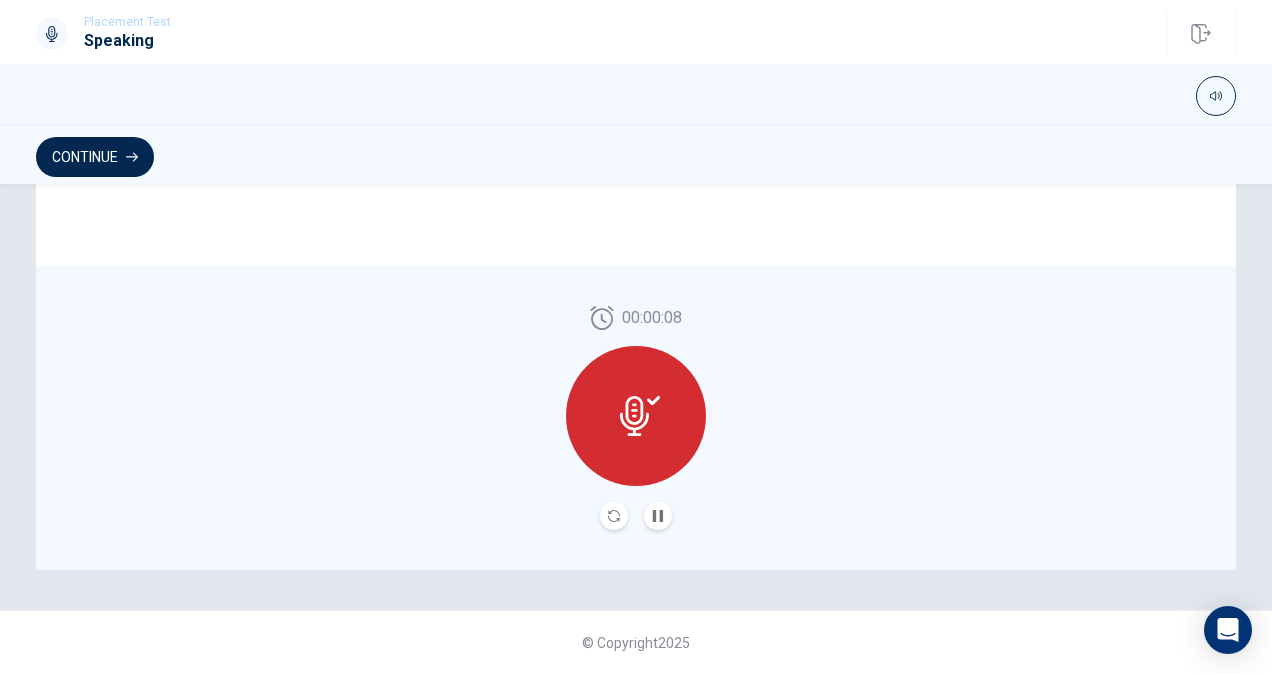 scroll, scrollTop: 0, scrollLeft: 0, axis: both 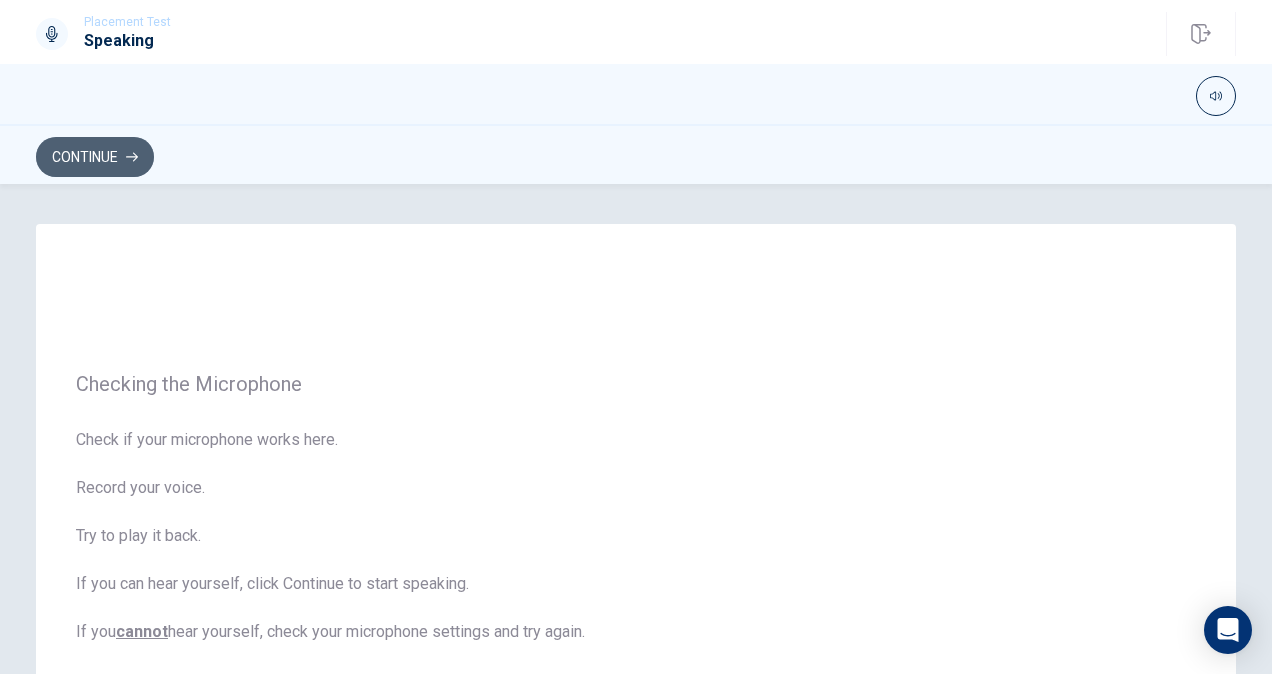 click on "Continue" at bounding box center [95, 157] 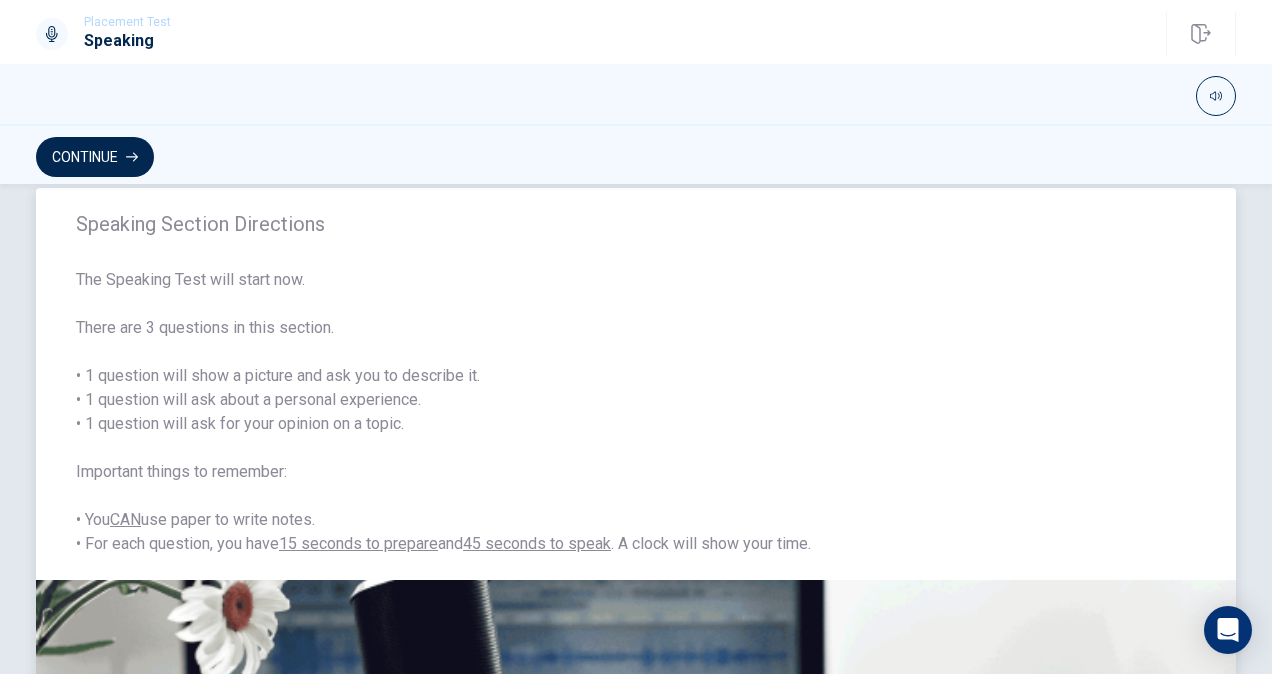 scroll, scrollTop: 0, scrollLeft: 0, axis: both 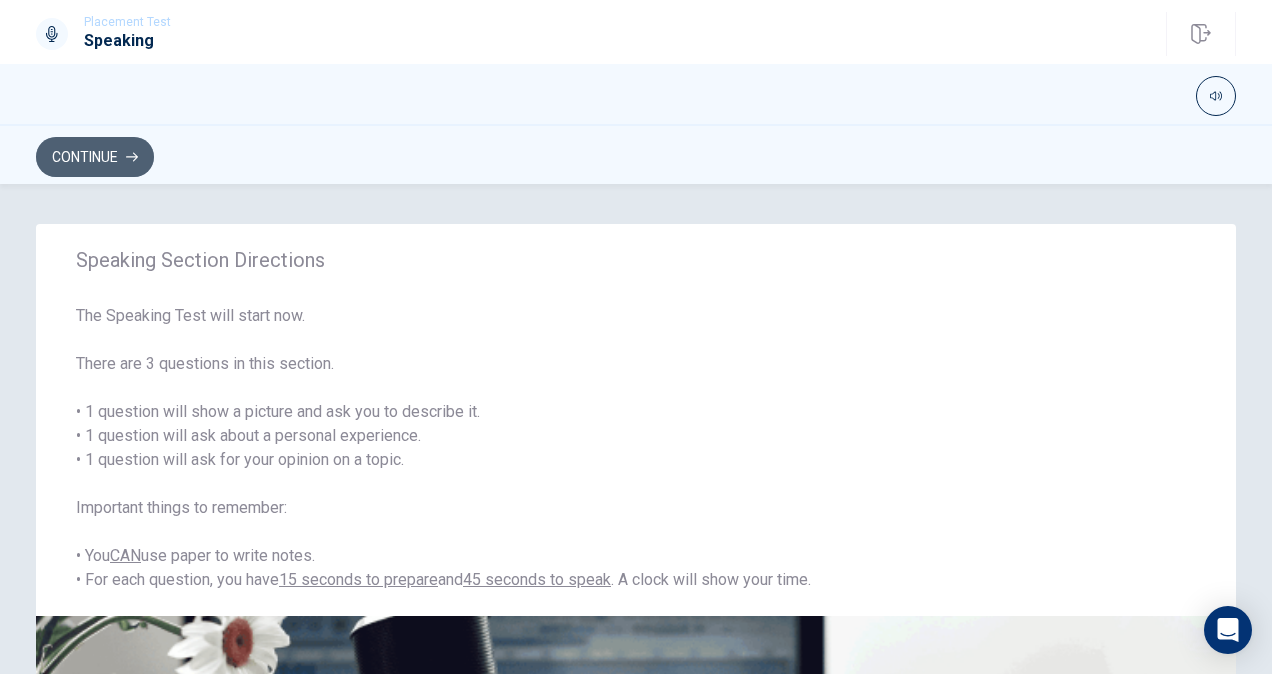 click on "Continue" at bounding box center [95, 157] 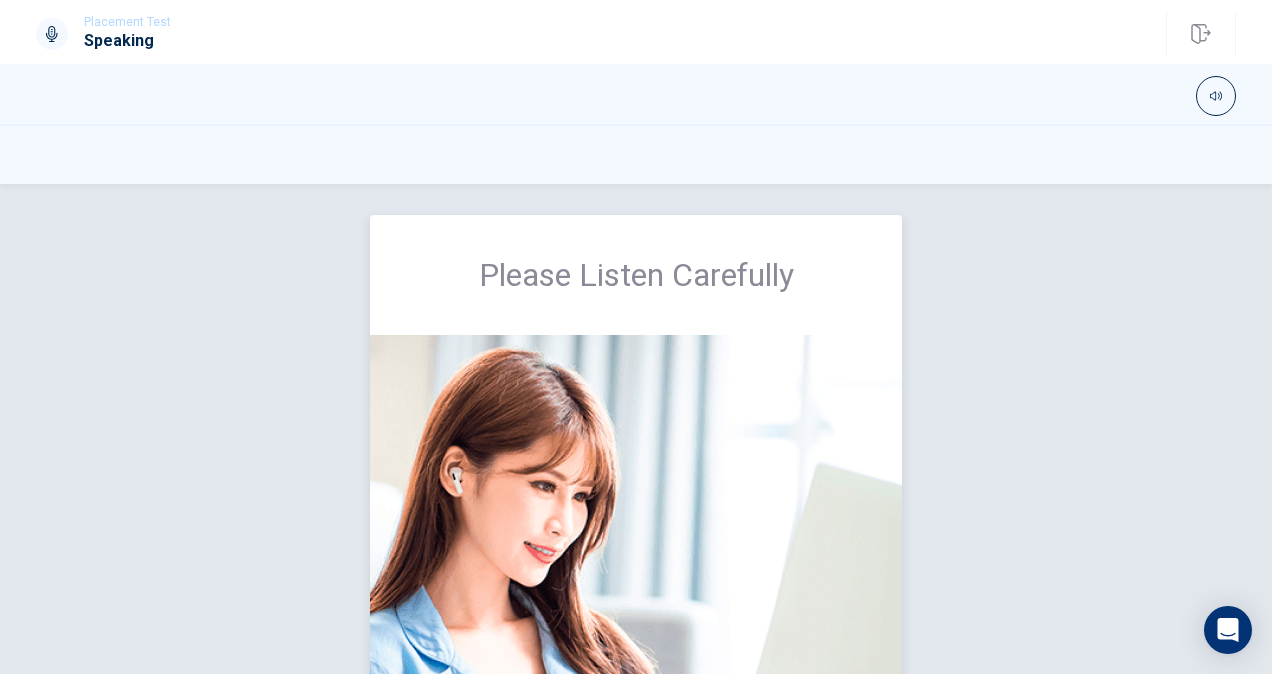 scroll, scrollTop: 0, scrollLeft: 0, axis: both 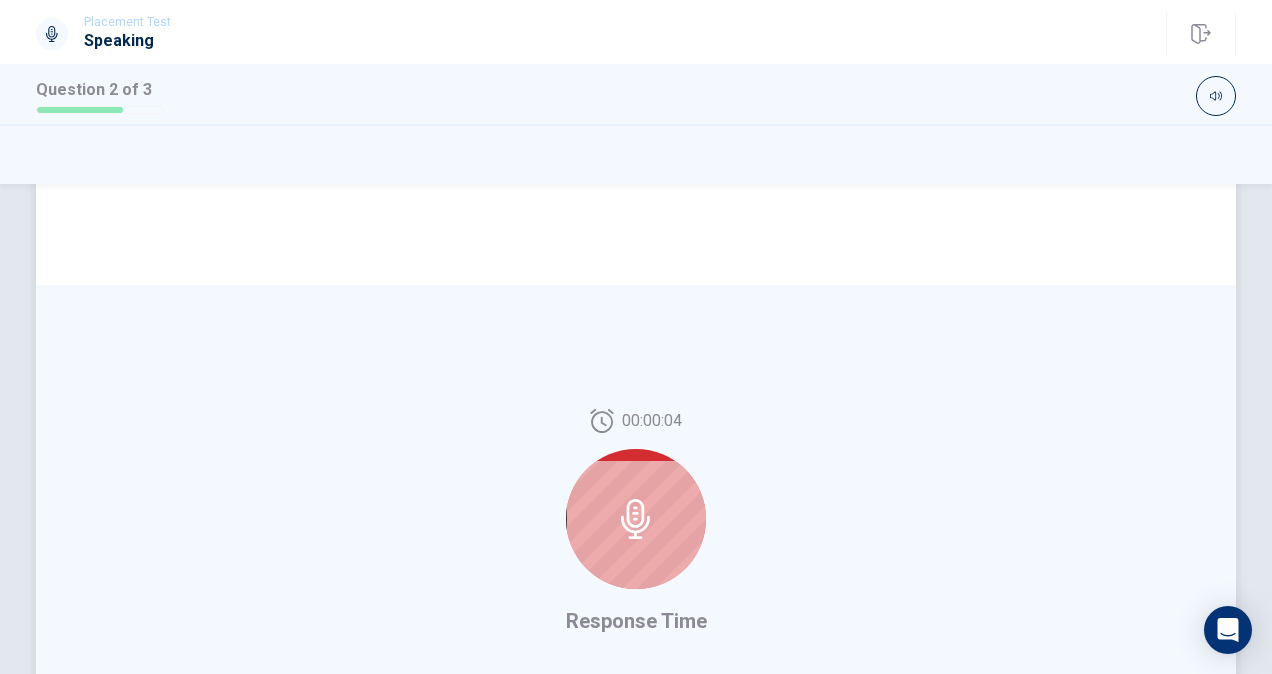click at bounding box center (636, 519) 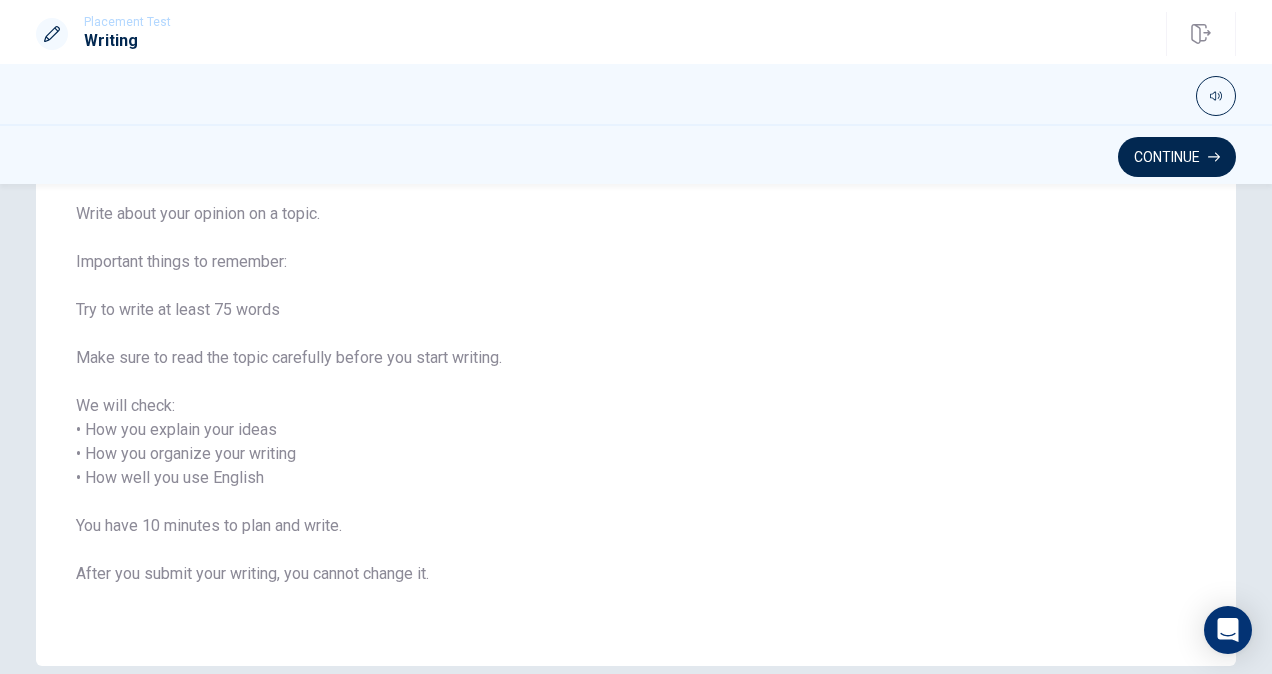 scroll, scrollTop: 153, scrollLeft: 0, axis: vertical 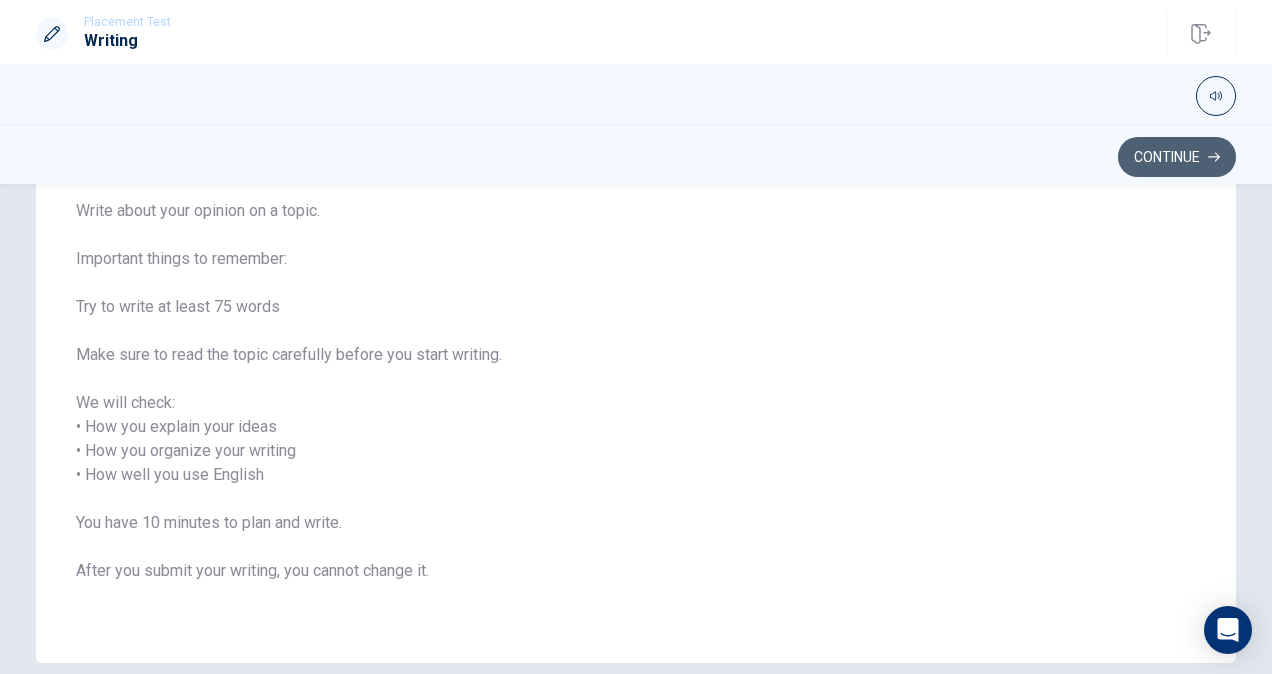 click on "Continue" at bounding box center (1177, 157) 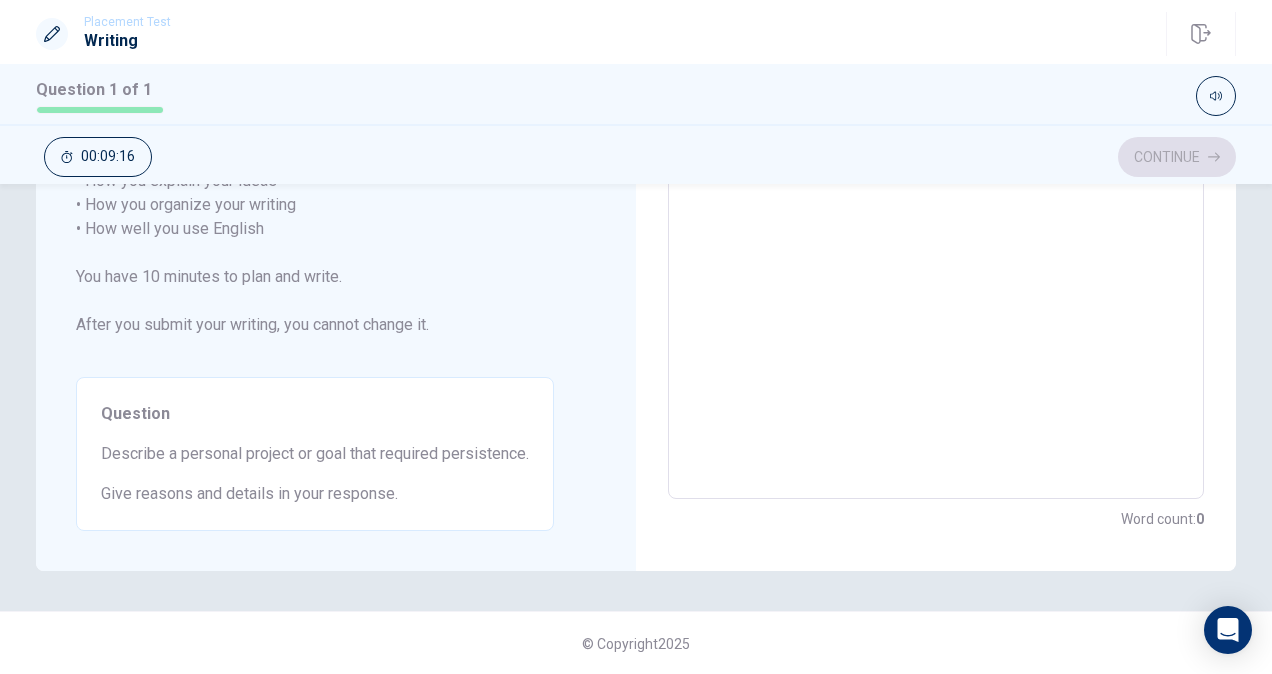 scroll, scrollTop: 211, scrollLeft: 0, axis: vertical 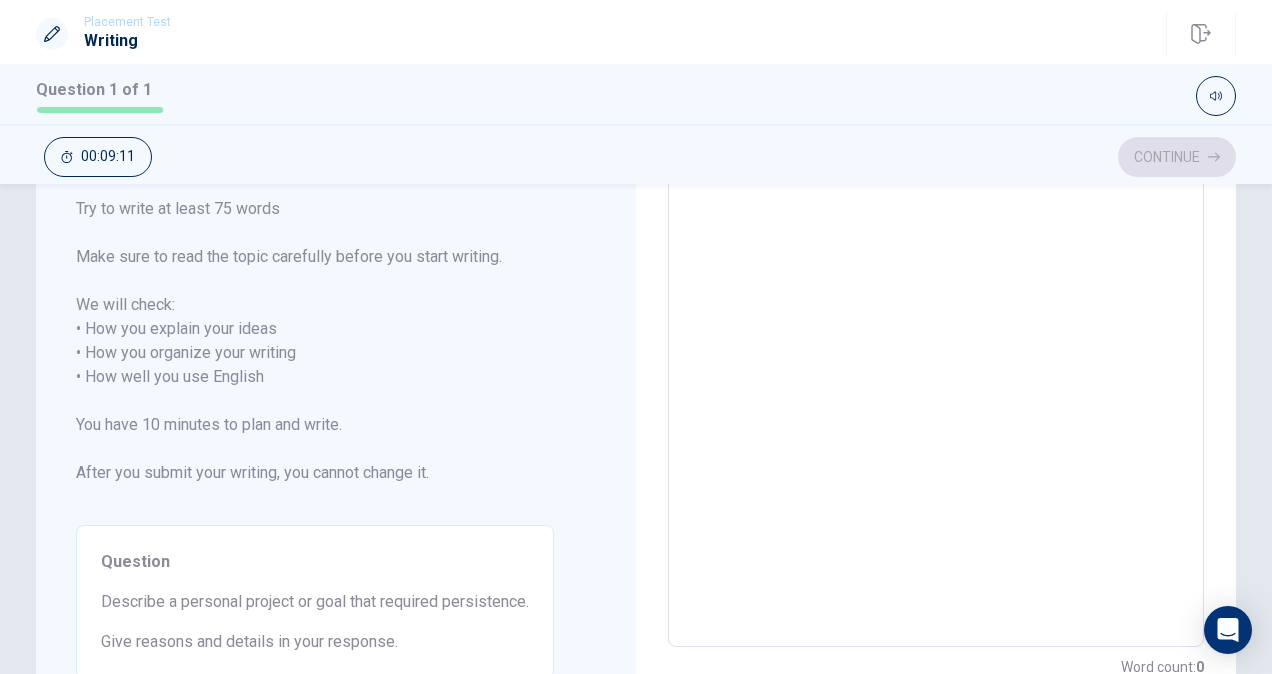 click on "Describe a personal project or goal that required persistence." at bounding box center [315, 602] 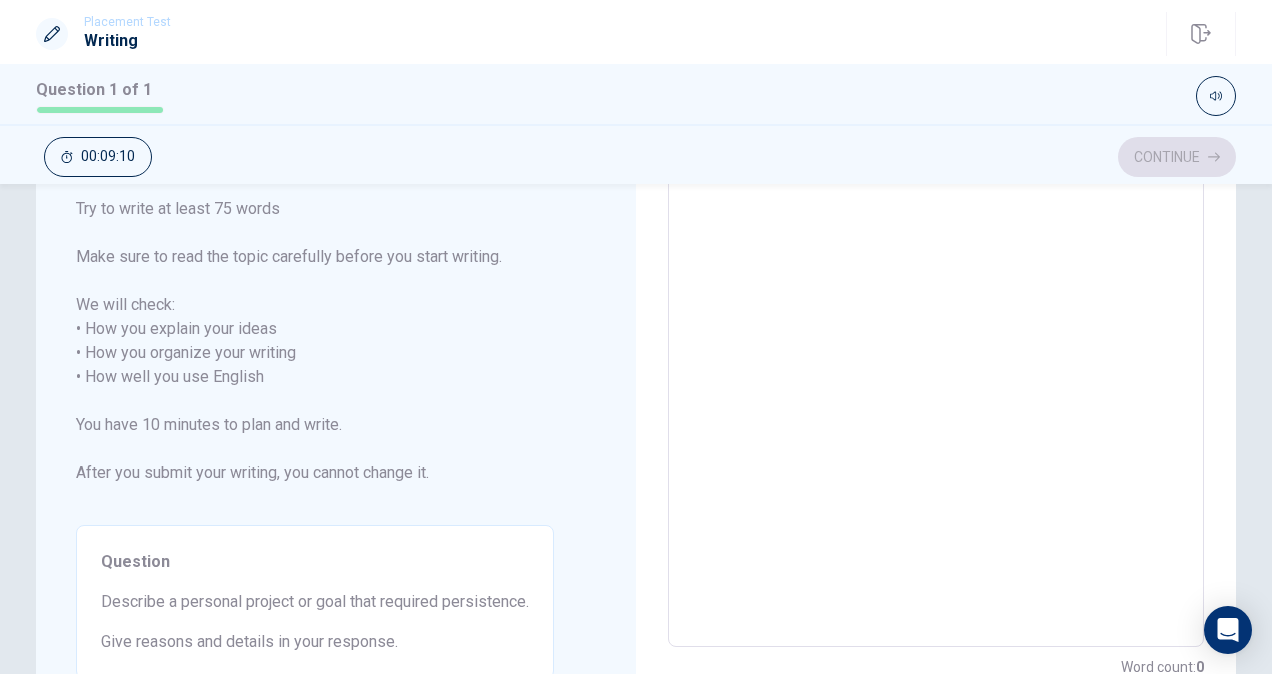 drag, startPoint x: 163, startPoint y: 598, endPoint x: 374, endPoint y: 592, distance: 211.0853 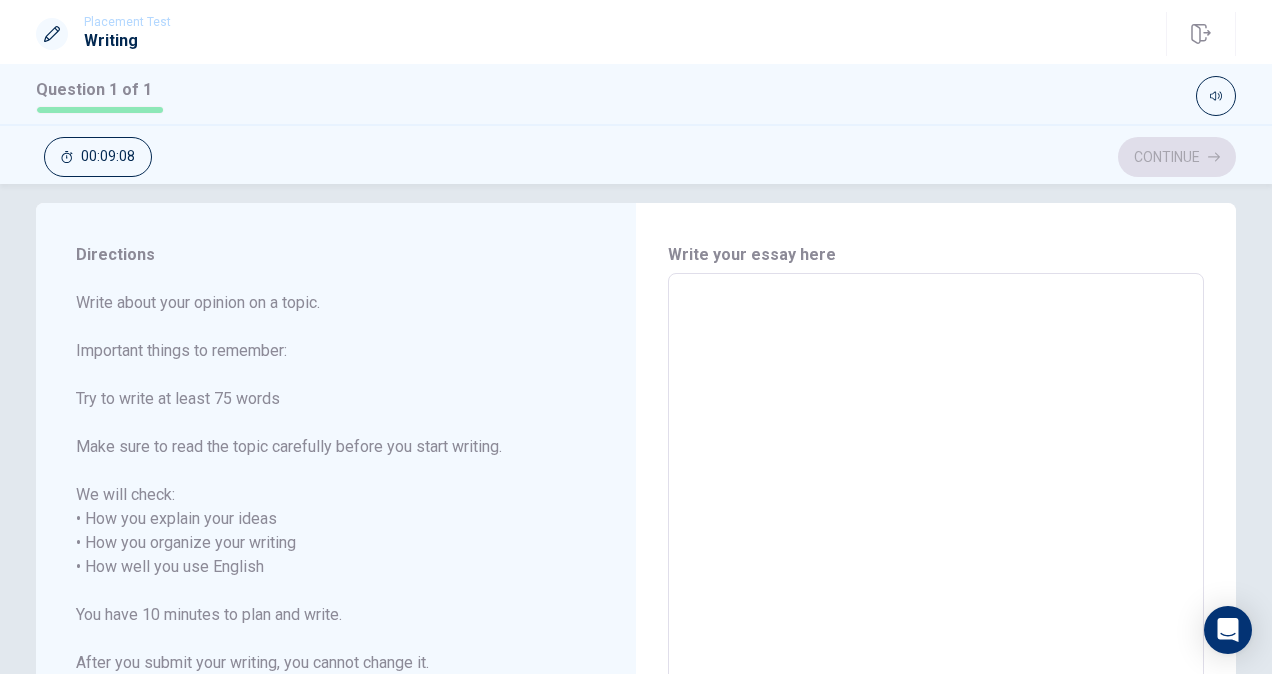 scroll, scrollTop: 19, scrollLeft: 0, axis: vertical 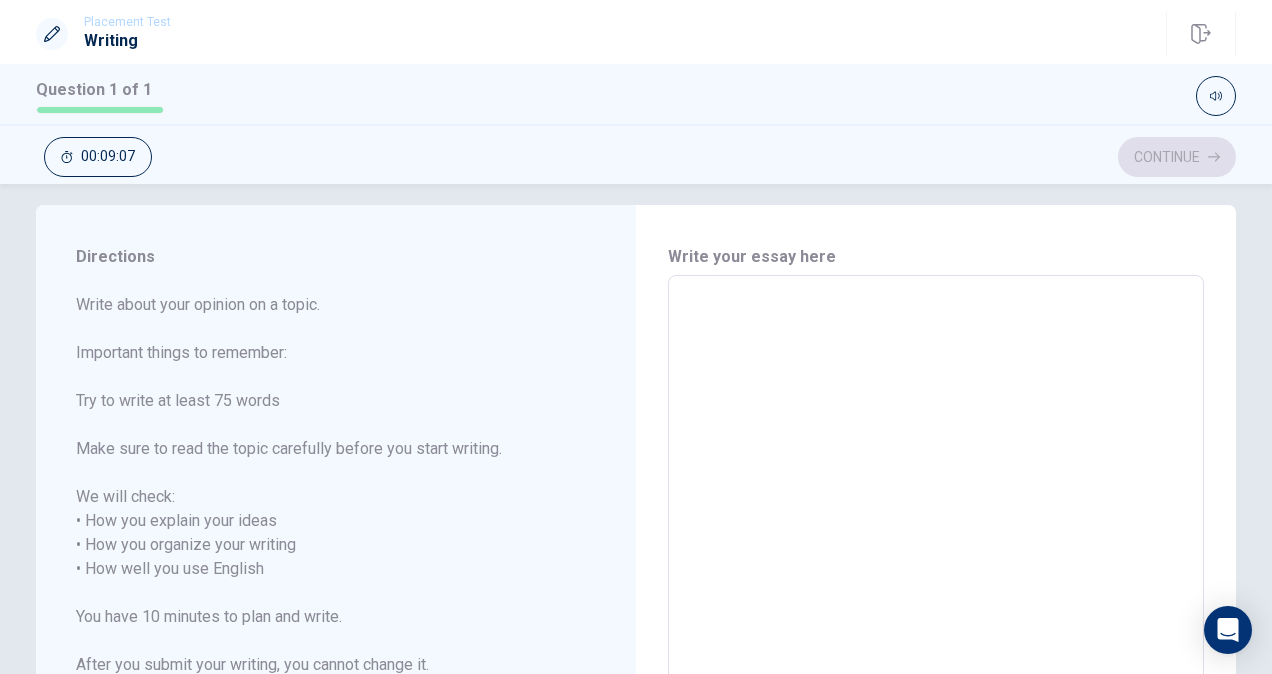 click at bounding box center [936, 557] 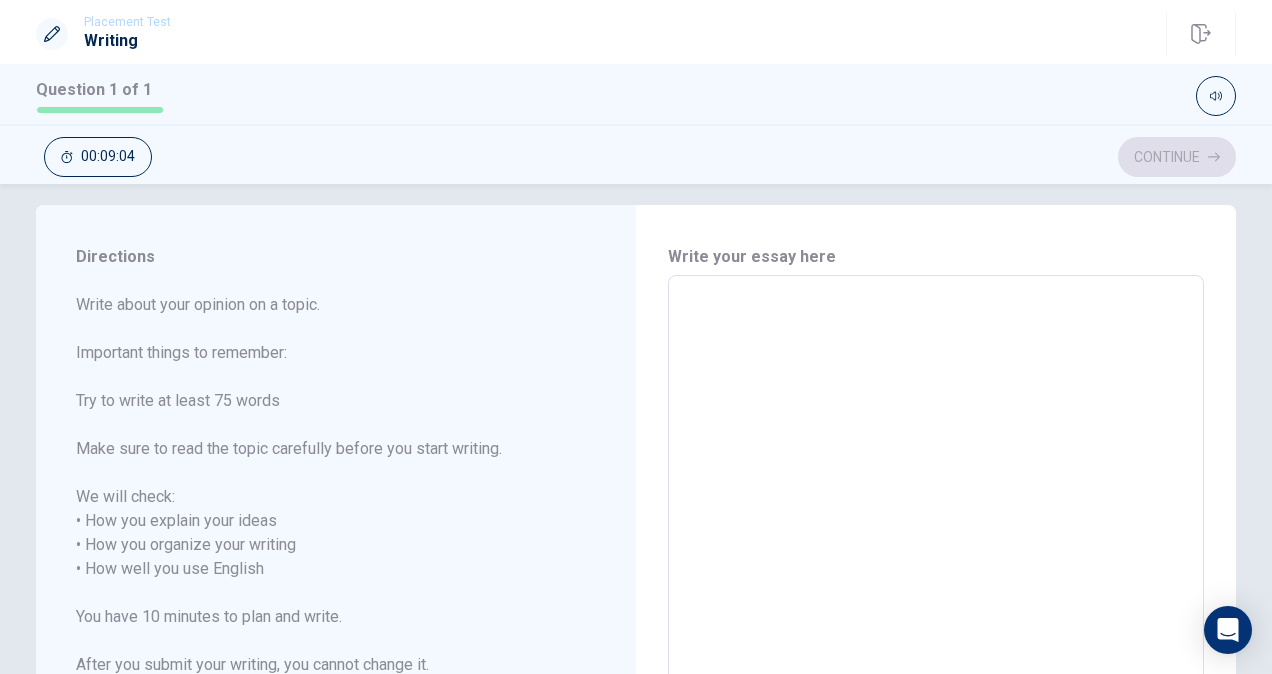 type on "A" 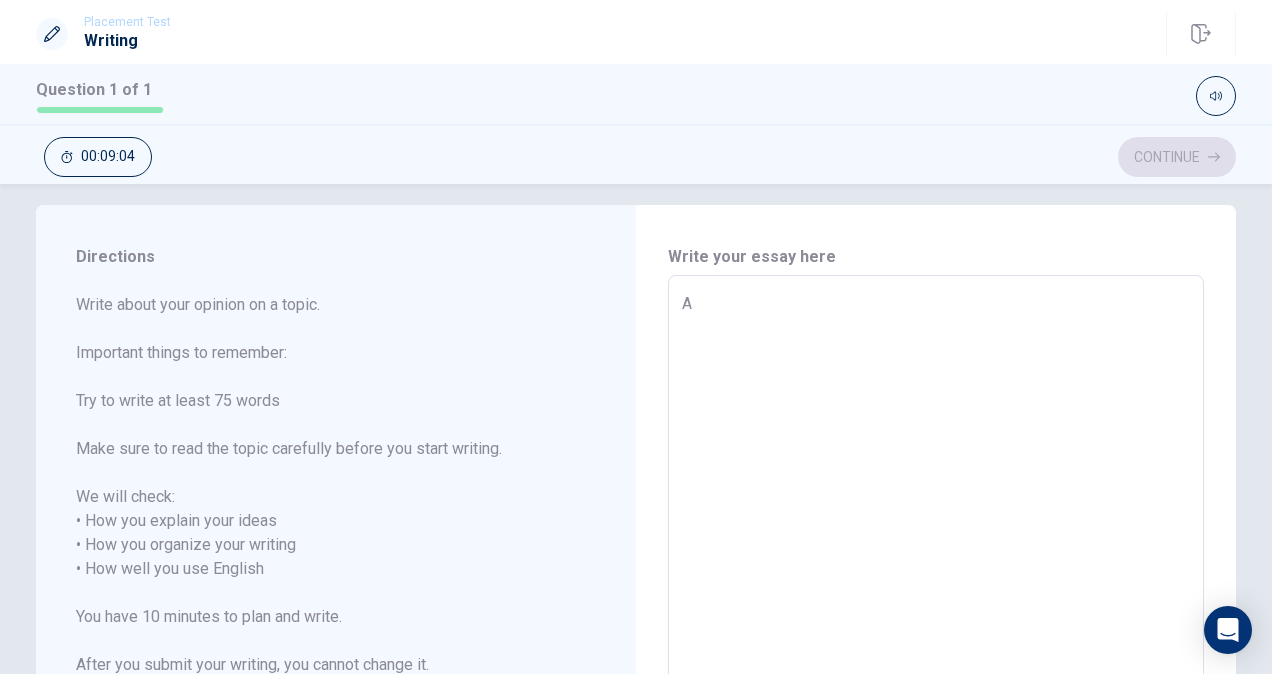 type on "x" 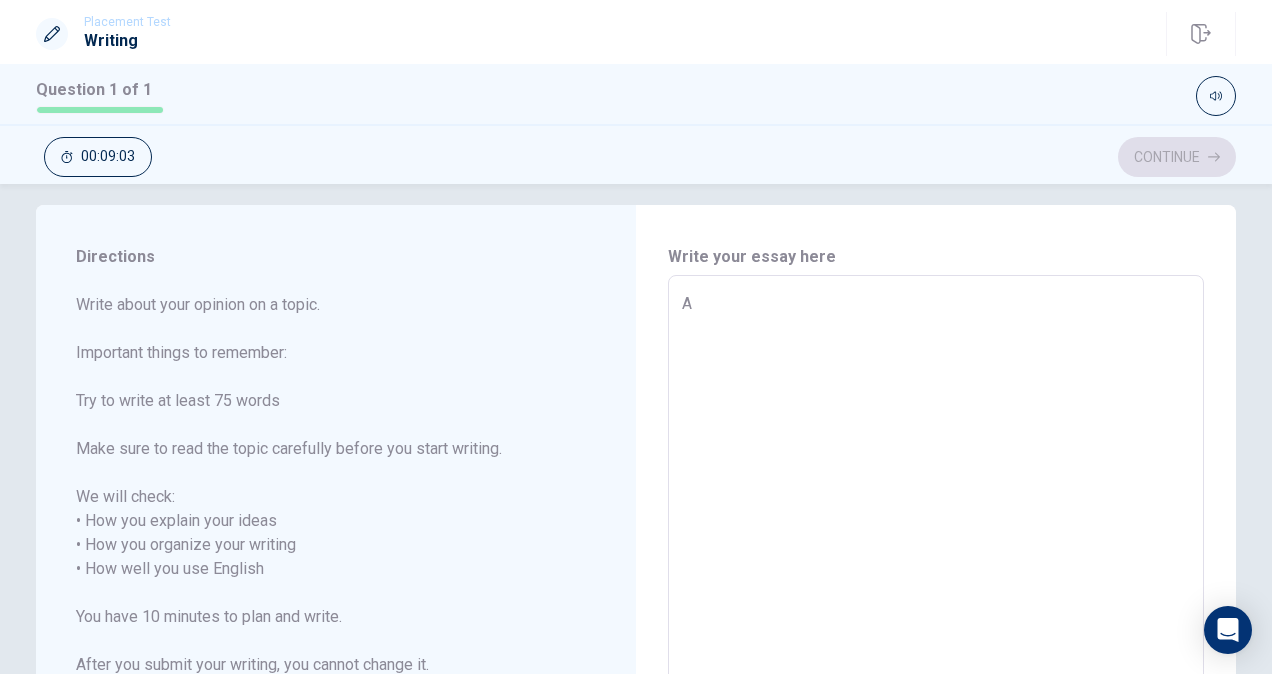 type on "A" 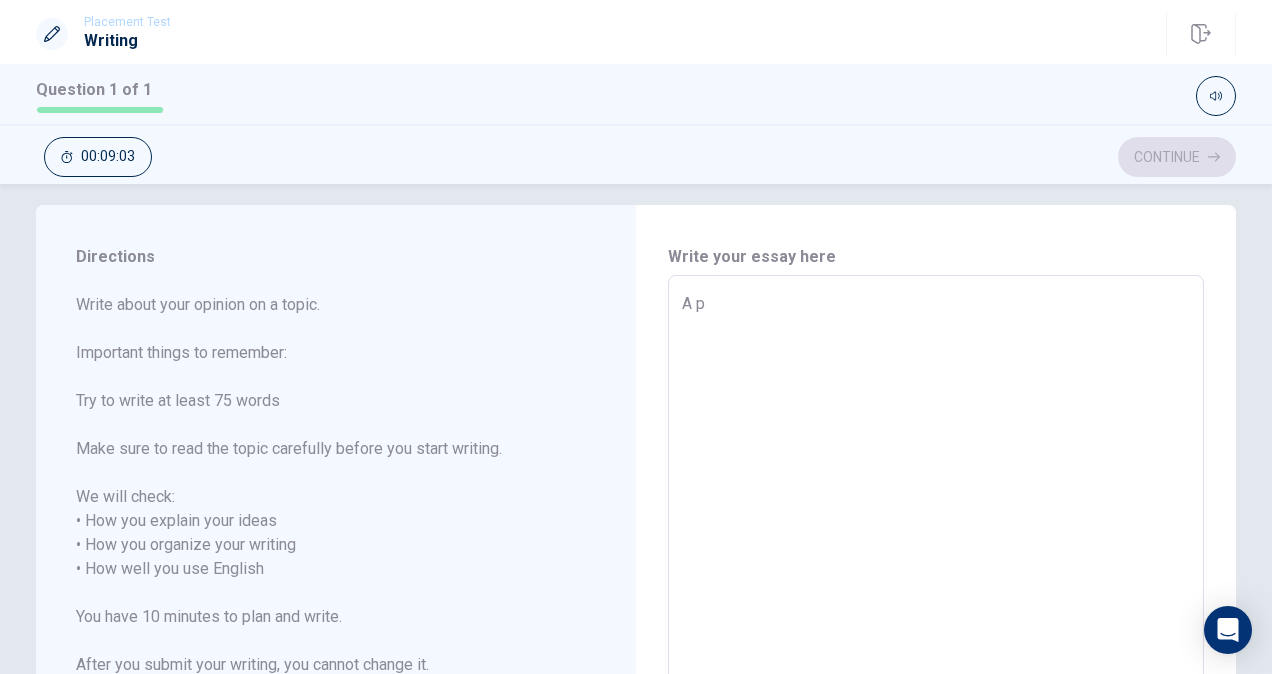 type on "x" 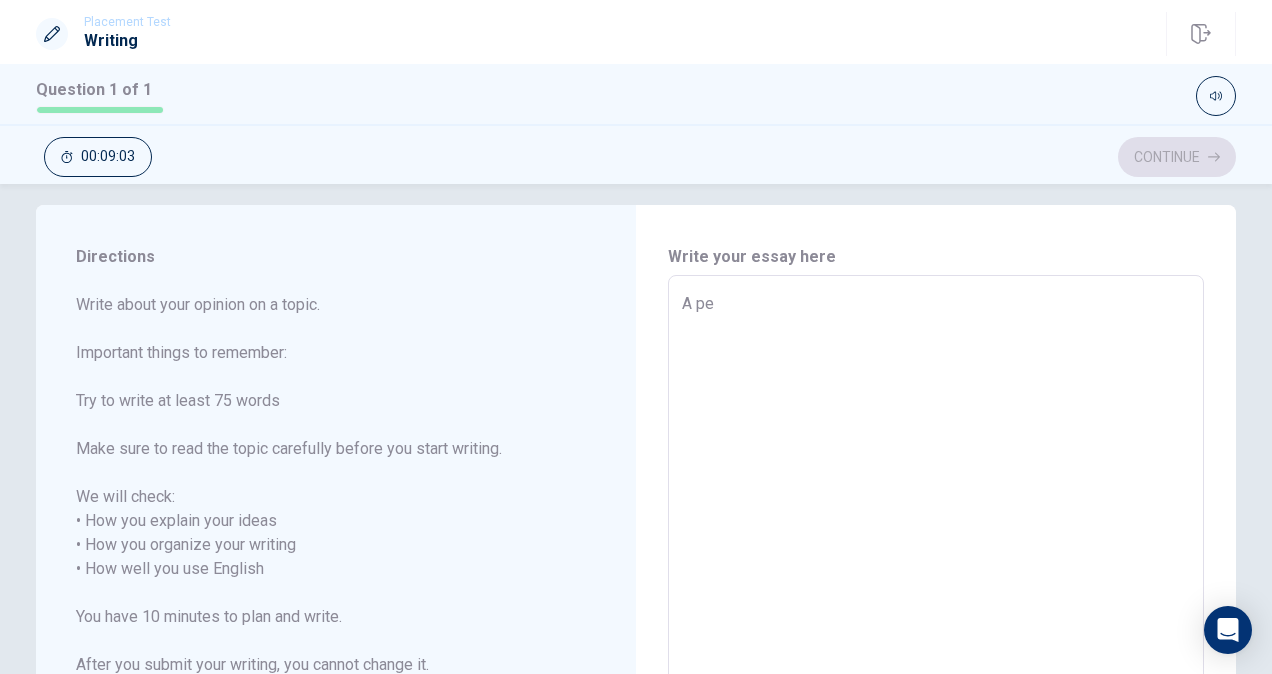 type on "x" 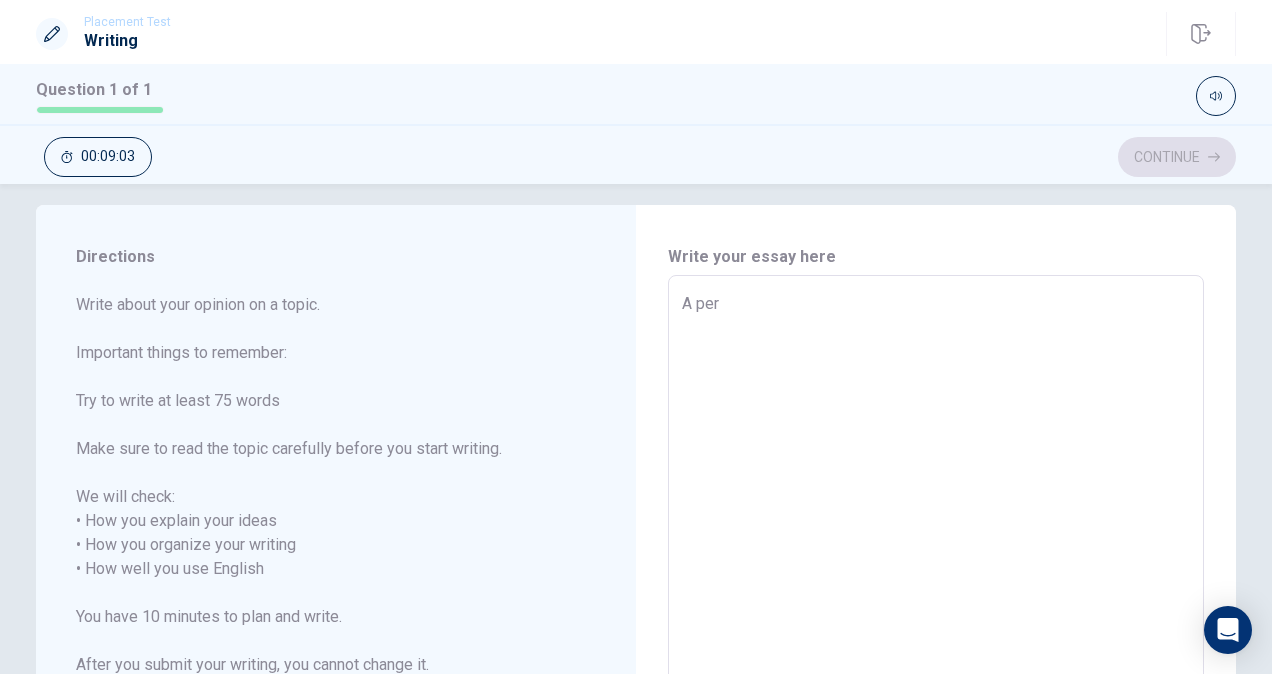 type on "x" 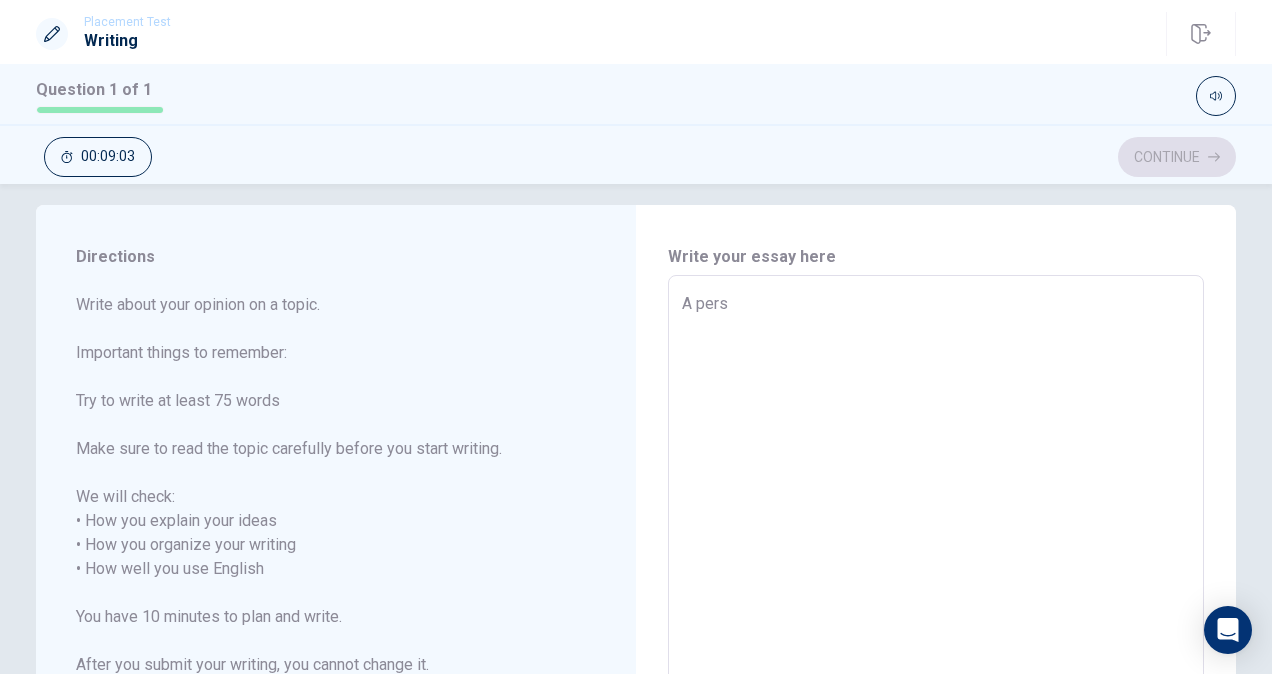 type on "x" 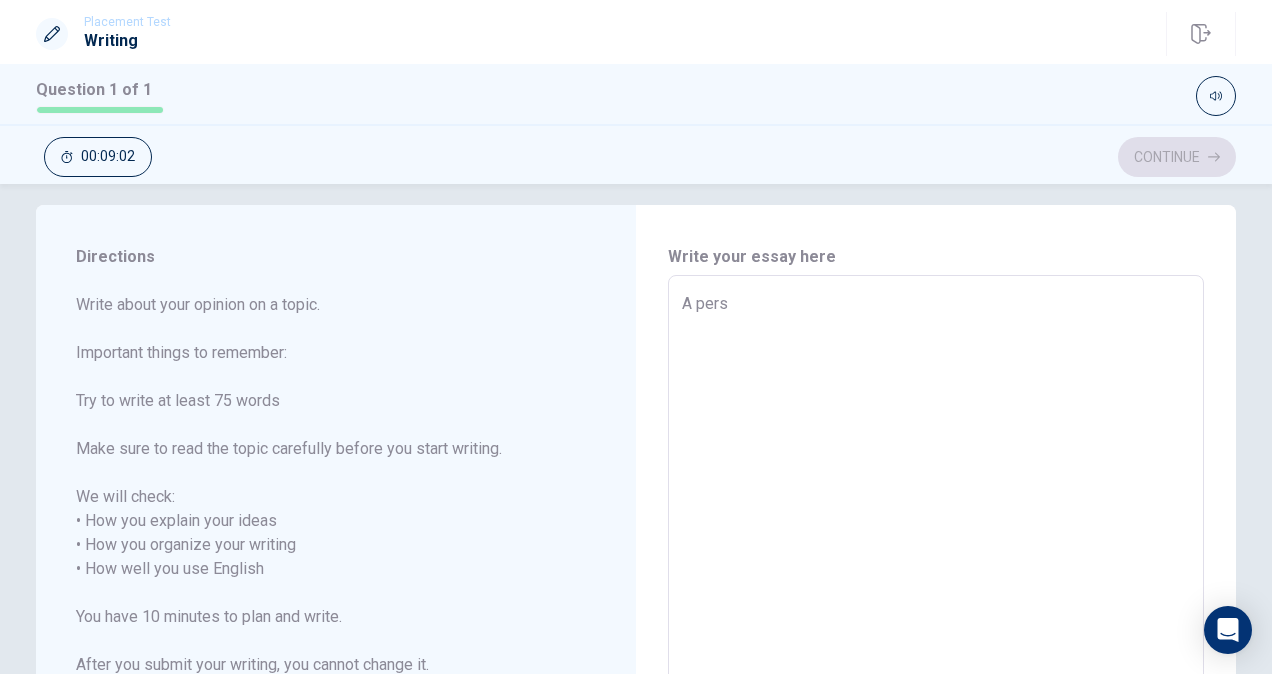type on "A perso" 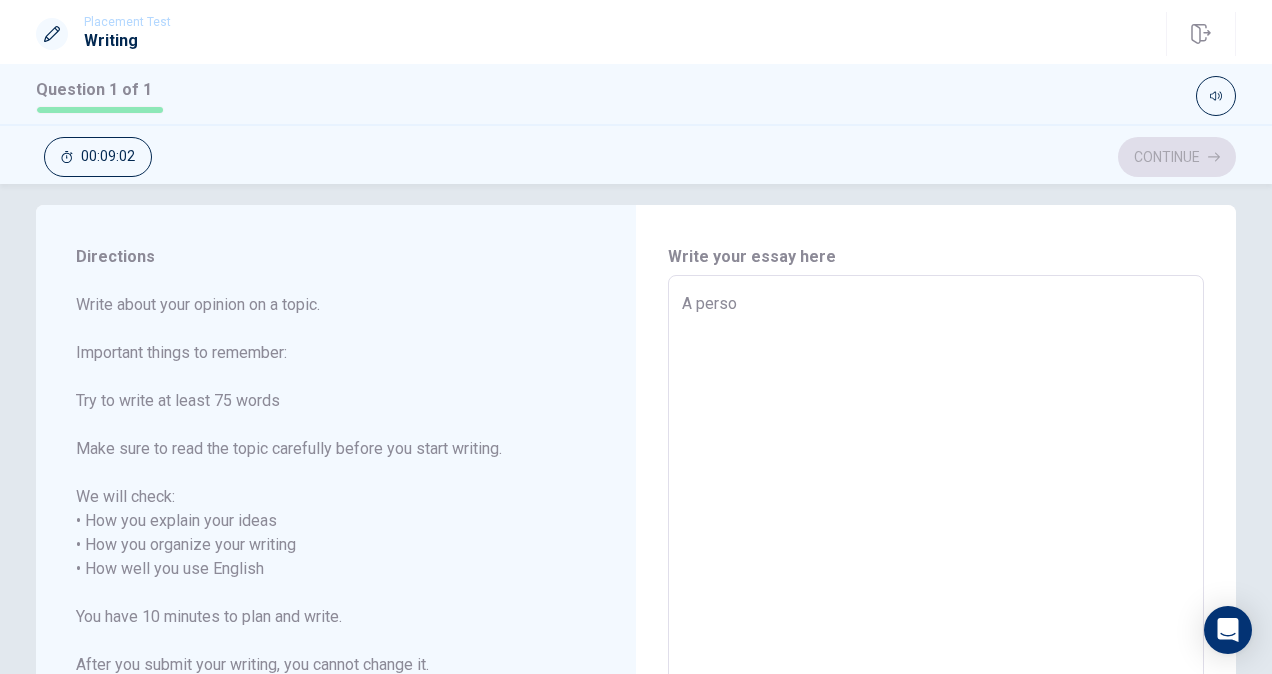 type on "x" 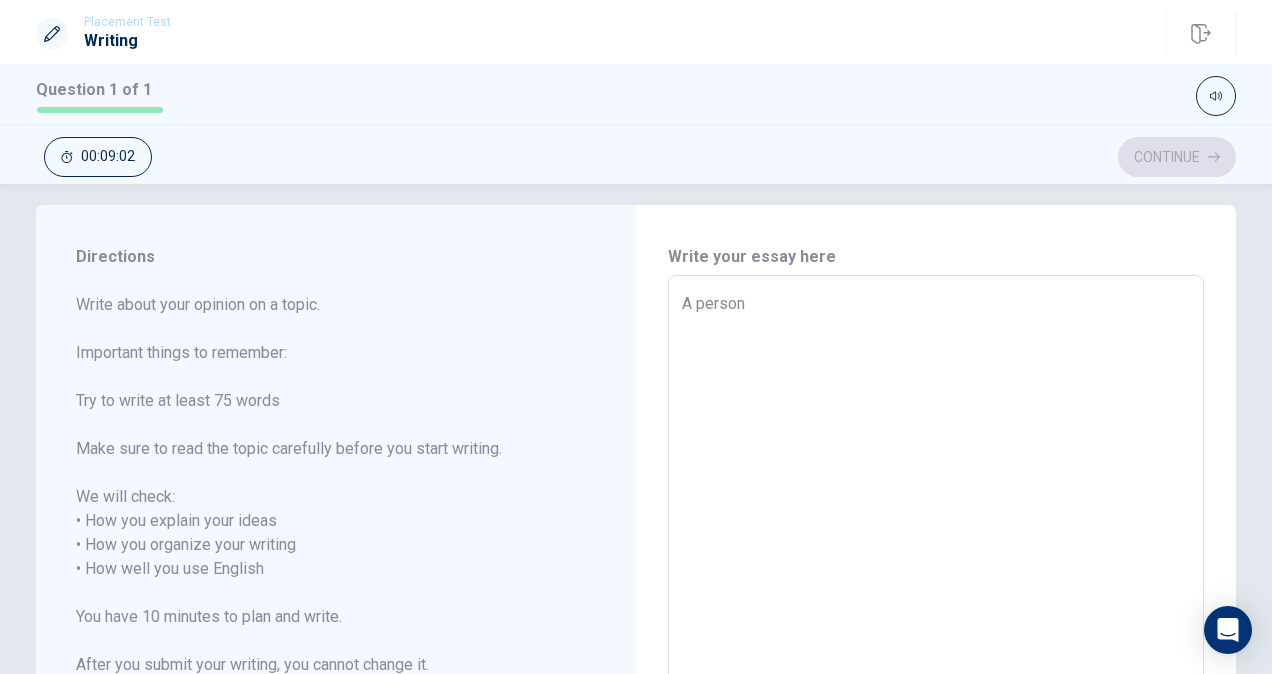 type on "x" 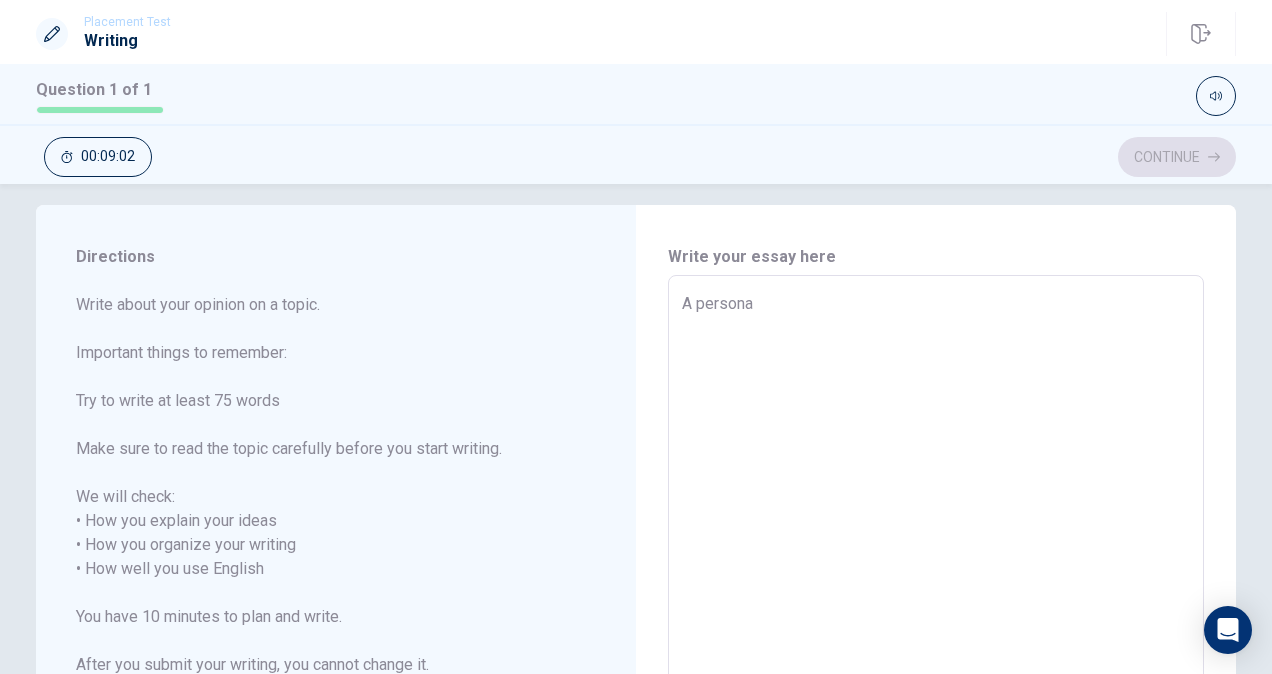 type on "x" 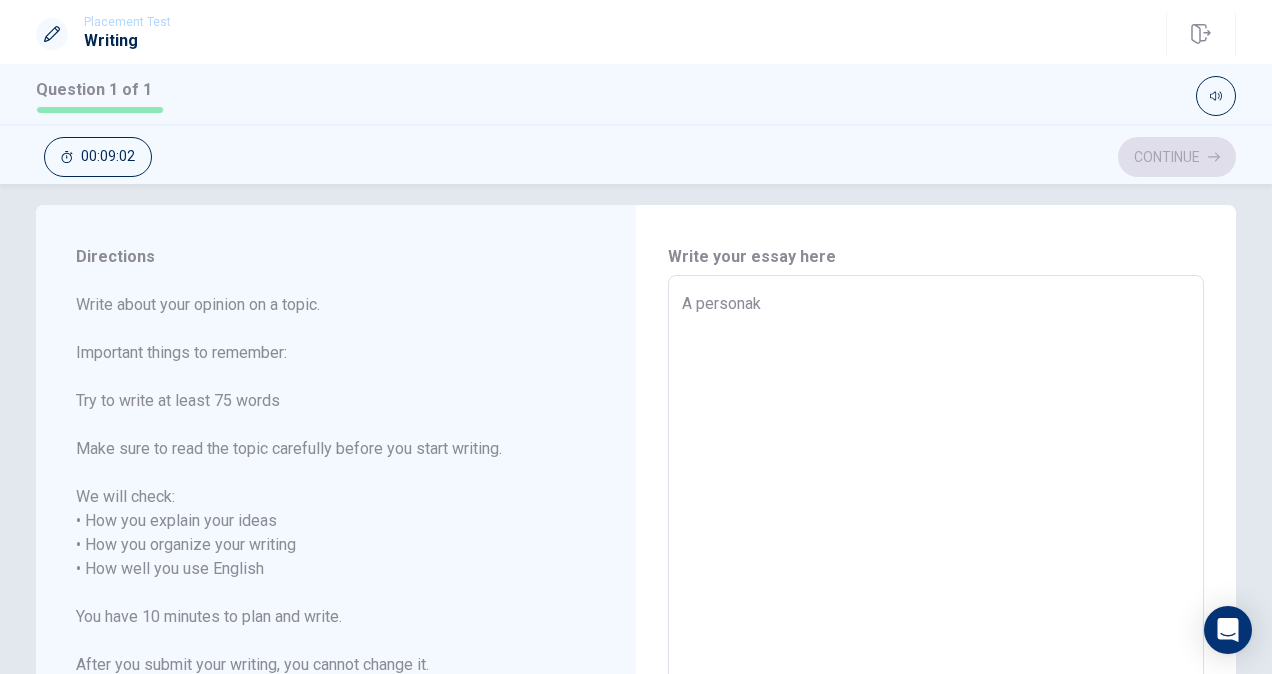 type on "x" 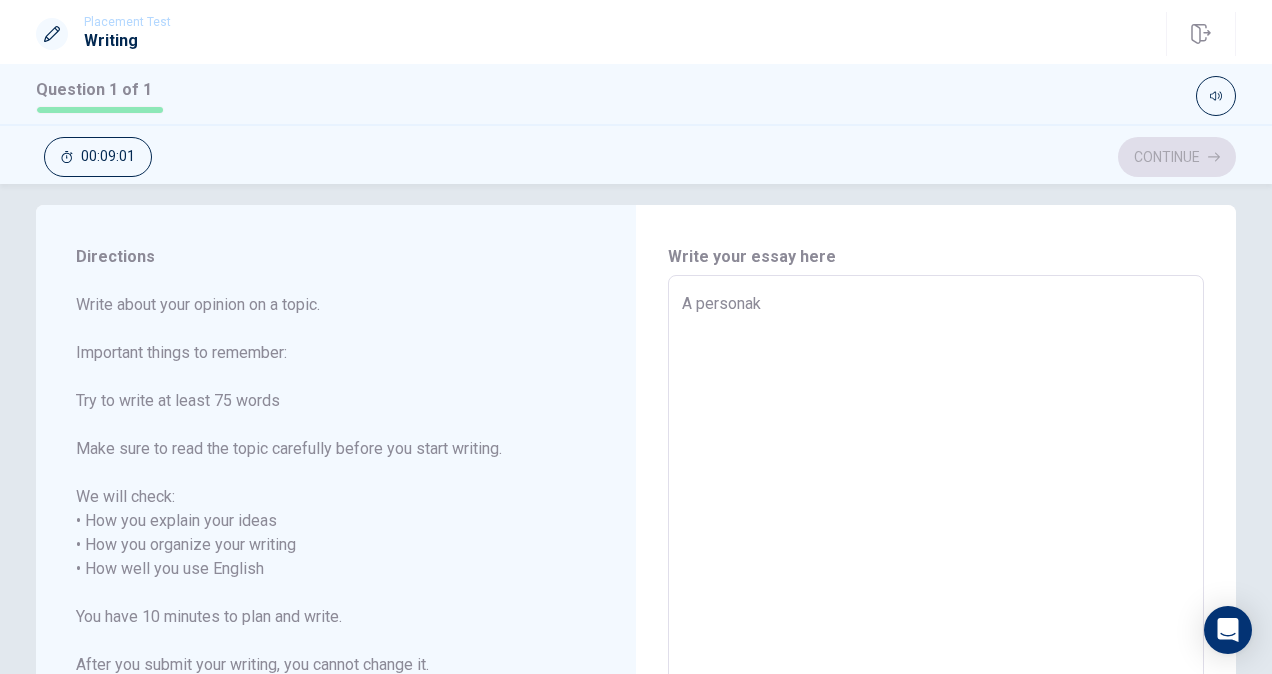 type on "A personak" 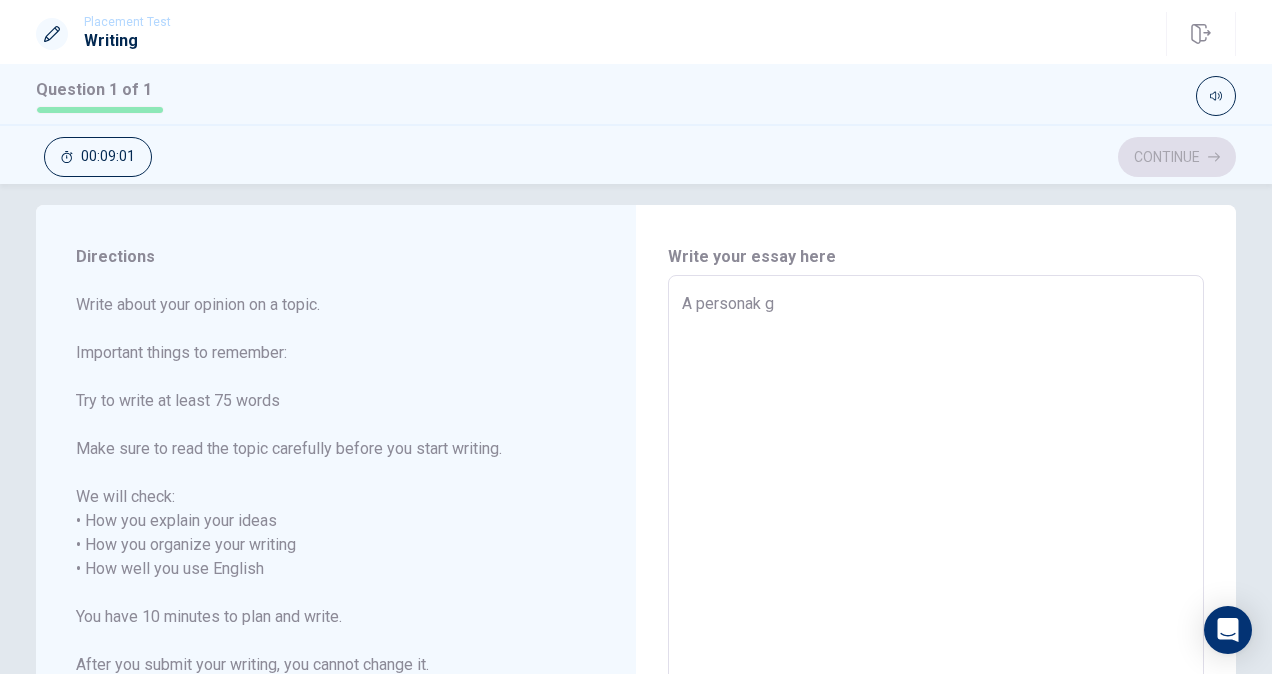 type on "x" 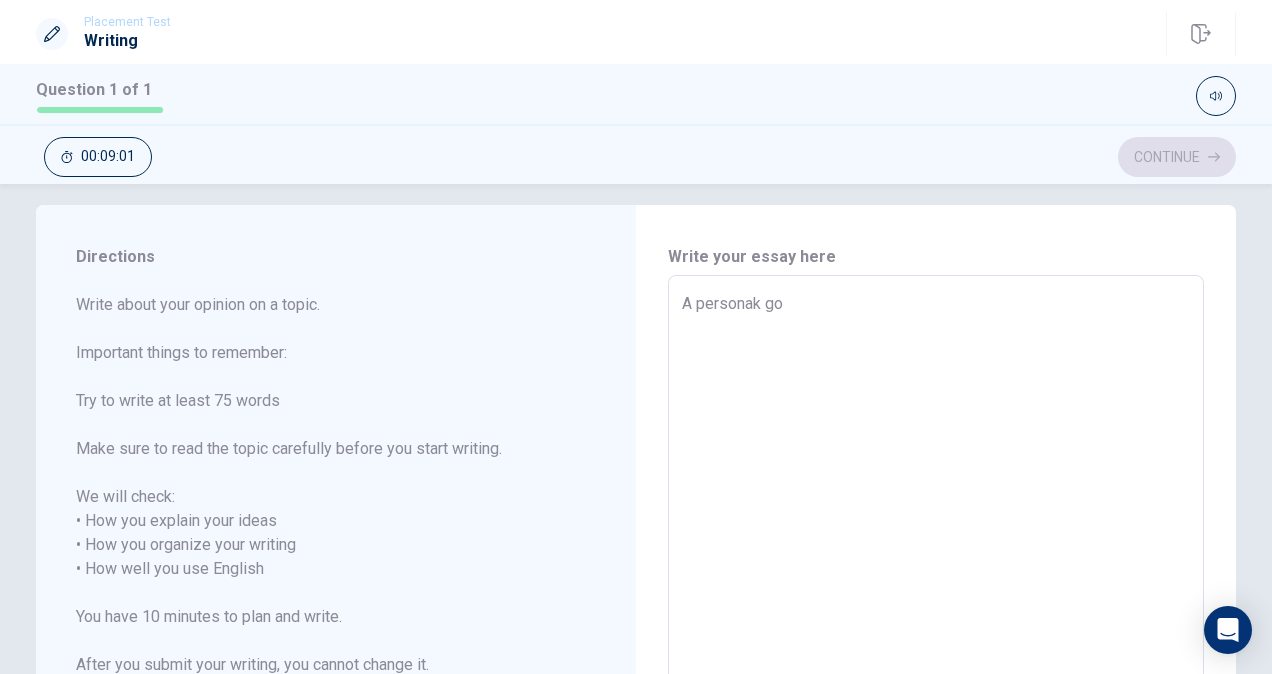 type on "x" 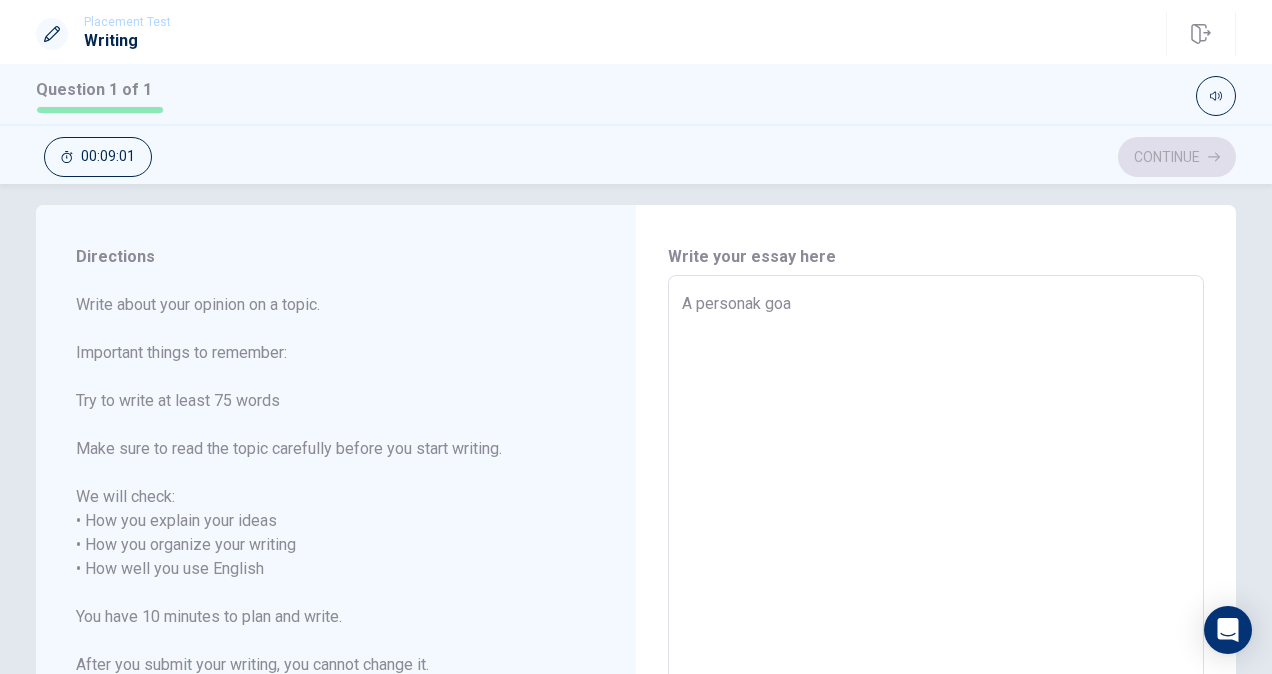 type on "x" 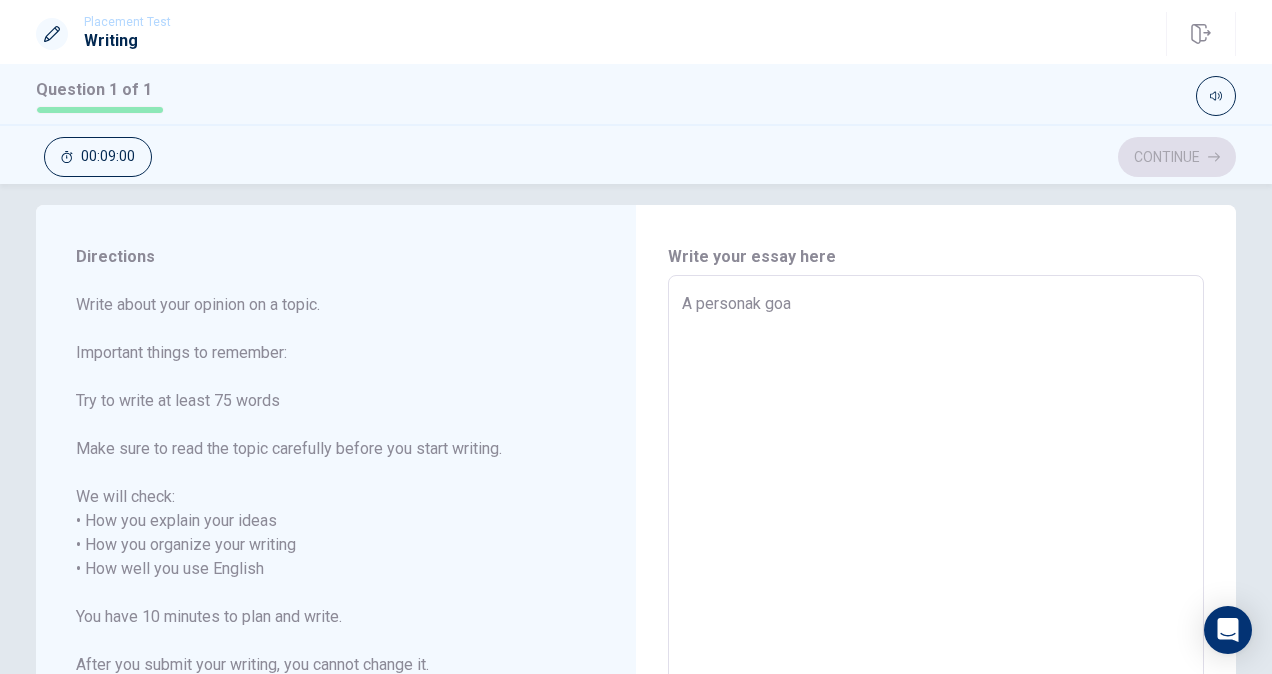 type on "A personak goal" 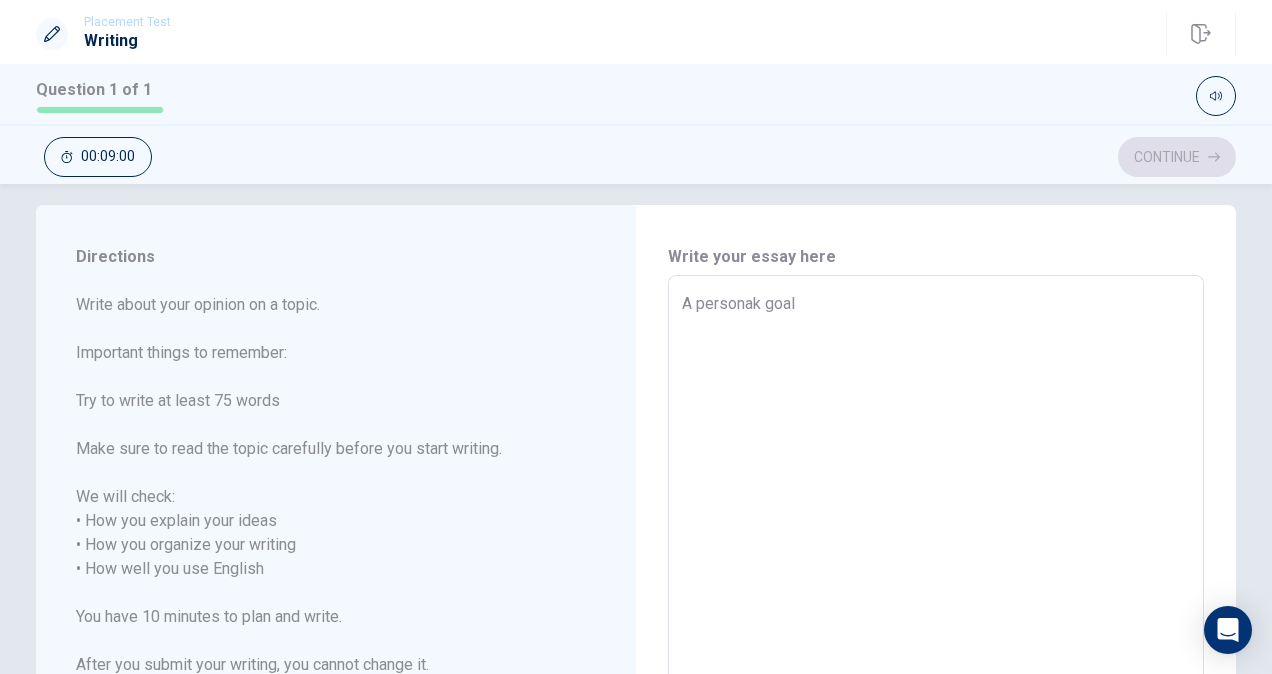 type on "x" 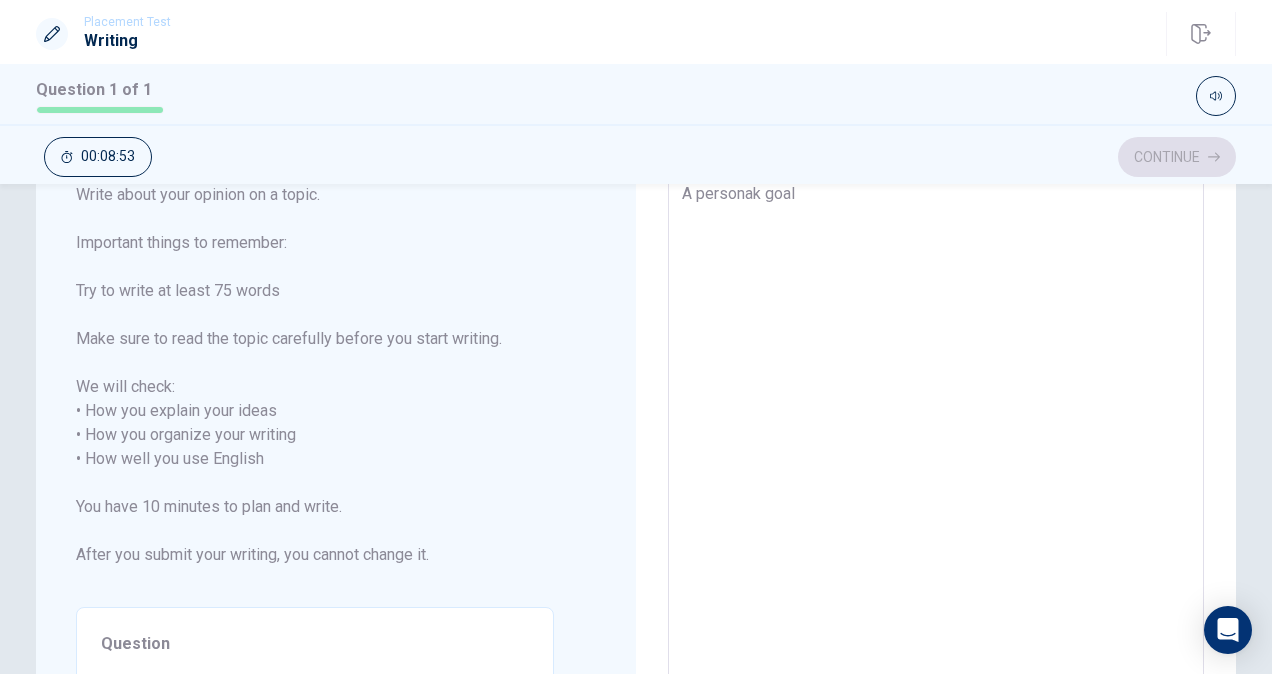 scroll, scrollTop: 126, scrollLeft: 0, axis: vertical 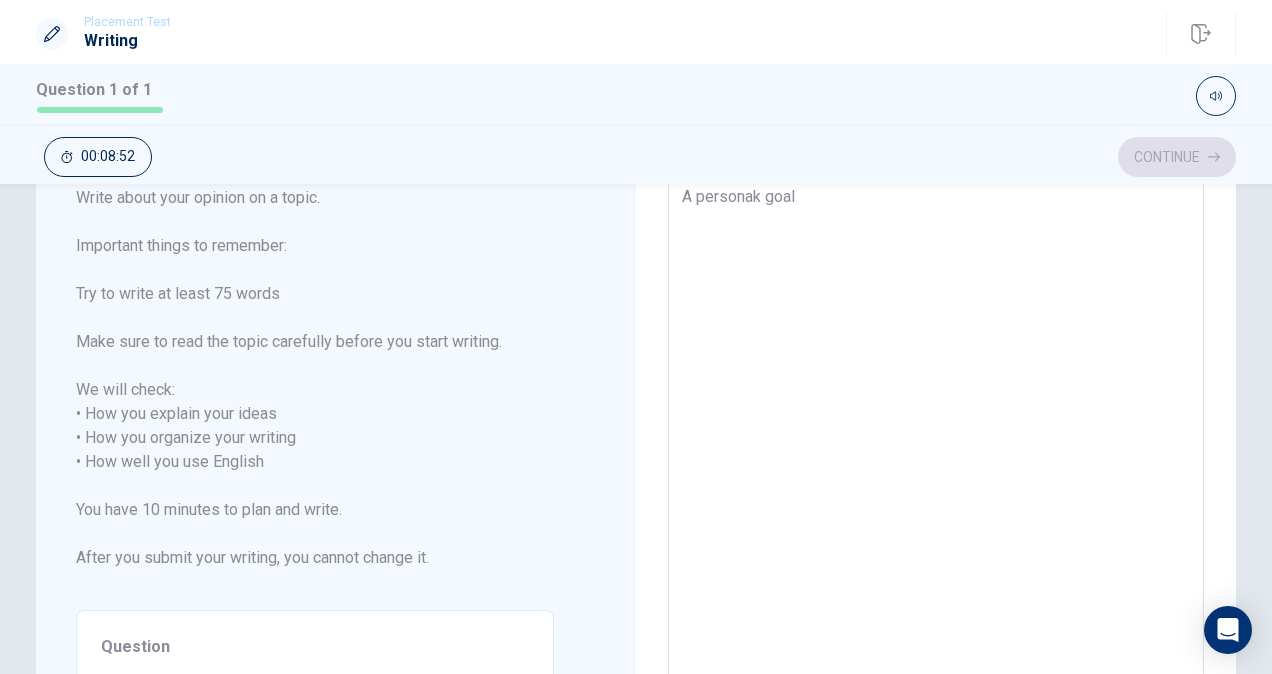 click on "A personak goal" at bounding box center (936, 450) 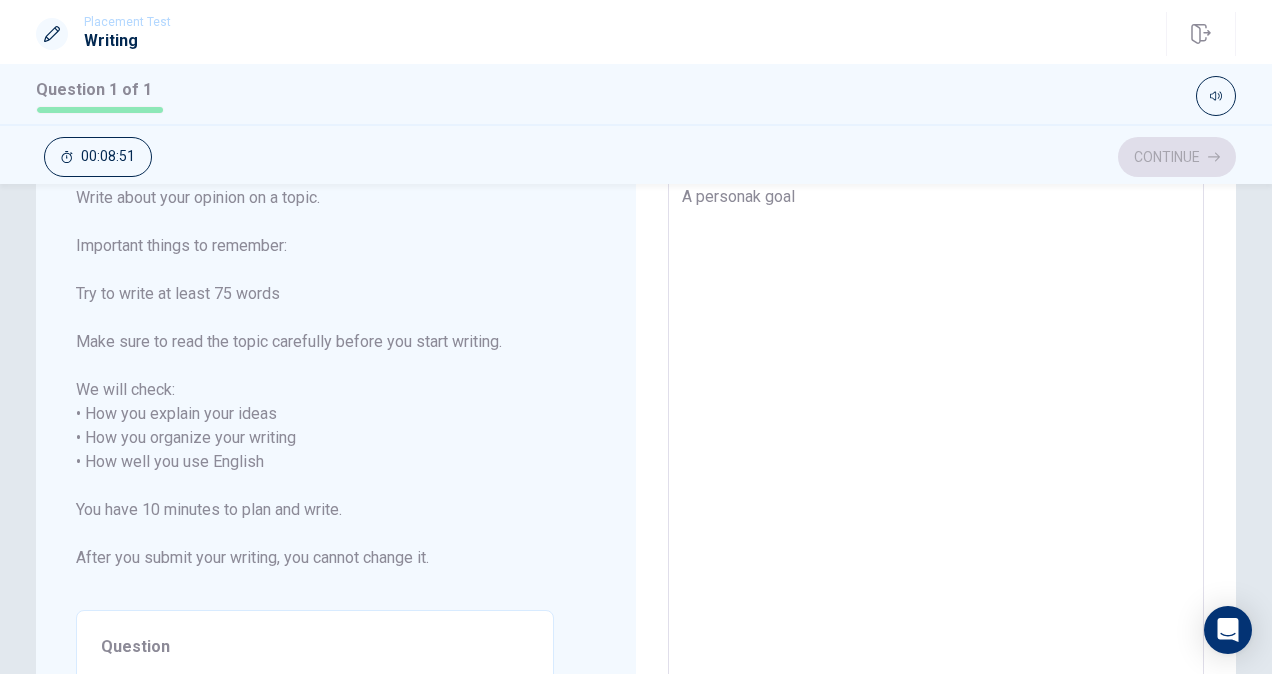 type on "A persona goal" 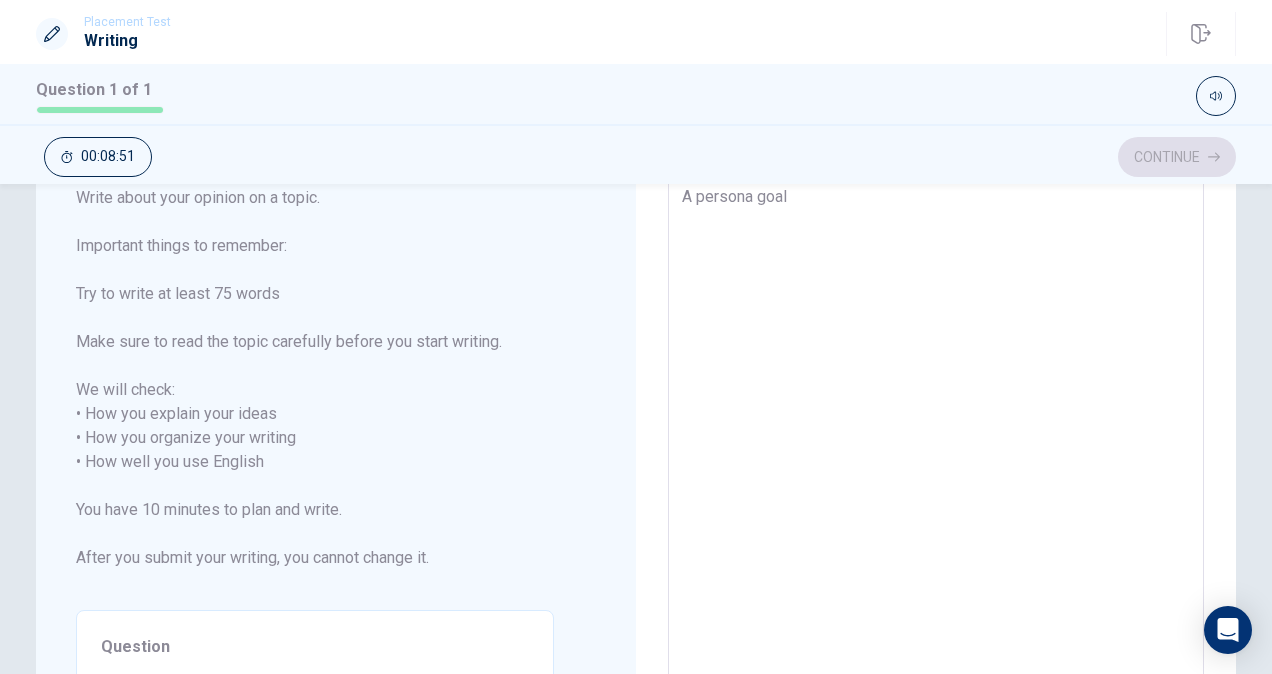 type on "x" 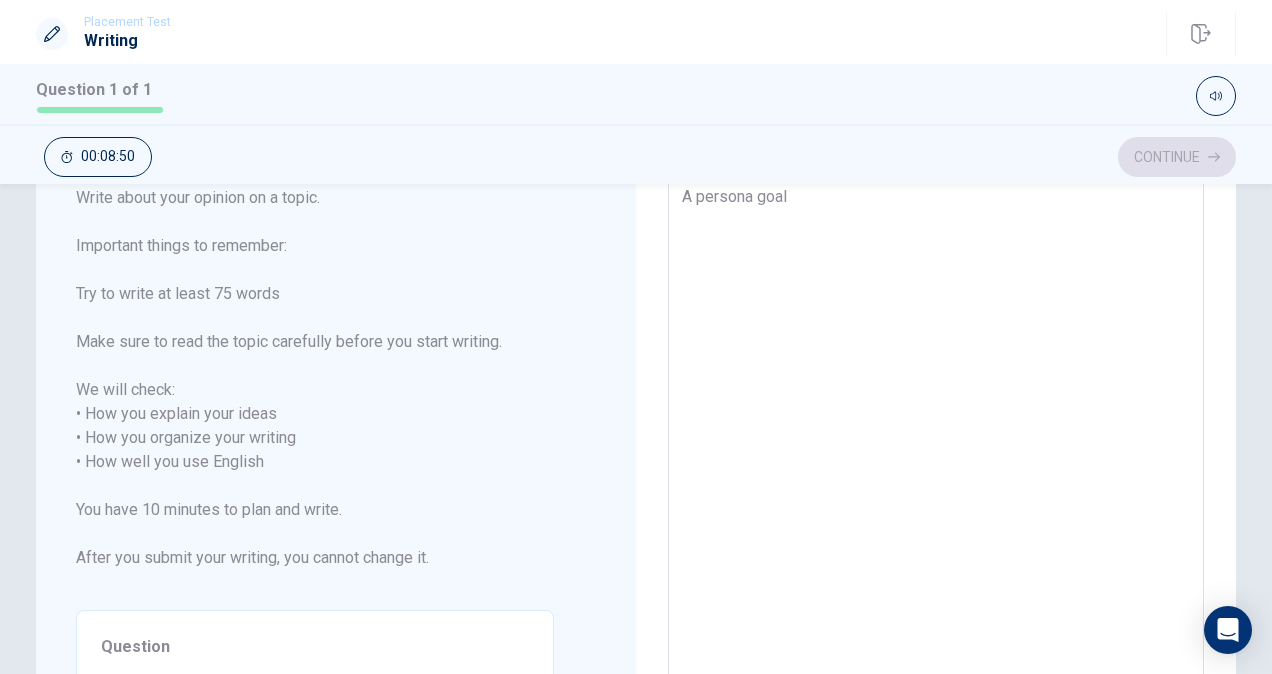 type on "A personal goal" 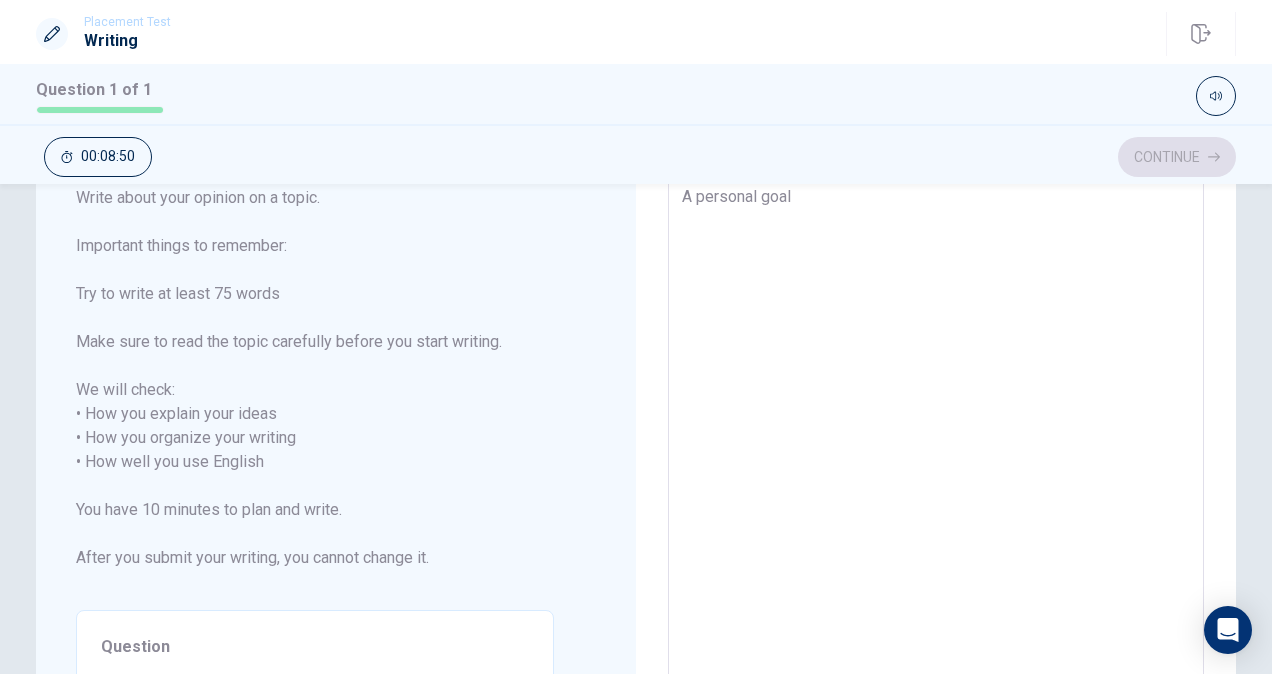 type on "x" 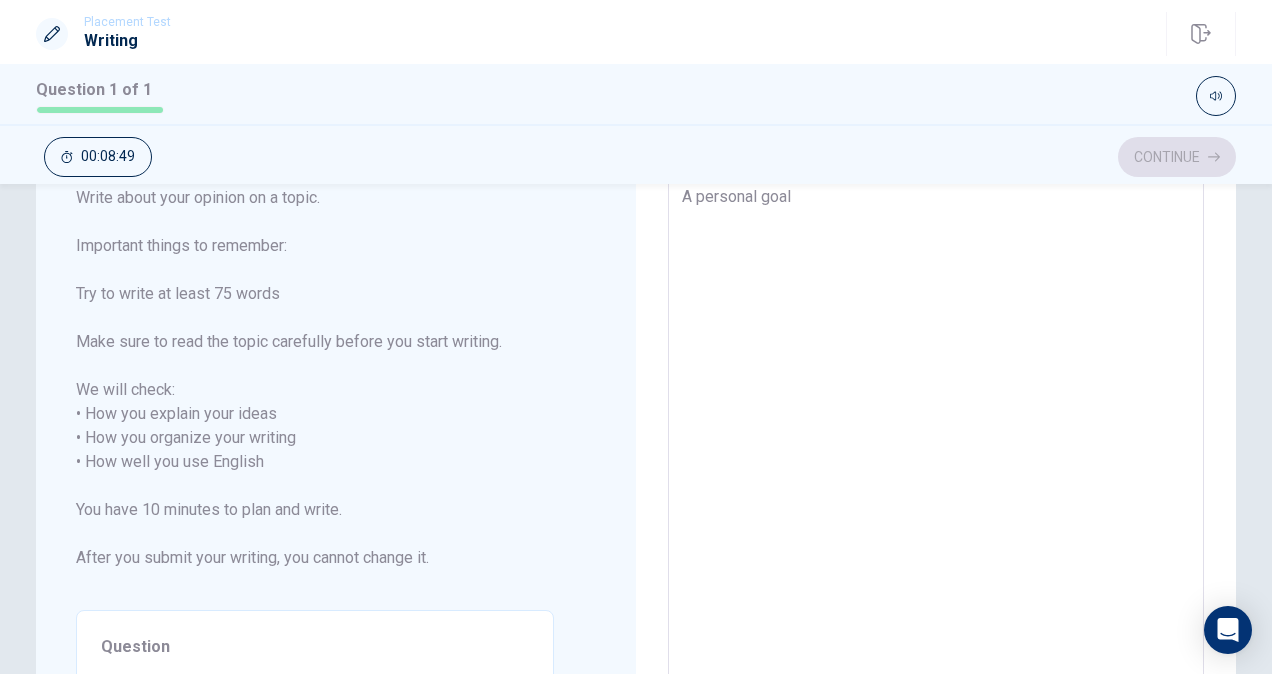 click on "A personal goal" at bounding box center [936, 450] 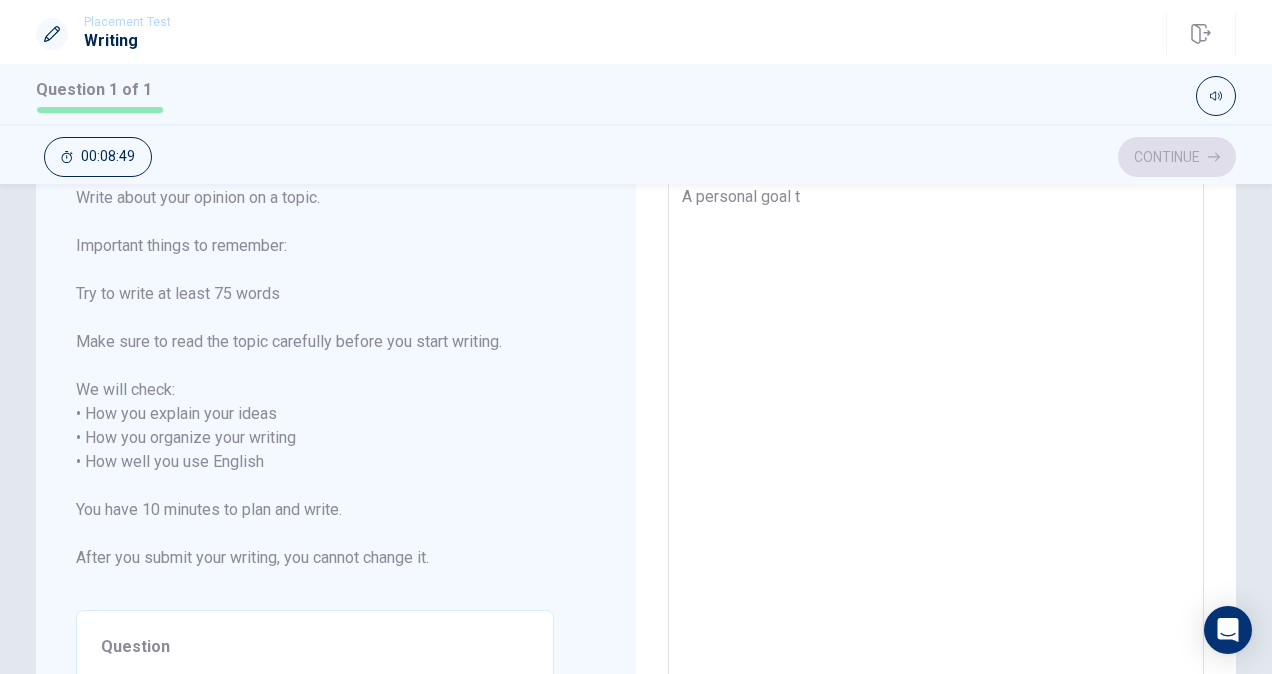 type on "x" 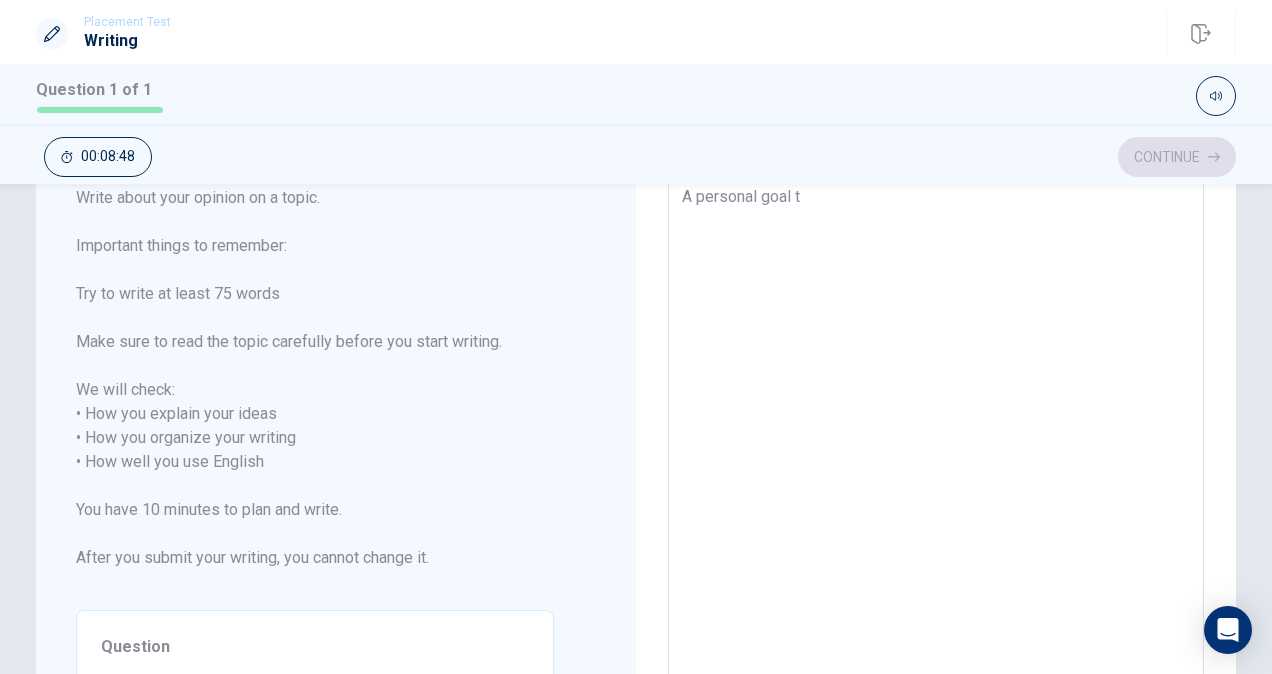 type on "A personal goal th" 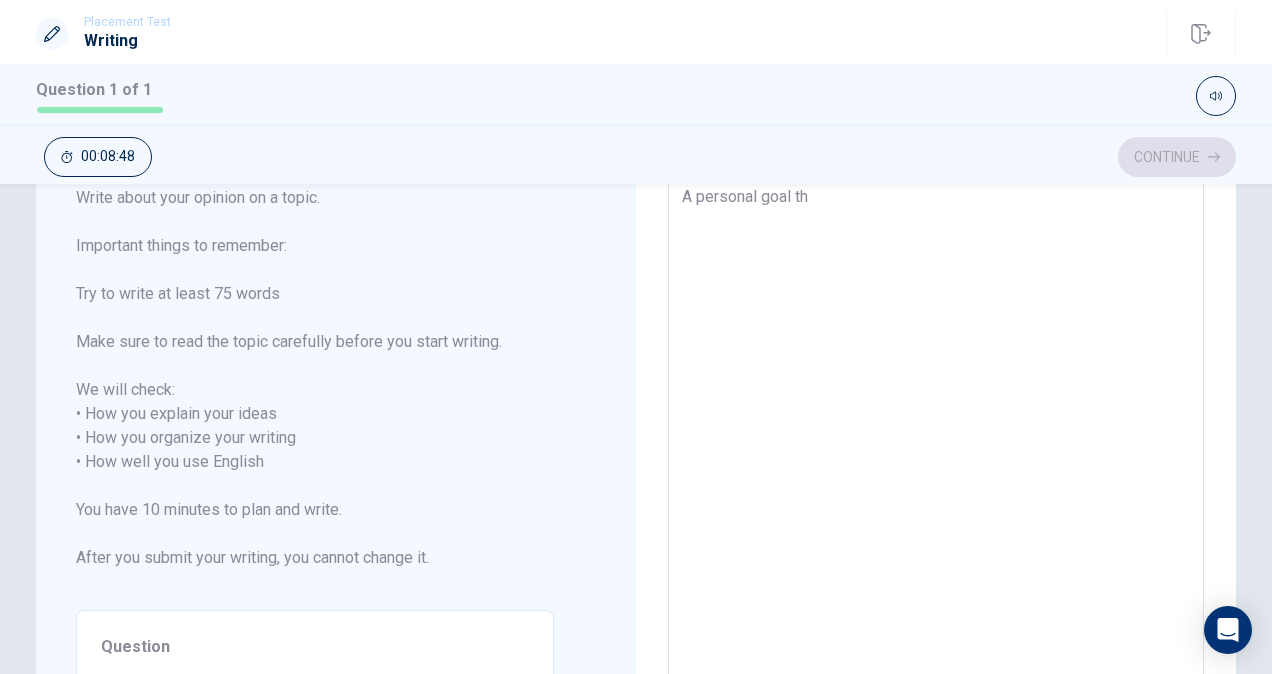 type on "A personal goal tha" 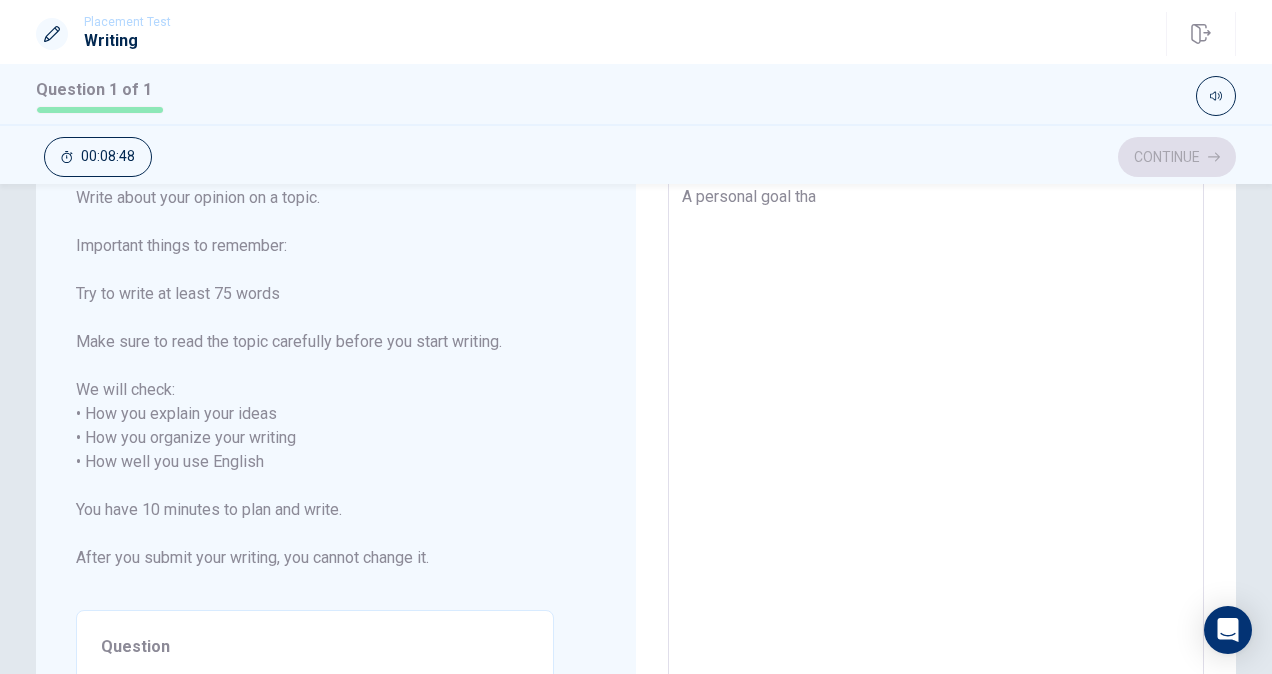 type on "x" 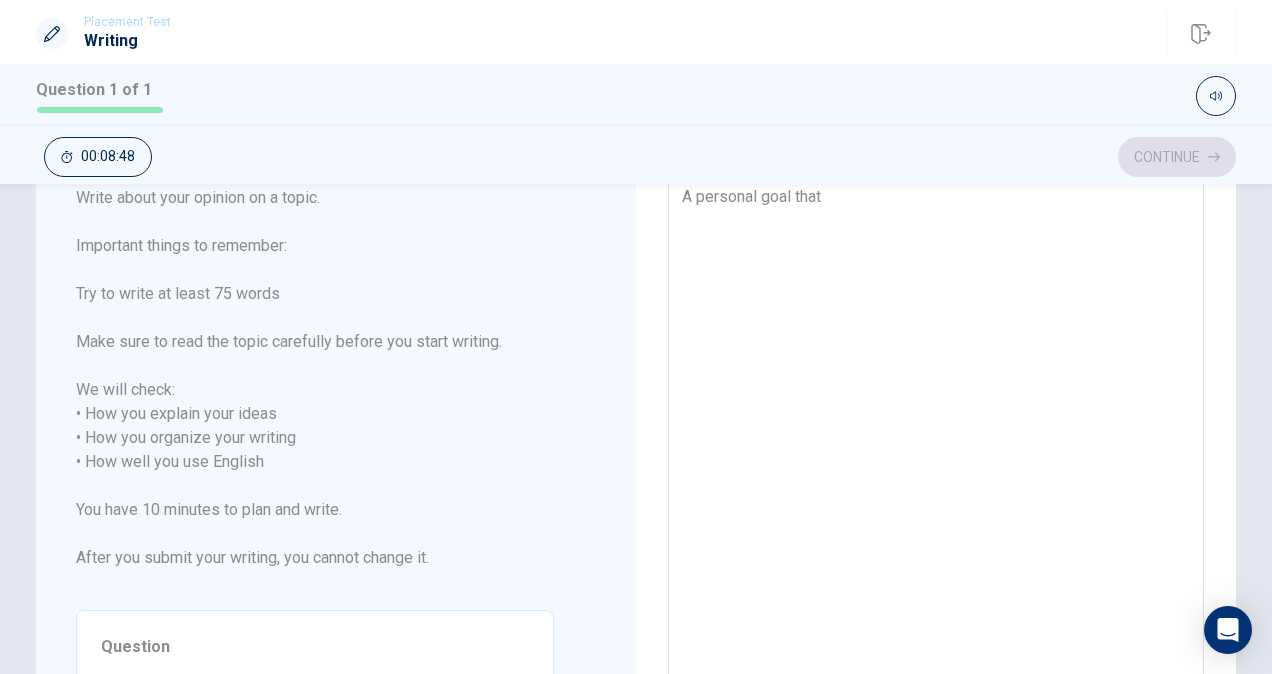 type on "x" 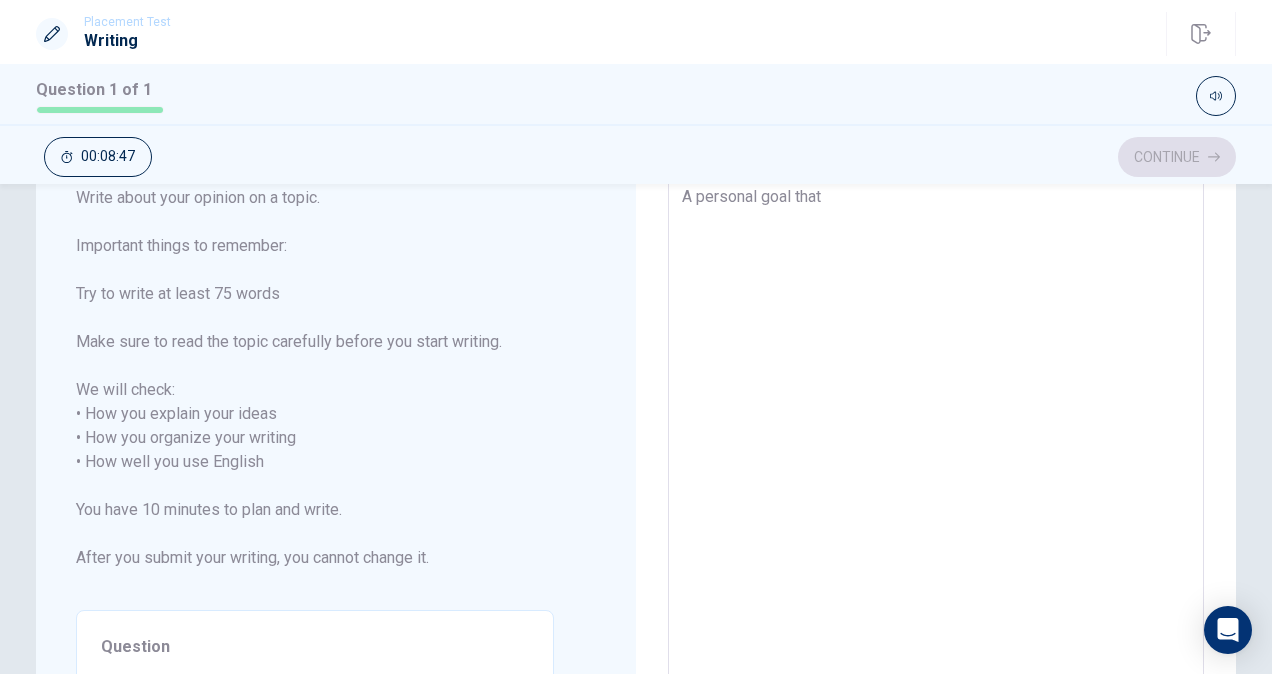 type on "A personal goal that n" 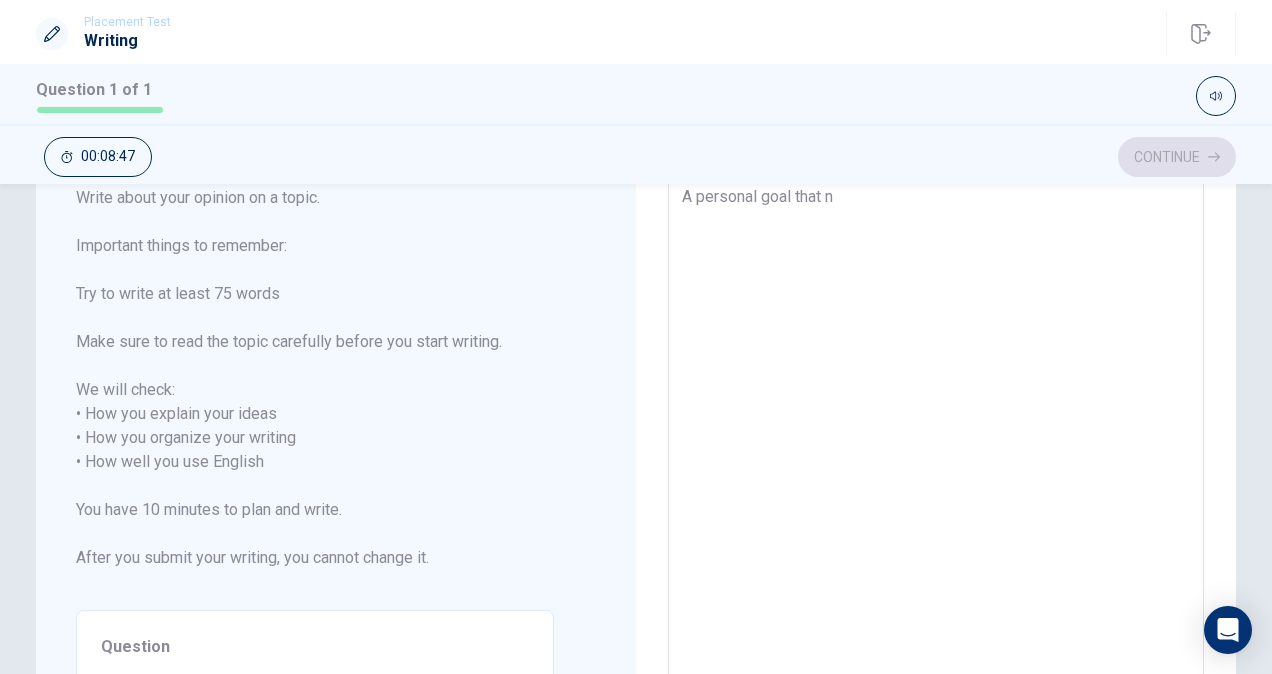 type on "x" 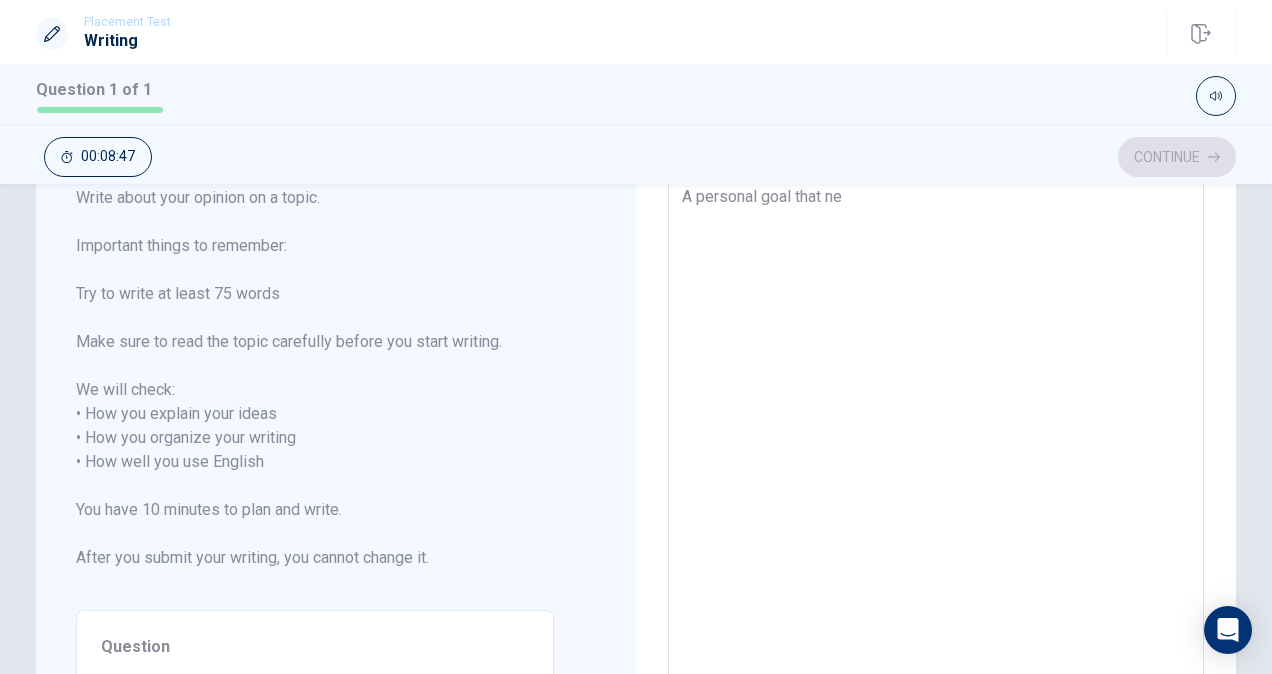 type on "x" 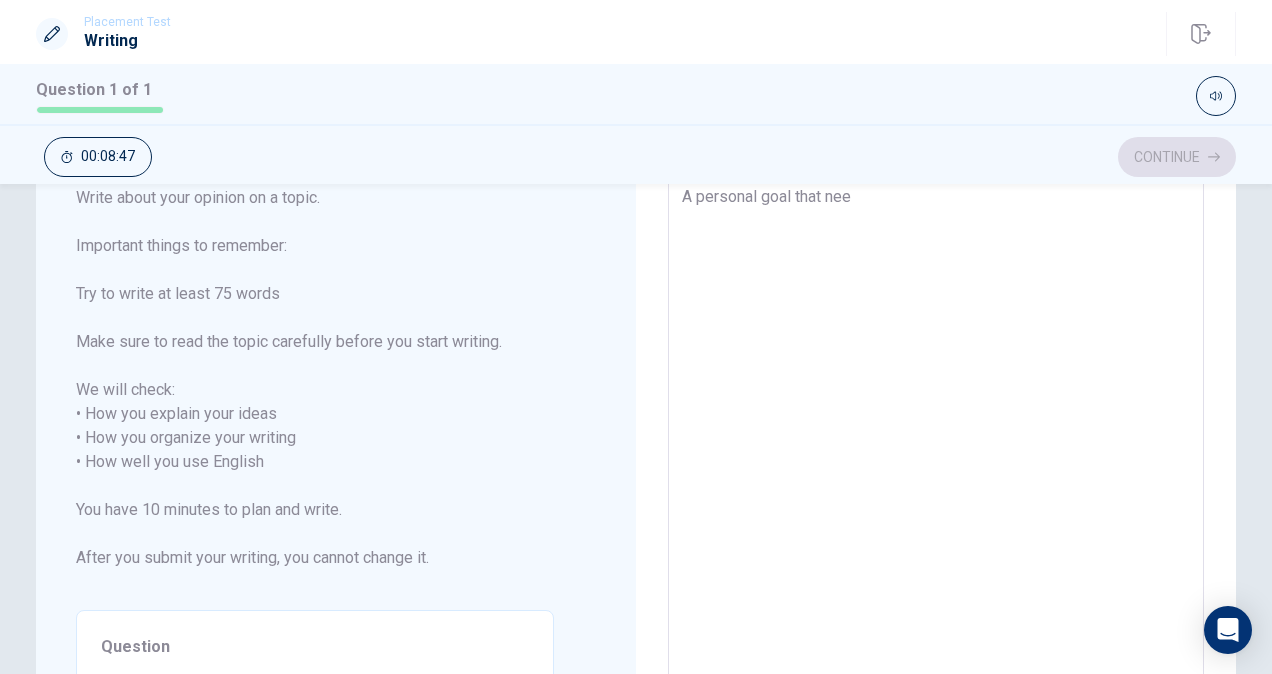 type on "x" 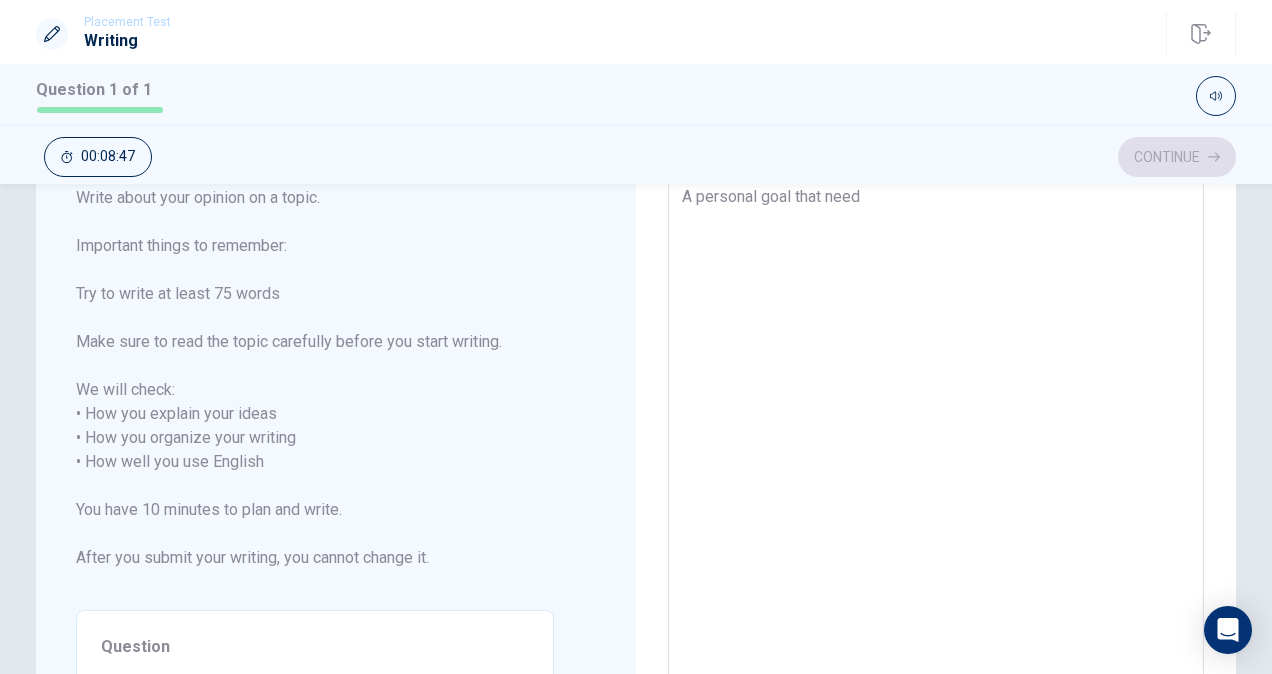 type on "x" 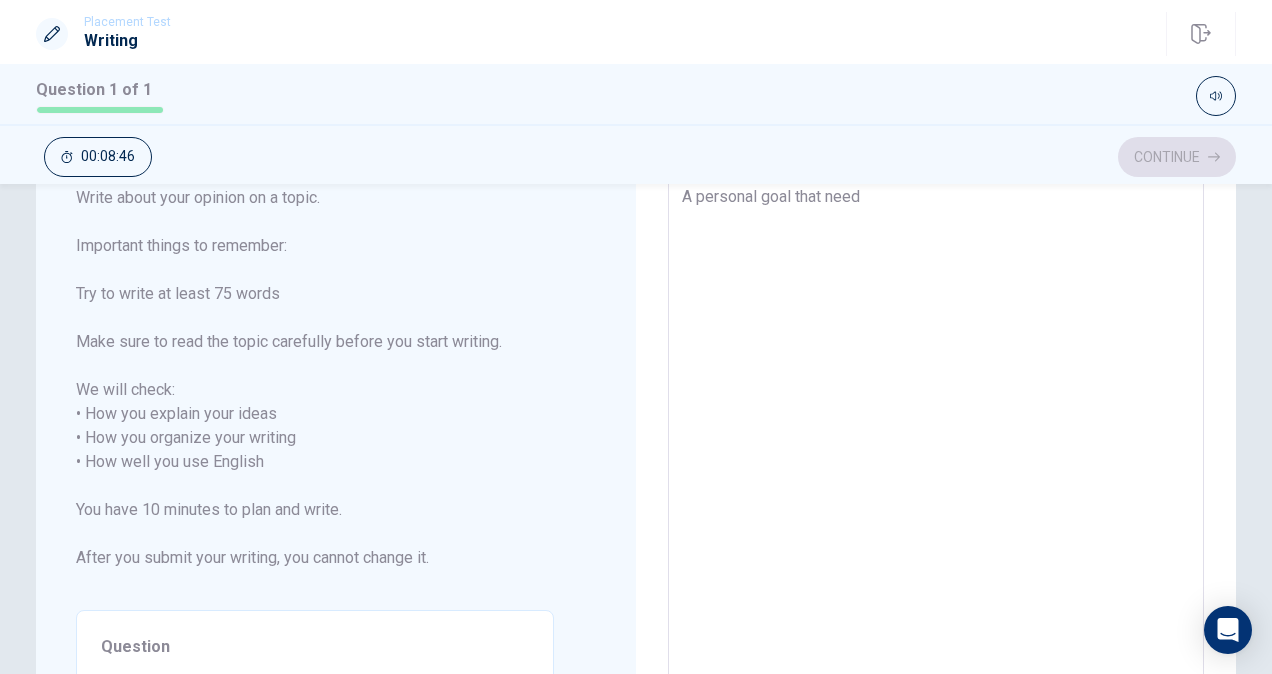 type on "A personal goal that nee" 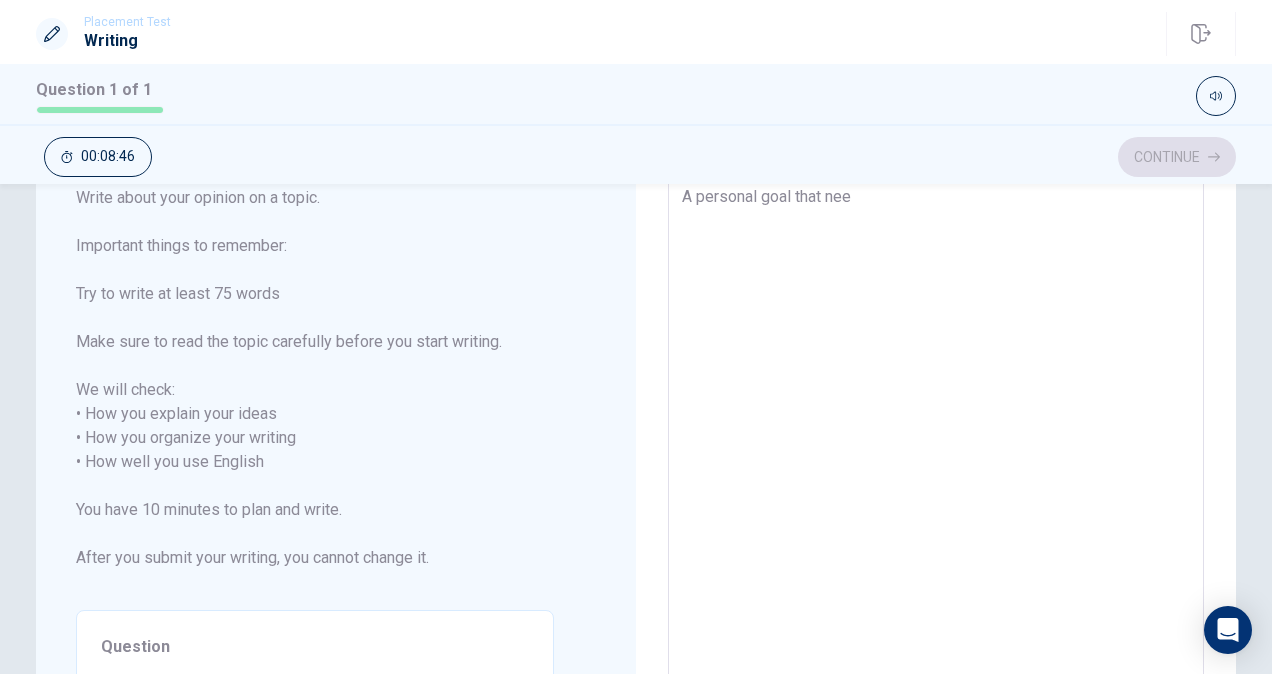 type on "x" 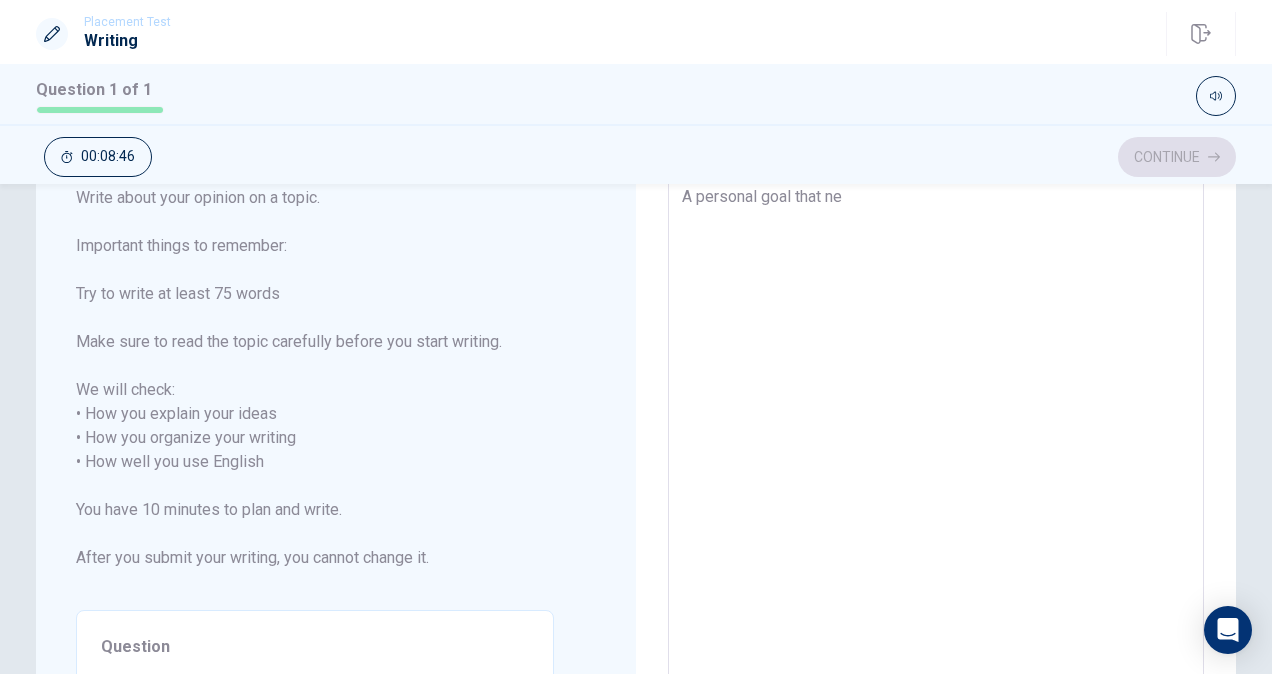 type on "x" 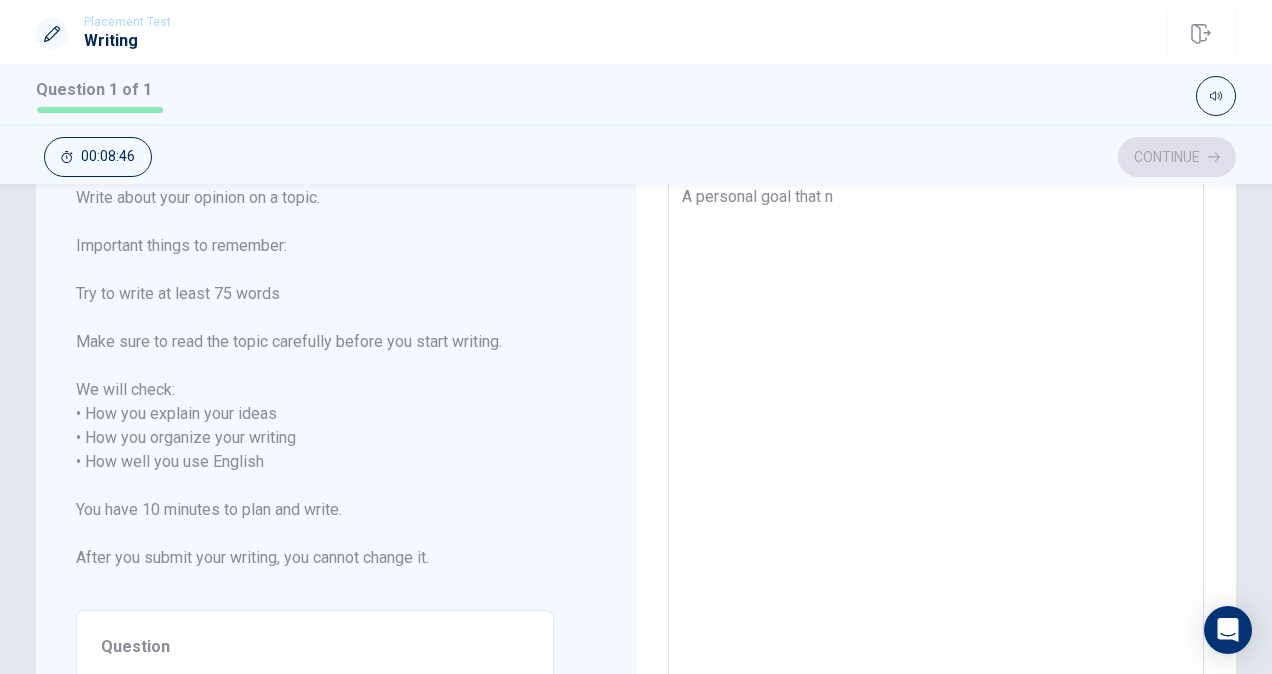 type on "A personal goal that" 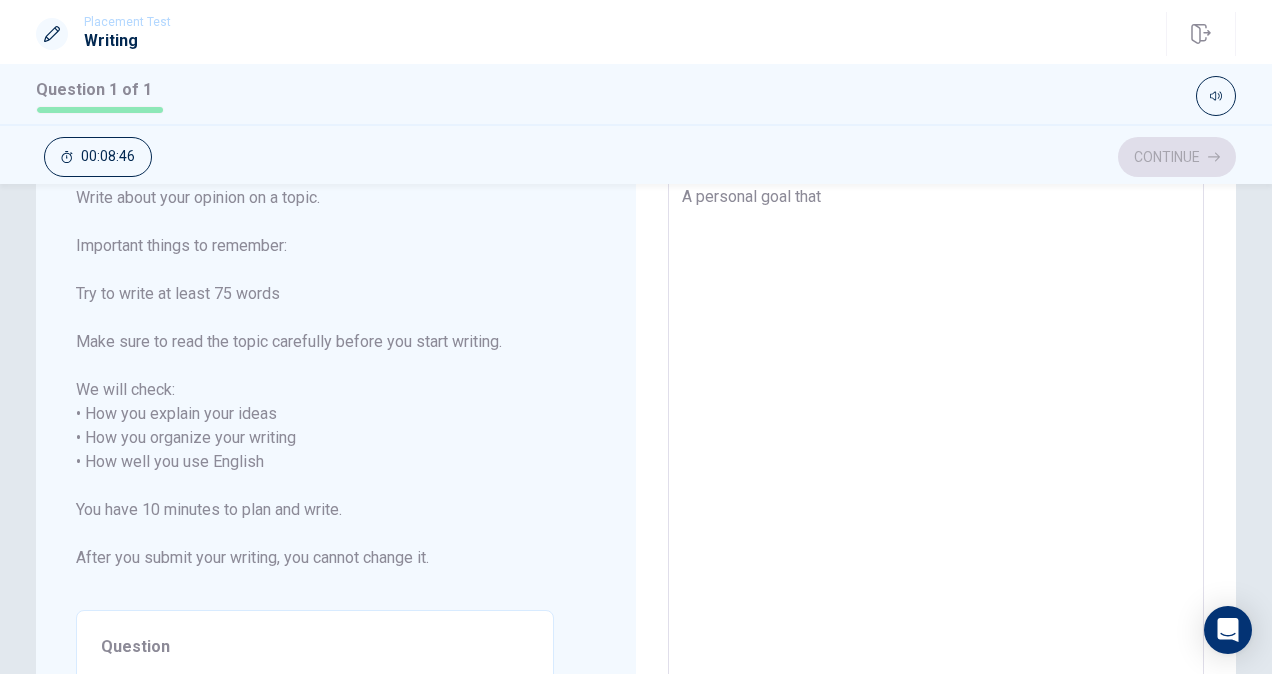 type on "x" 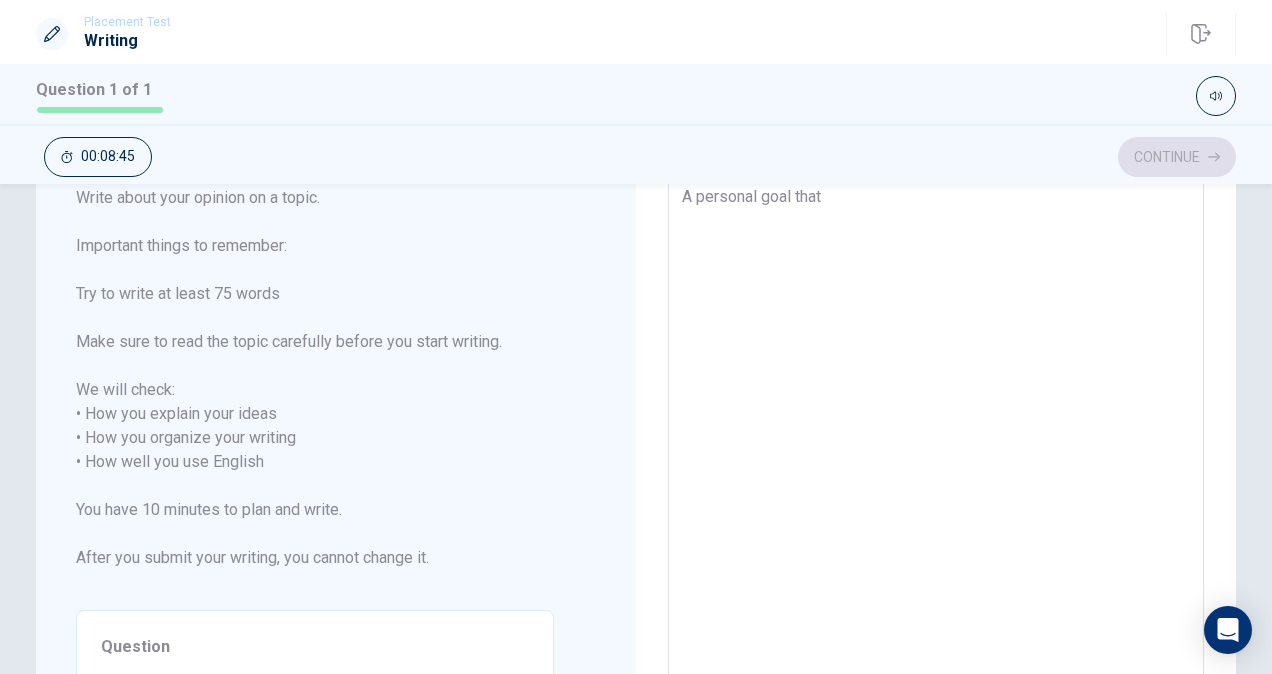 type on "A personal goal that r" 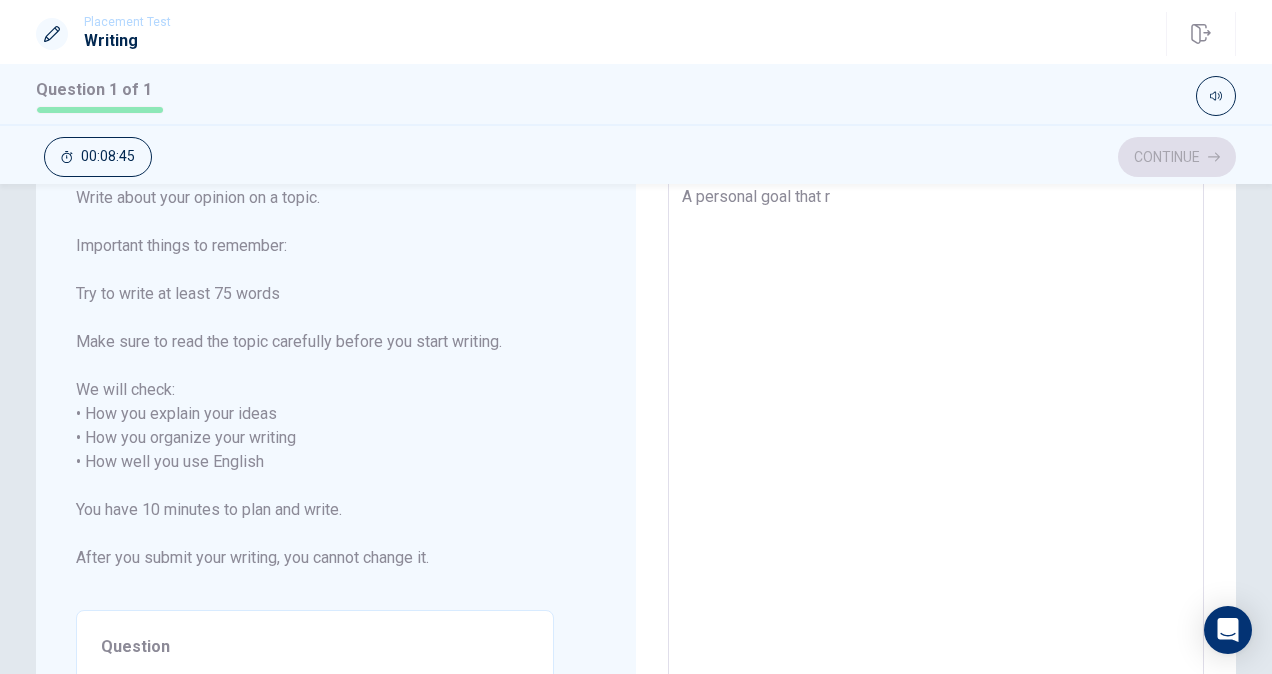 type on "x" 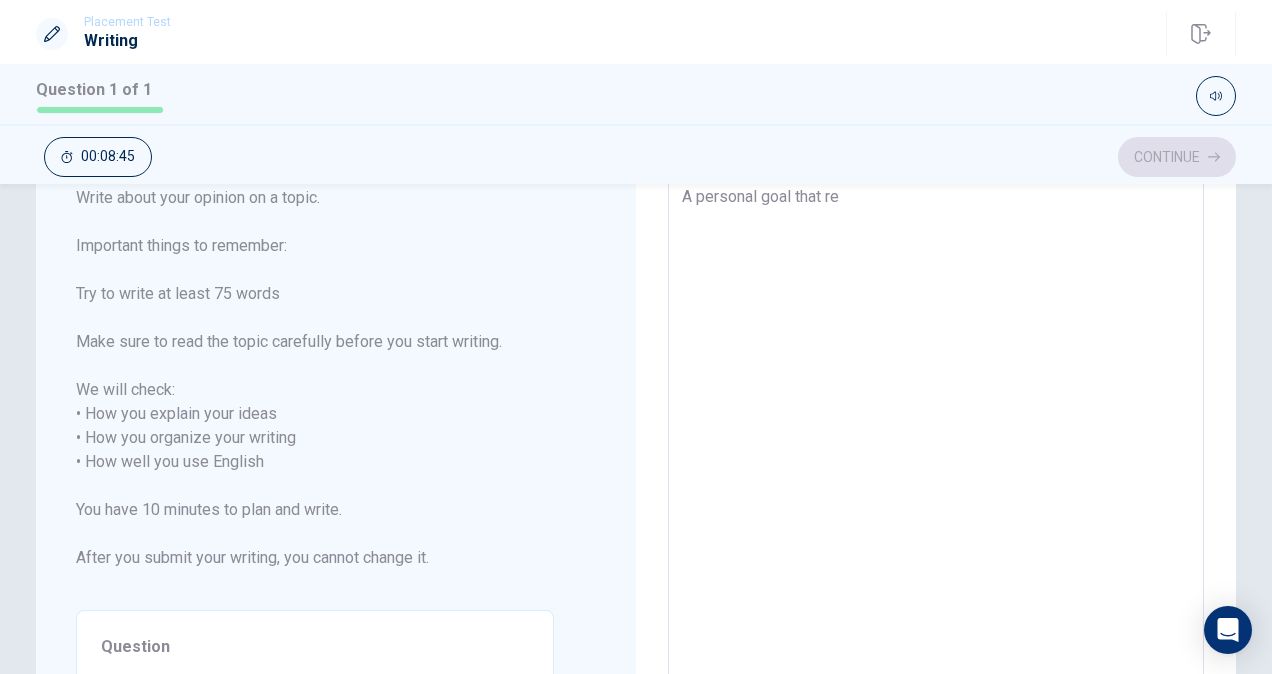 type on "x" 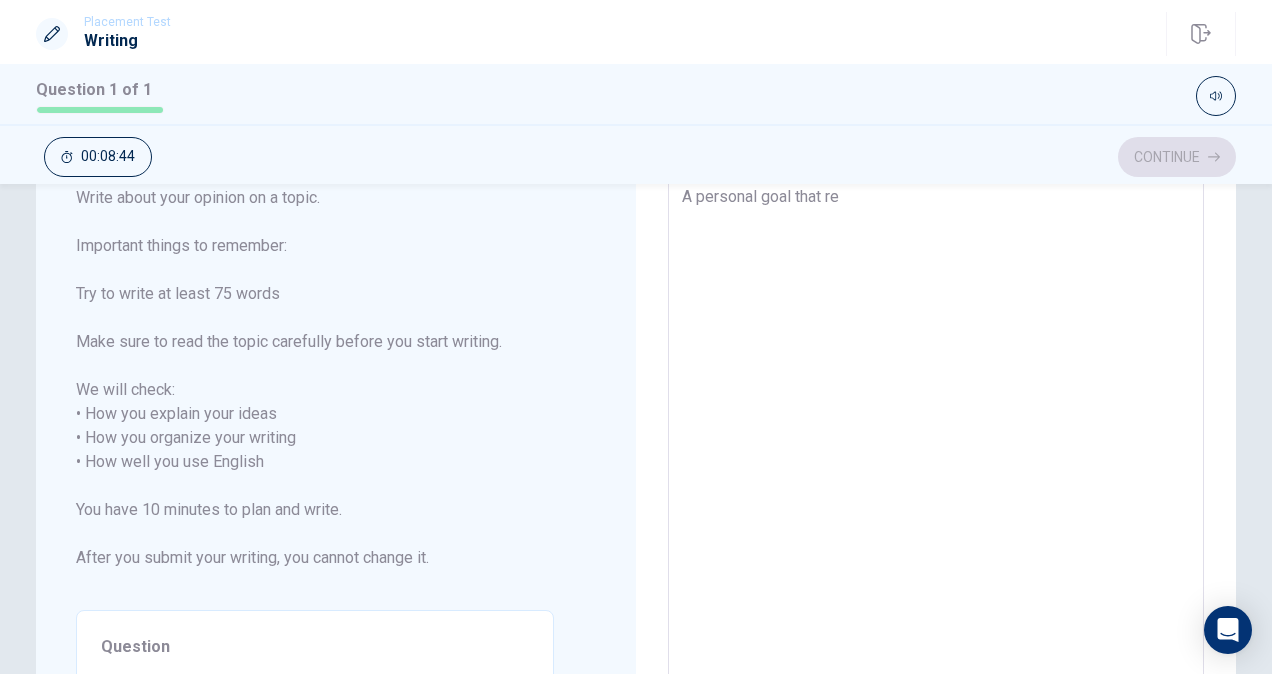 type on "A personal goal that req" 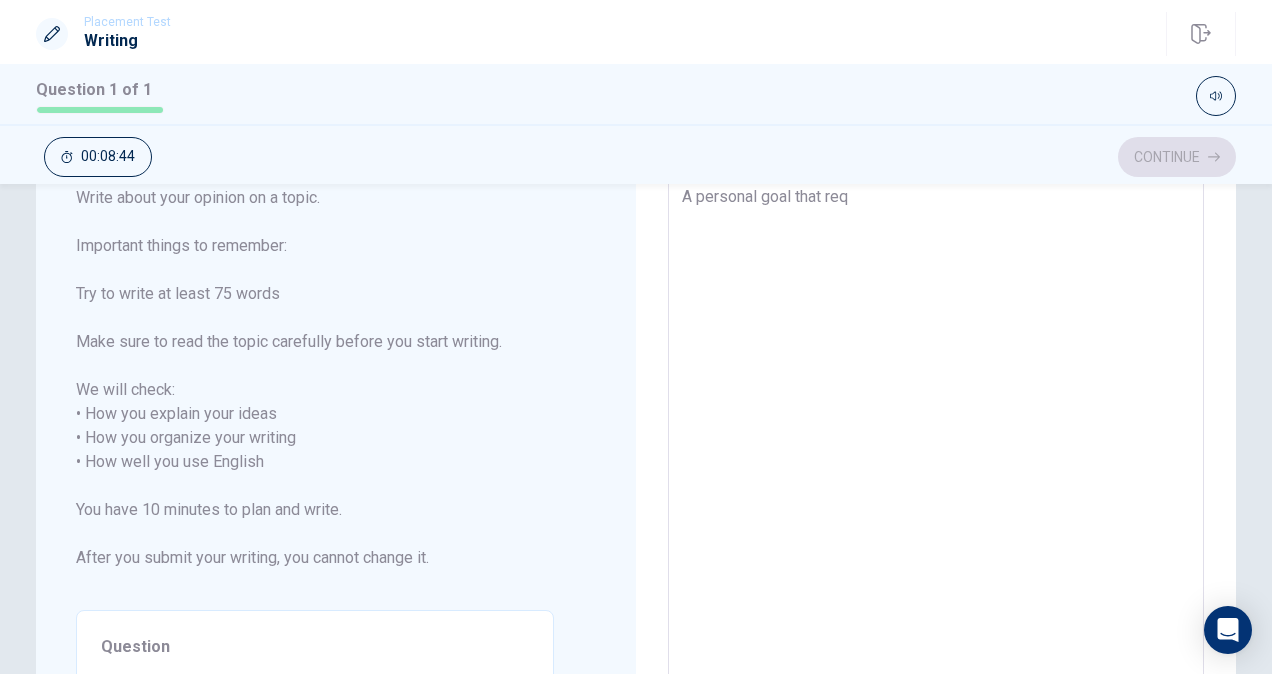 type on "x" 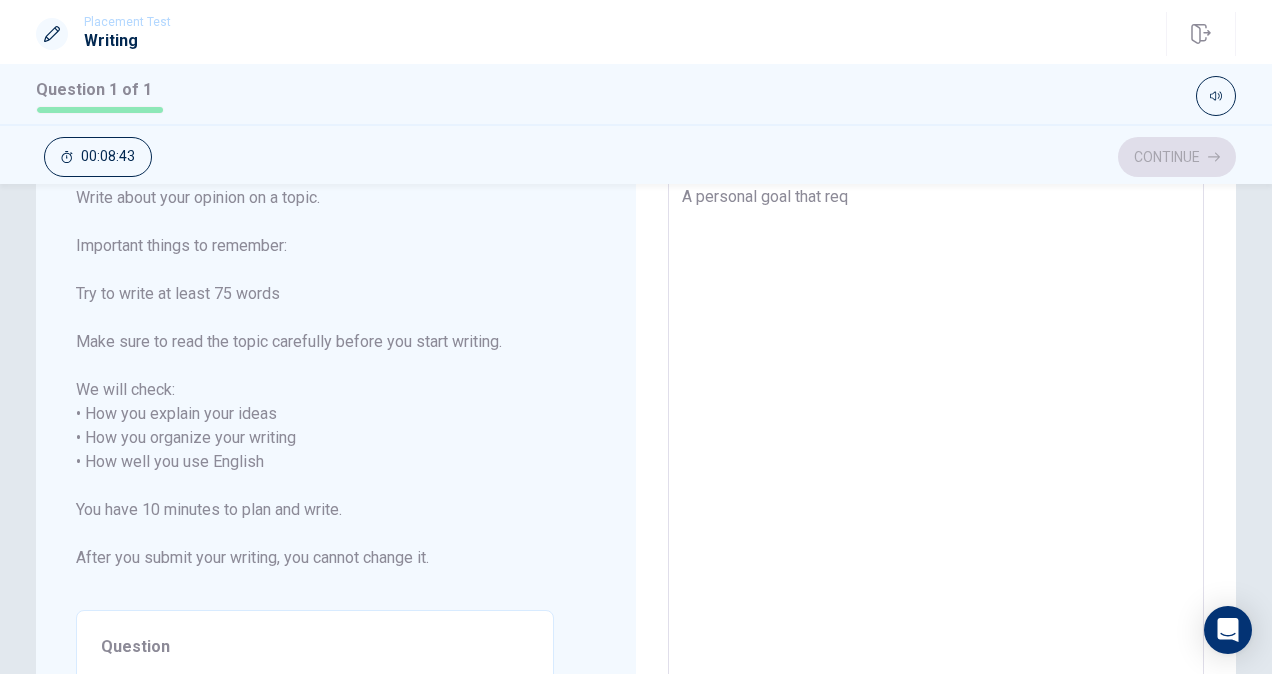 type on "A personal goal that requ" 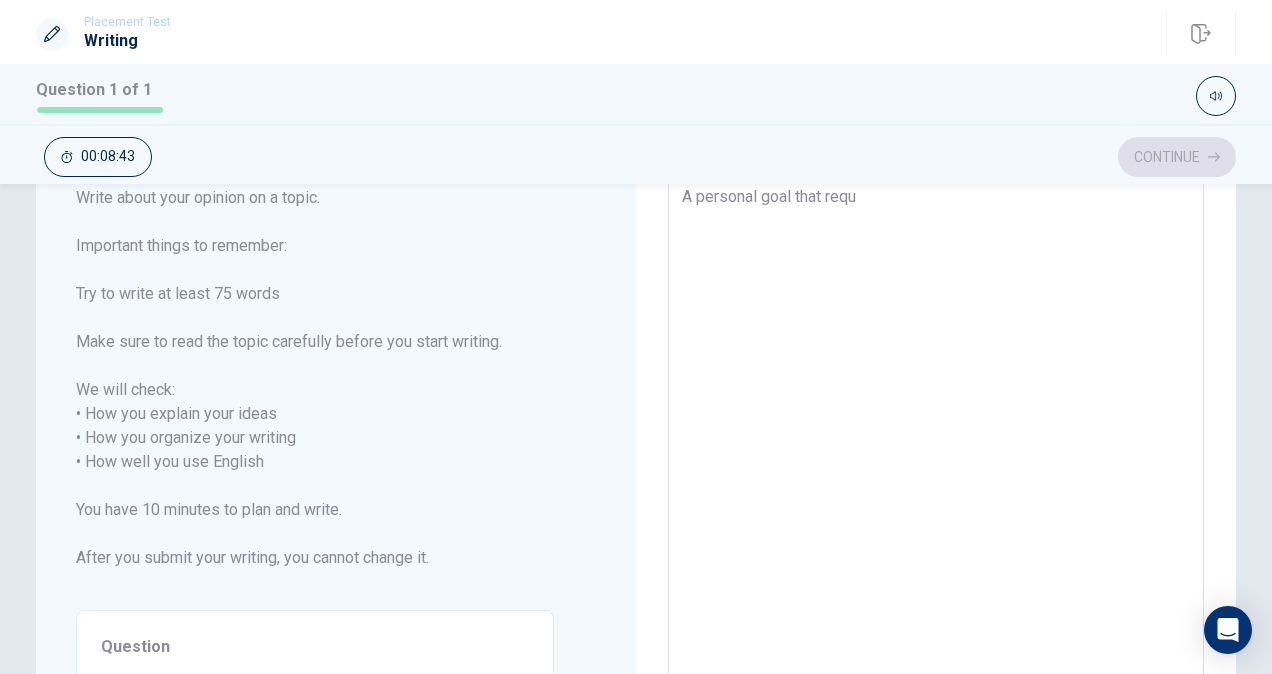 type on "x" 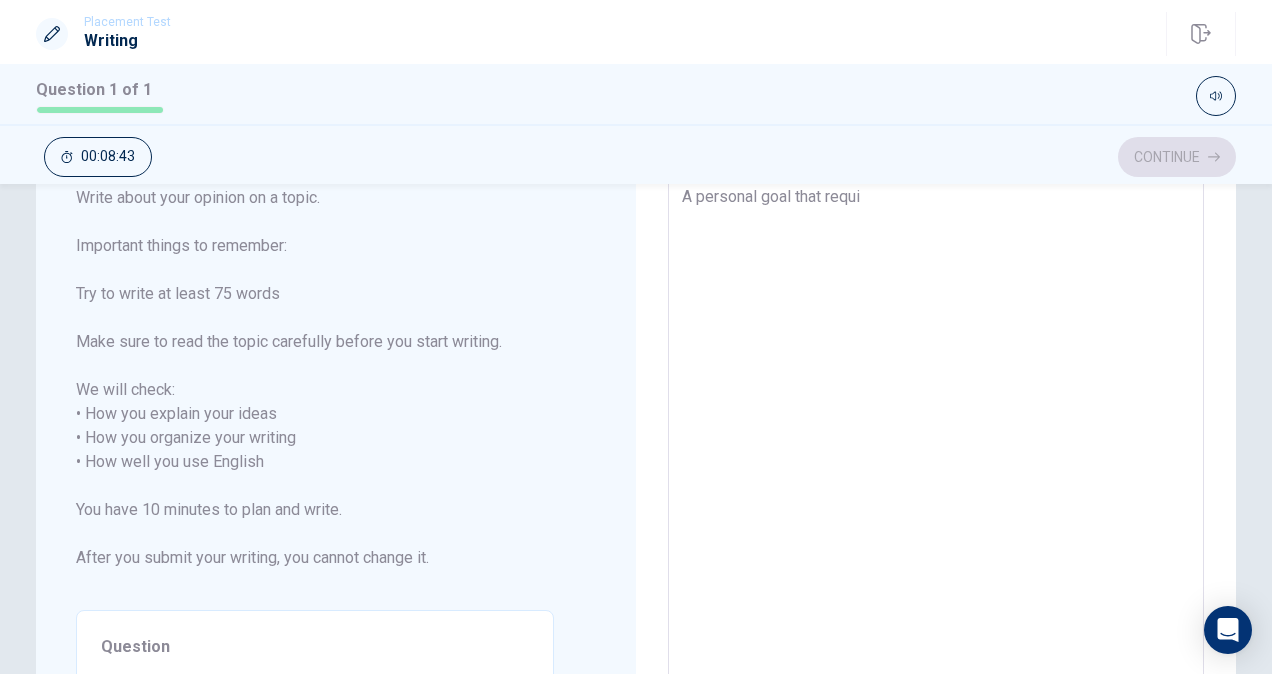 type on "x" 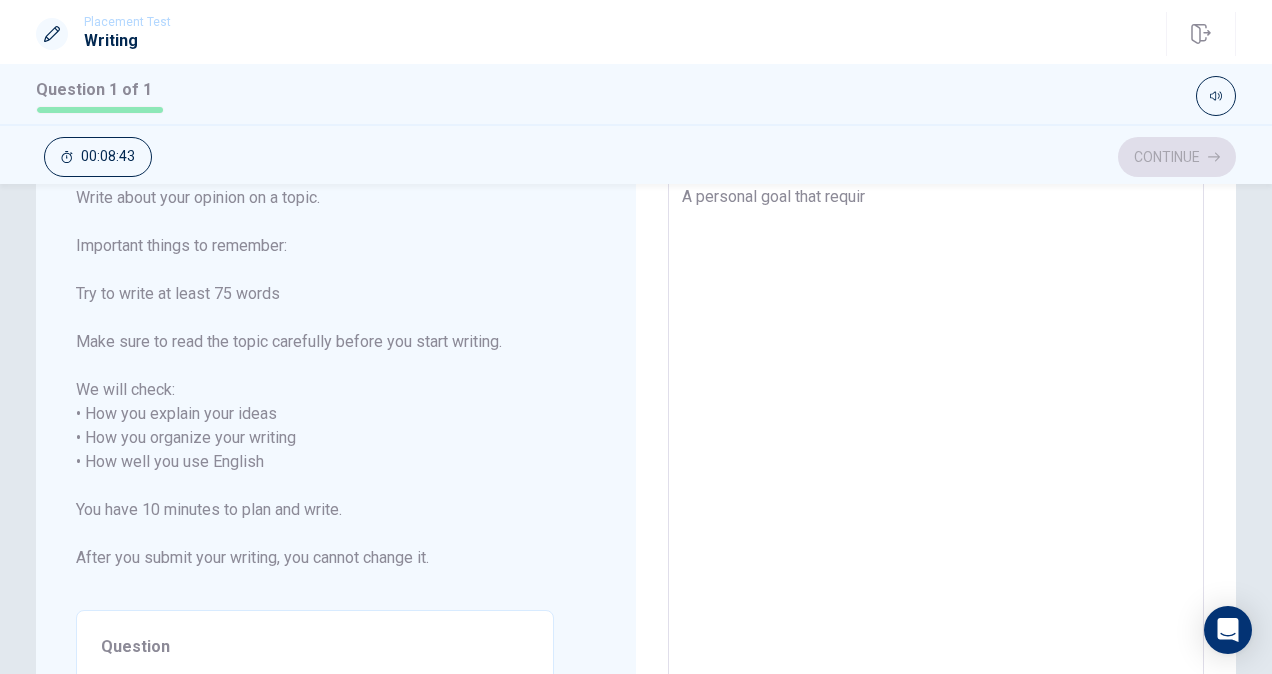type on "x" 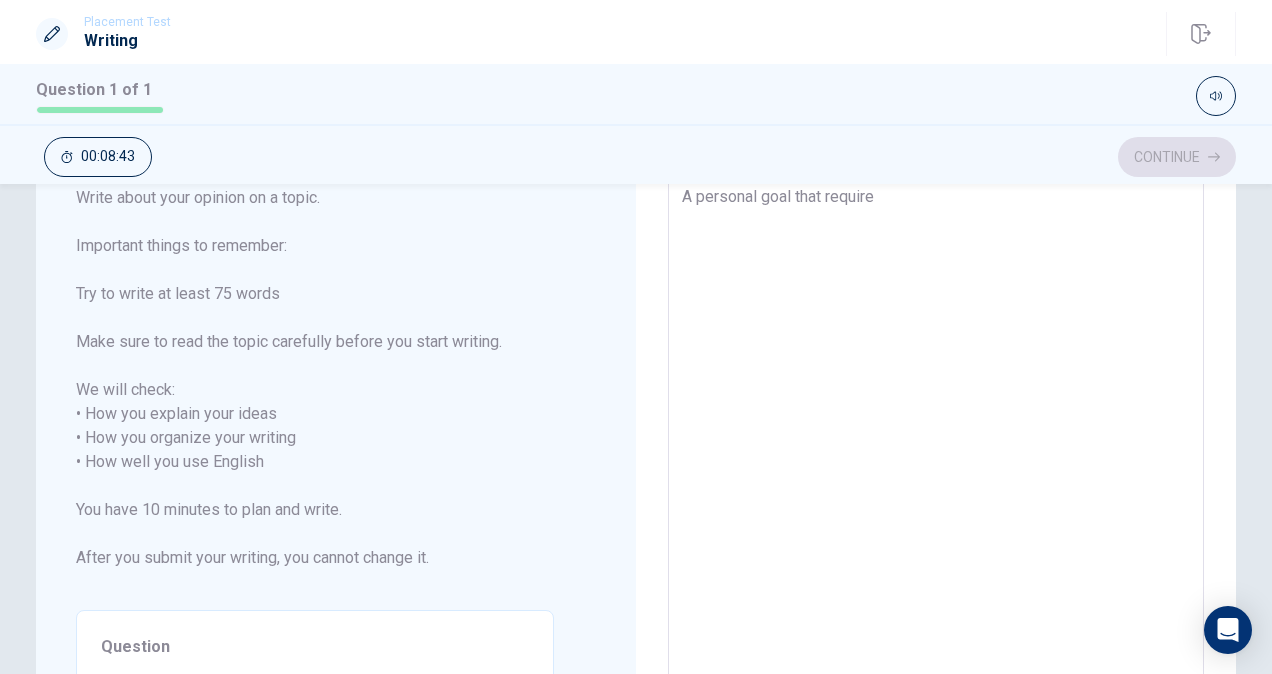 type on "x" 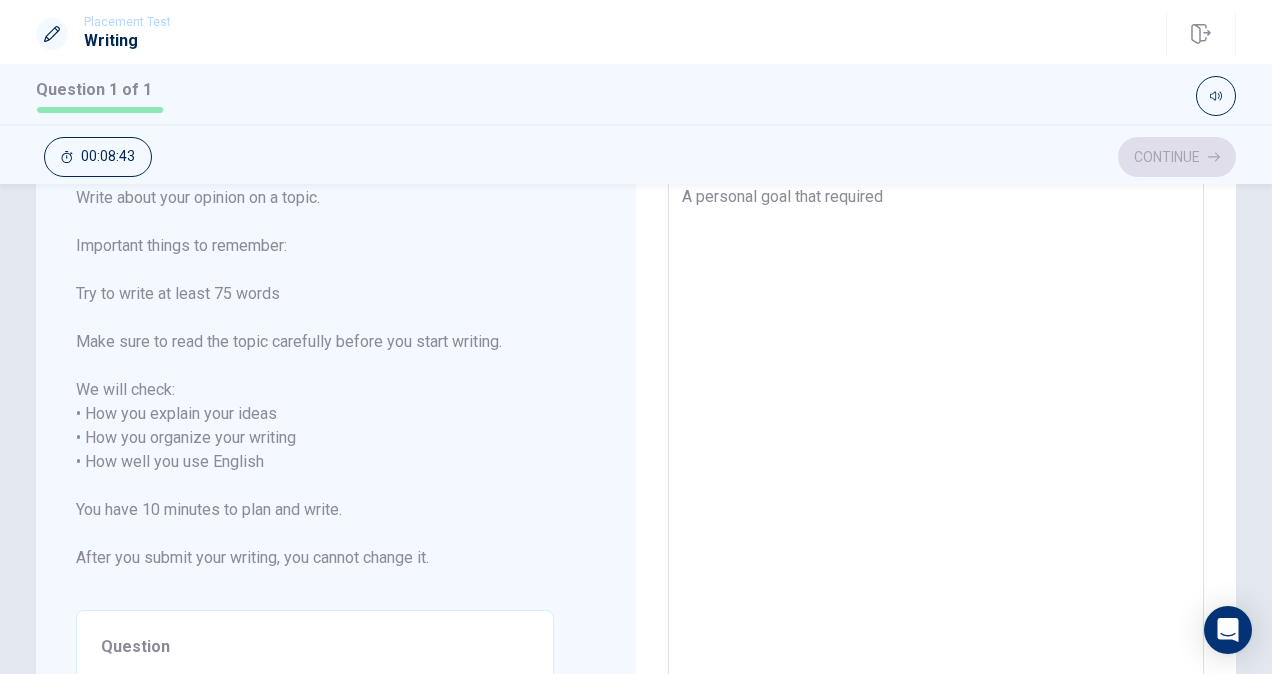 type on "x" 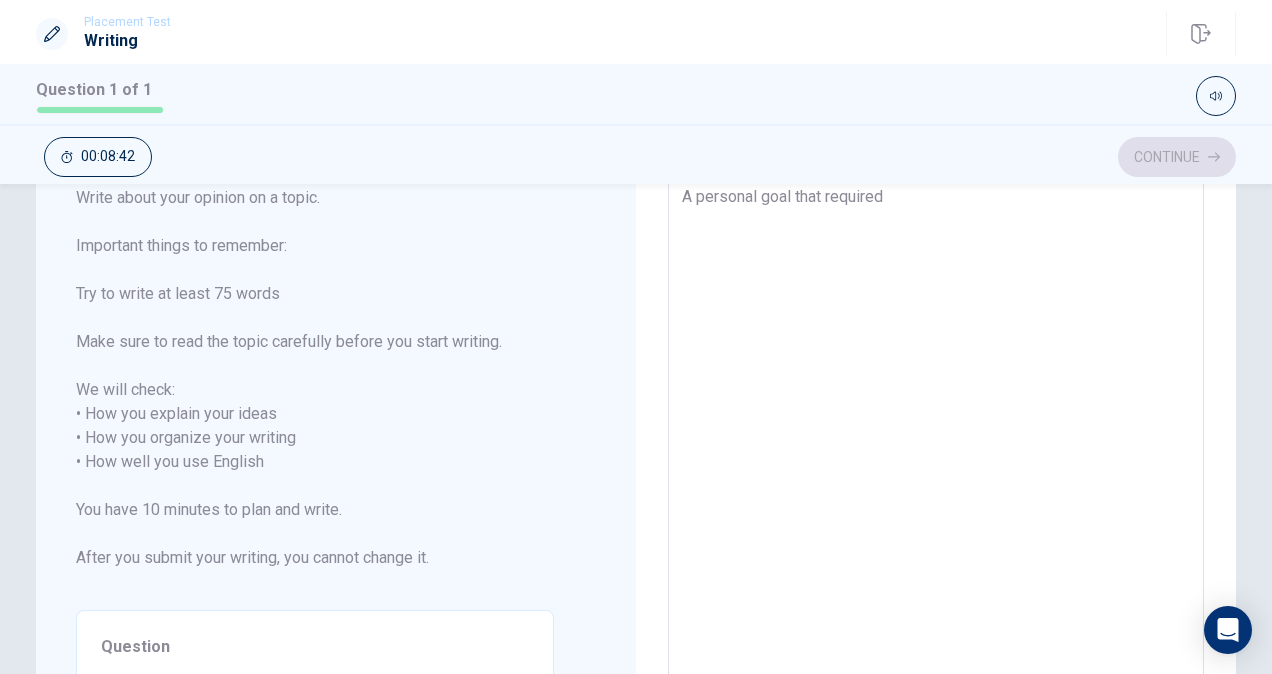 type on "A personal goal that required" 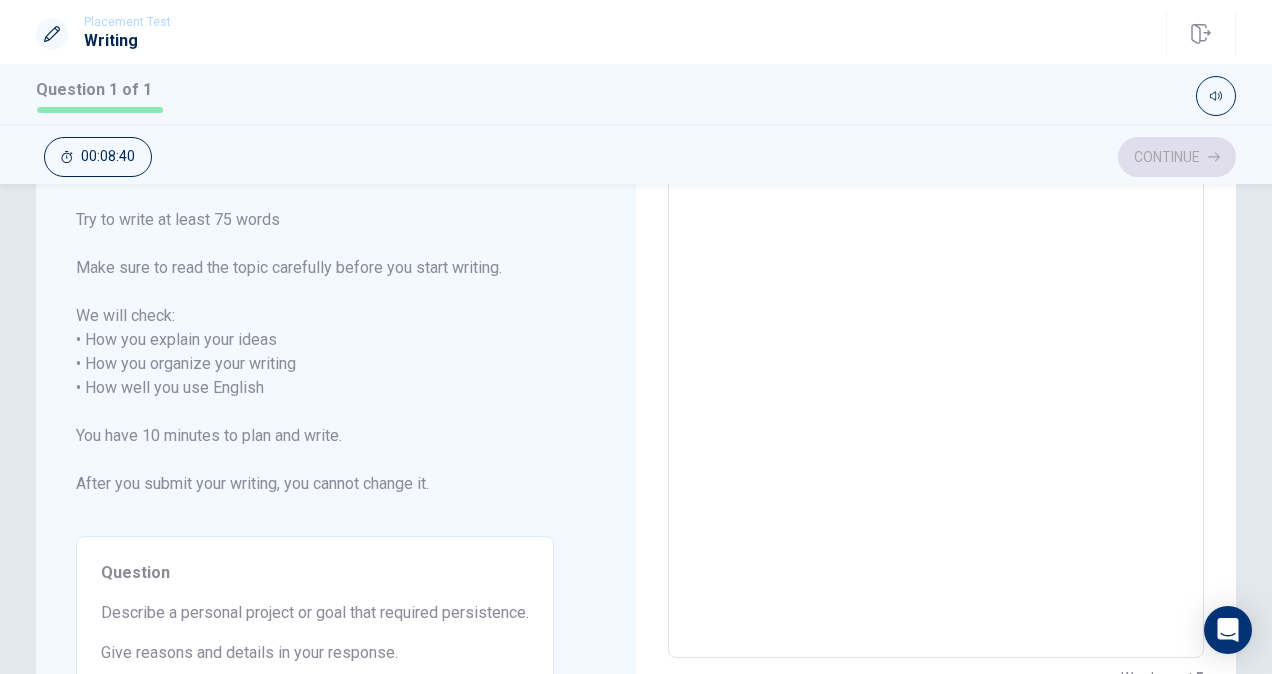 type on "x" 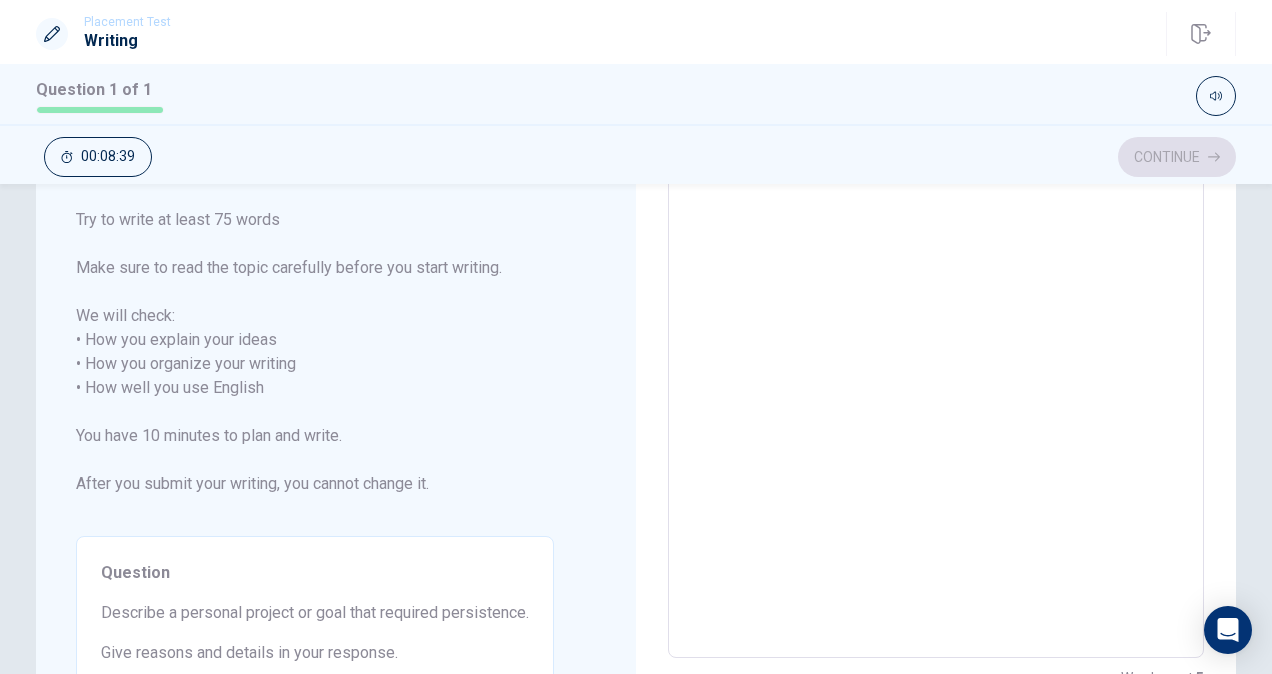 type on "A personal goal that required p" 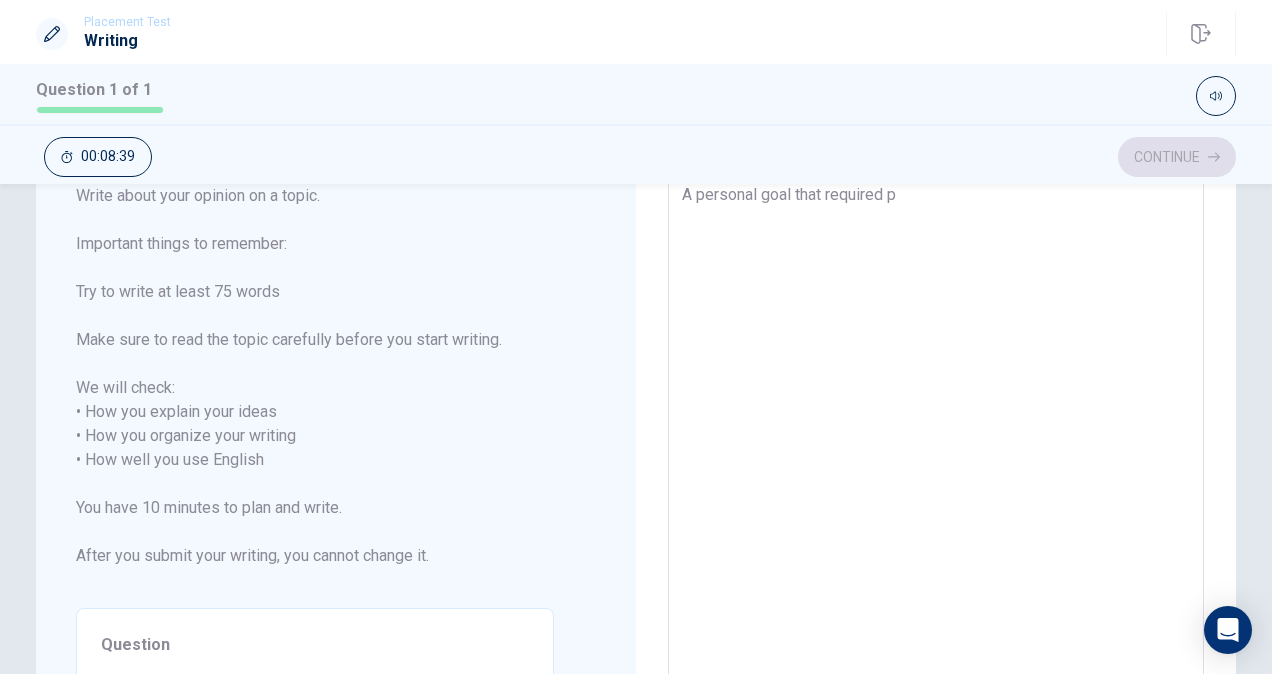 type on "A personal goal that required pe" 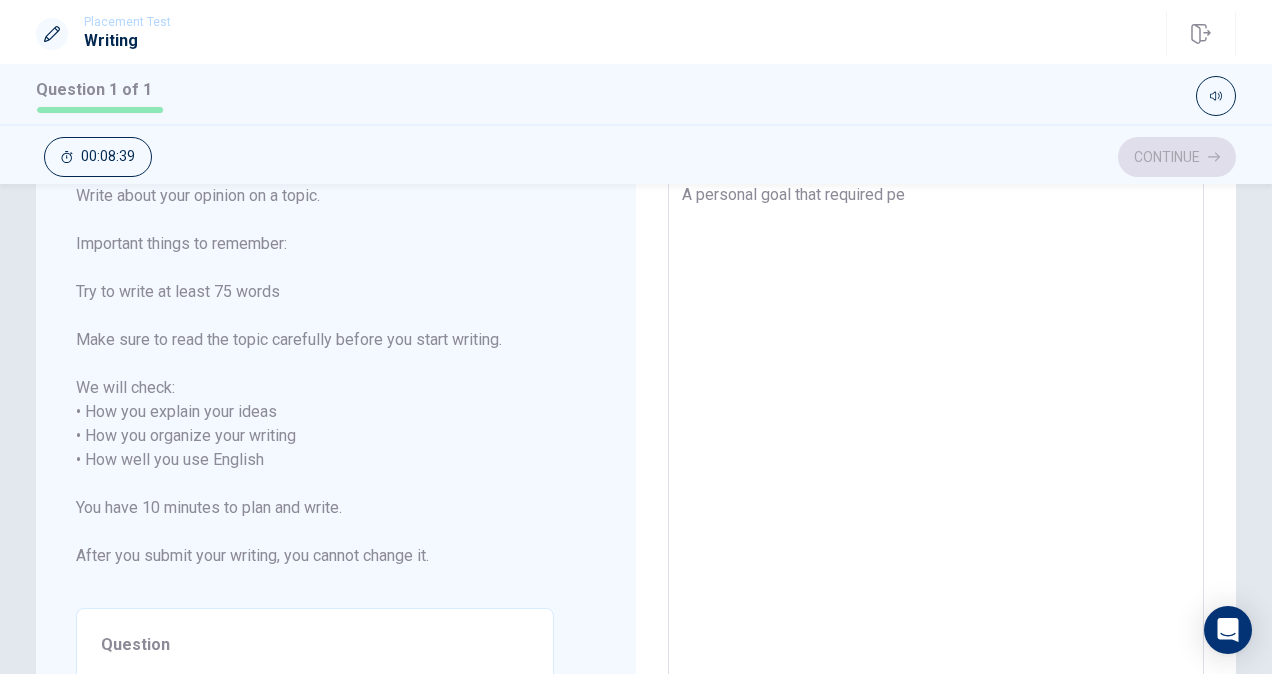 type on "x" 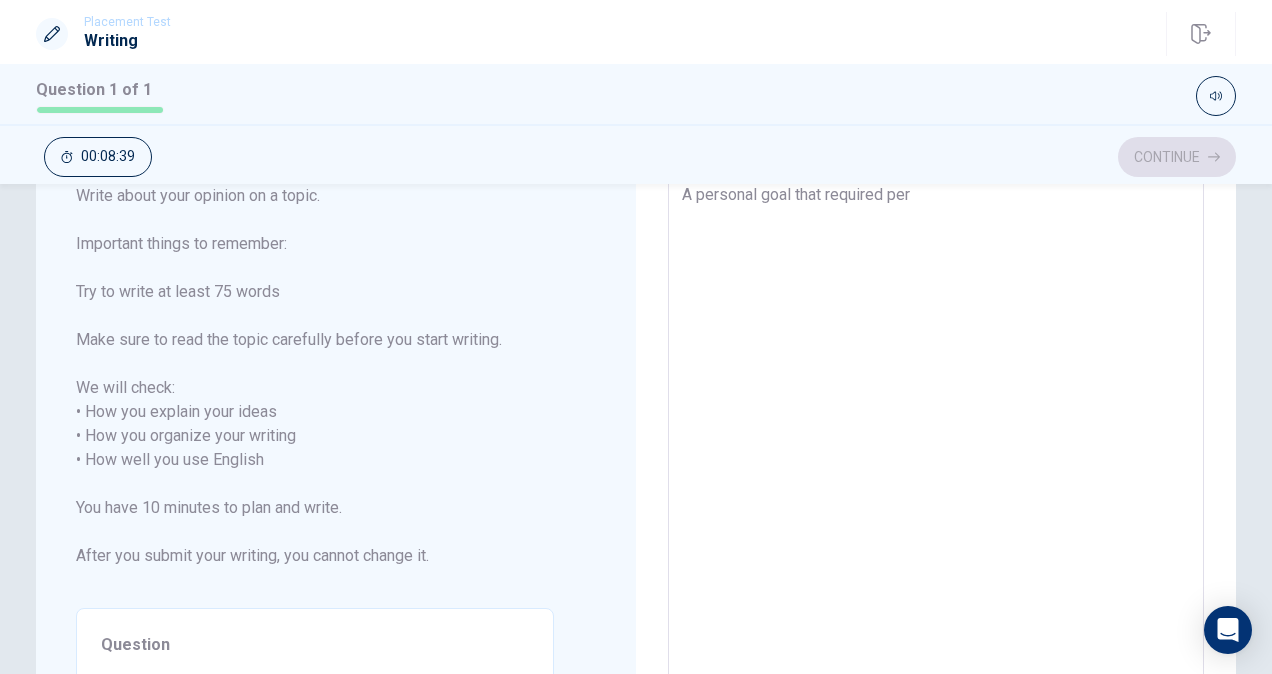 type on "x" 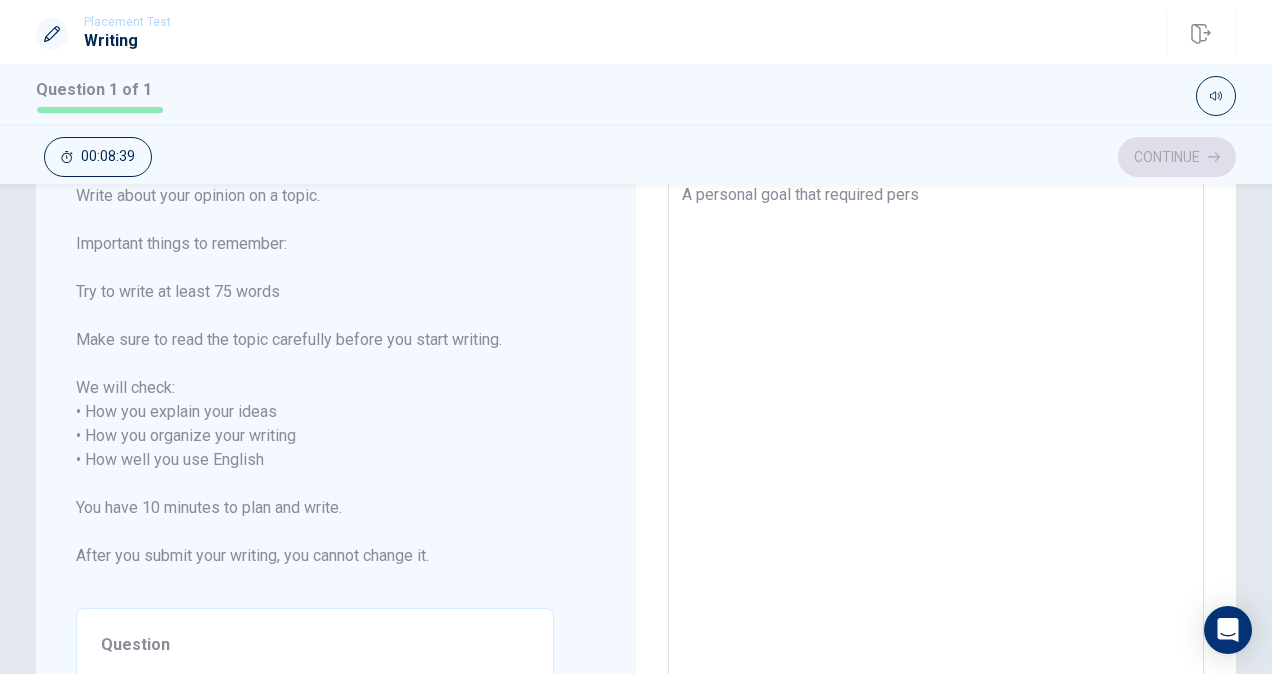 type on "x" 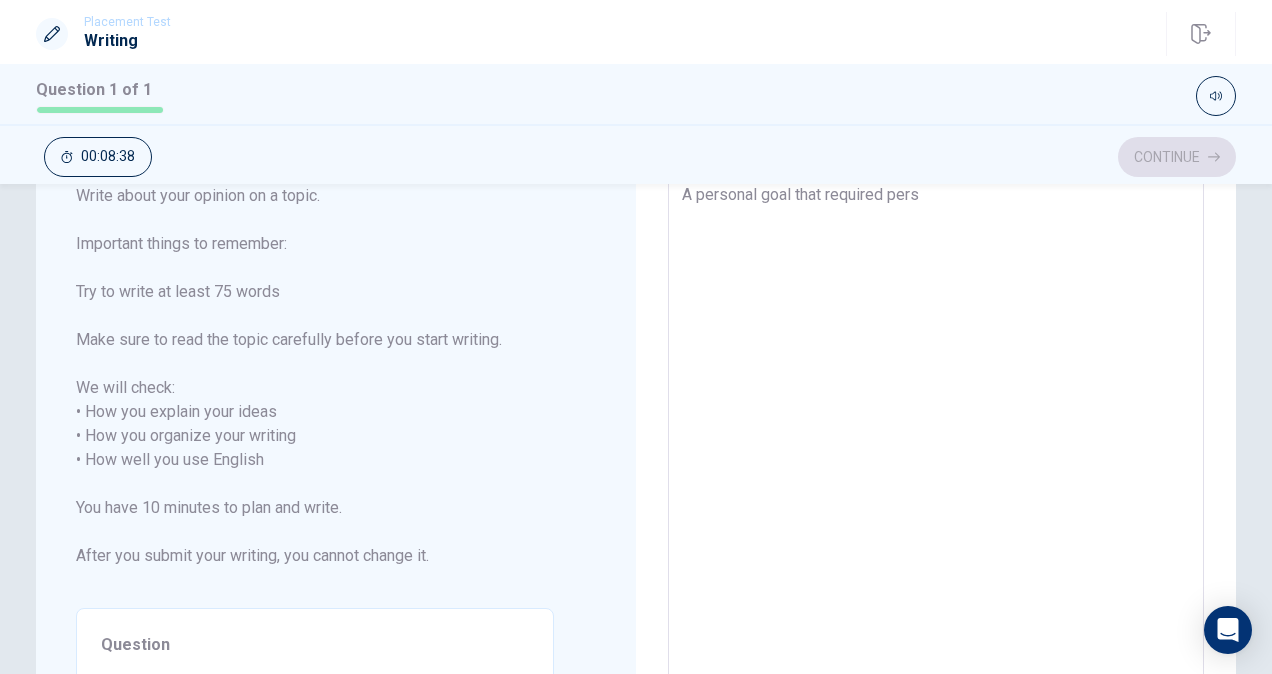 type on "A personal goal that required persi" 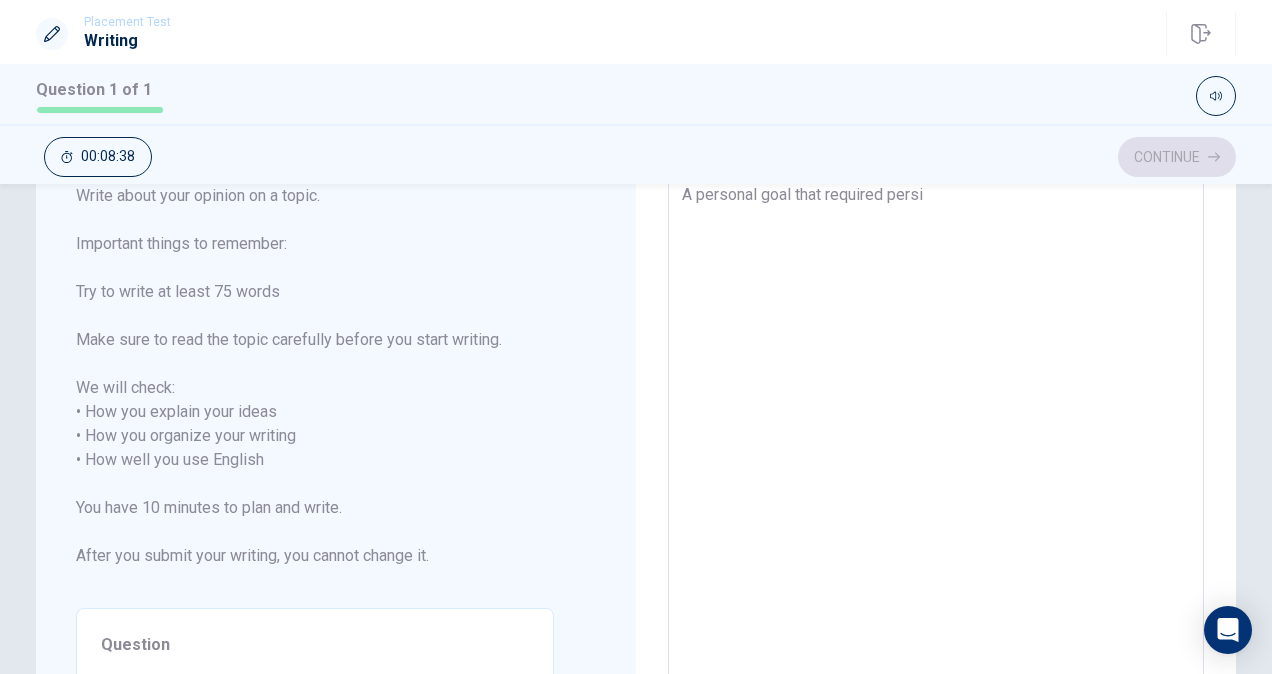 type on "x" 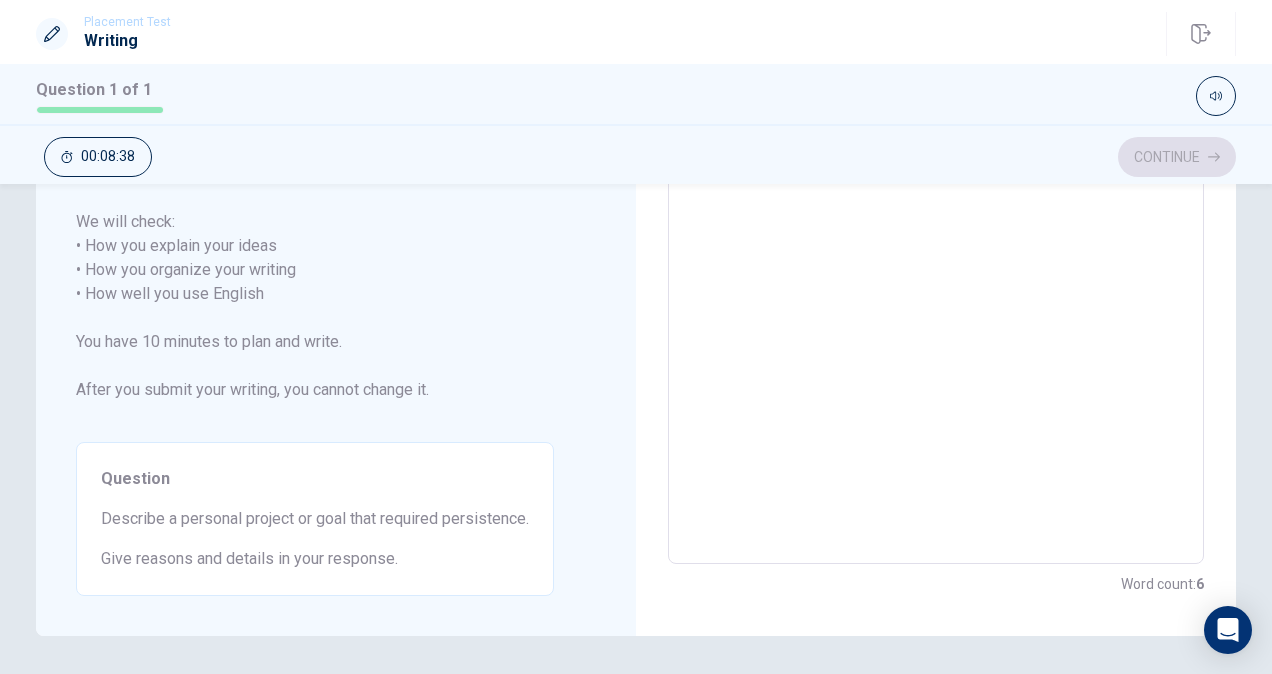 type on "x" 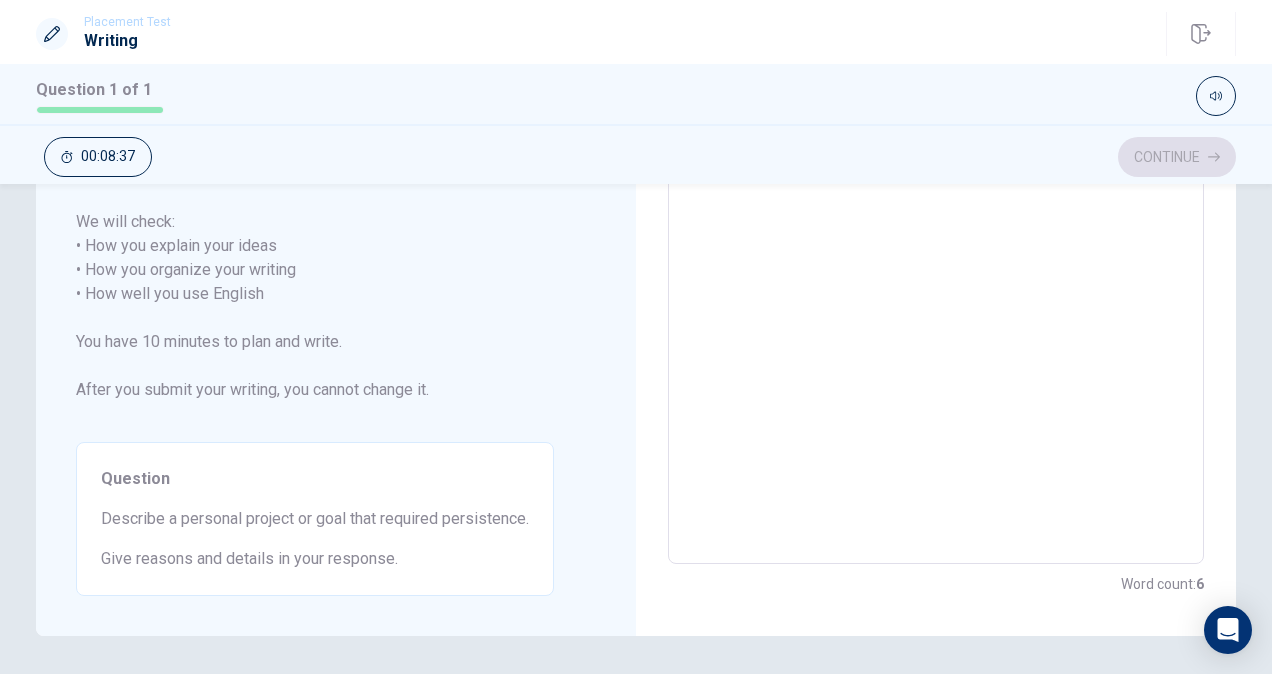 type on "A personal goal that required persist" 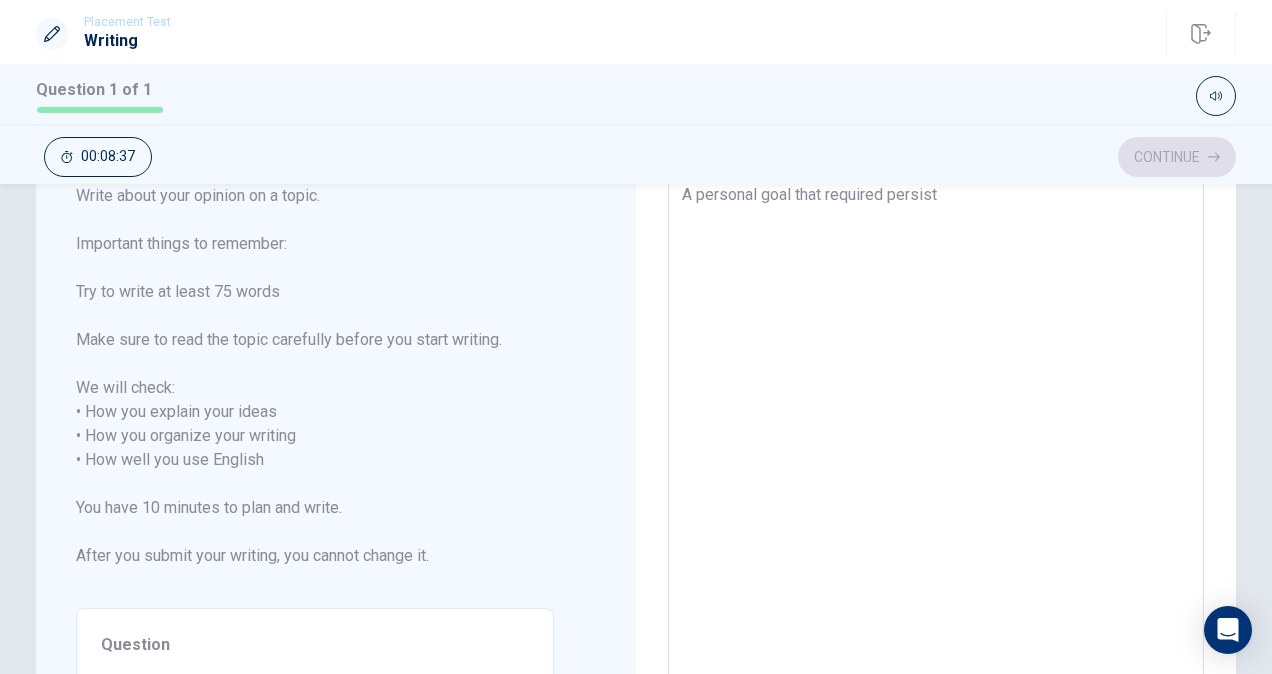 type on "A personal goal that required persiste" 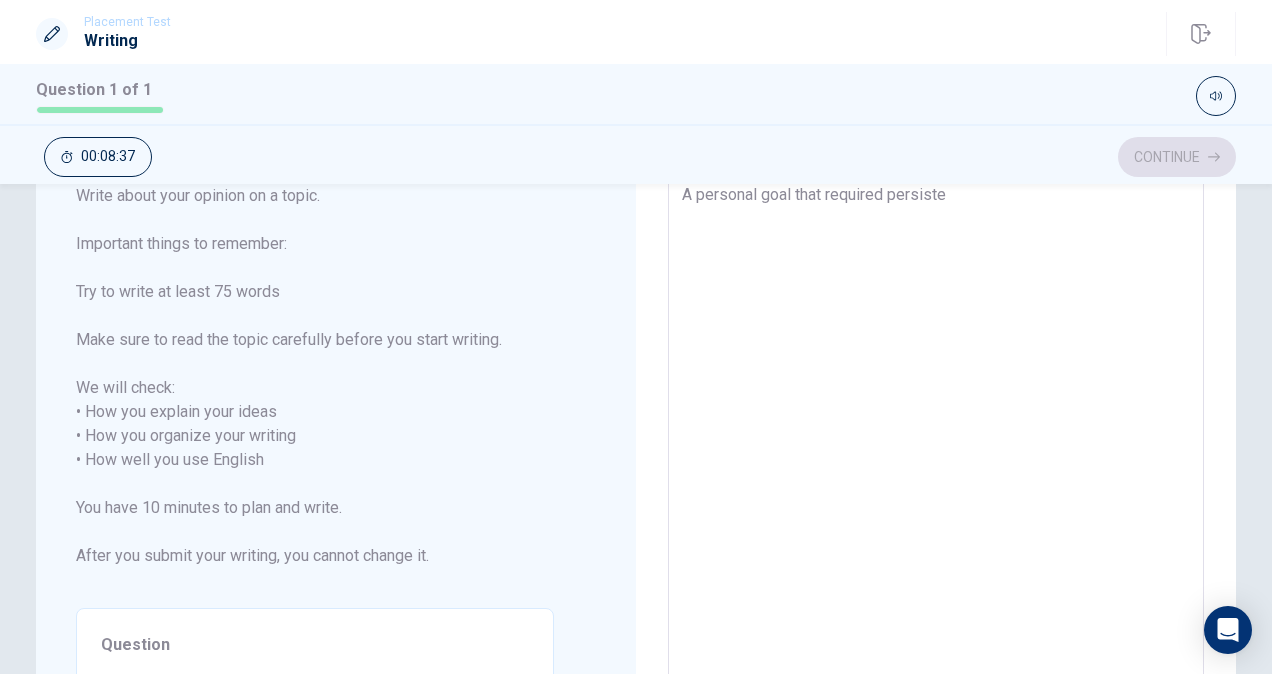 type on "x" 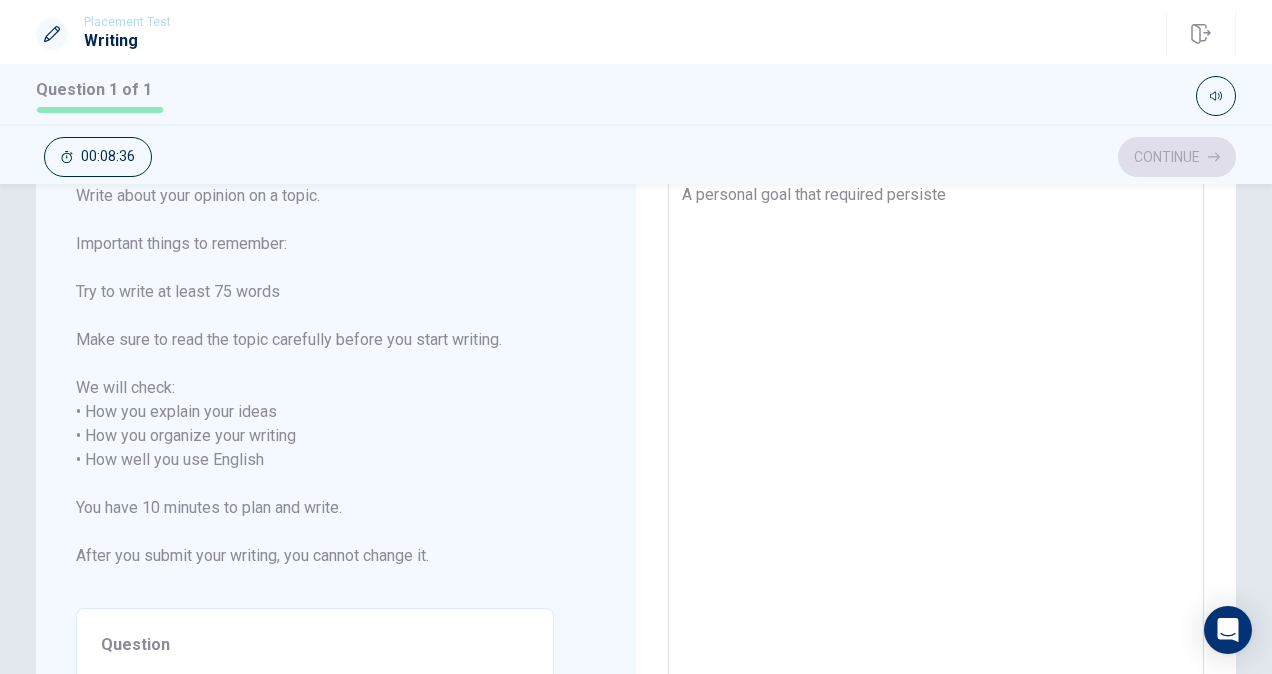 type on "A personal goal that required persisten" 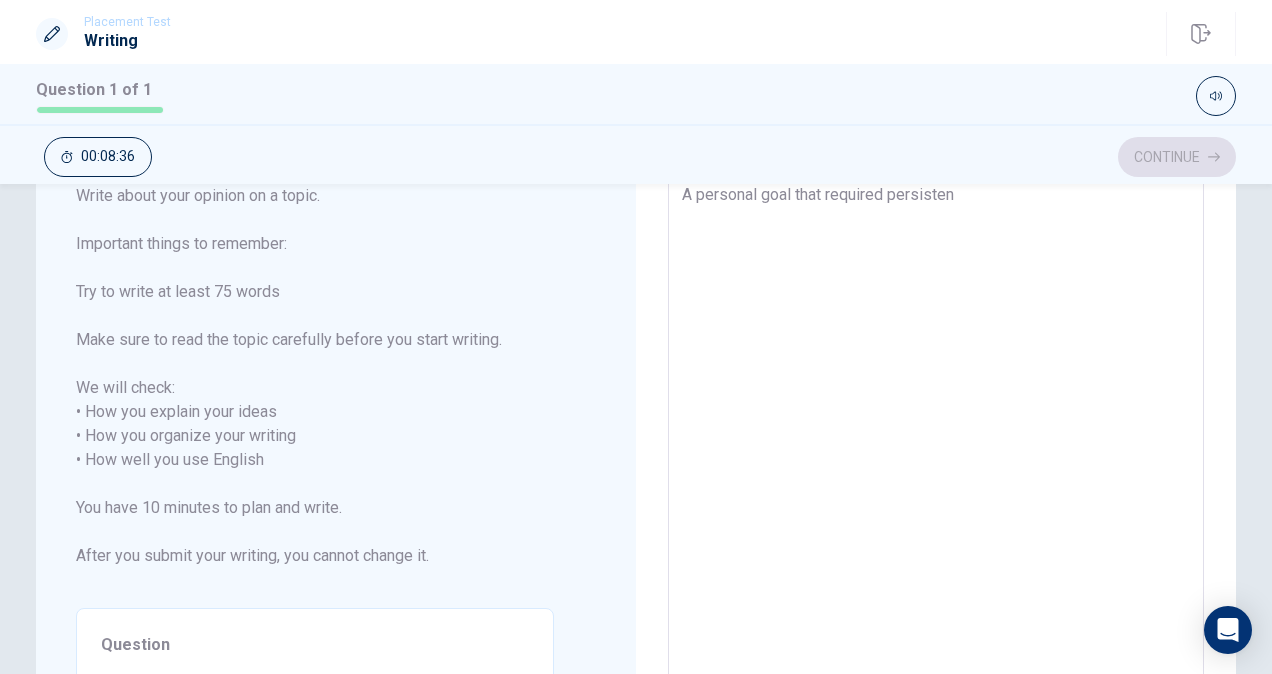 type on "x" 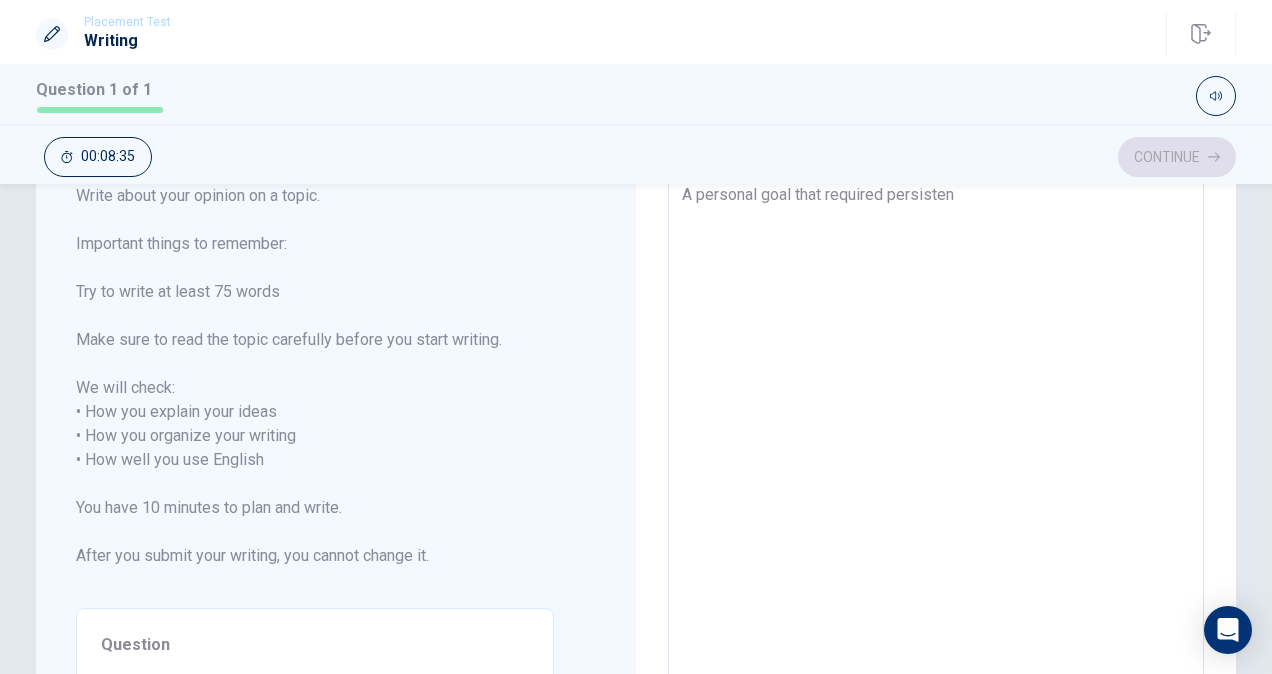 type on "A personal goal that required persistenc" 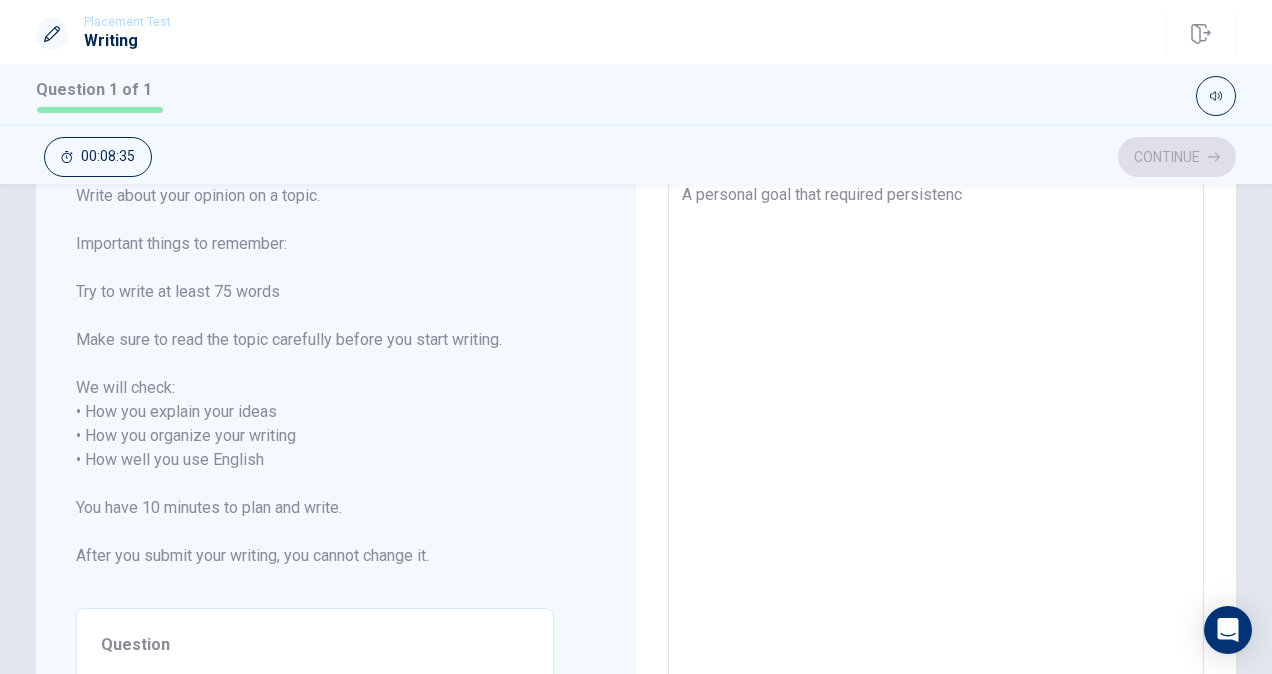 type on "x" 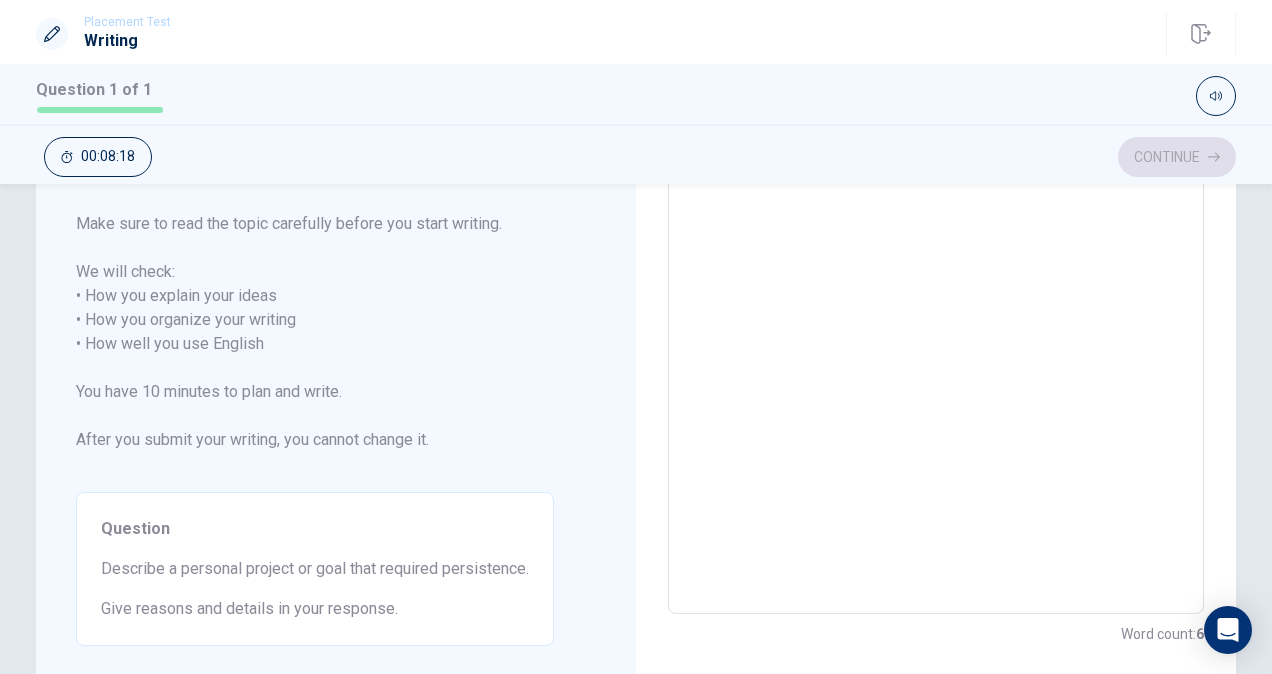 scroll, scrollTop: 0, scrollLeft: 0, axis: both 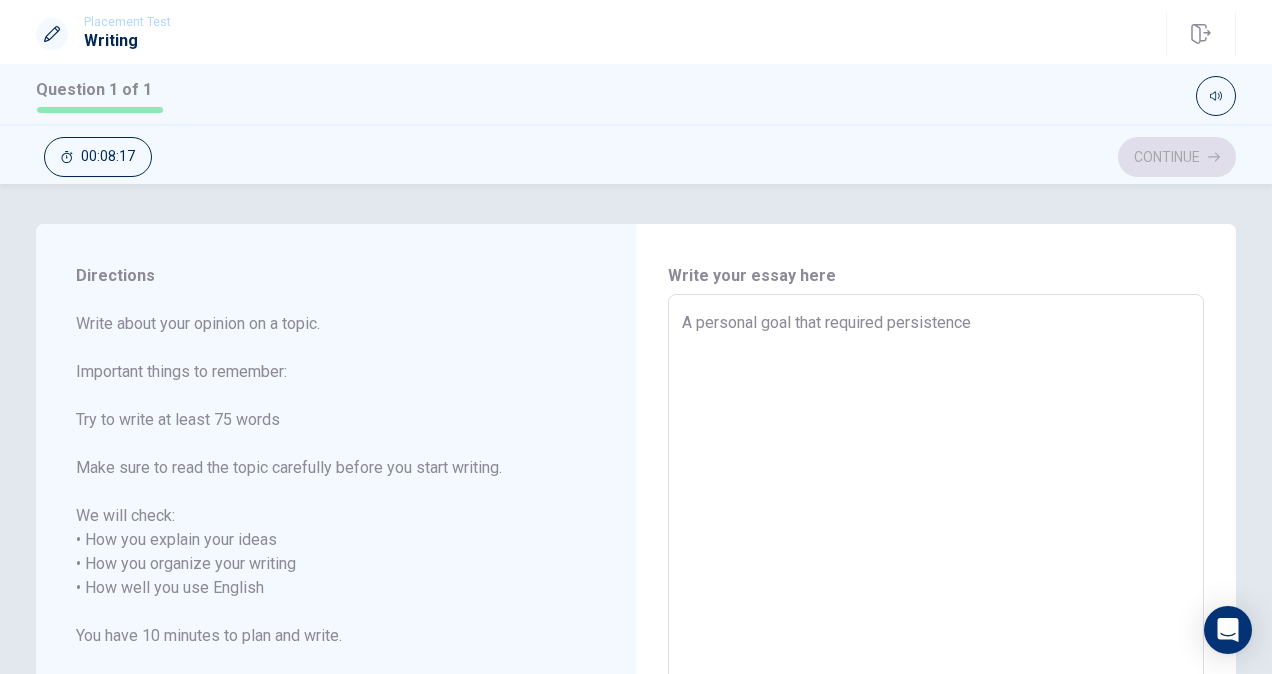 click on "A personal goal that required persistence" at bounding box center [936, 576] 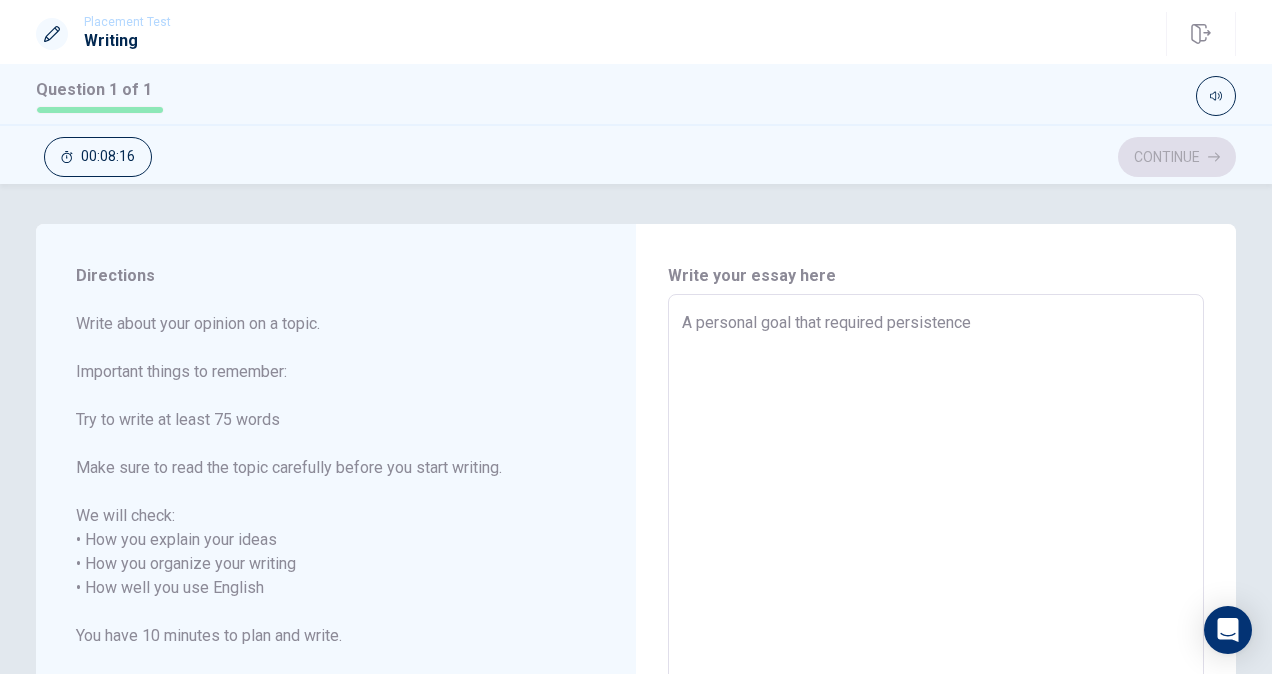type on "x" 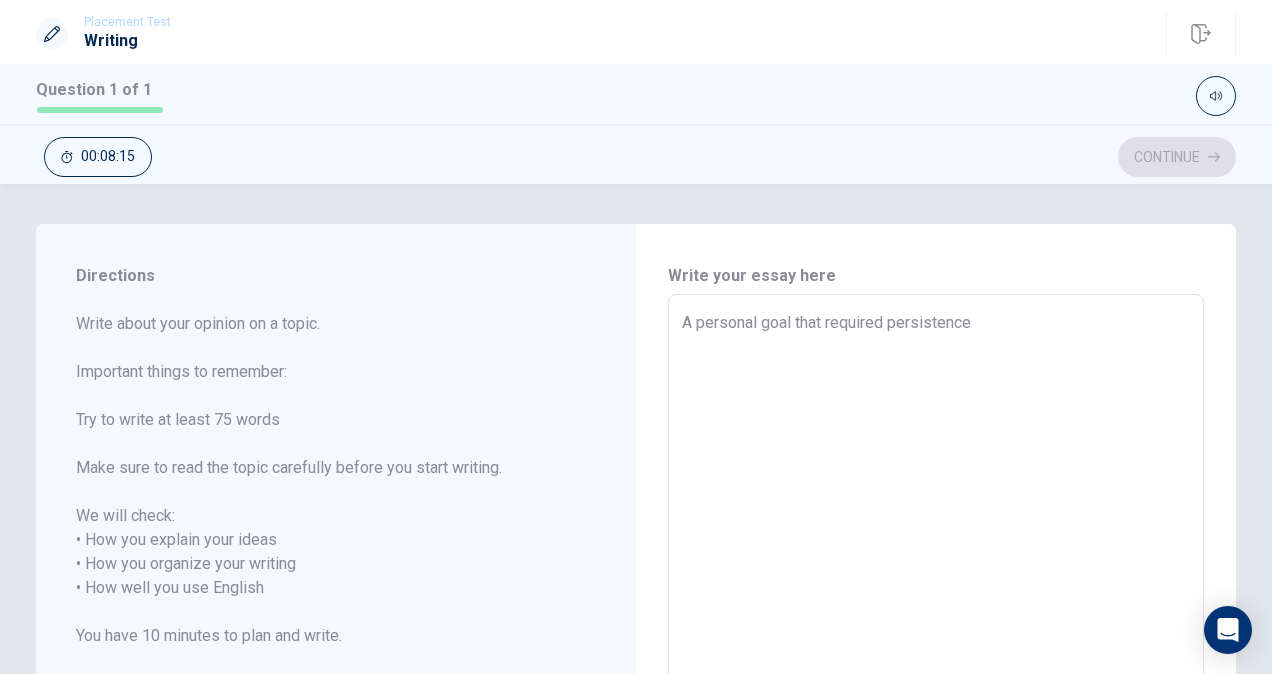 type on "A personal goal that required persistence" 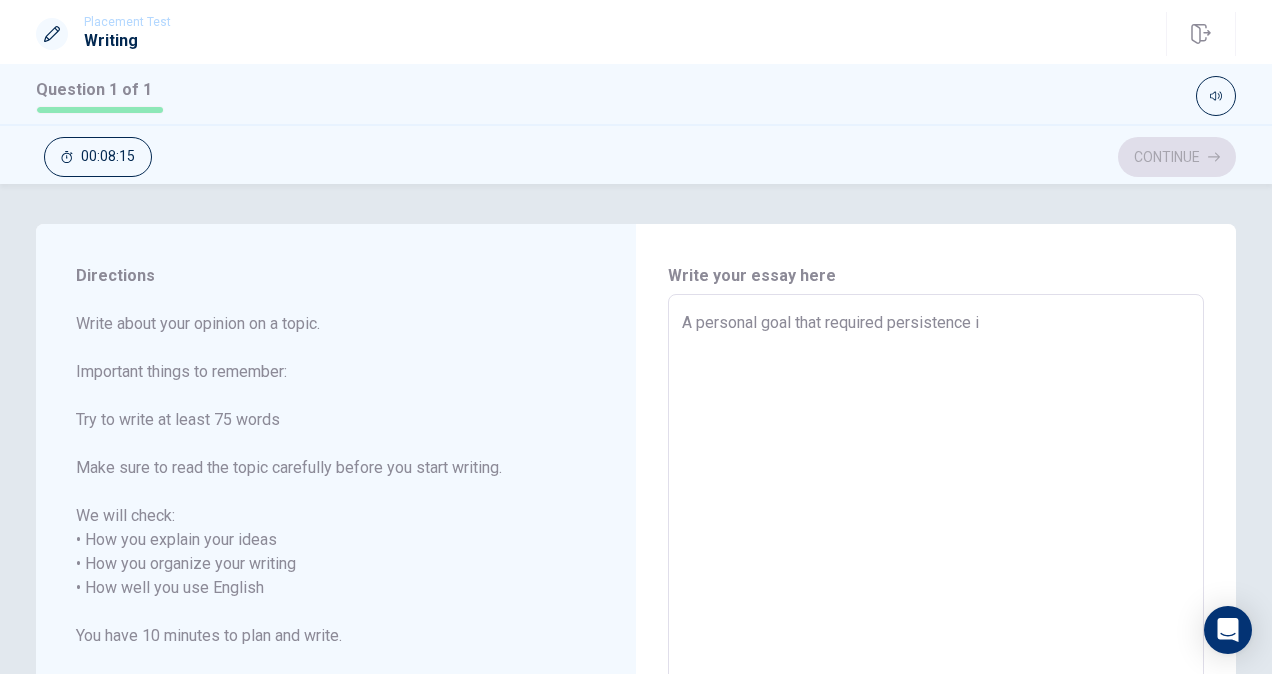 type on "x" 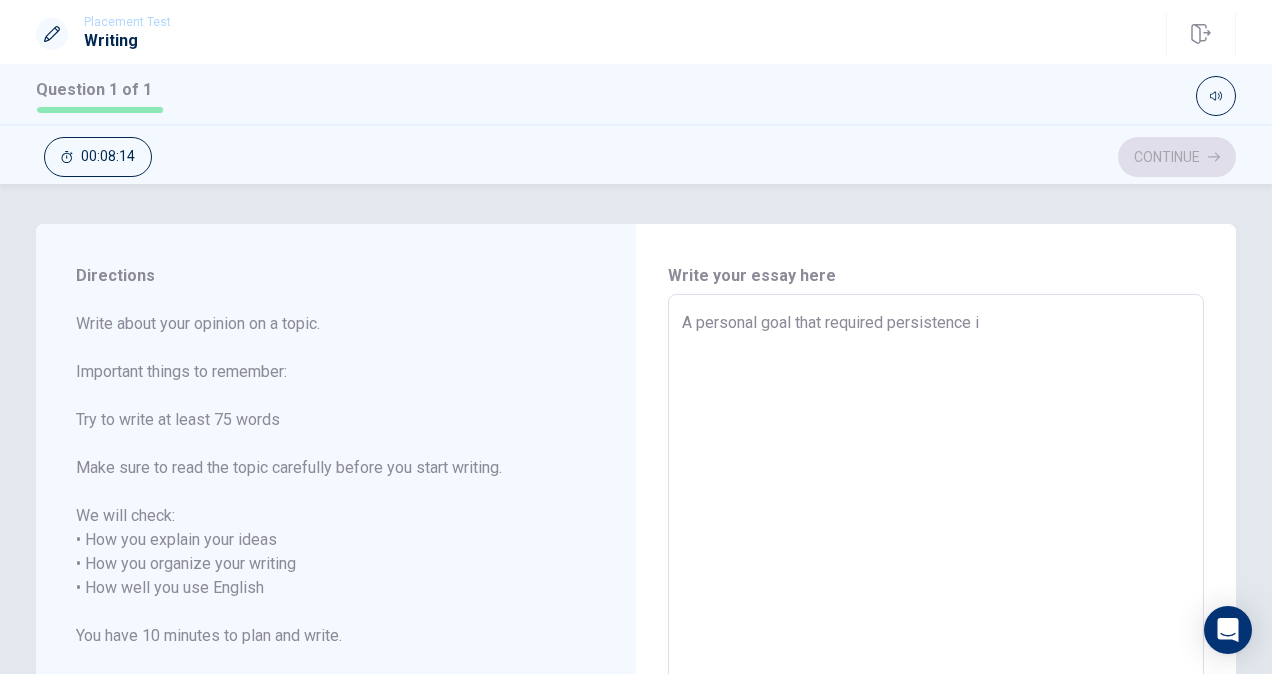 type on "A personal goal that required persistence is" 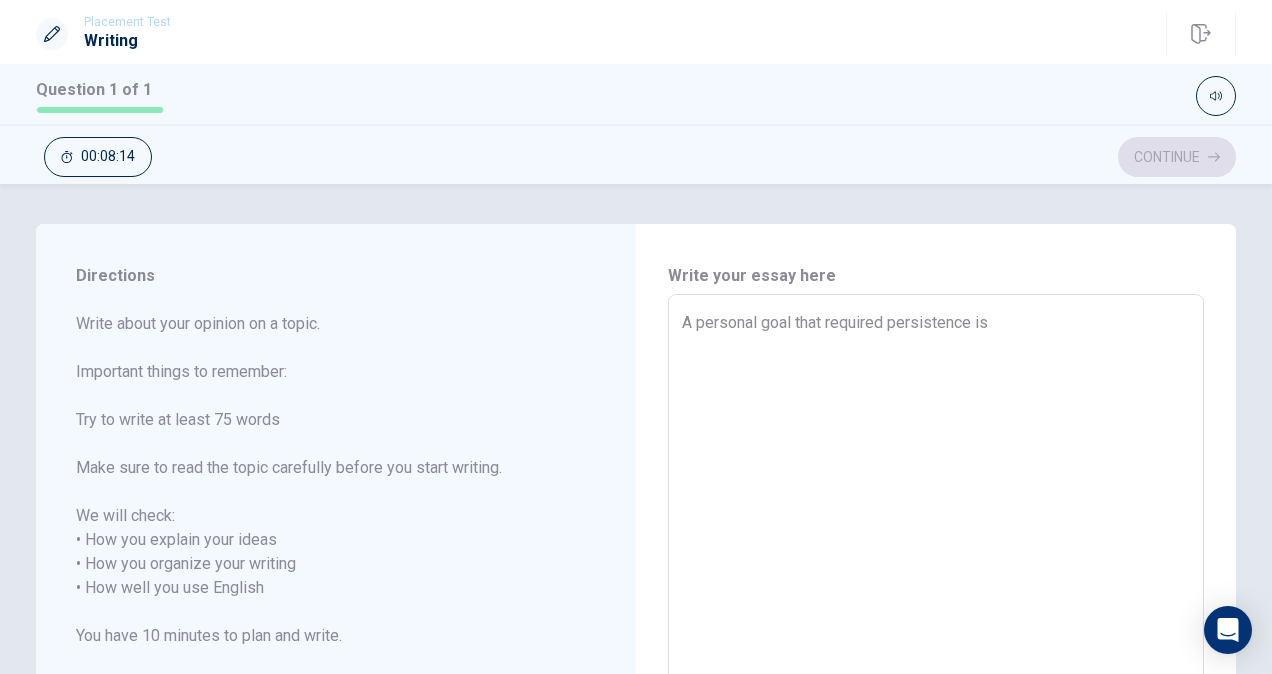 type on "x" 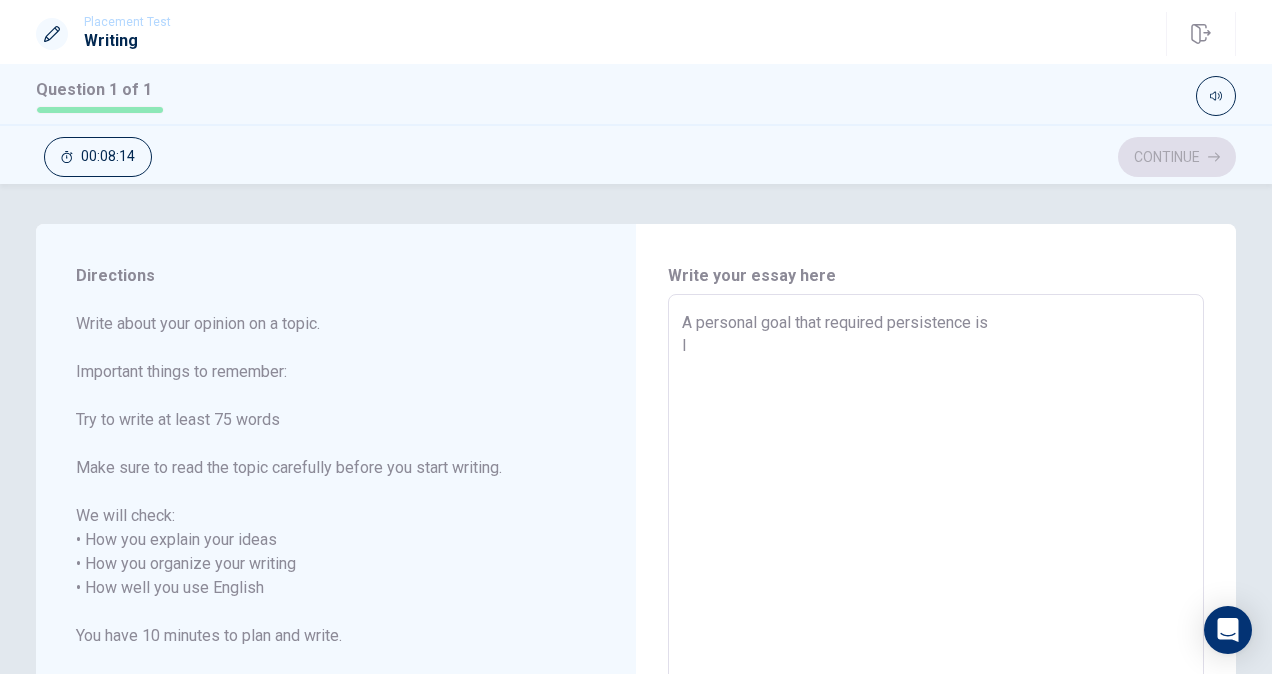 type on "x" 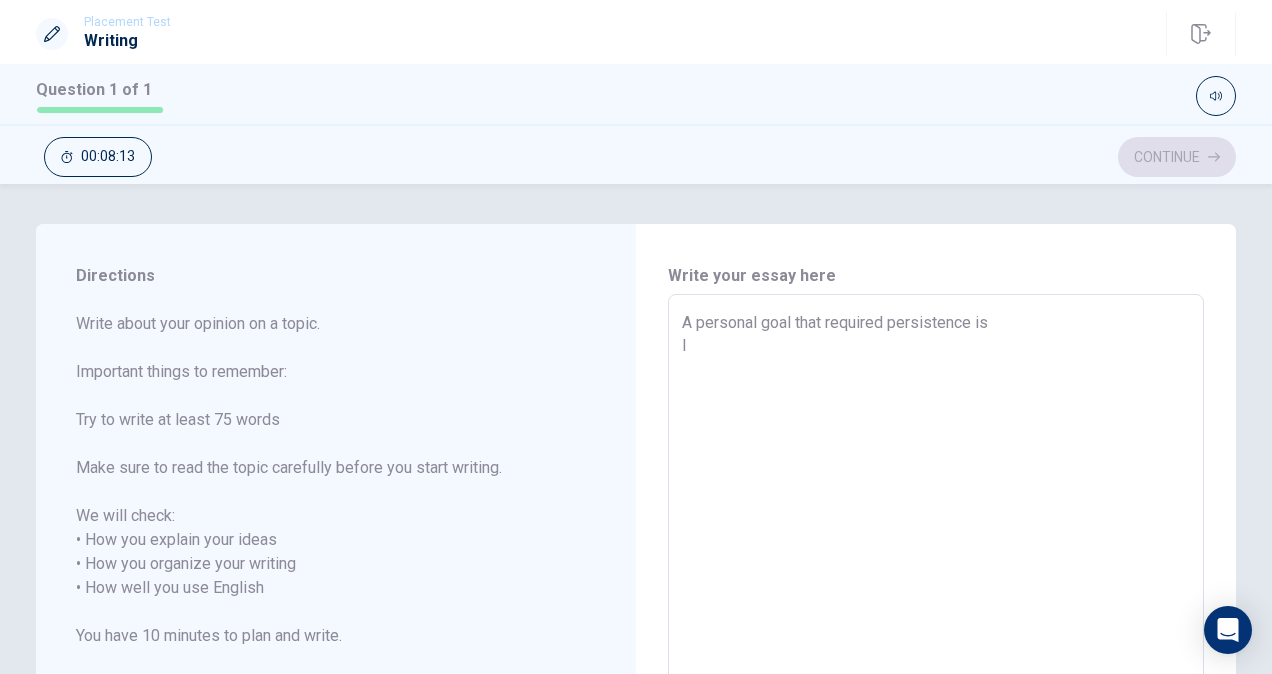 type on "A personal goal that required persistence is
le" 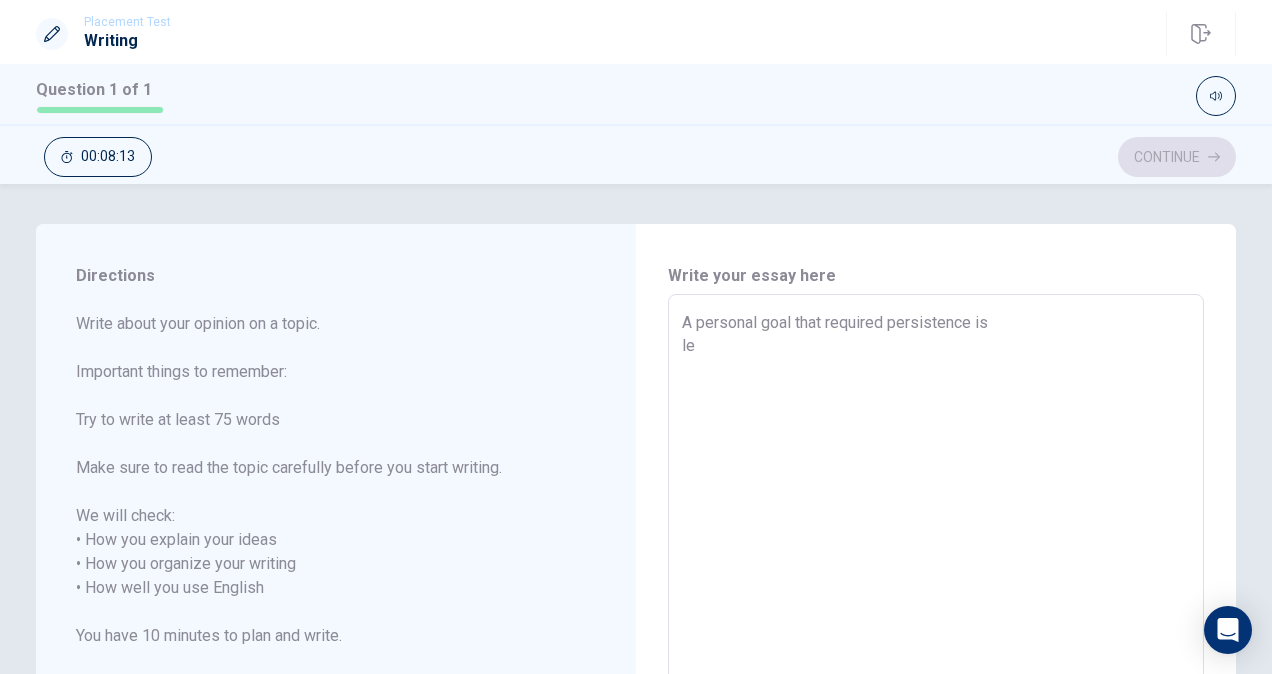 type on "x" 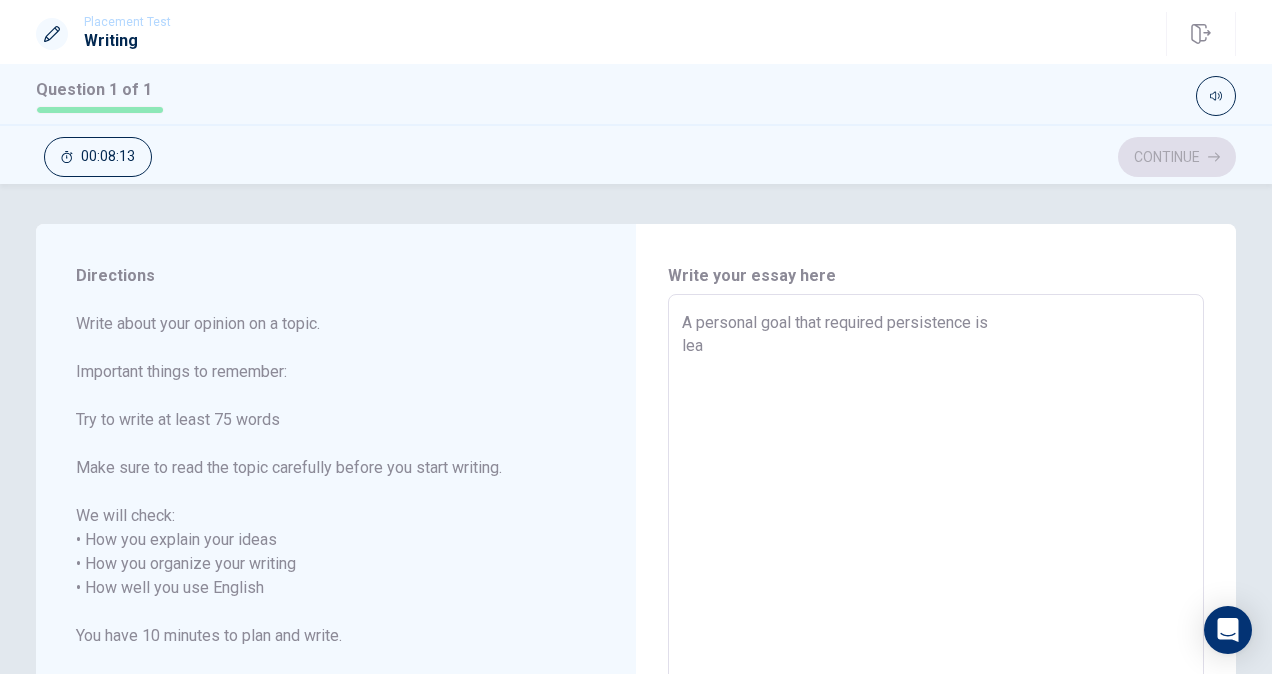 type on "x" 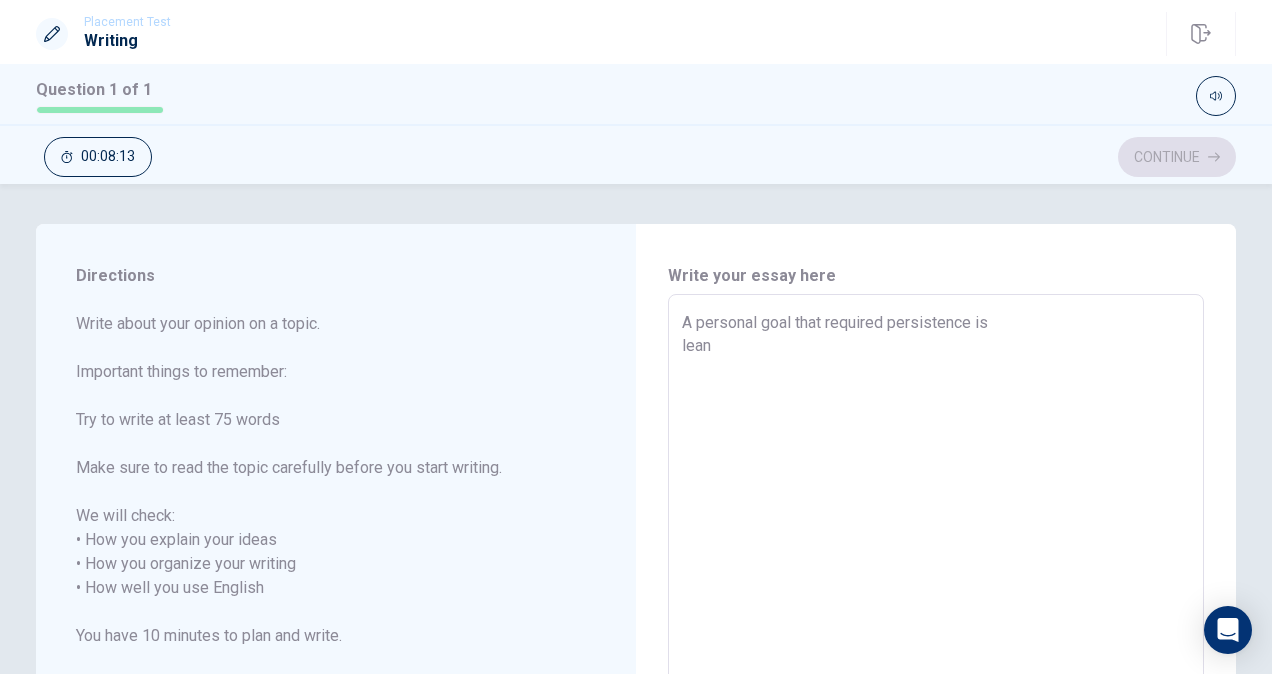 type on "x" 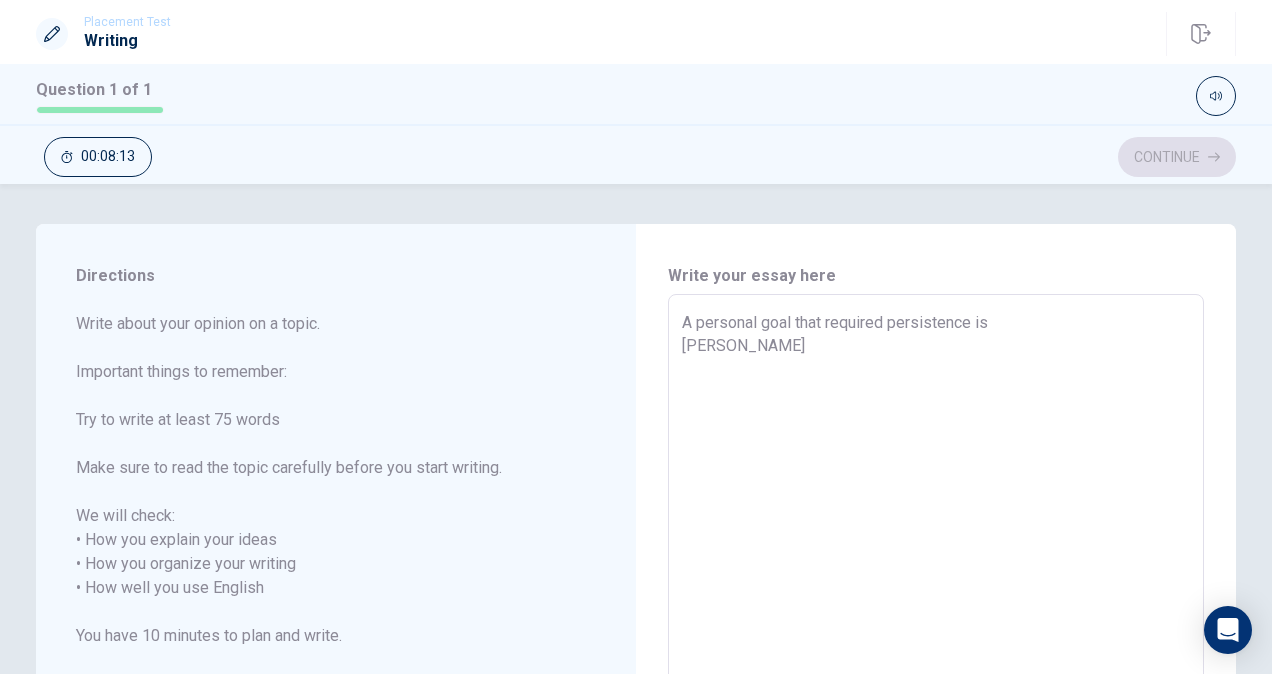 type on "x" 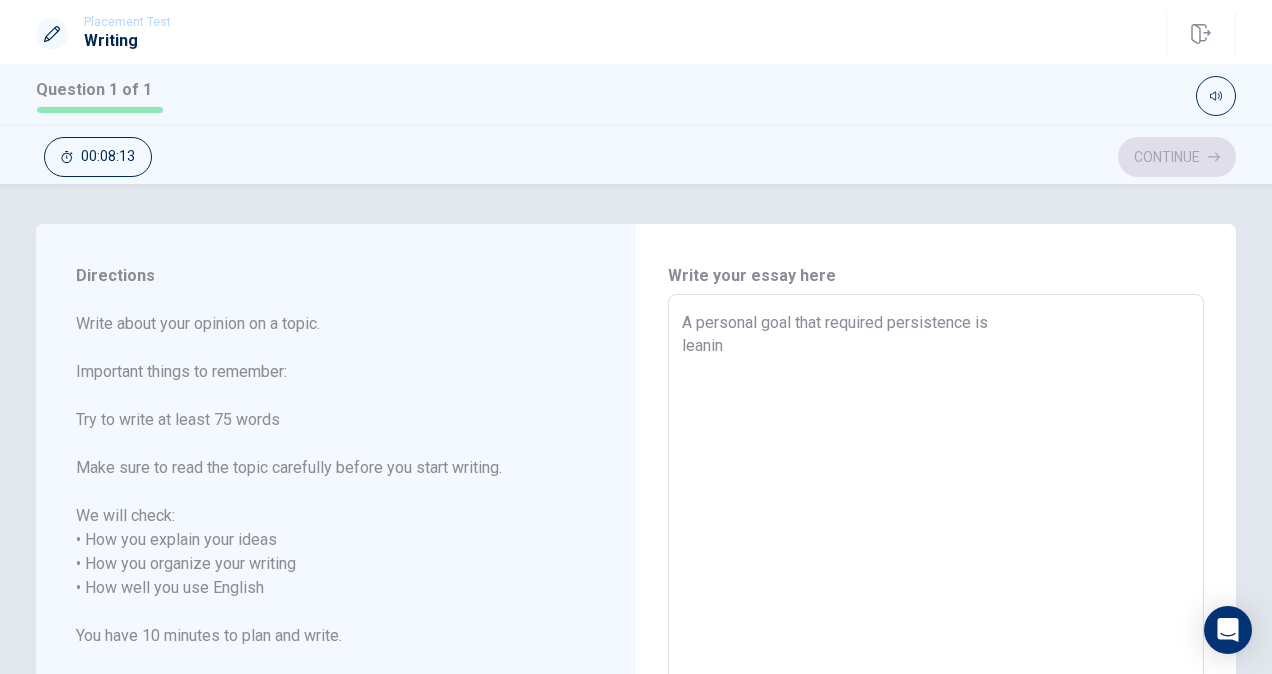 type on "x" 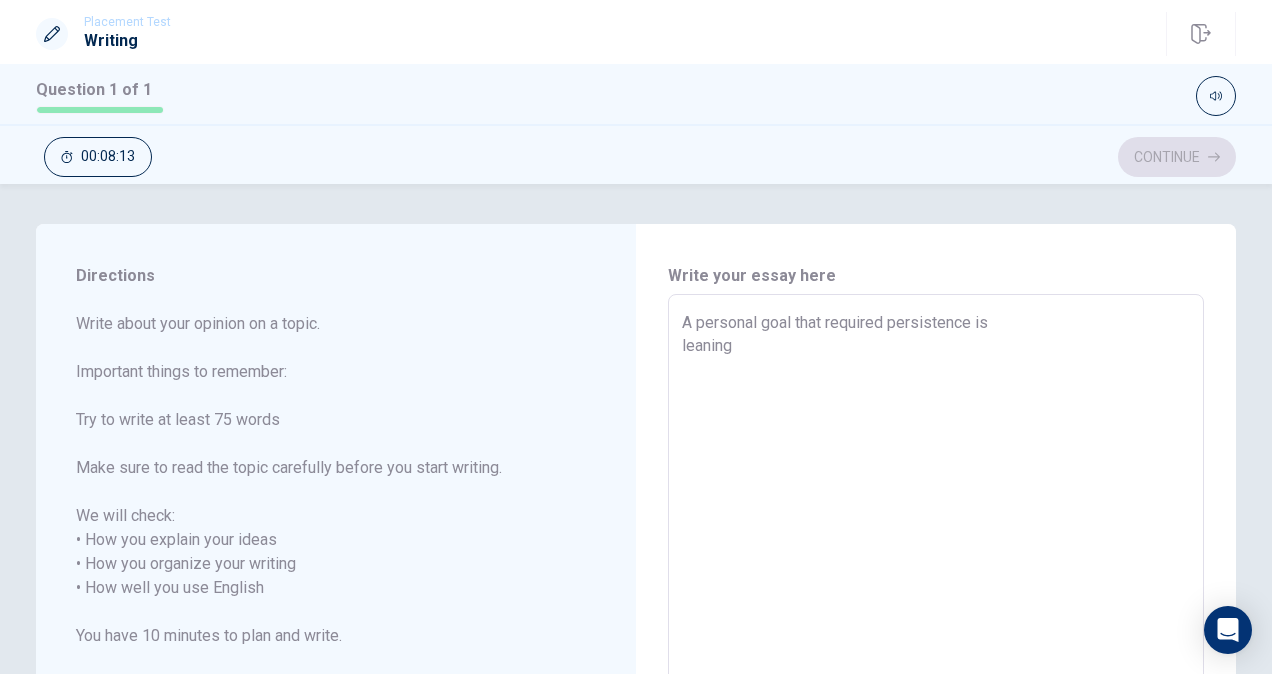 type on "x" 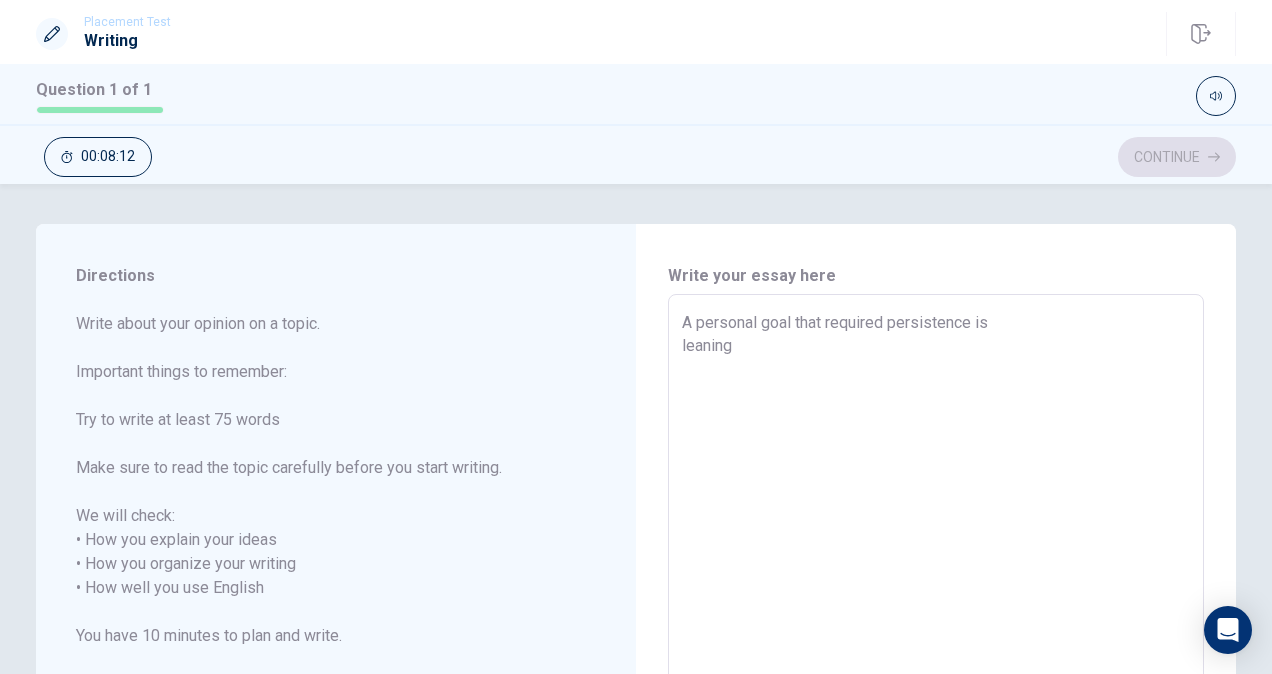 type on "A personal goal that required persistence is
leaning" 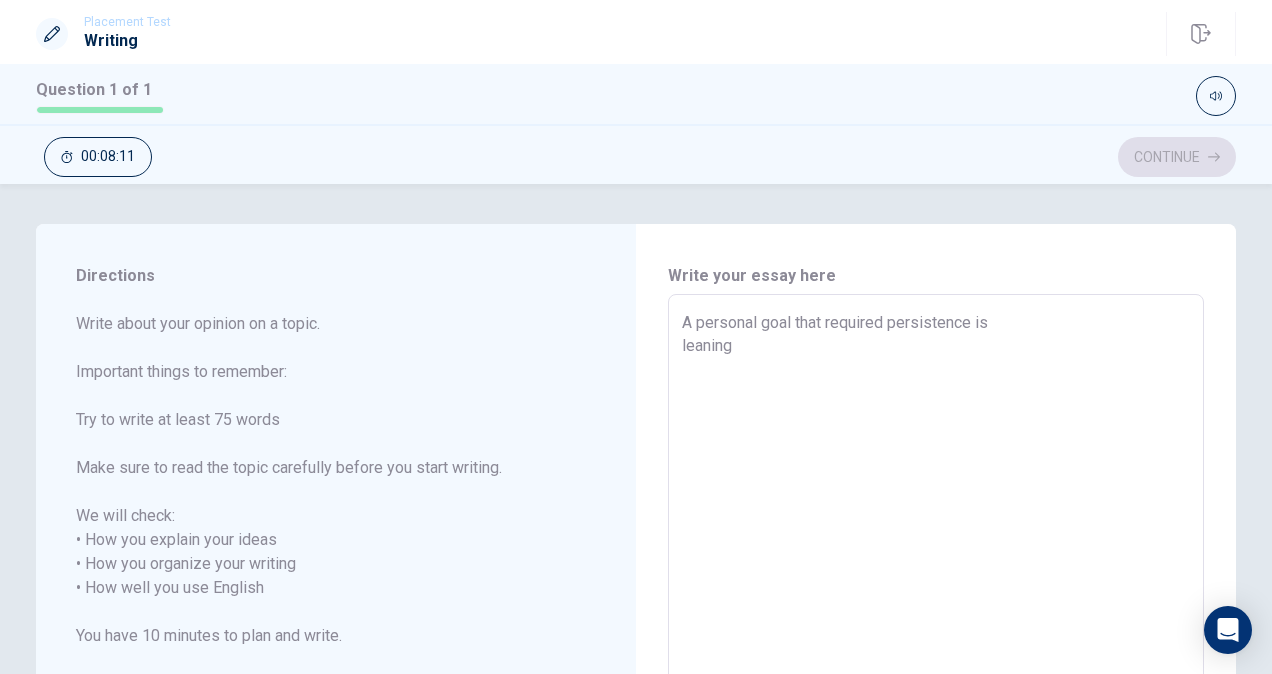 type on "A personal goal that required persistence is
leaning" 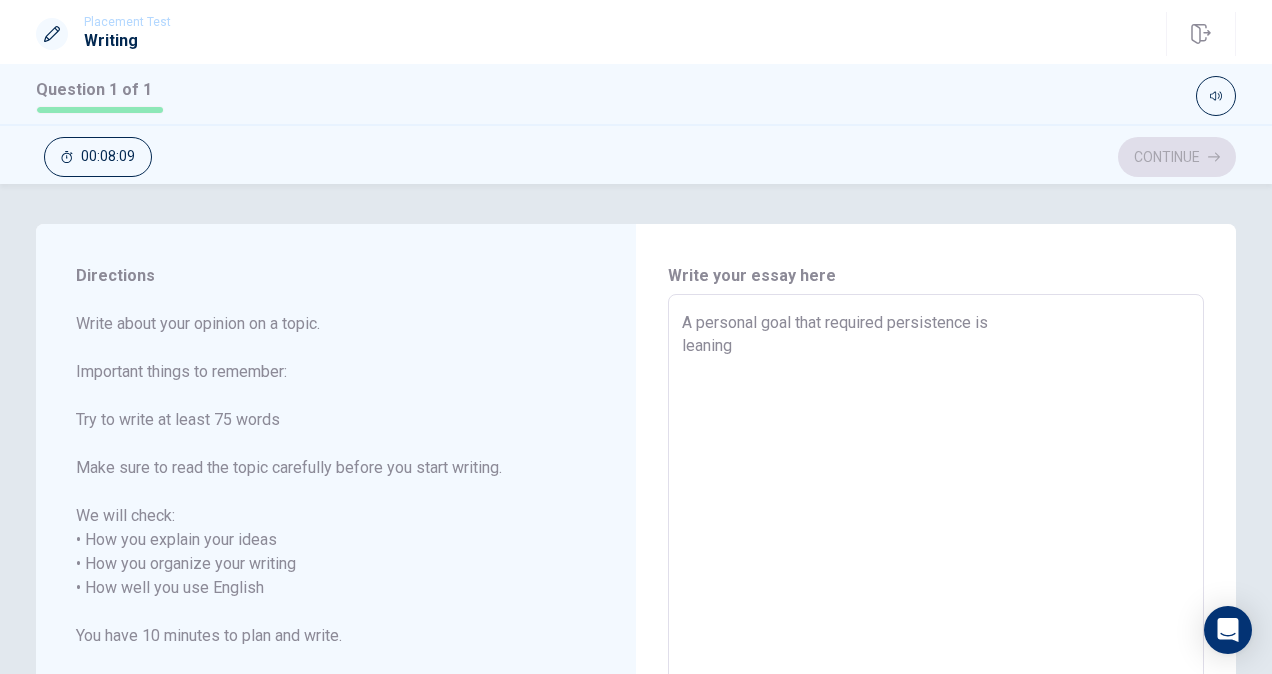 type on "x" 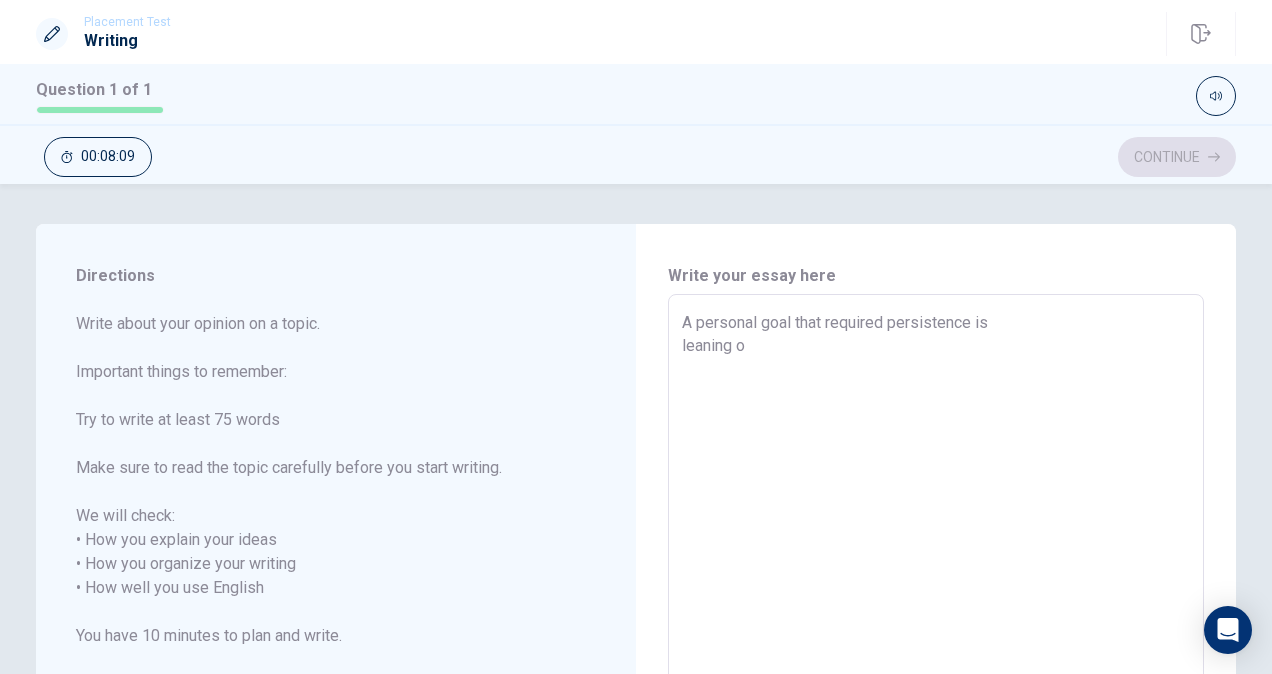 type on "x" 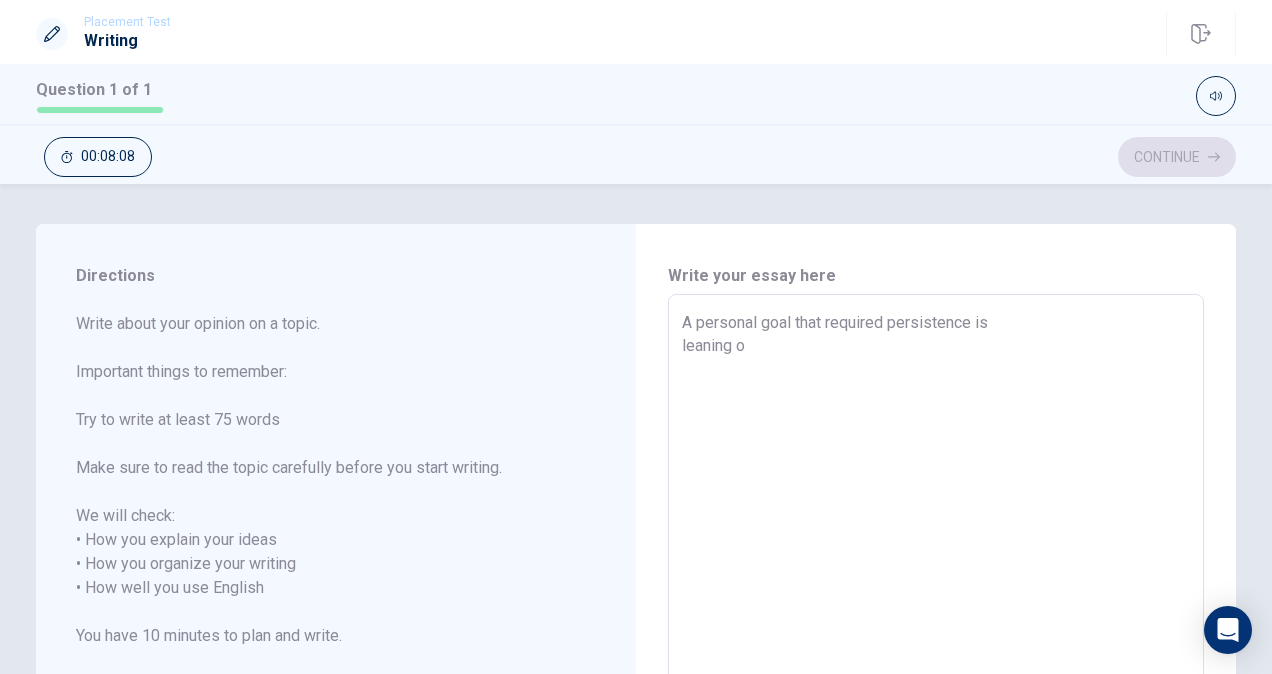 type on "A personal goal that required persistence is
leaning ot" 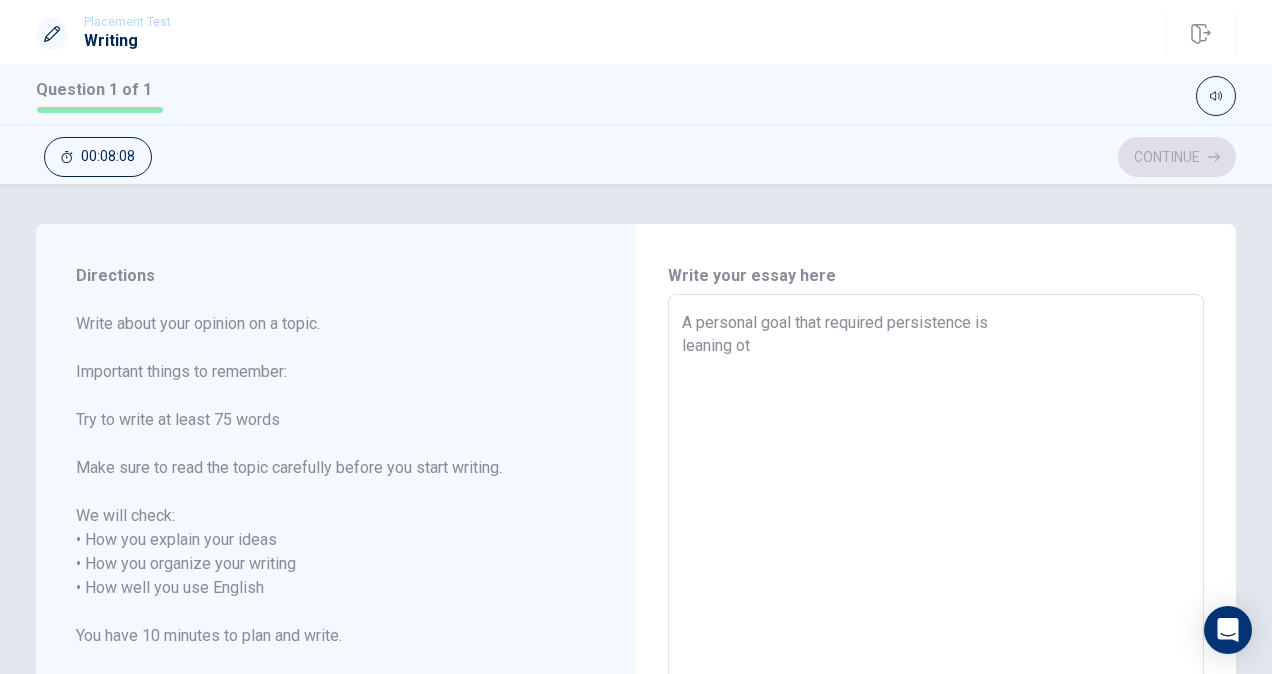 type on "x" 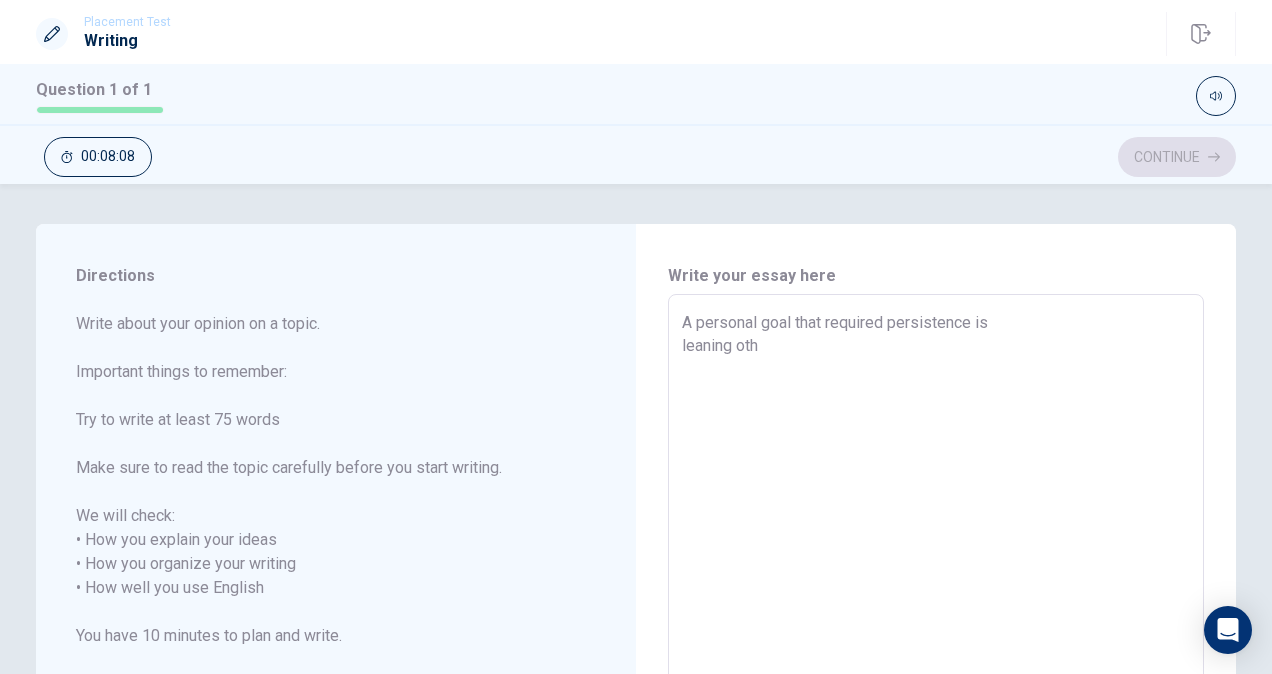 type on "x" 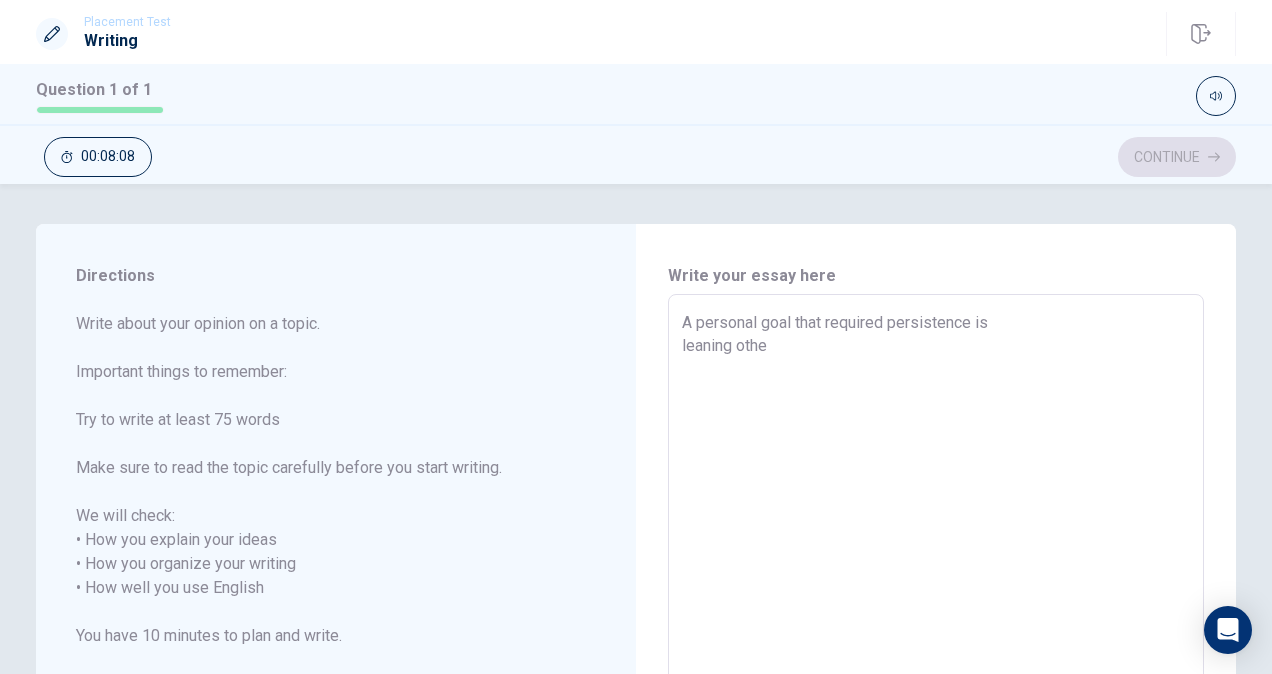 type on "x" 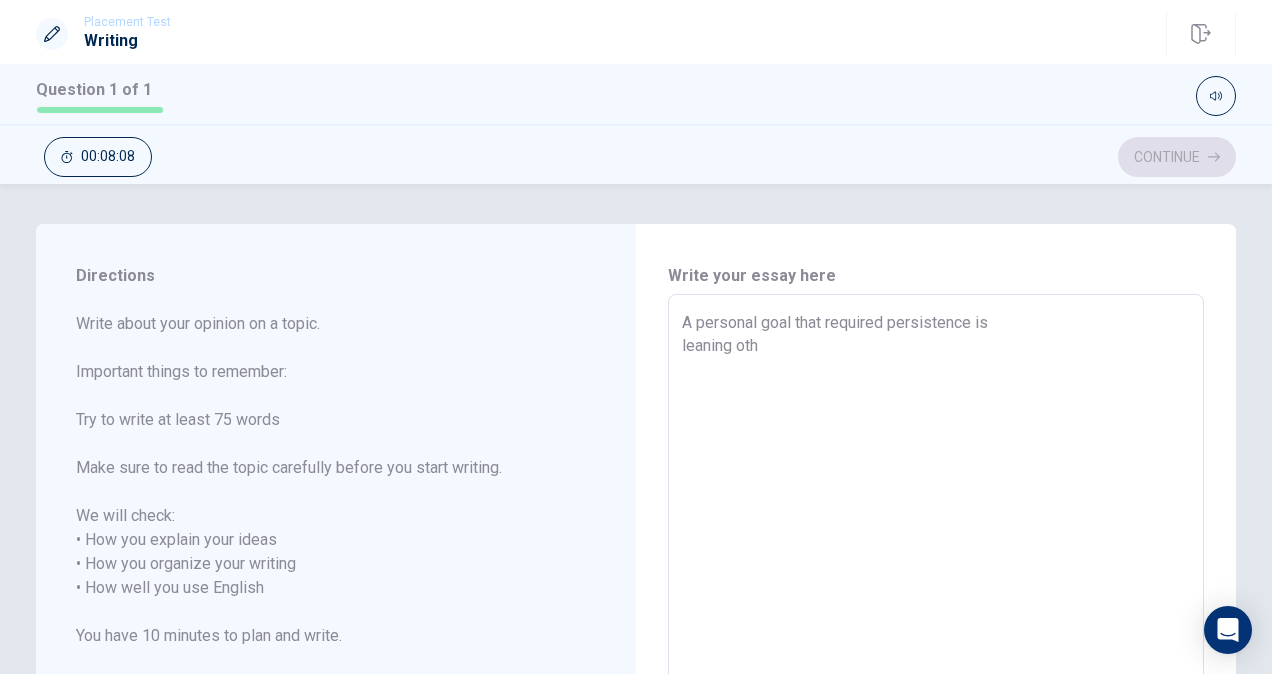type on "x" 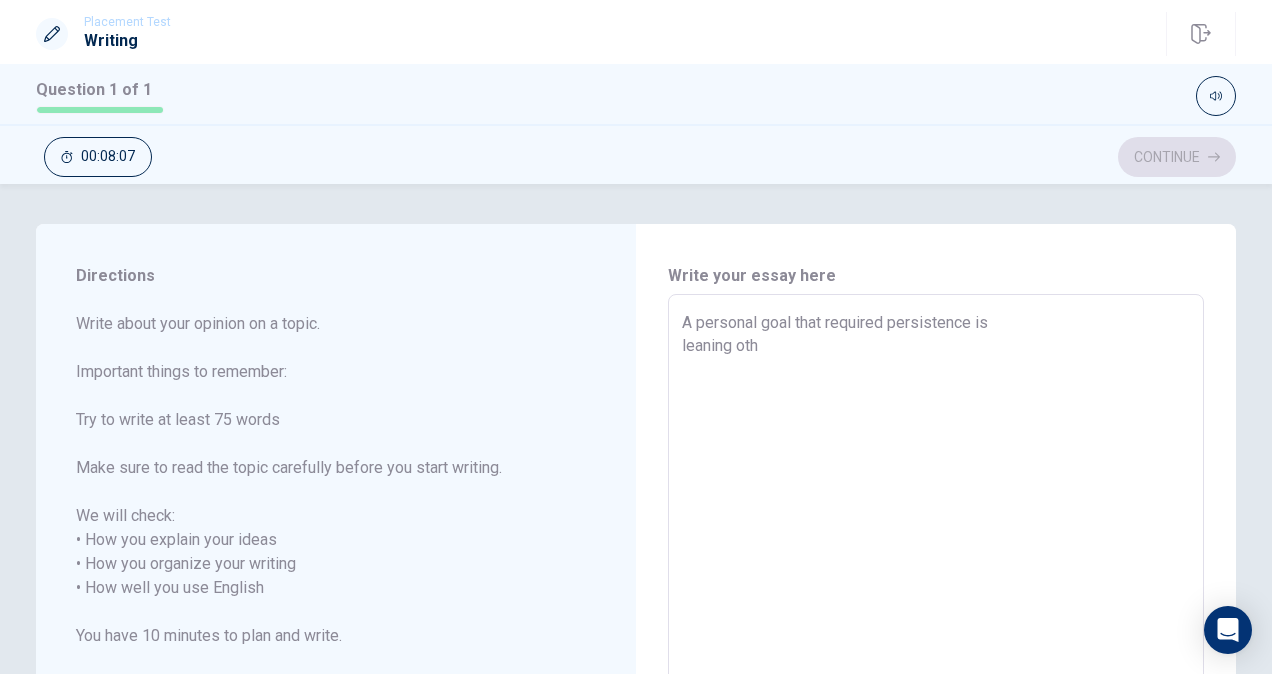 type on "A personal goal that required persistence is
leaning ot" 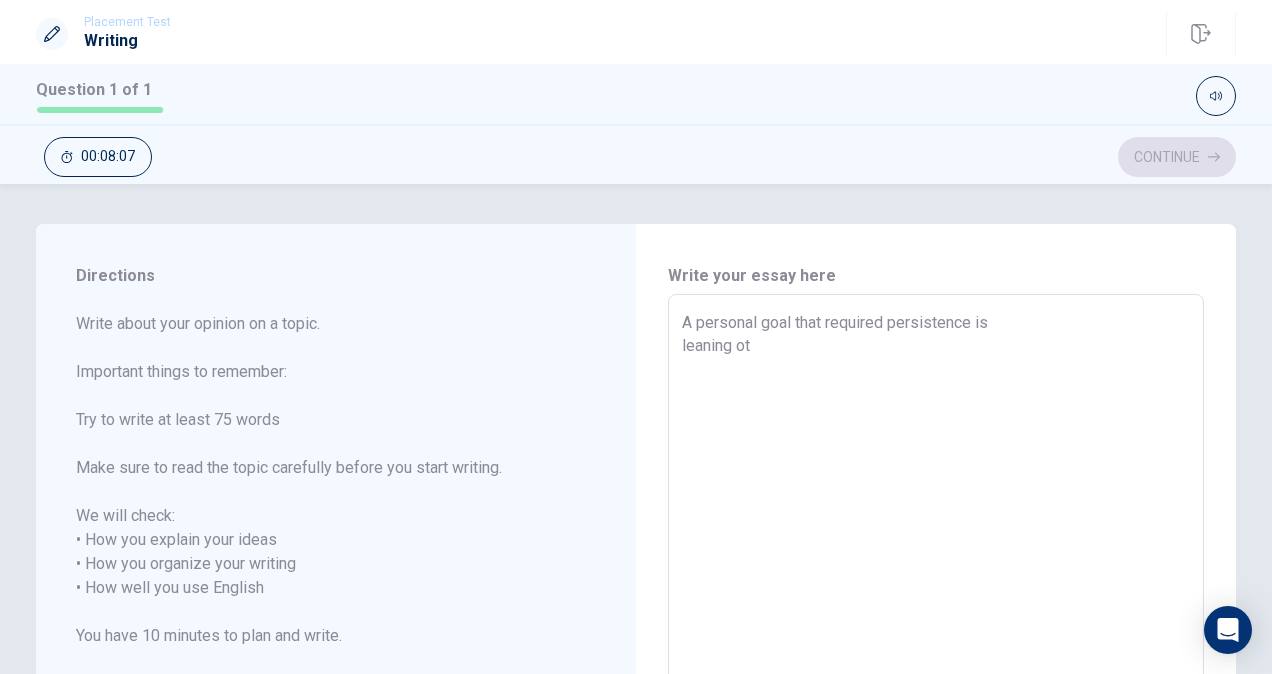 type on "x" 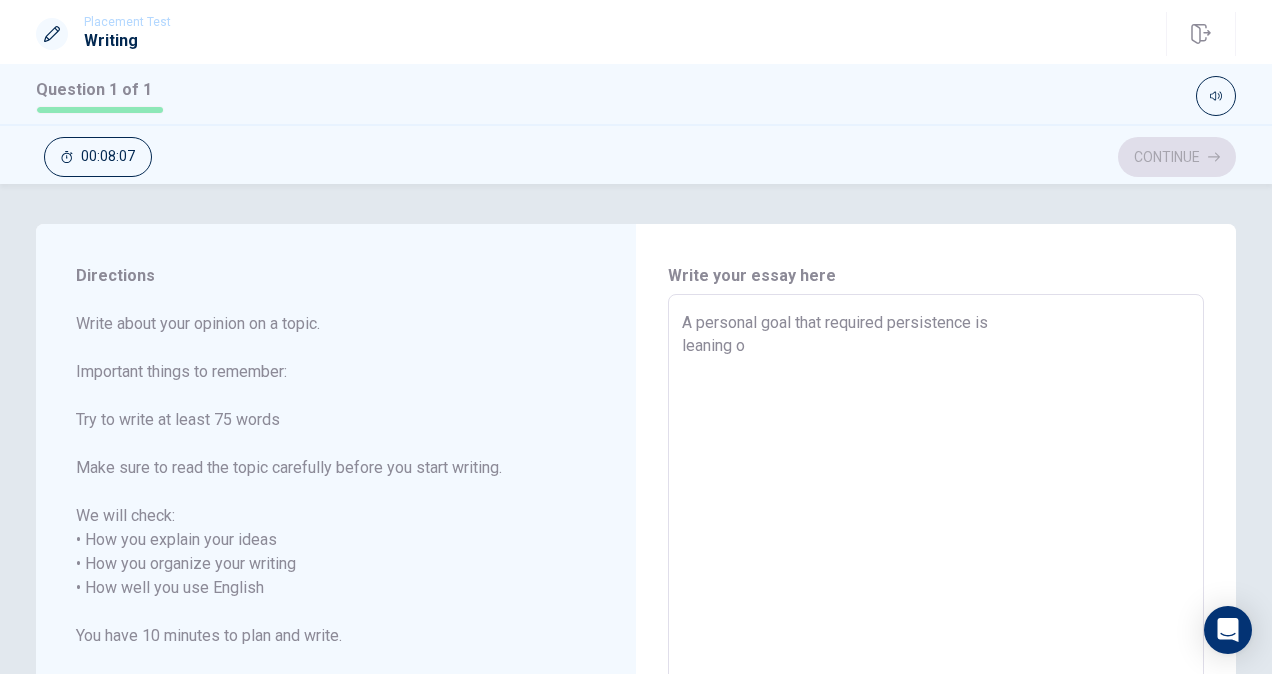 type on "x" 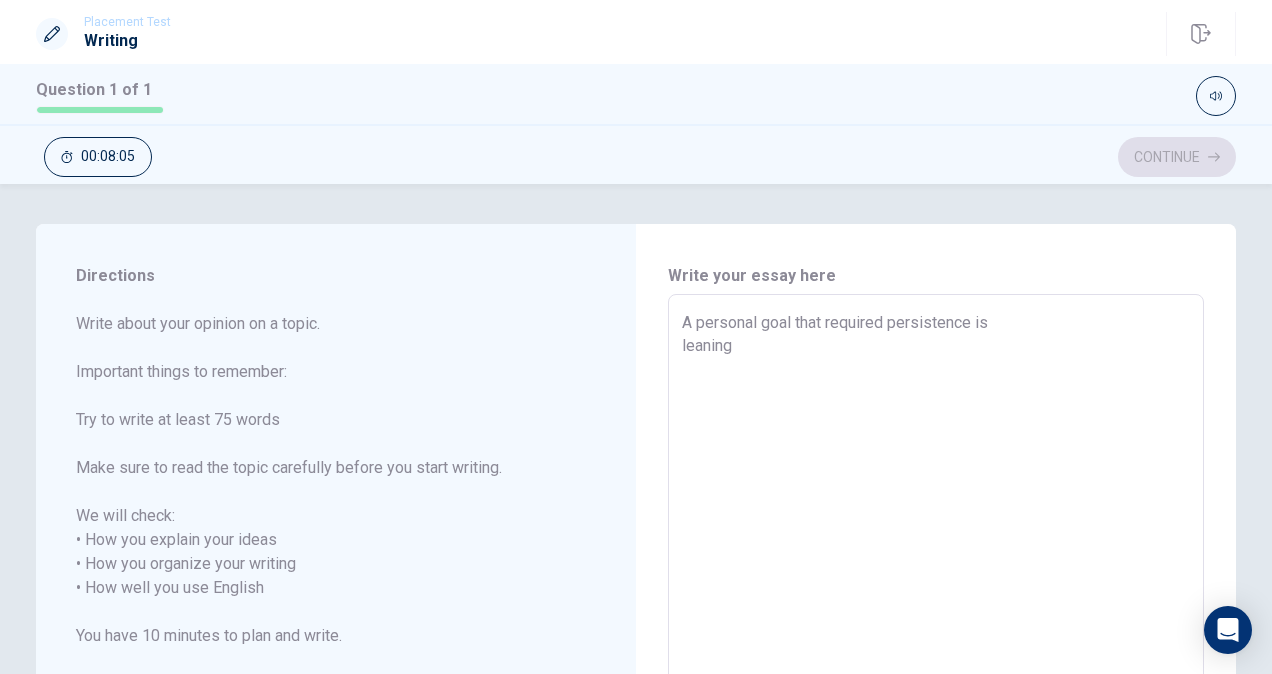 type on "x" 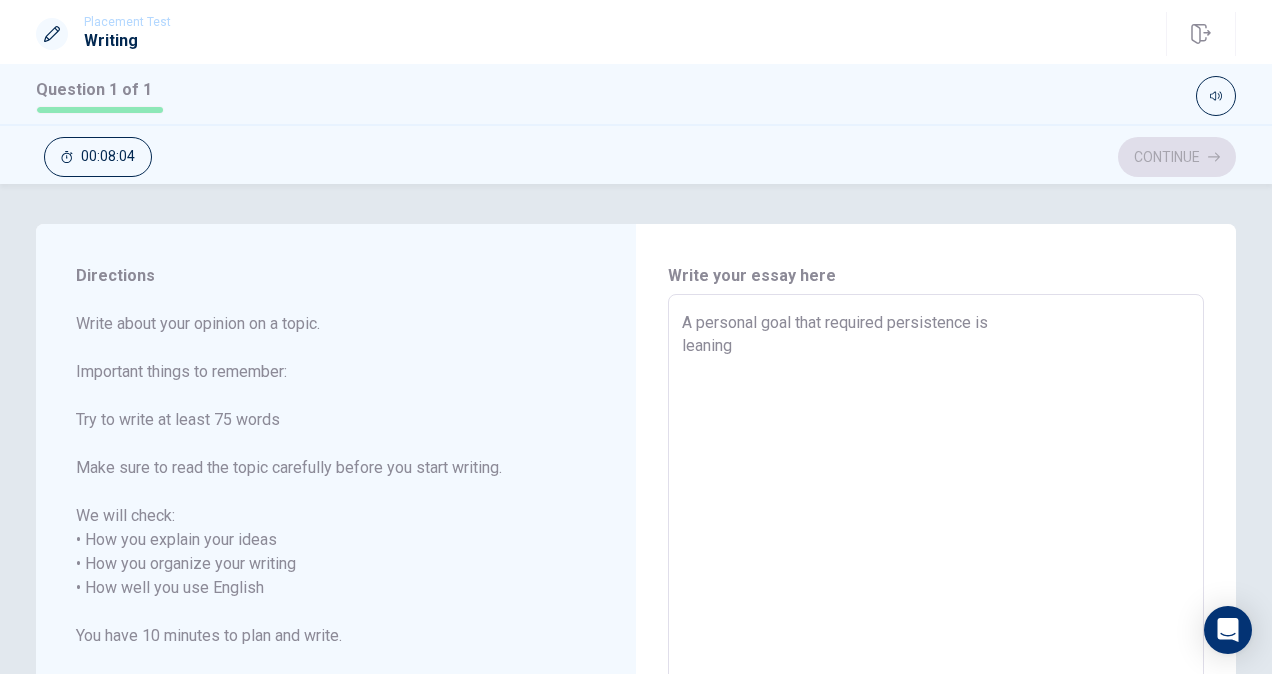 type on "A personal goal that required persistence is
leaning n" 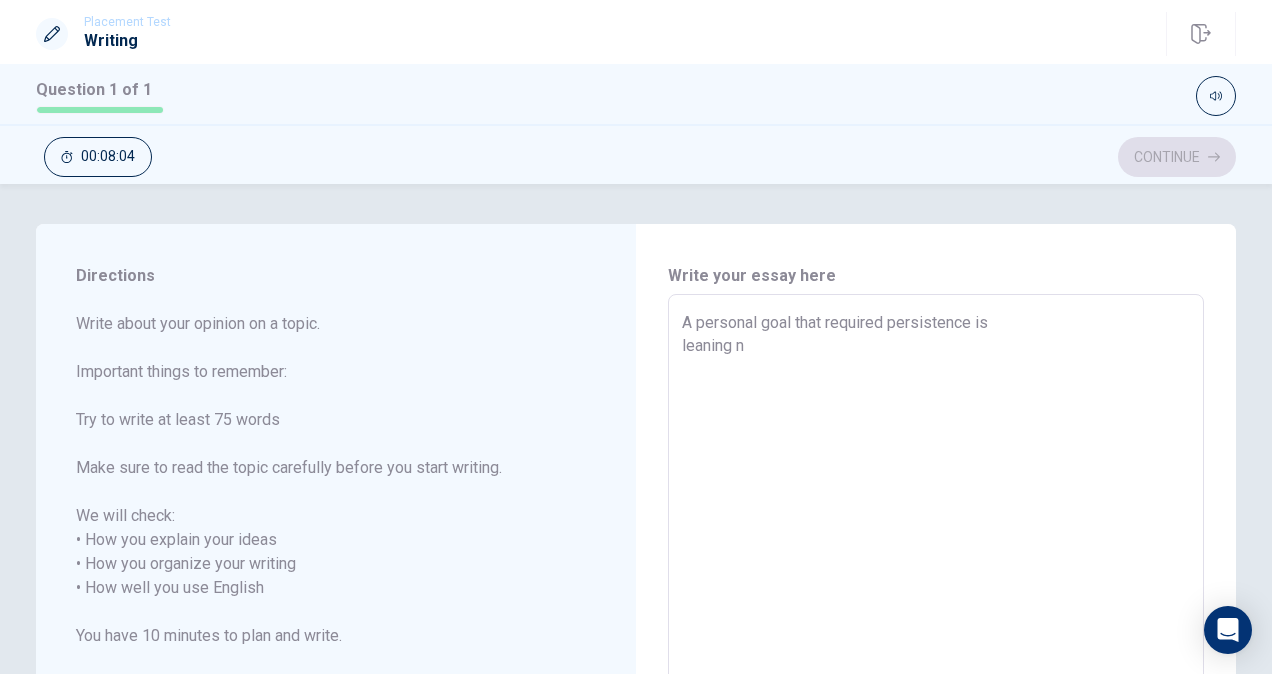 type on "x" 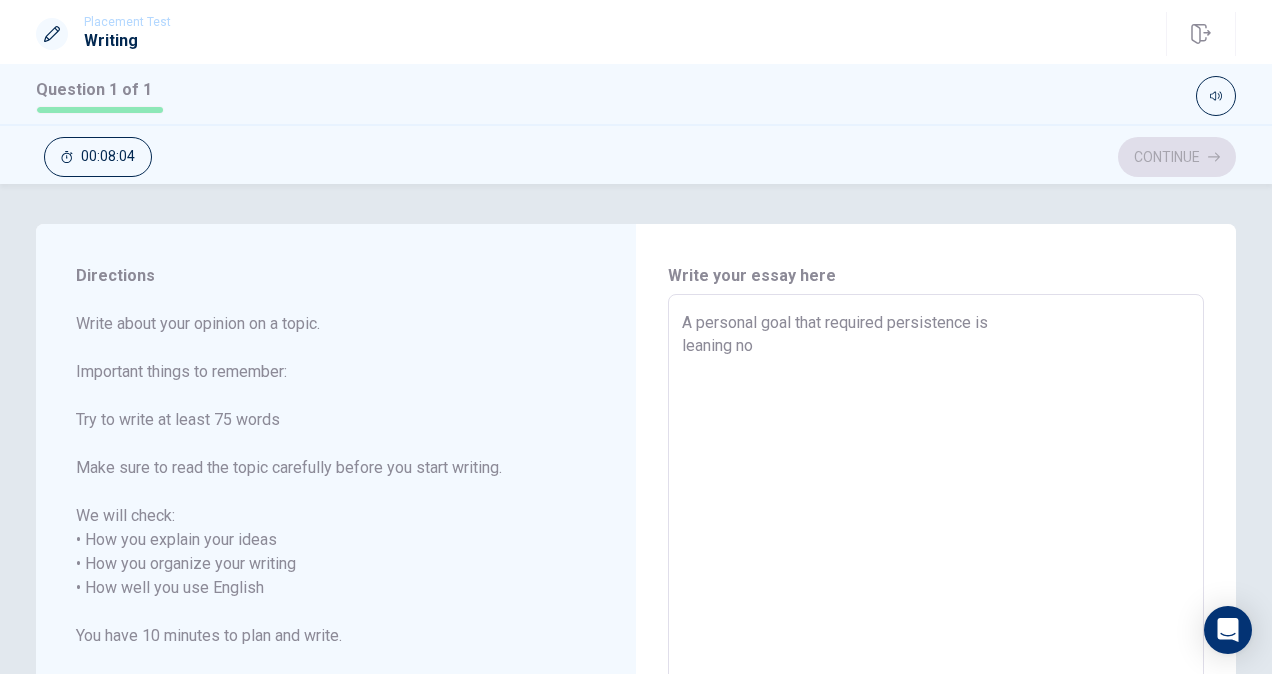 type on "x" 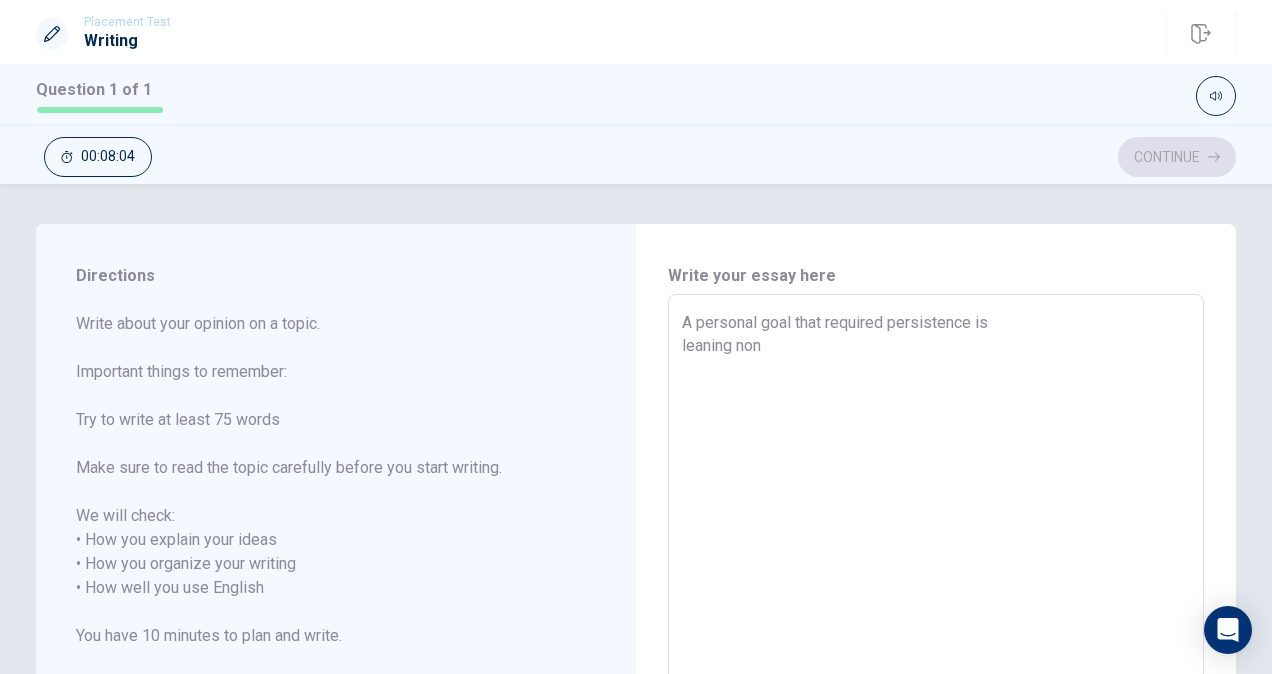 type on "x" 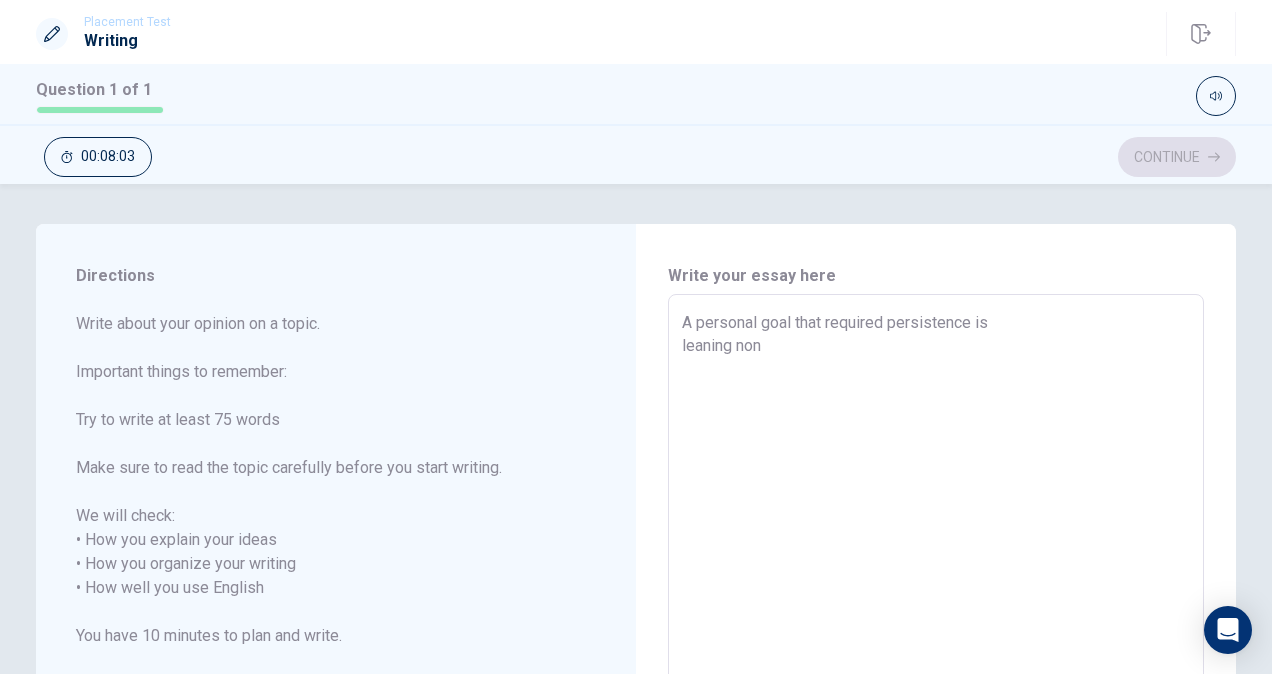 type on "A personal goal that required persistence is
leaning non-" 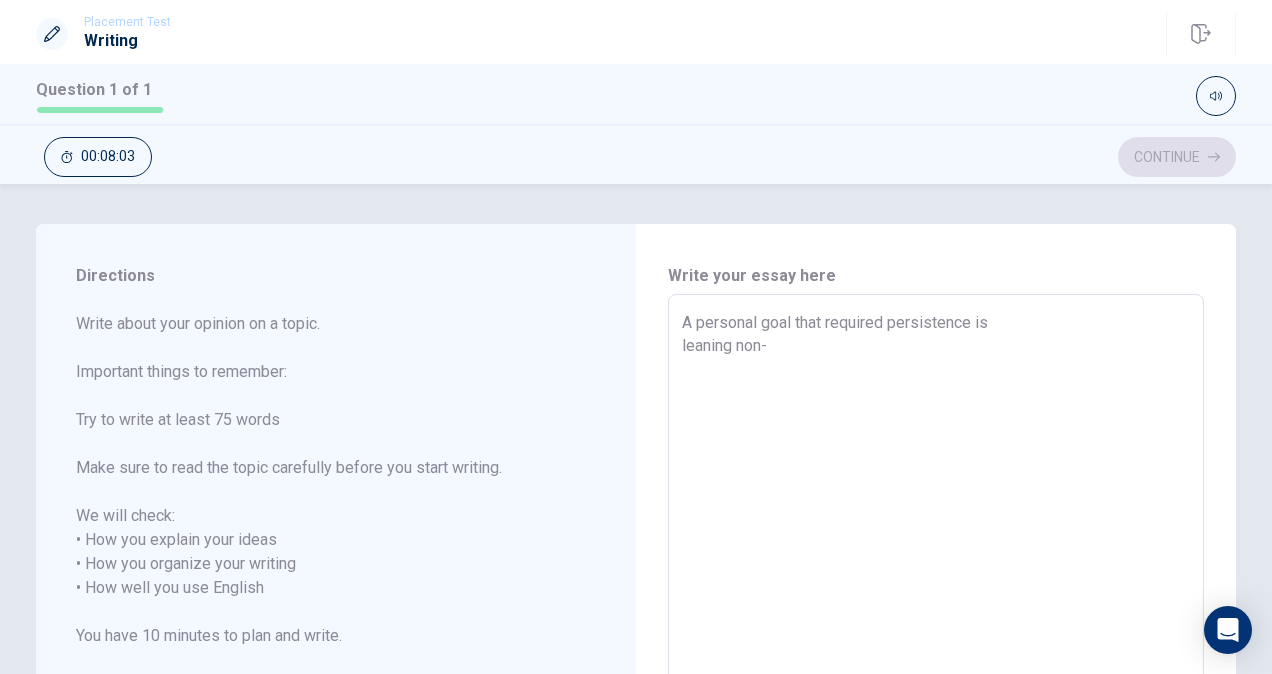 type on "x" 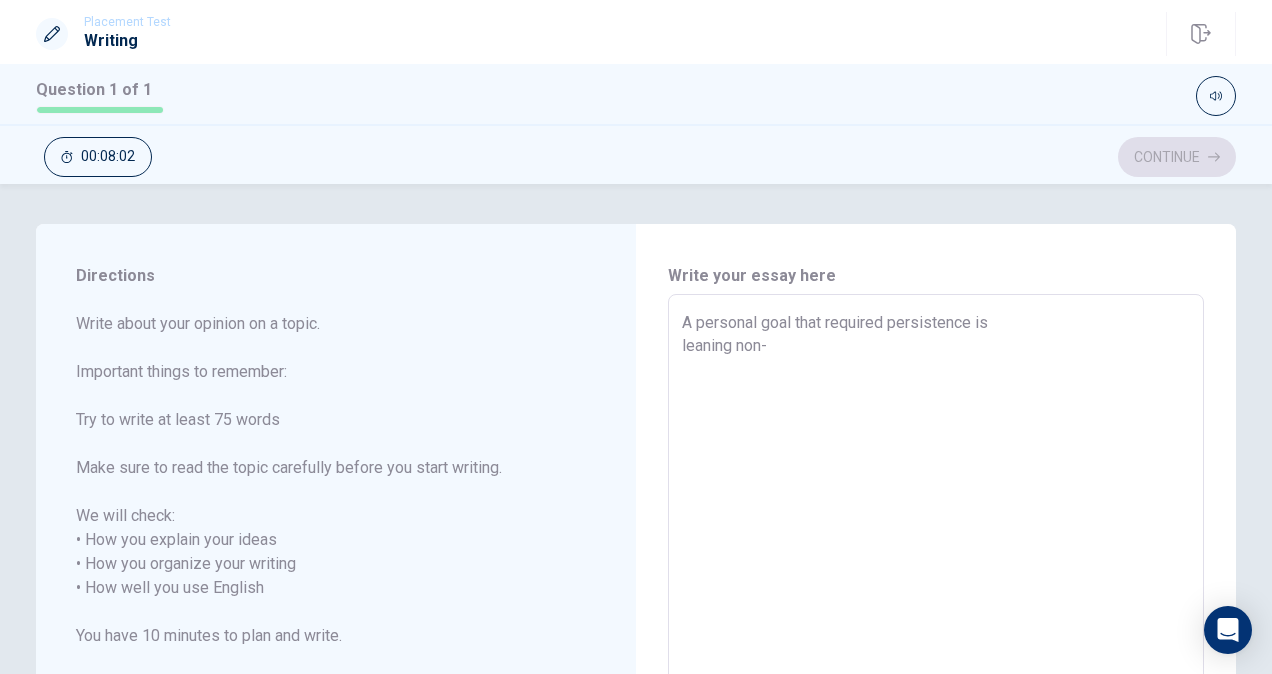 type on "A personal goal that required persistence is
leaning non-n" 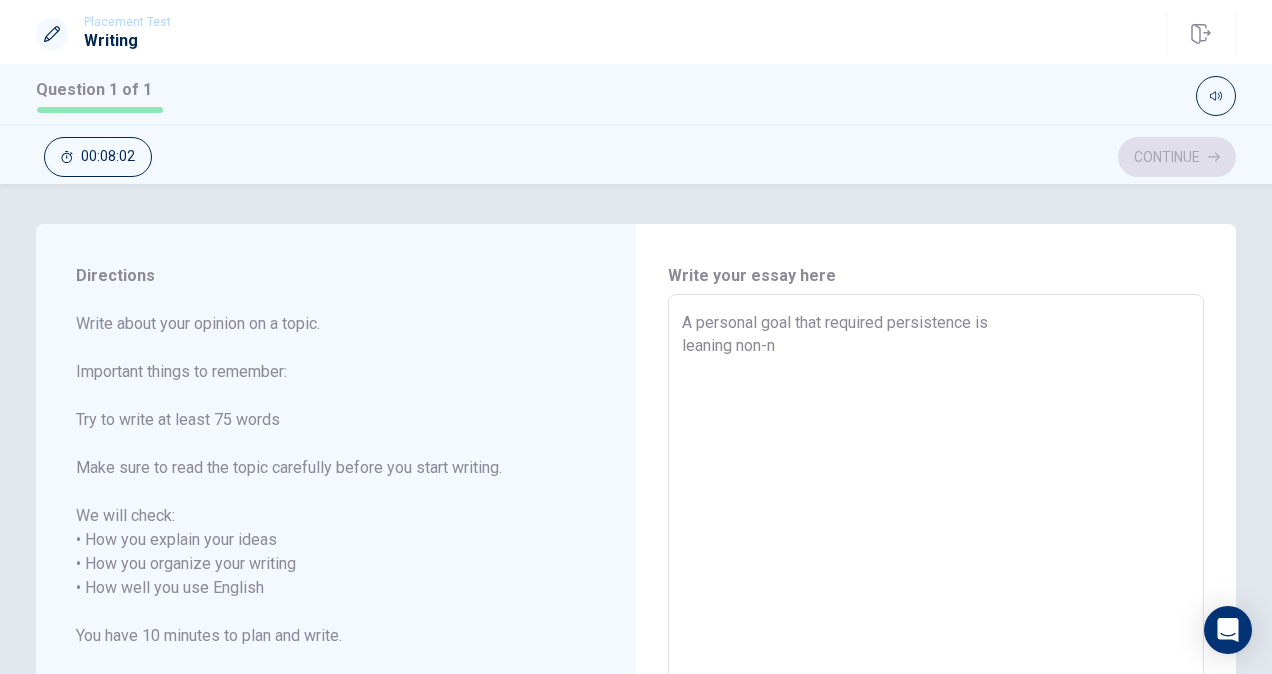 type on "x" 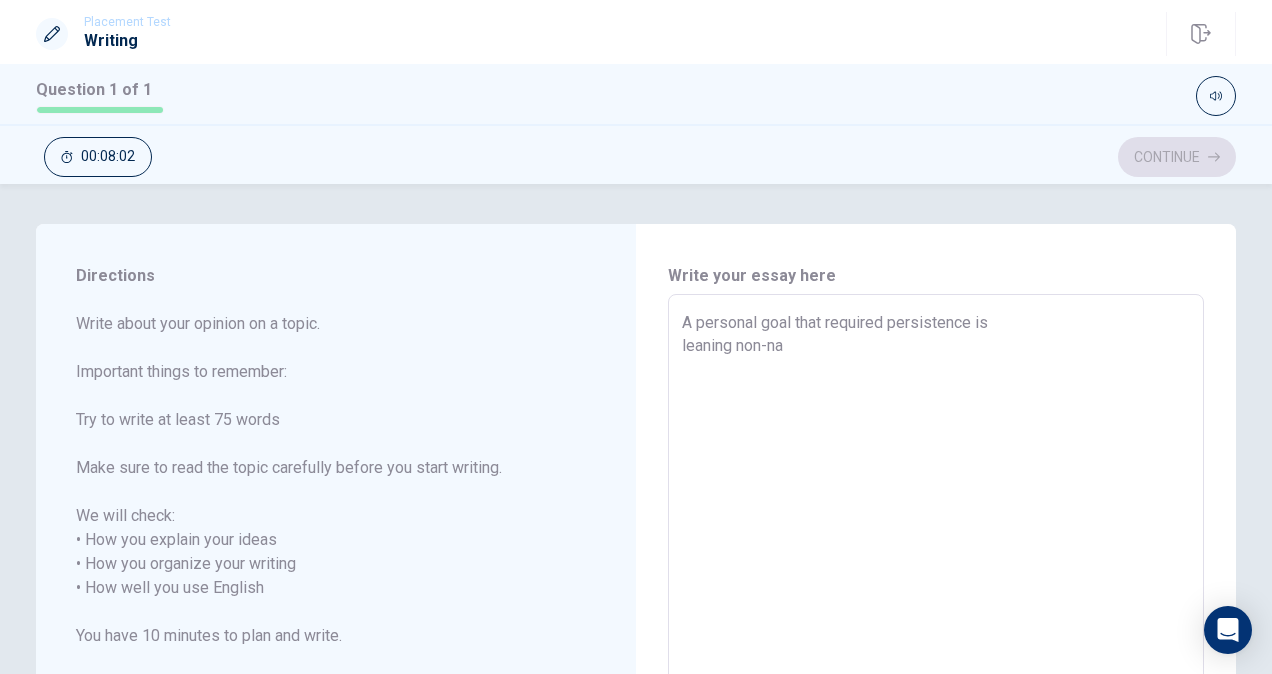 type on "x" 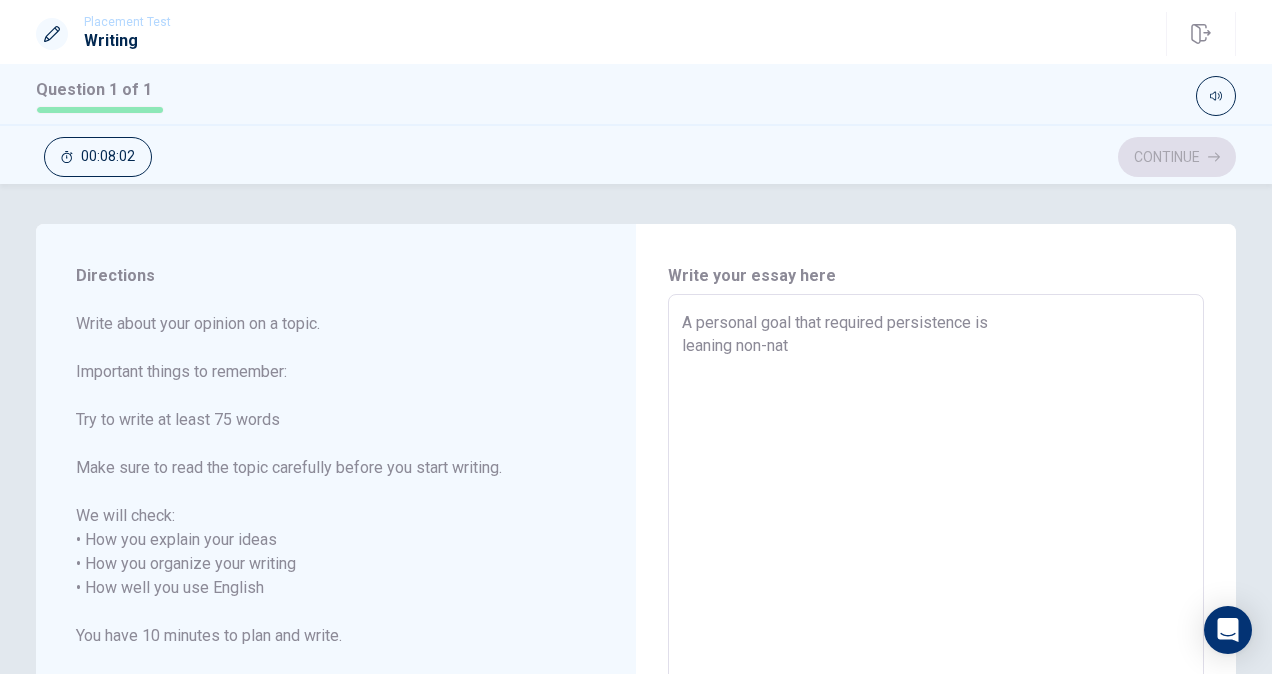 type on "x" 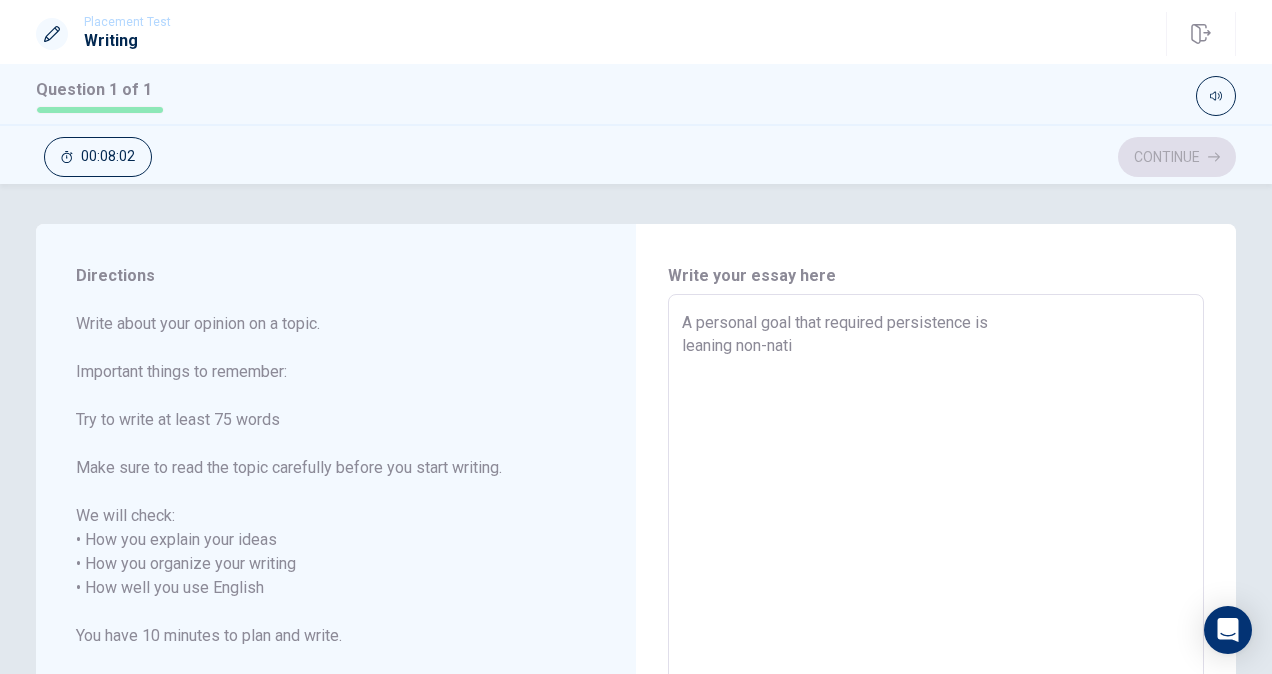 type on "x" 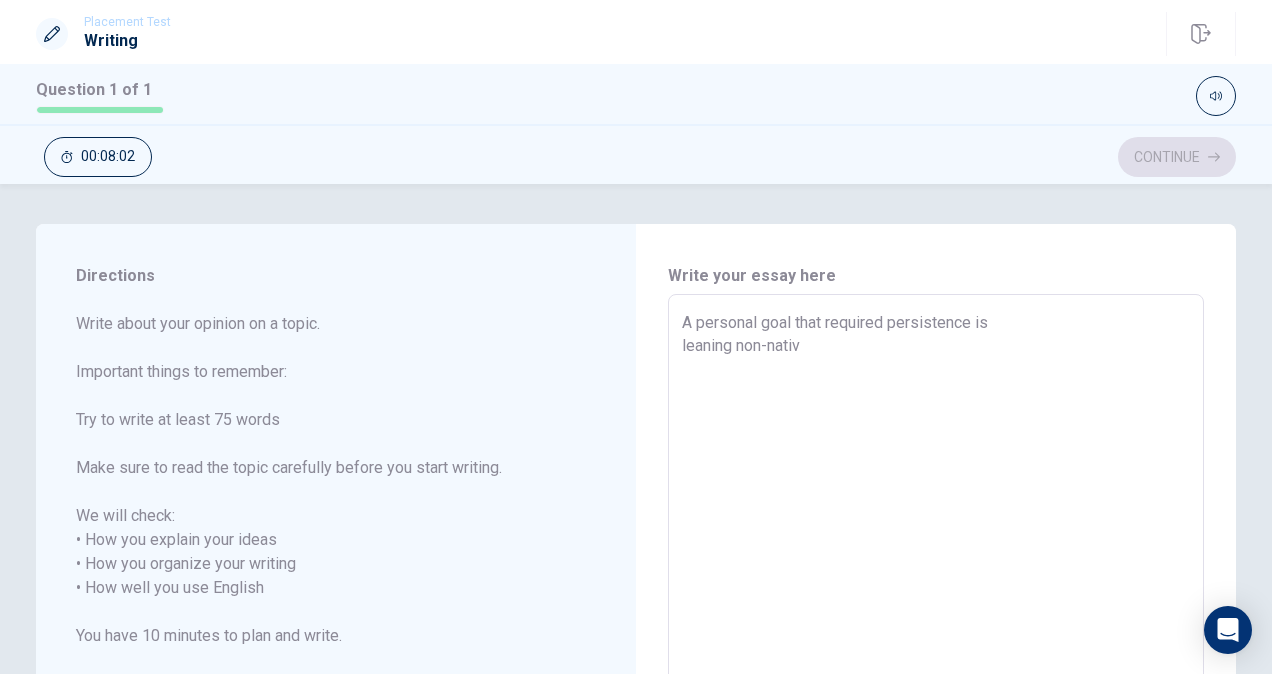 type on "x" 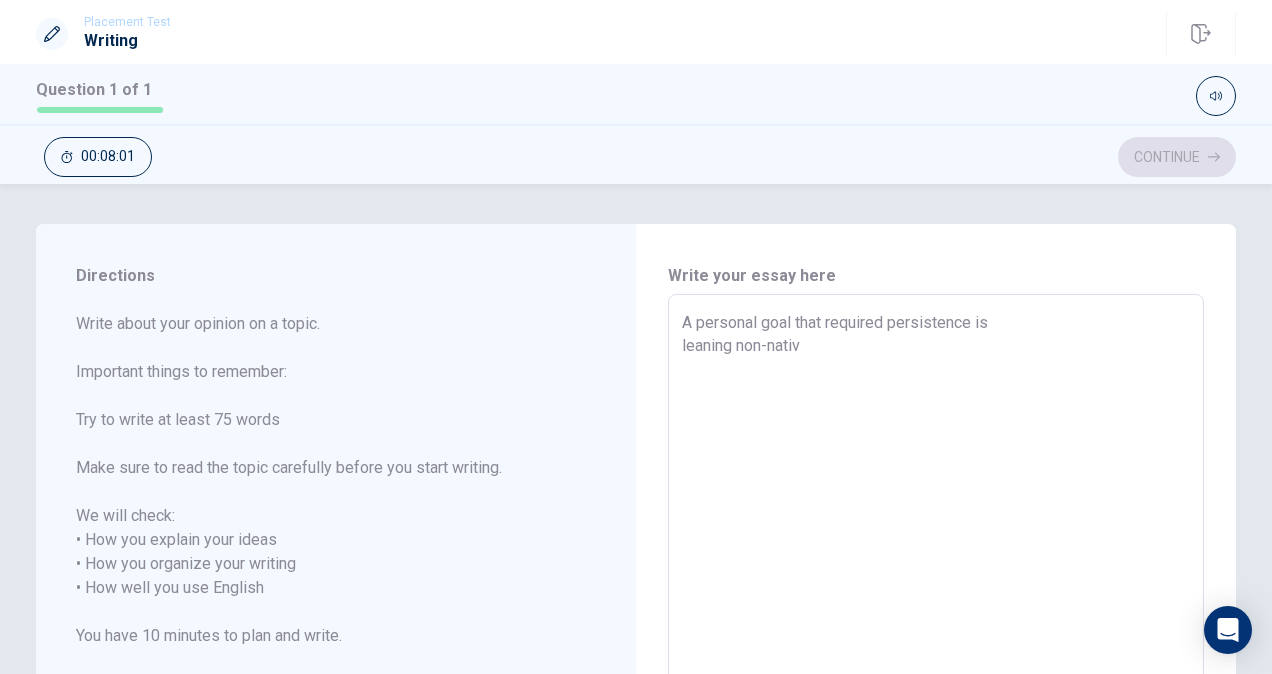 type on "A personal goal that required persistence is
leaning non-native" 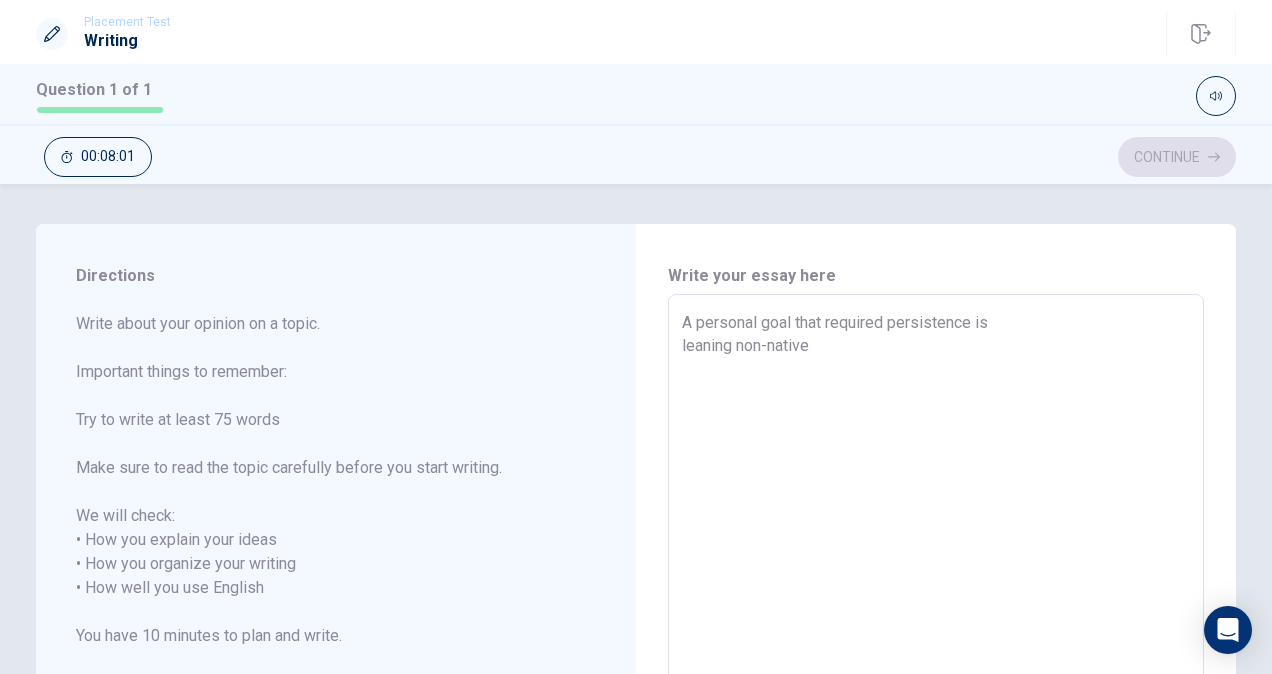 type on "x" 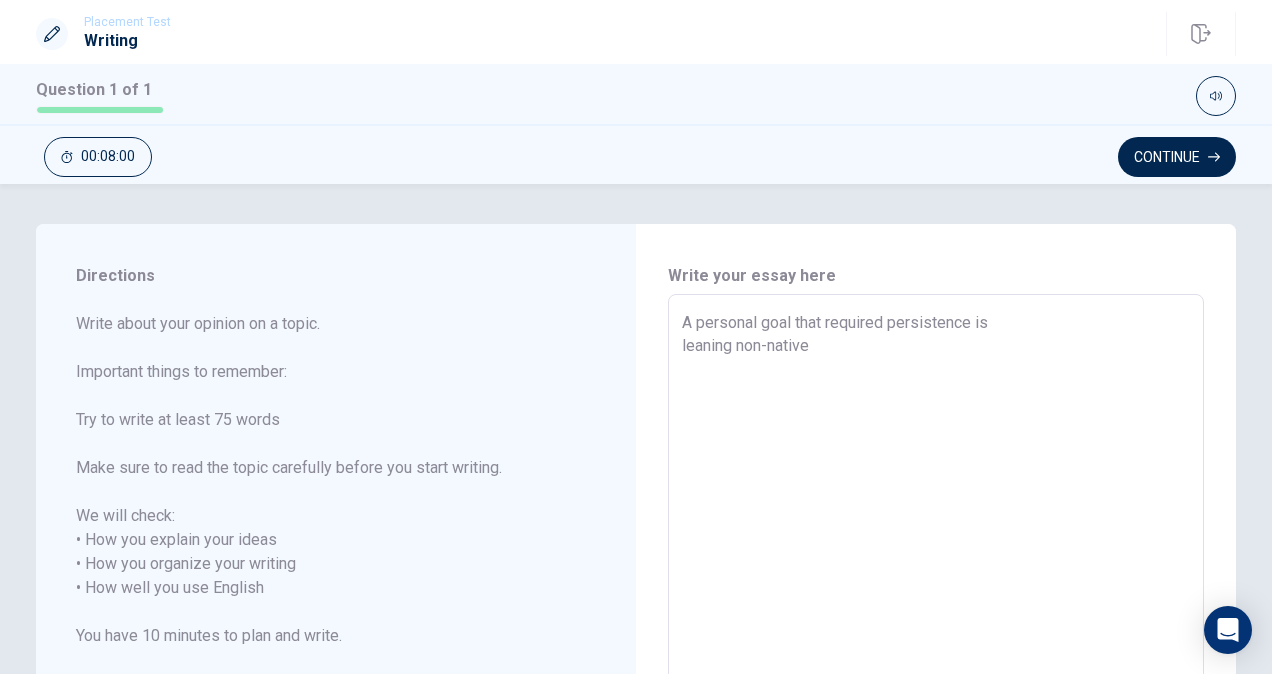 type on "A personal goal that required persistence is
leaning [DEMOGRAPHIC_DATA] l" 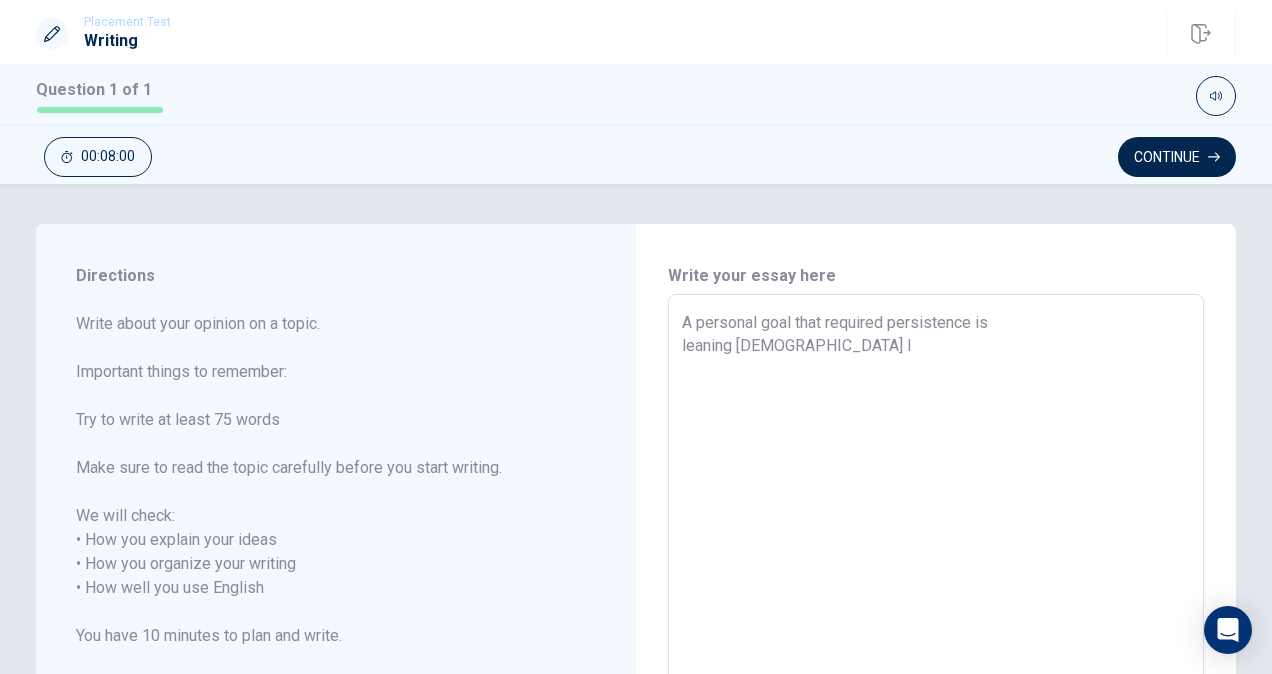 type on "x" 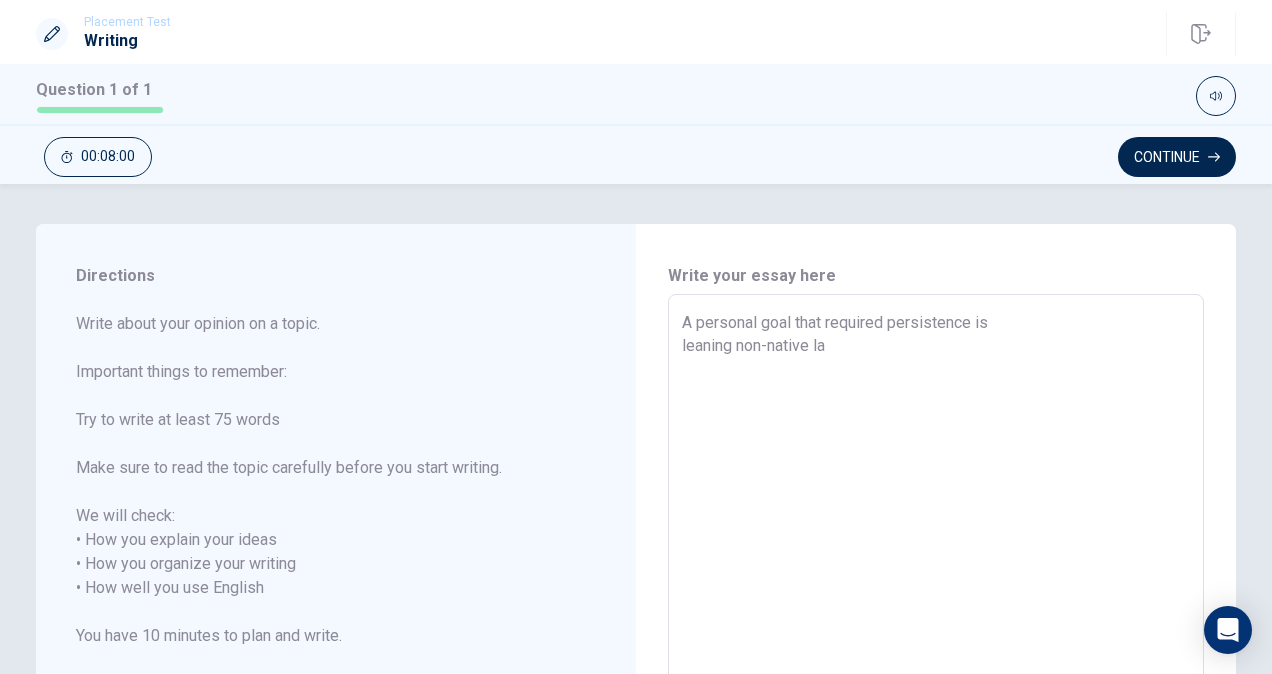 type on "x" 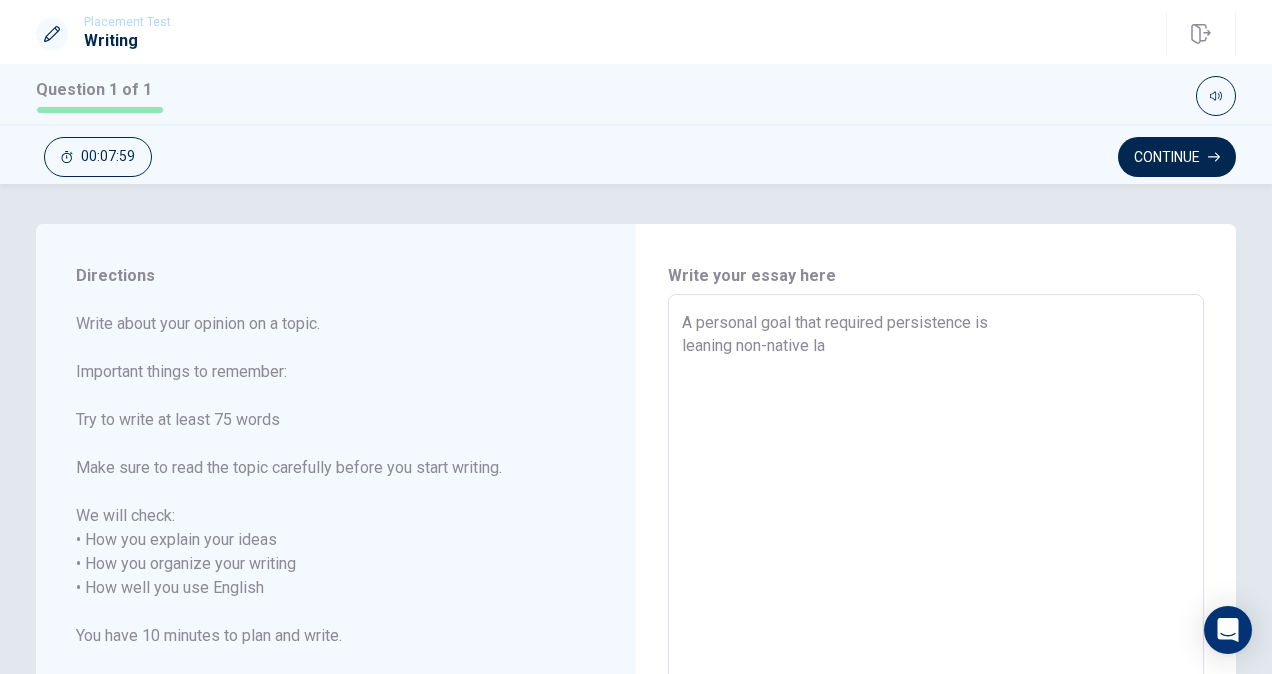 type on "A personal goal that required persistence is
leaning [DEMOGRAPHIC_DATA]" 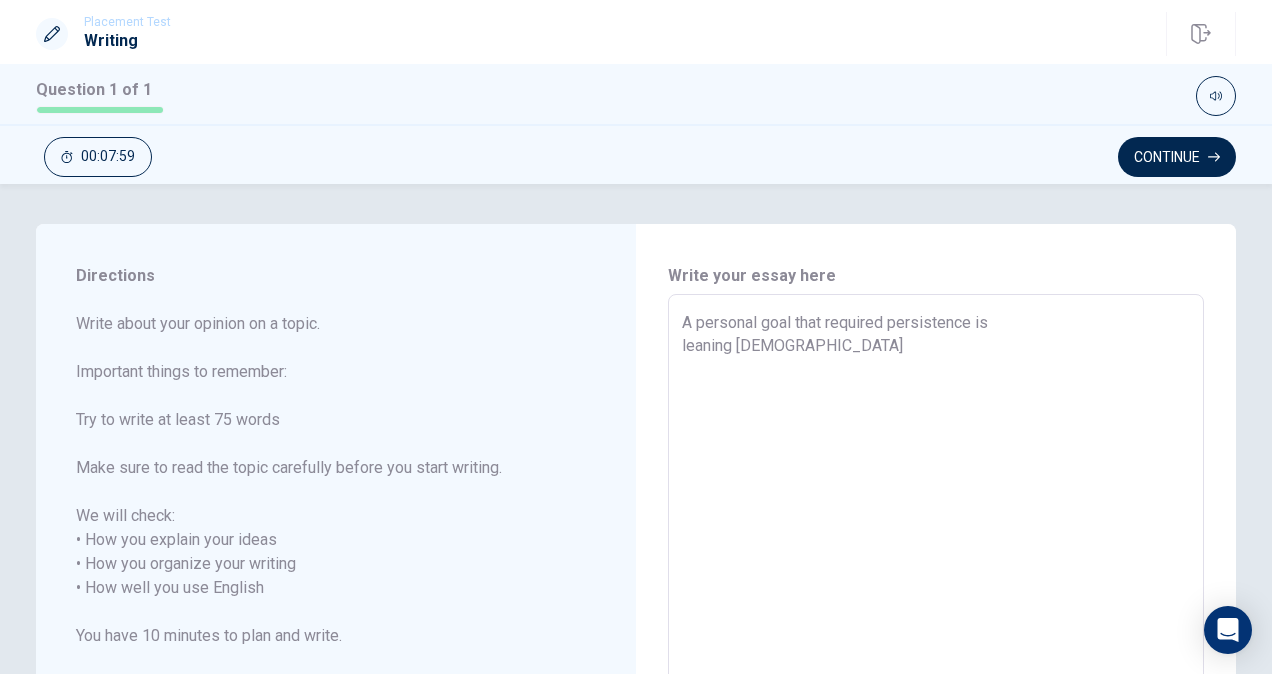 type on "x" 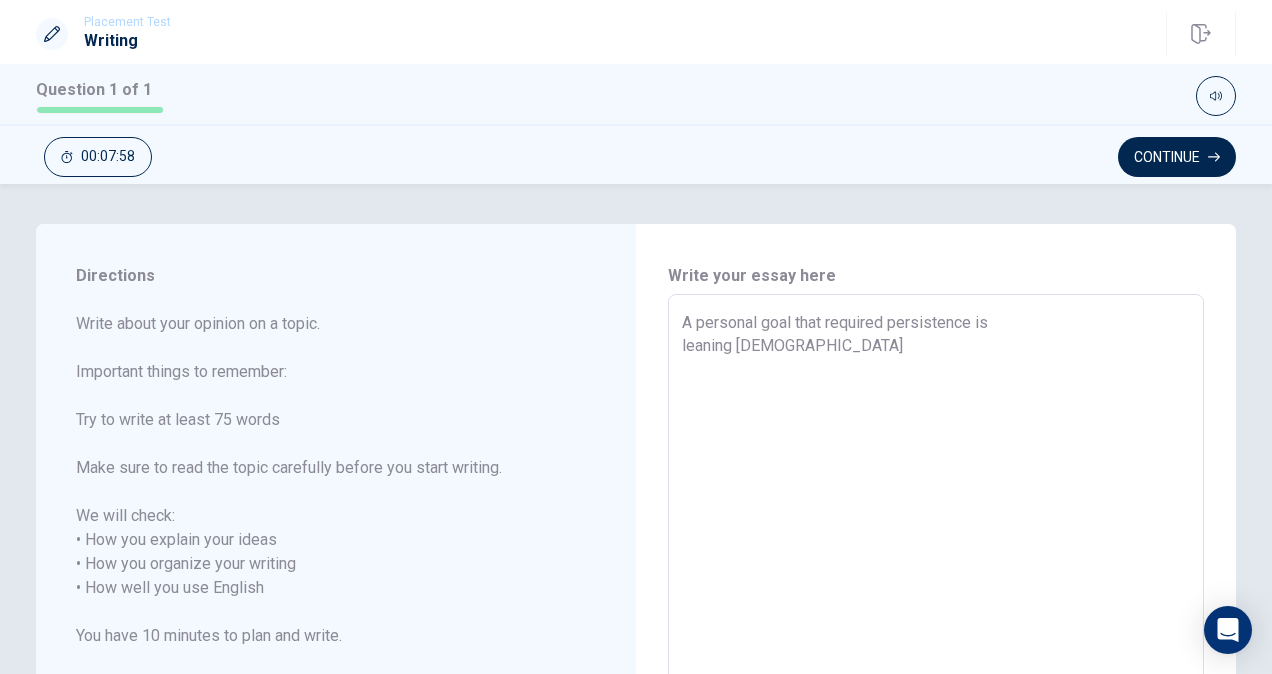 type on "A personal goal that required persistence is
leaning non-native lang" 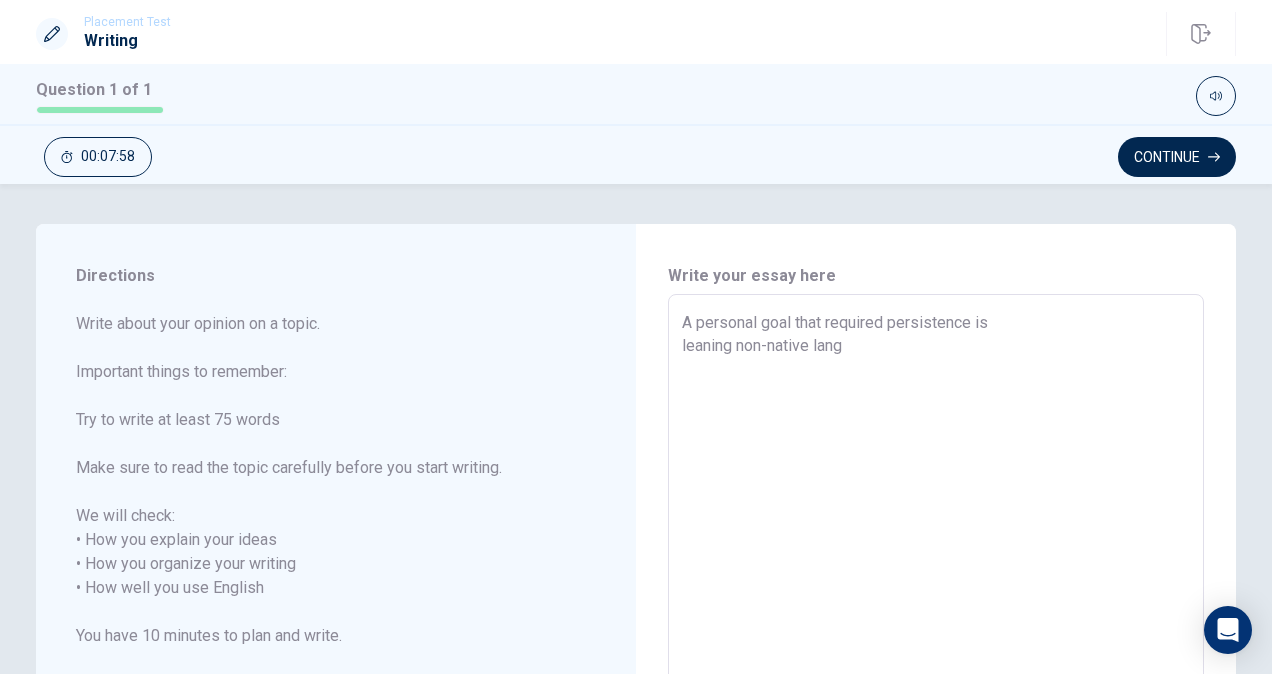 type on "x" 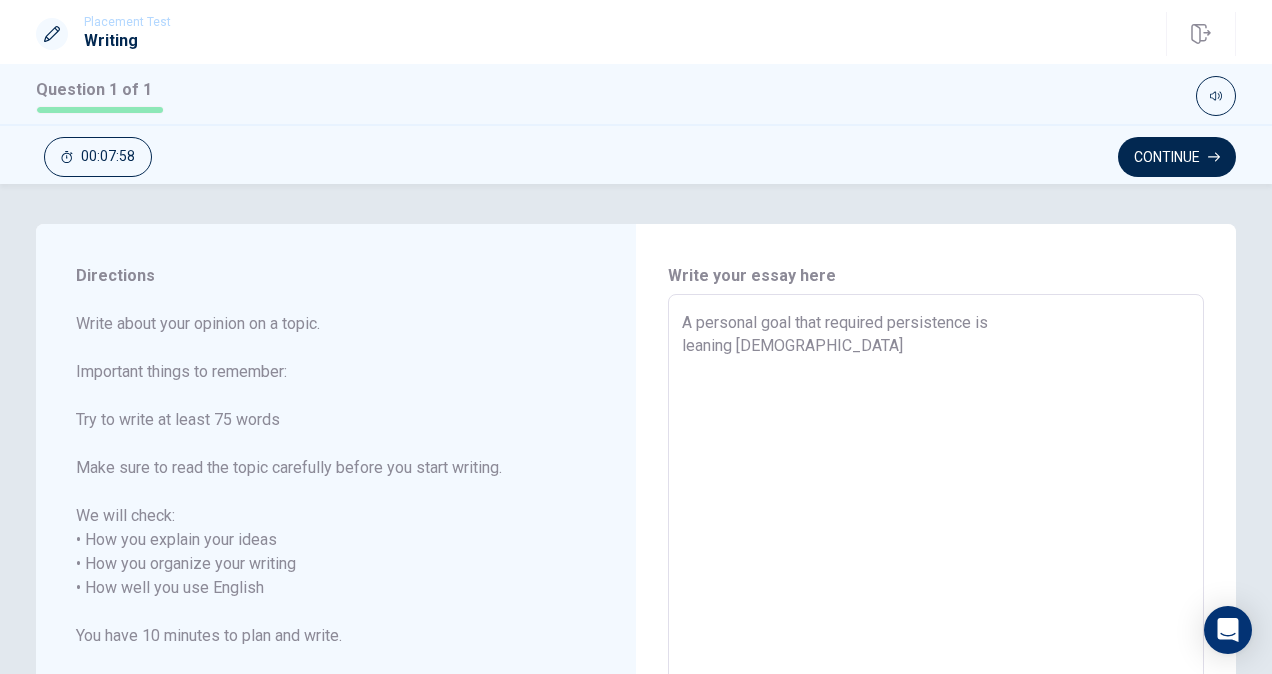 type on "x" 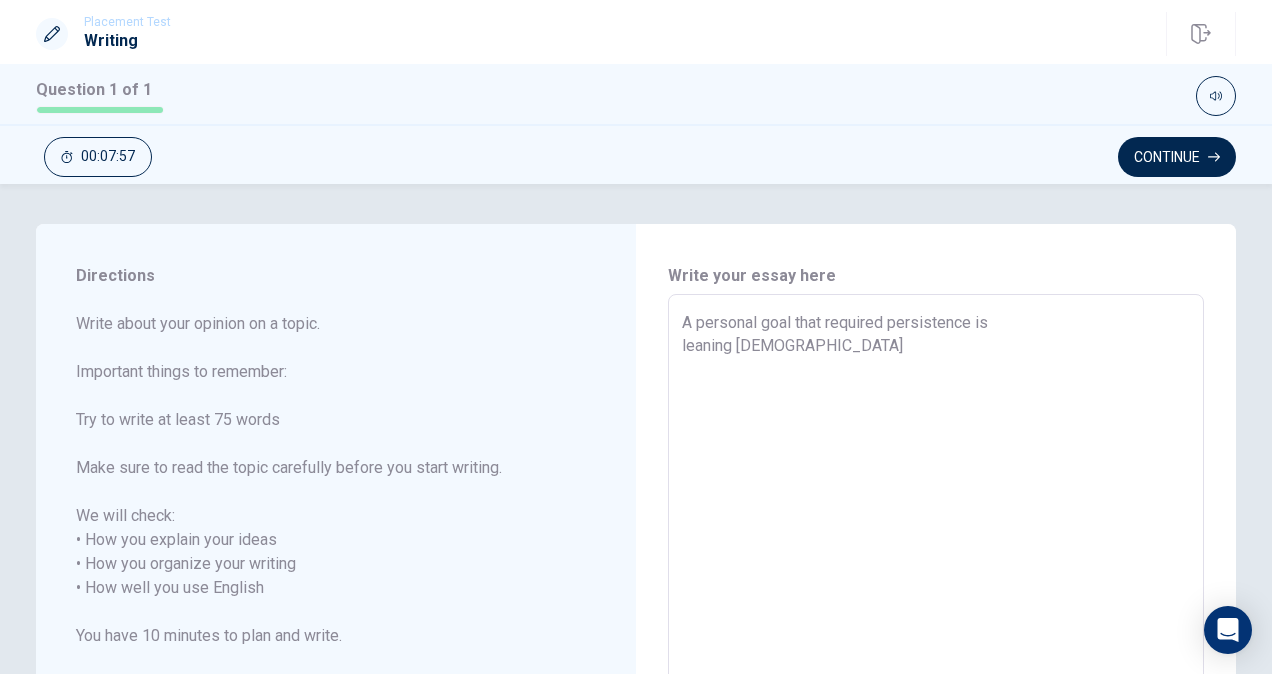 type on "A personal goal that required persistence is
leaning [DEMOGRAPHIC_DATA]" 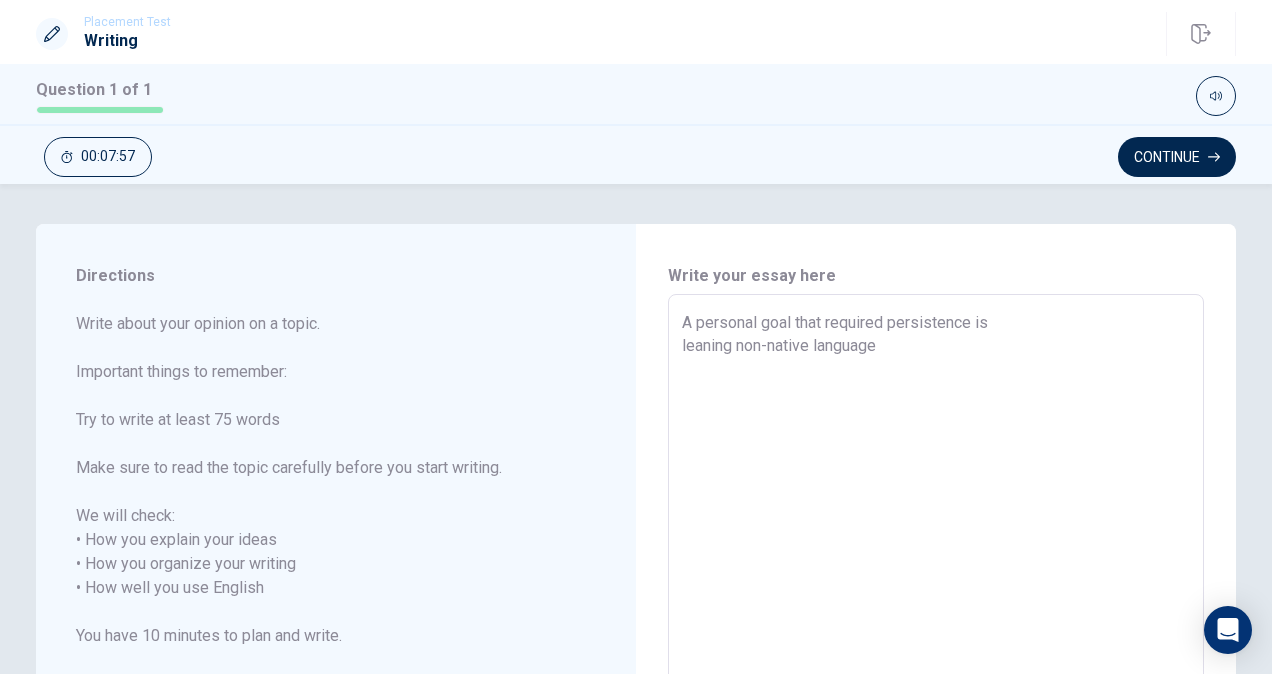 type on "A personal goal that required persistence is
leaning non-native languages" 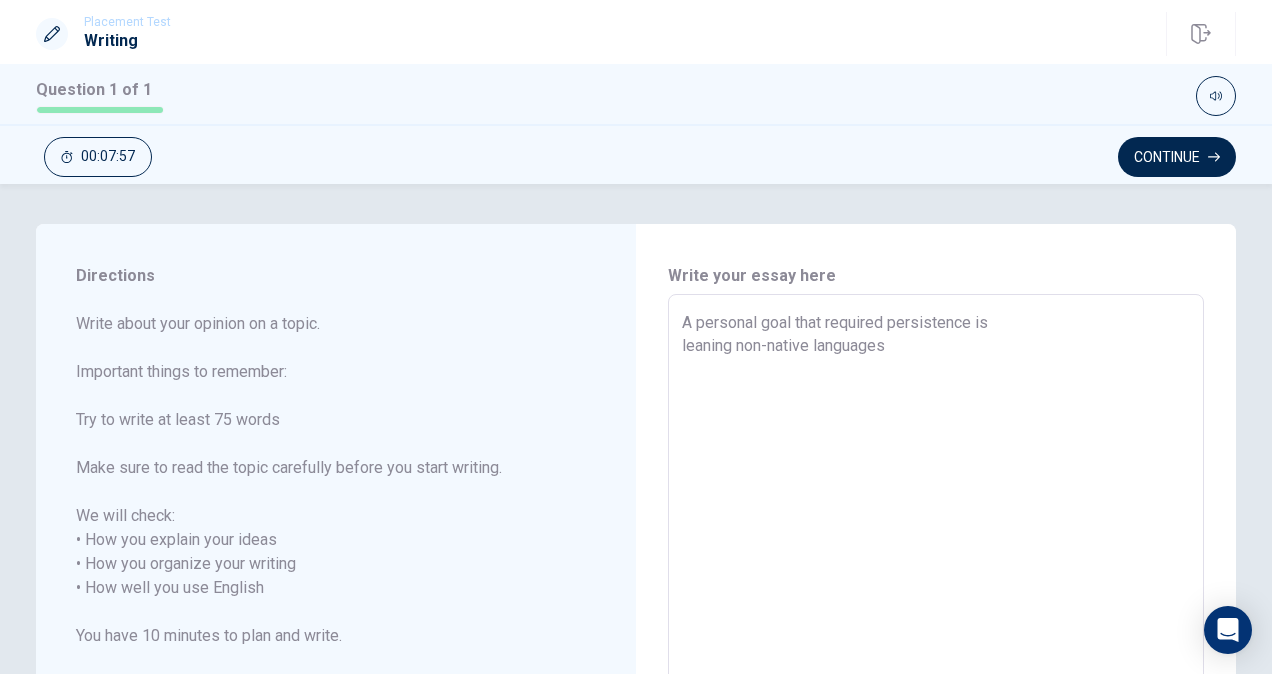 type on "x" 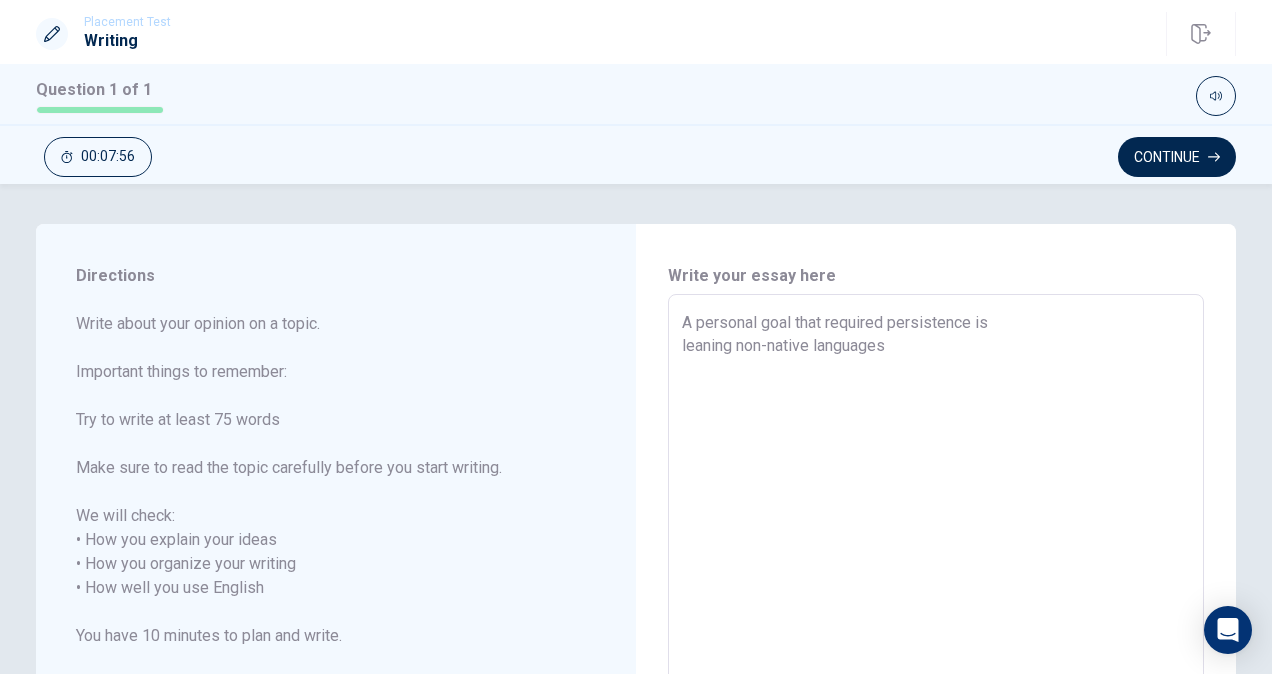 type on "A personal goal that required persistence is
leaning non-native languages." 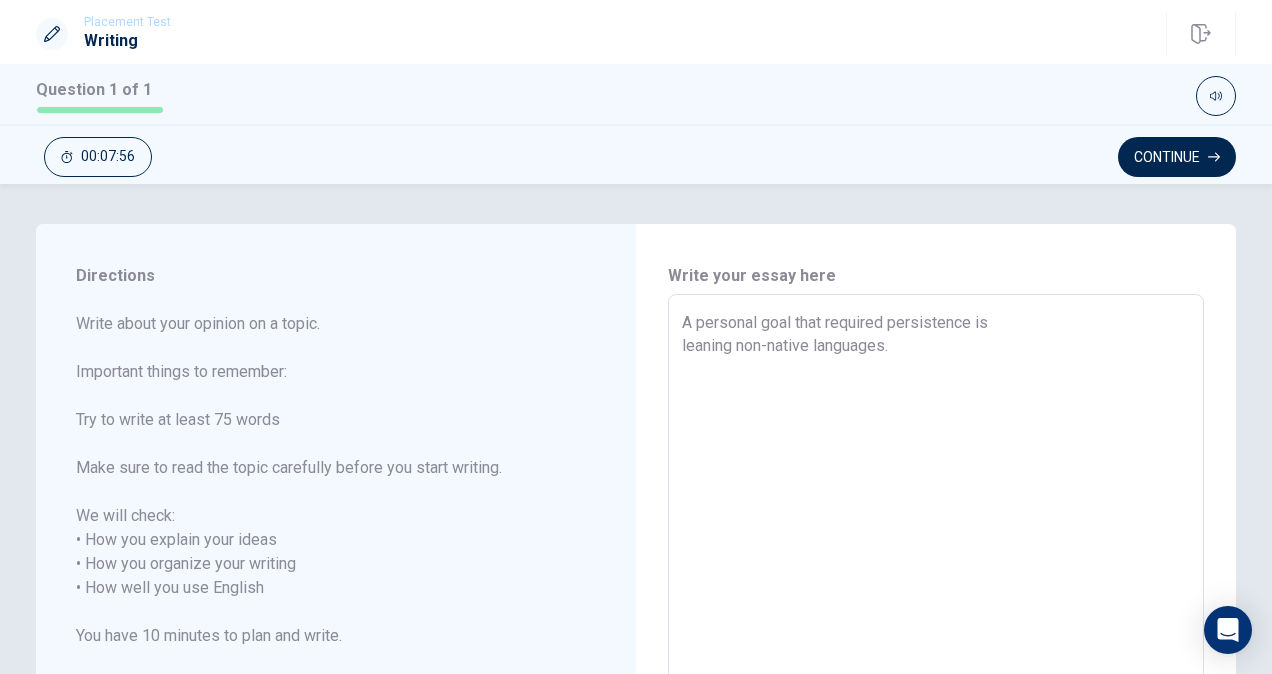 type on "x" 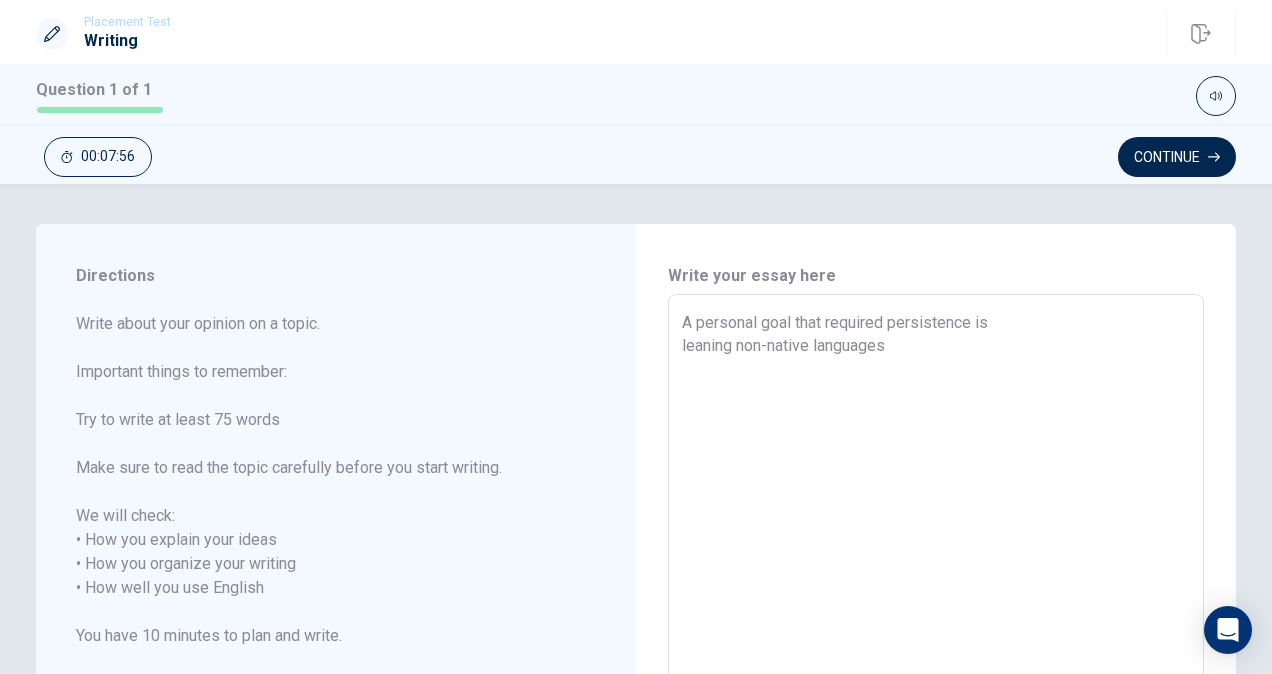 type on "x" 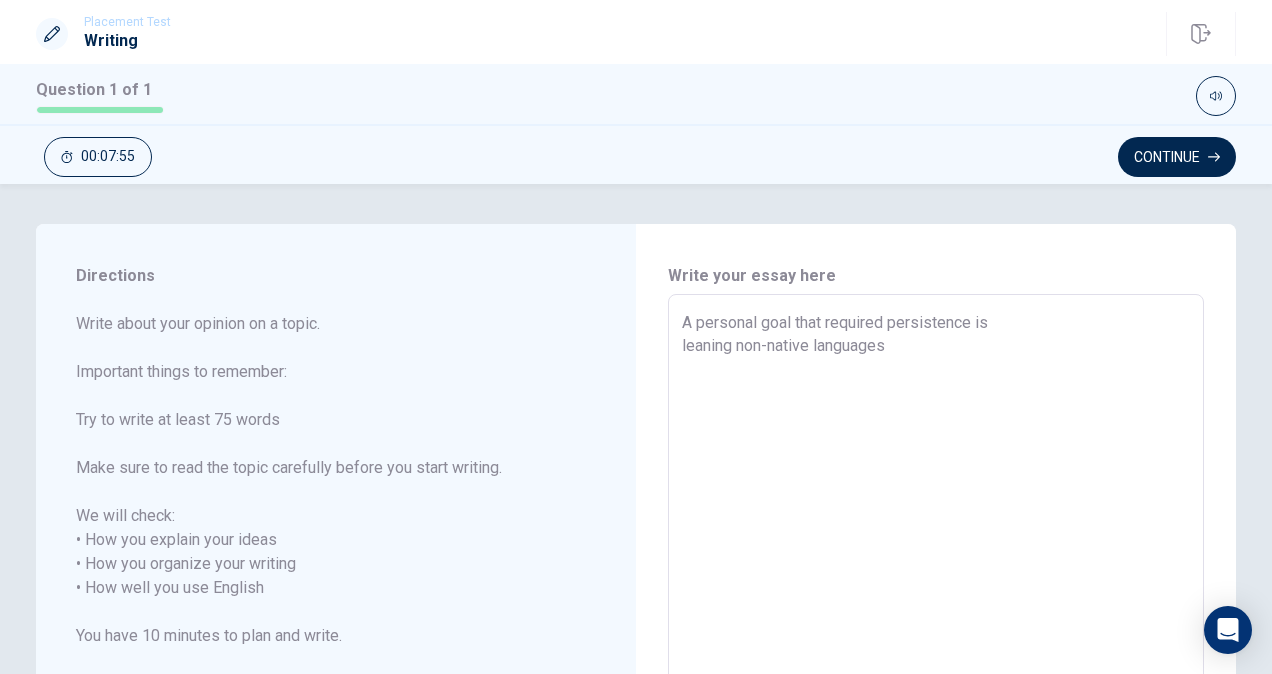 type on "A personal goal that required persistence is
leaning non-native languages." 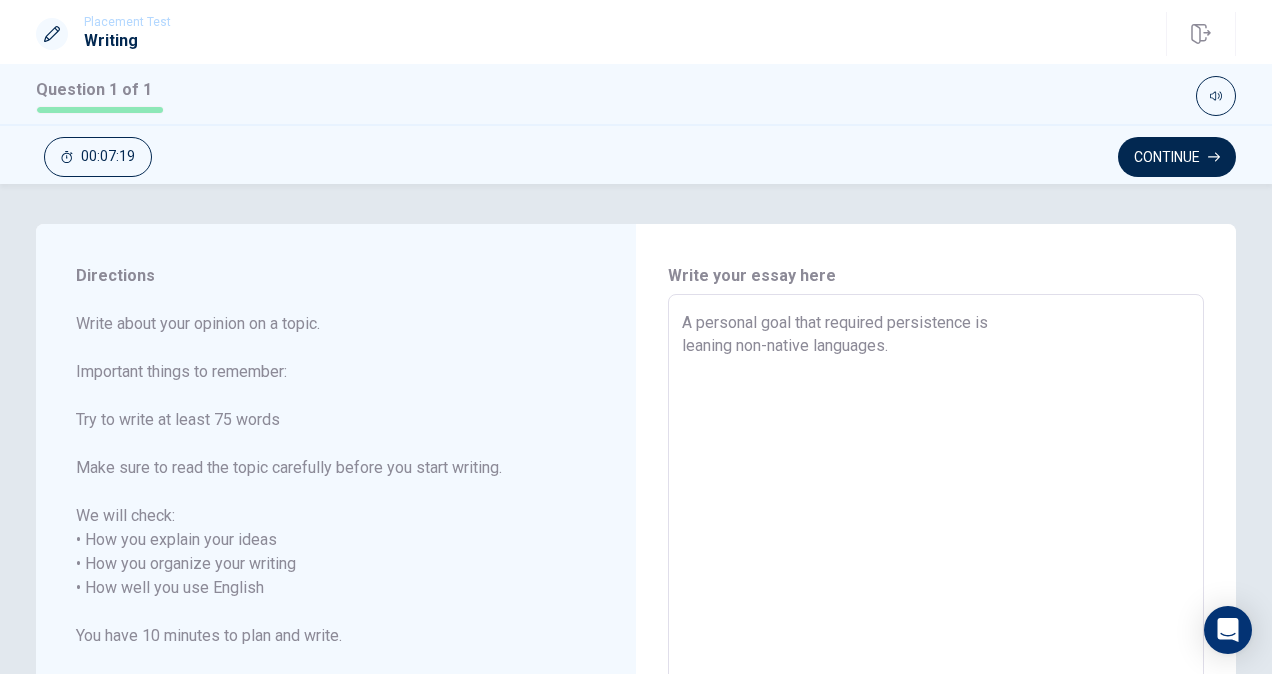 click on "A personal goal that required persistence is
leaning non-native languages." at bounding box center (936, 576) 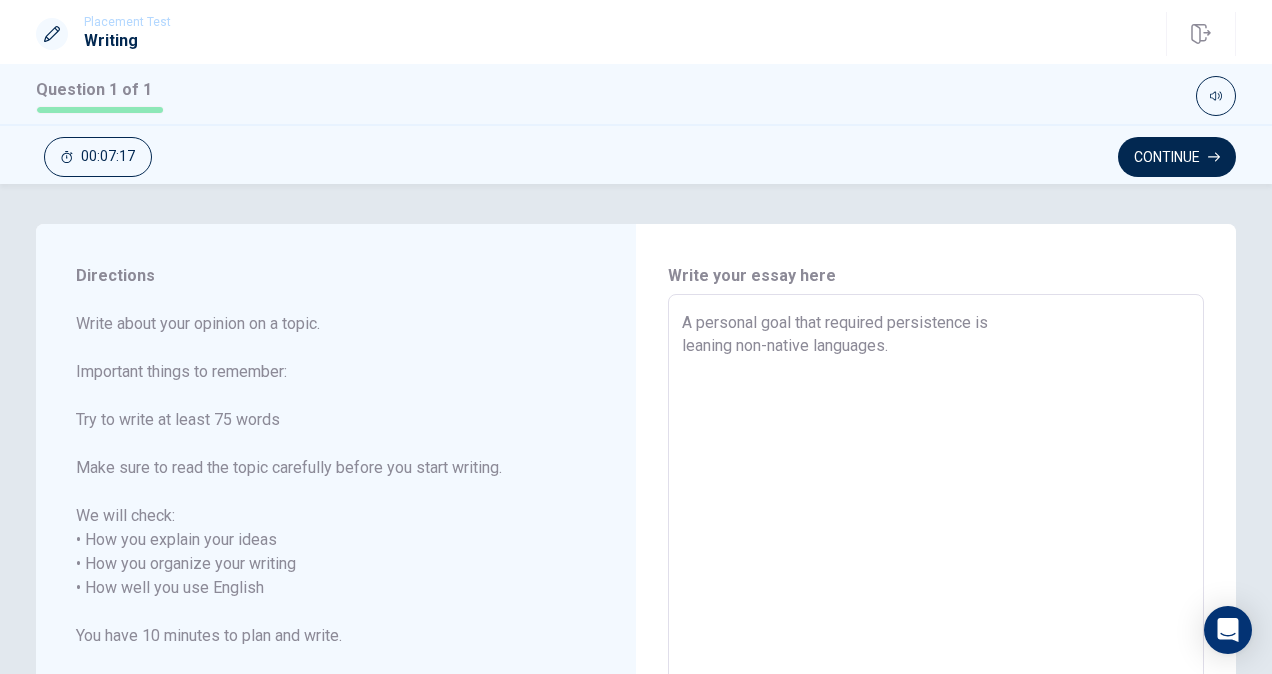 click on "A personal goal that required persistence is
leaning non-native languages." at bounding box center (936, 576) 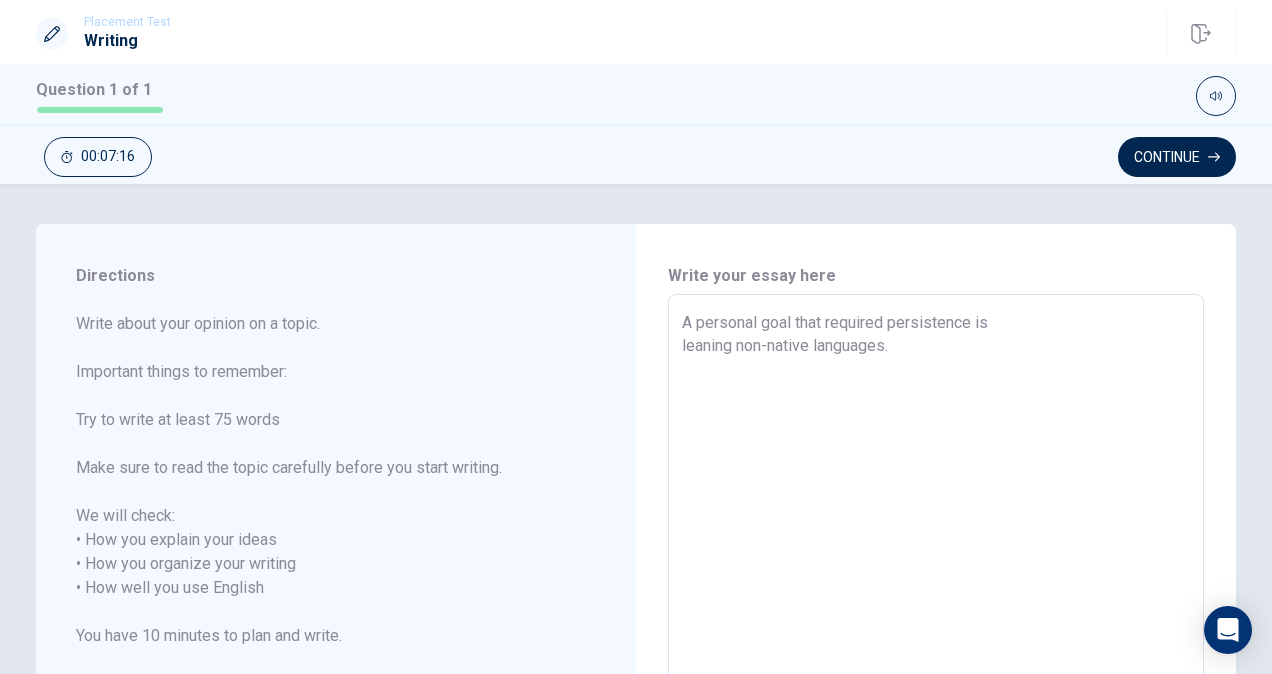 type on "A personal goal that required persistence is
leanin non-native languages." 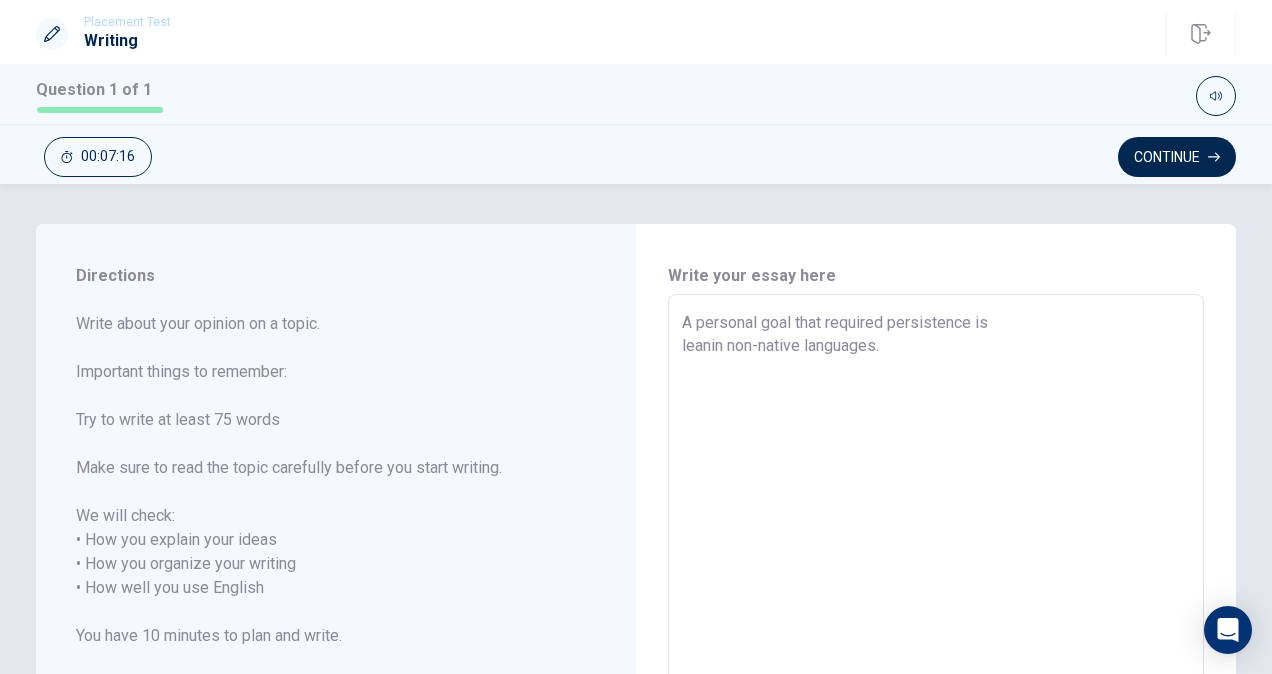 type on "x" 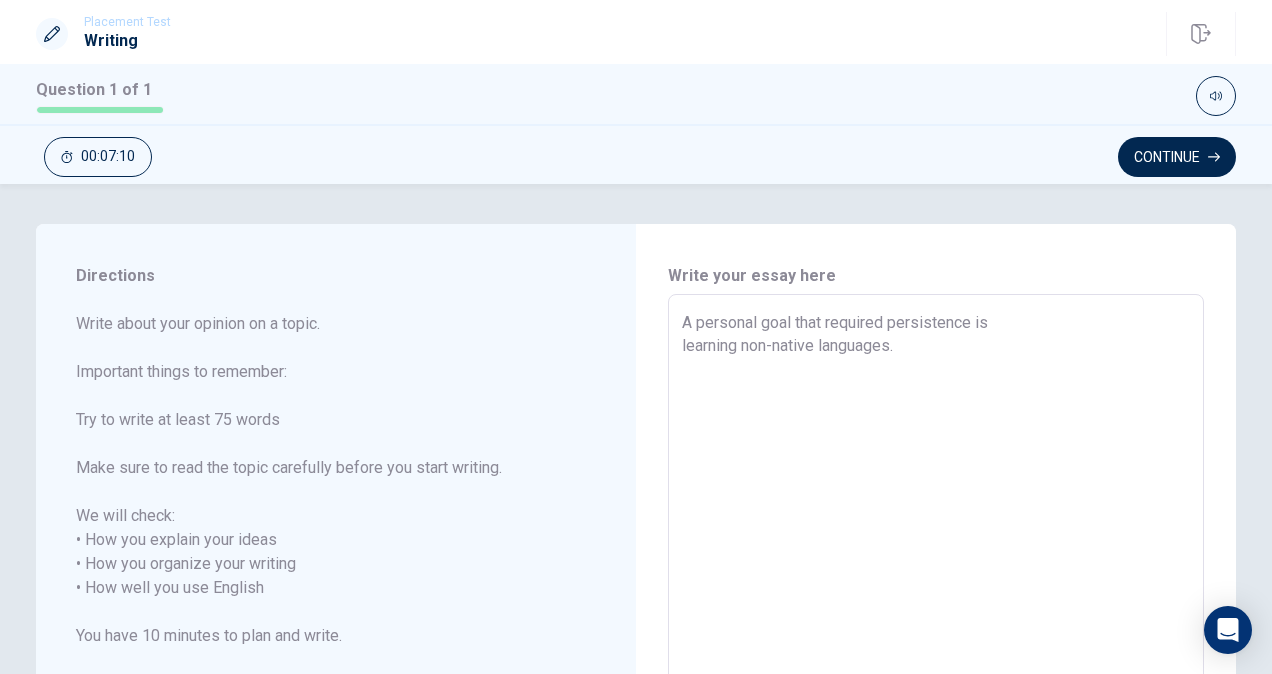 click on "A personal goal that required persistence is
learning non-native languages." at bounding box center (936, 576) 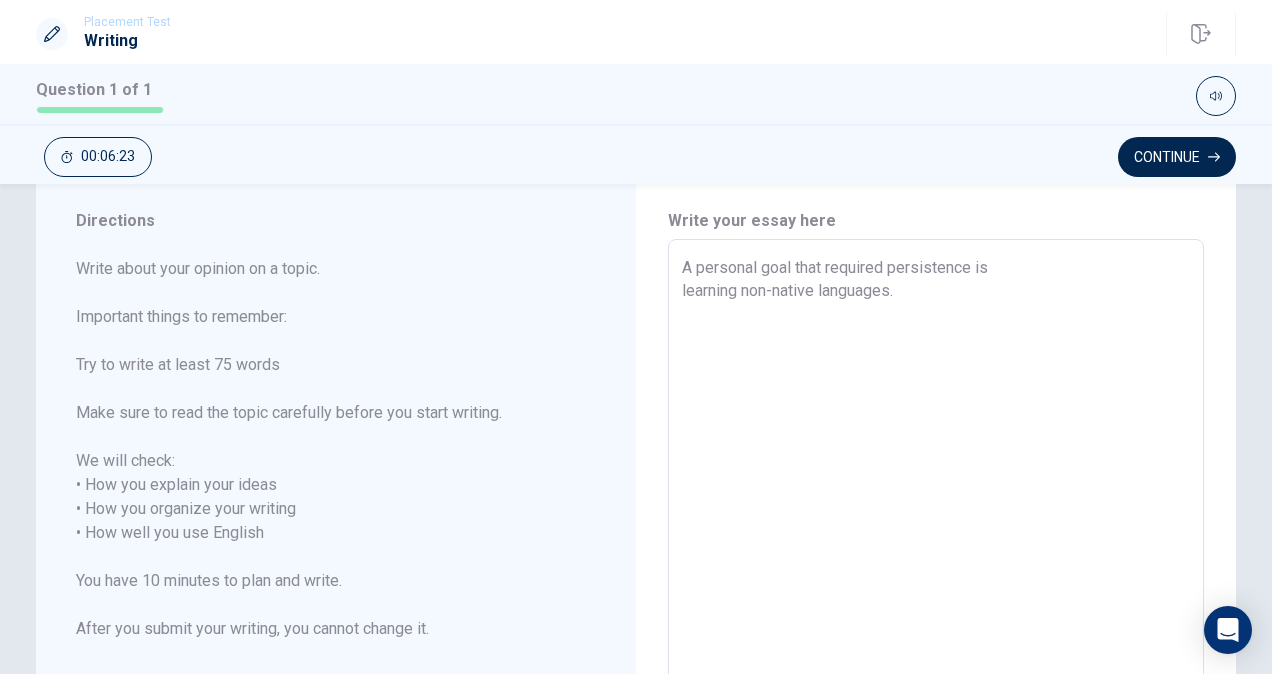 scroll, scrollTop: 0, scrollLeft: 0, axis: both 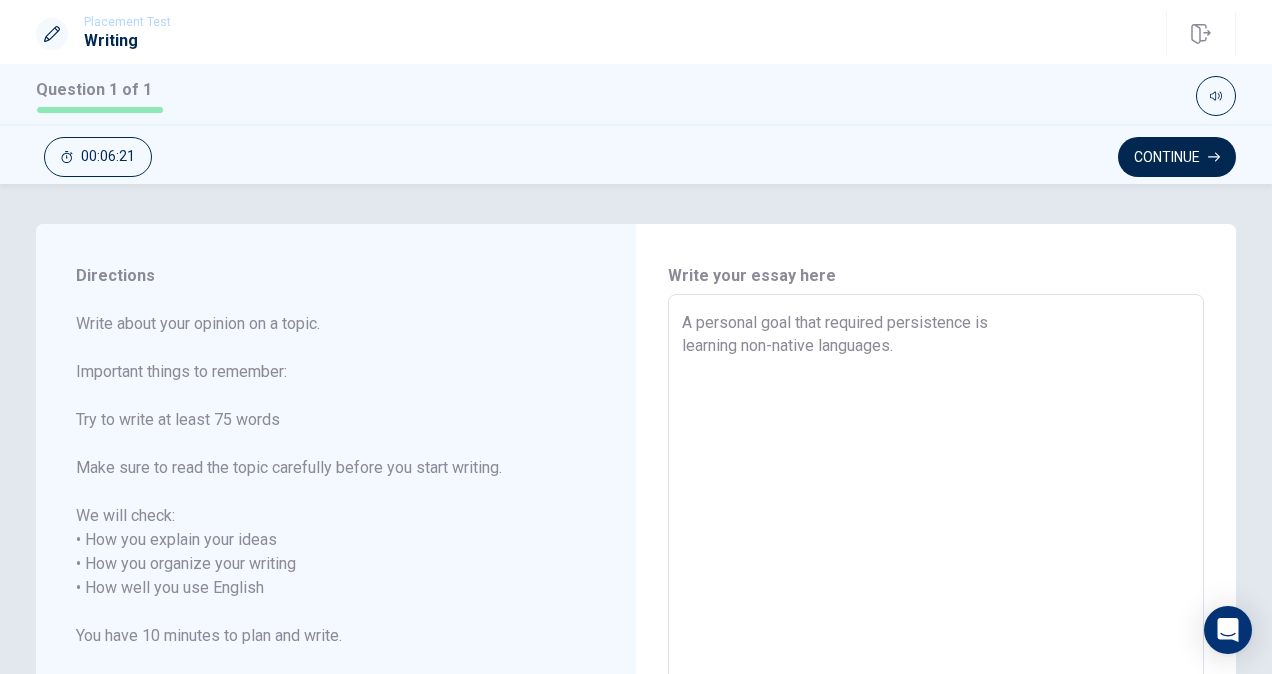 click on "A personal goal that required persistence is
learning non-native languages." at bounding box center (936, 576) 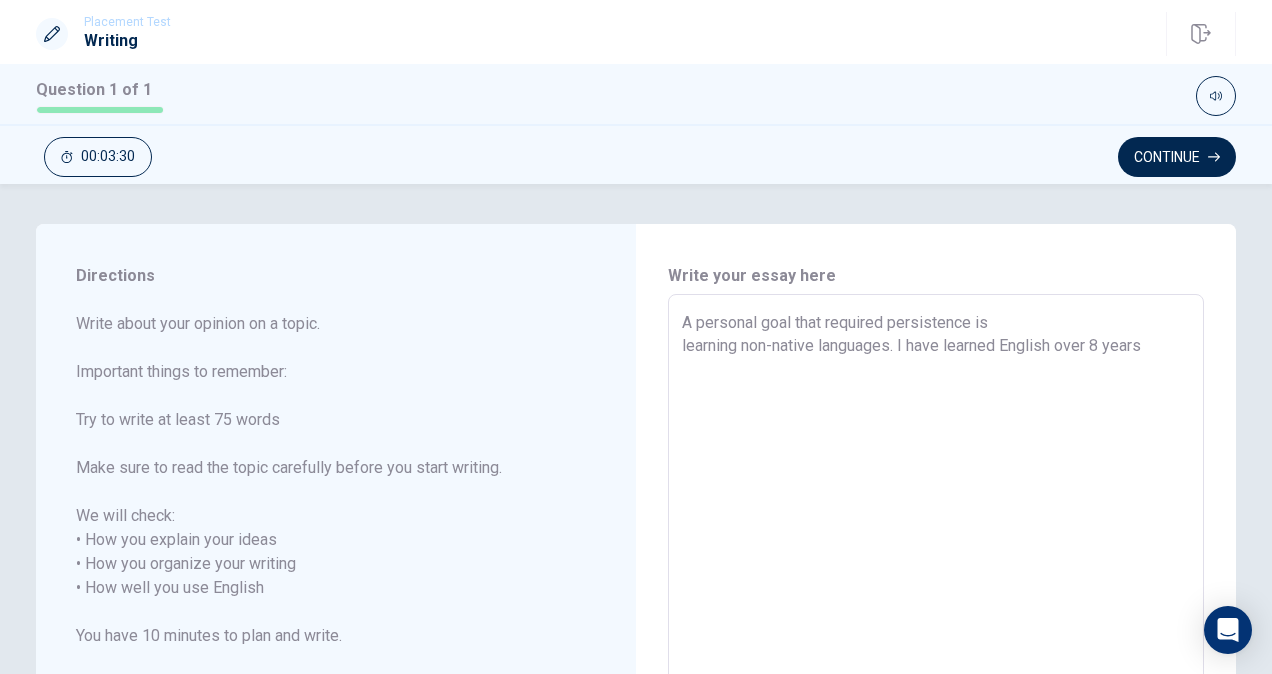 click on "A personal goal that required persistence is
learning non-native languages. I have learned English over 8 years" at bounding box center (936, 576) 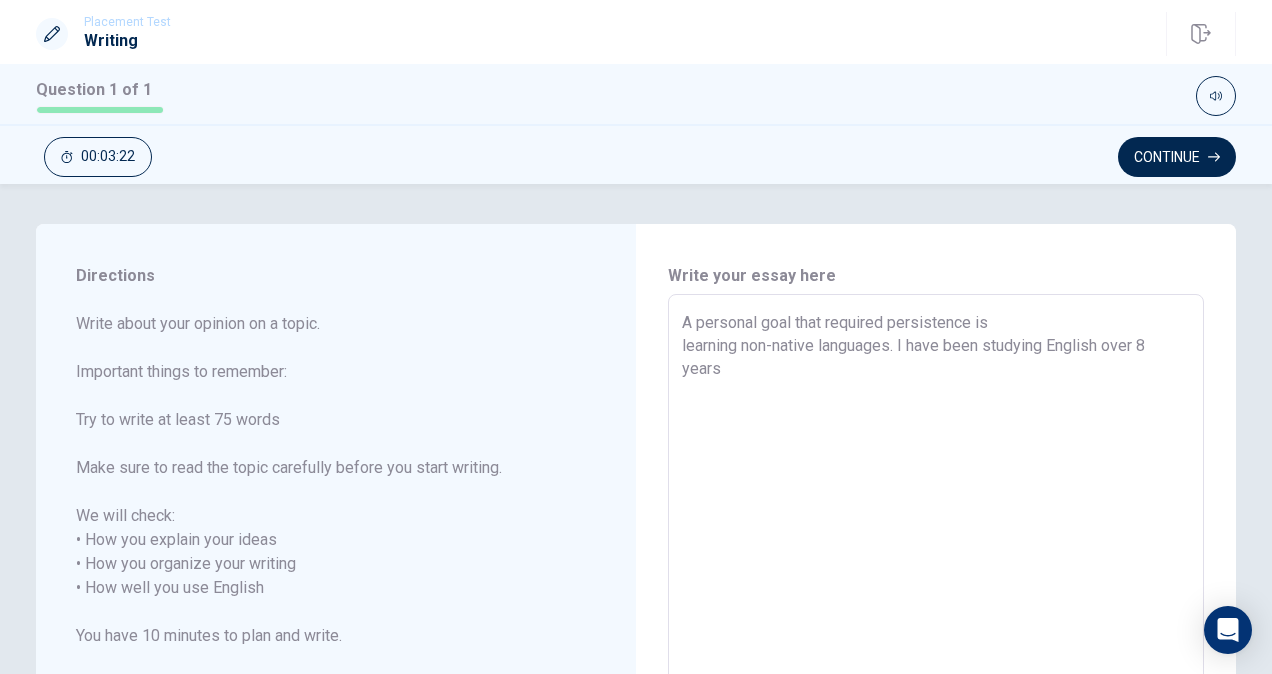 click on "A personal goal that required persistence is
learning non-native languages. I have been studying English over 8 years" at bounding box center [936, 576] 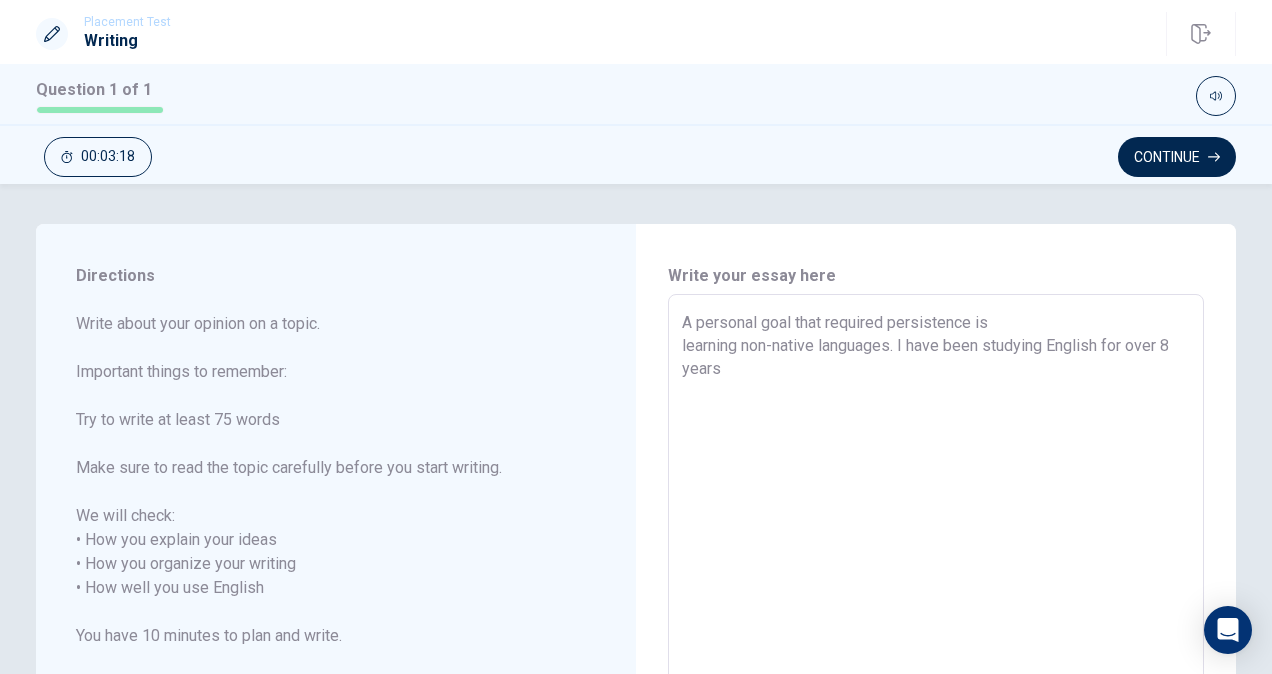 click on "A personal goal that required persistence is
learning non-native languages. I have been studying English for over 8 years" at bounding box center [936, 576] 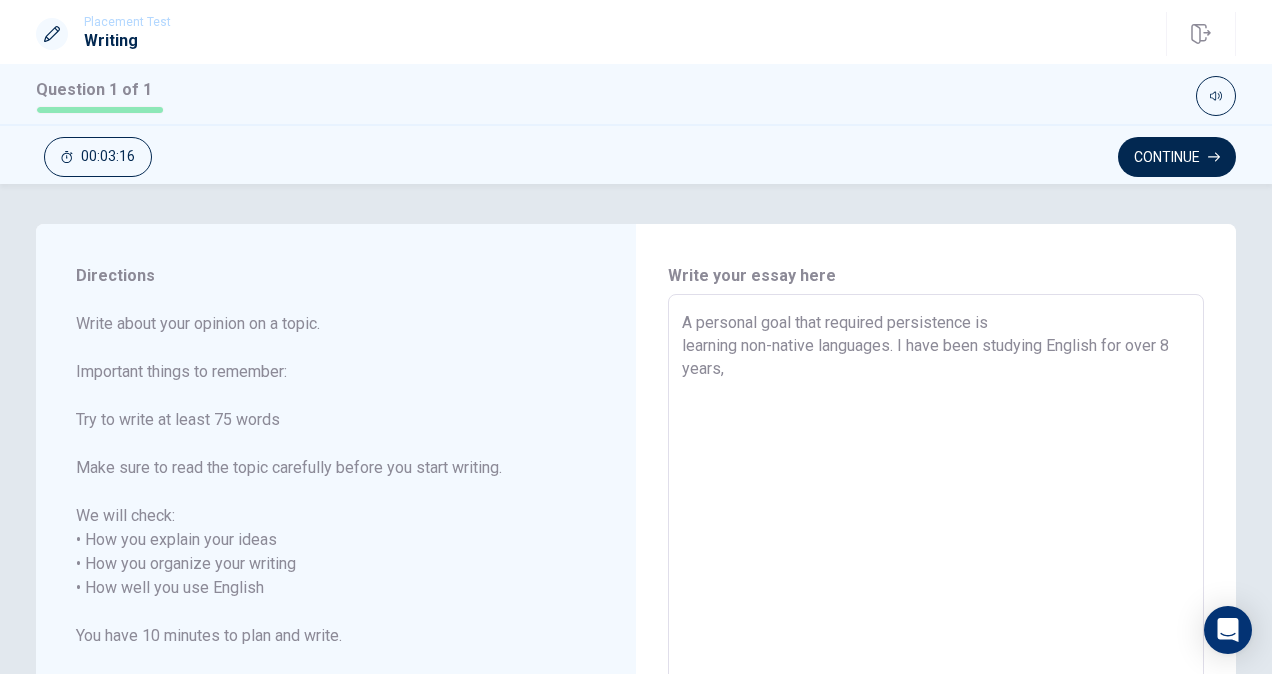 click on "A personal goal that required persistence is
learning non-native languages. I have been studying English for over 8 years," at bounding box center (936, 576) 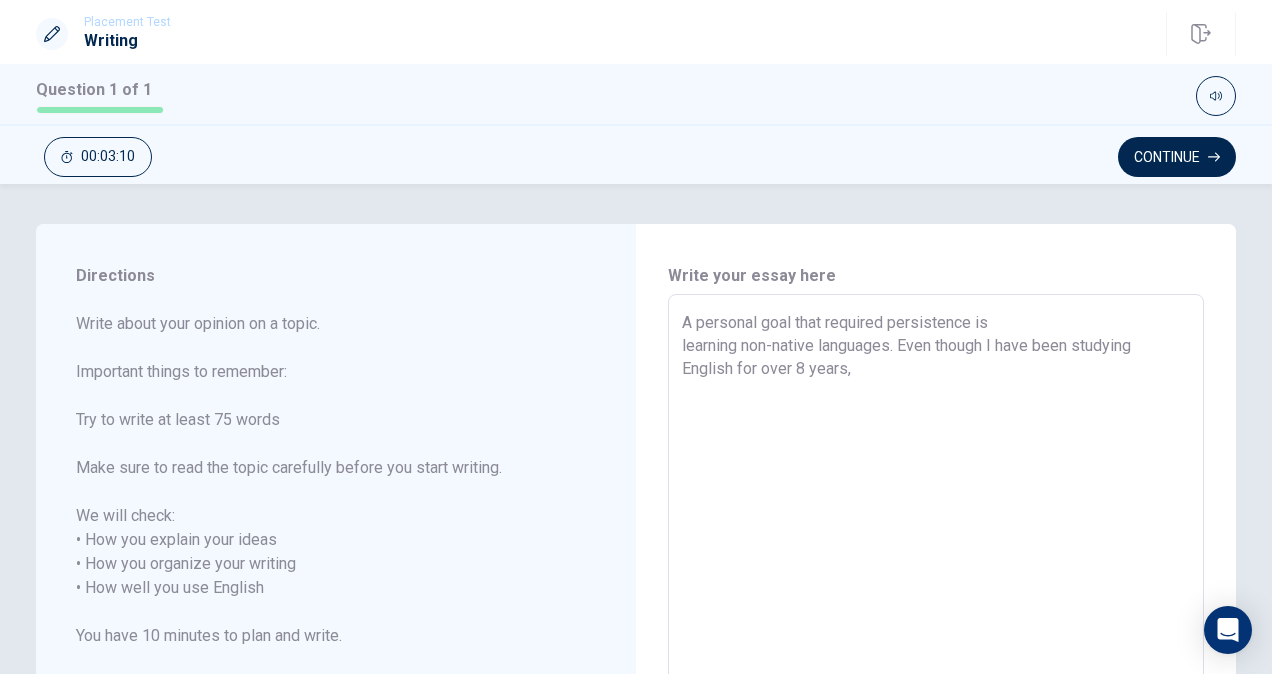 click on "A personal goal that required persistence is
learning non-native languages. Even though I have been studying English for over 8 years," at bounding box center (936, 576) 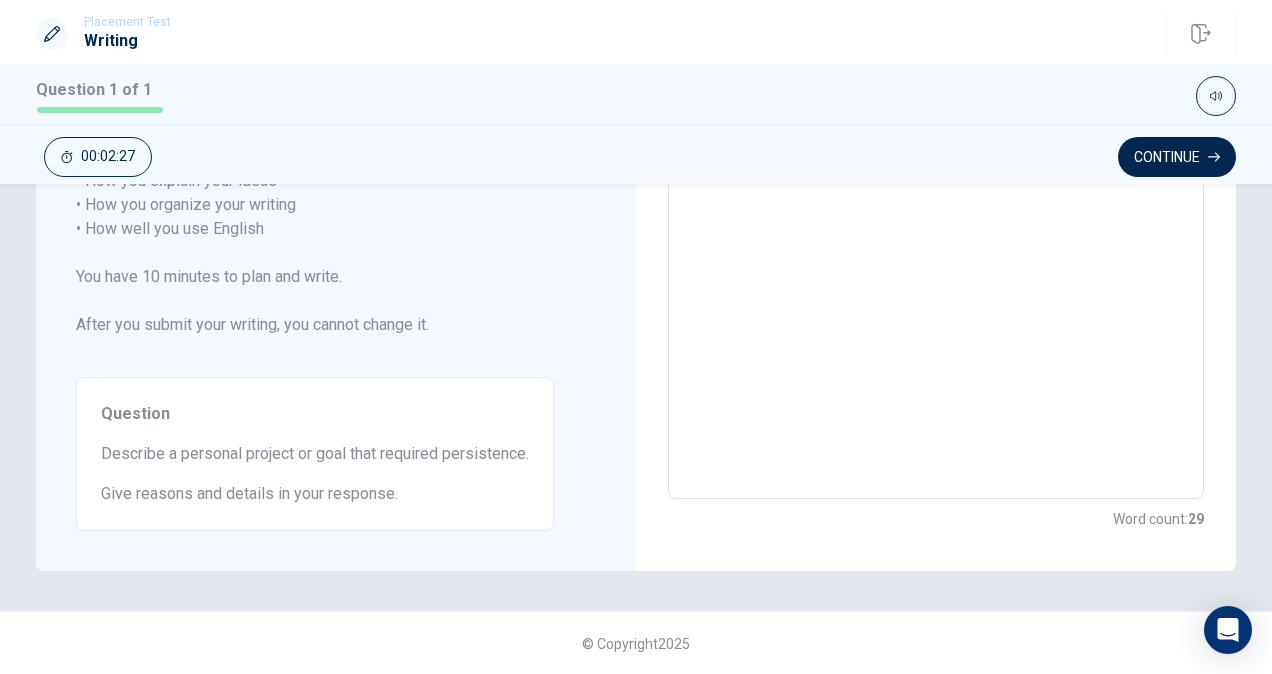 scroll, scrollTop: 0, scrollLeft: 0, axis: both 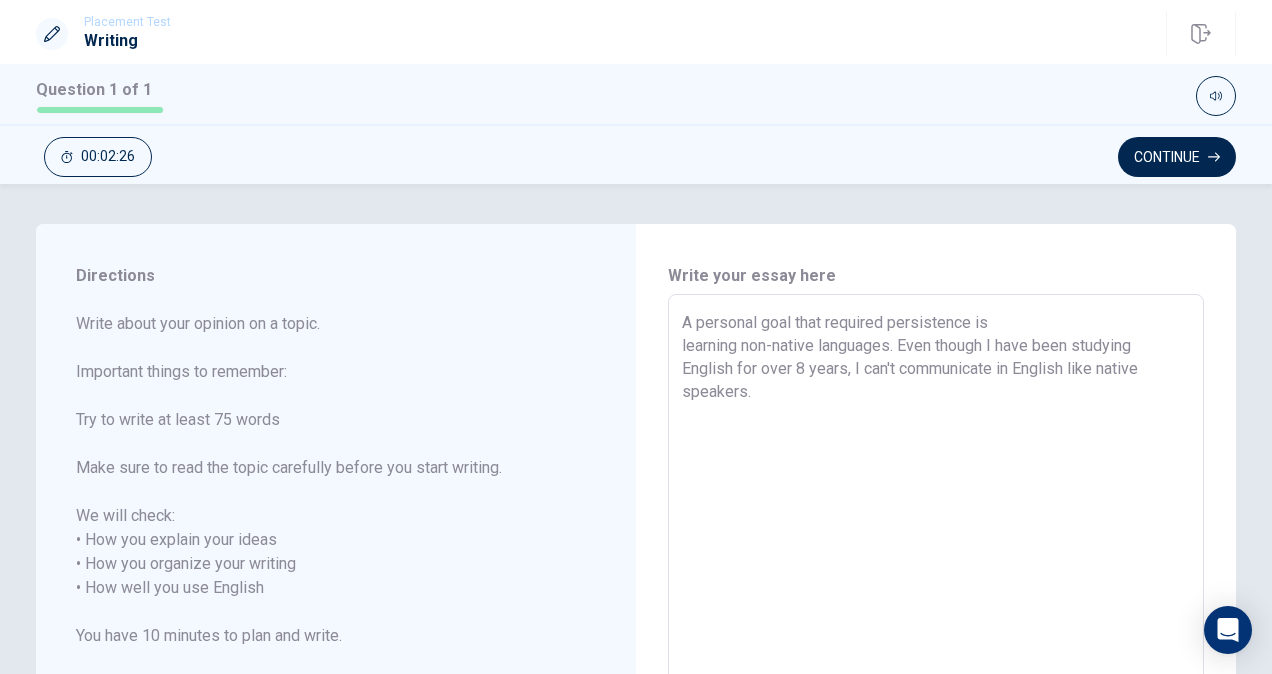 click on "A personal goal that required persistence is
learning non-native languages. Even though I have been studying English for over 8 years, I can't communicate in English like native speakers." at bounding box center (936, 576) 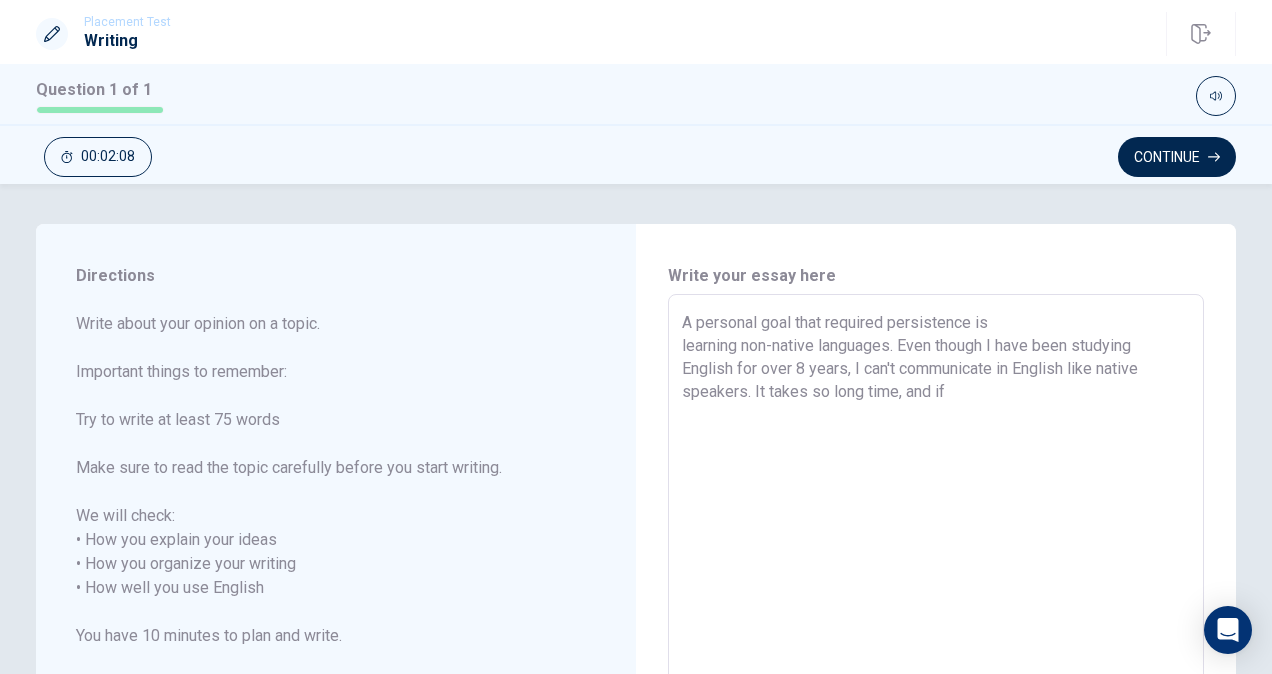 drag, startPoint x: 888, startPoint y: 326, endPoint x: 969, endPoint y: 326, distance: 81 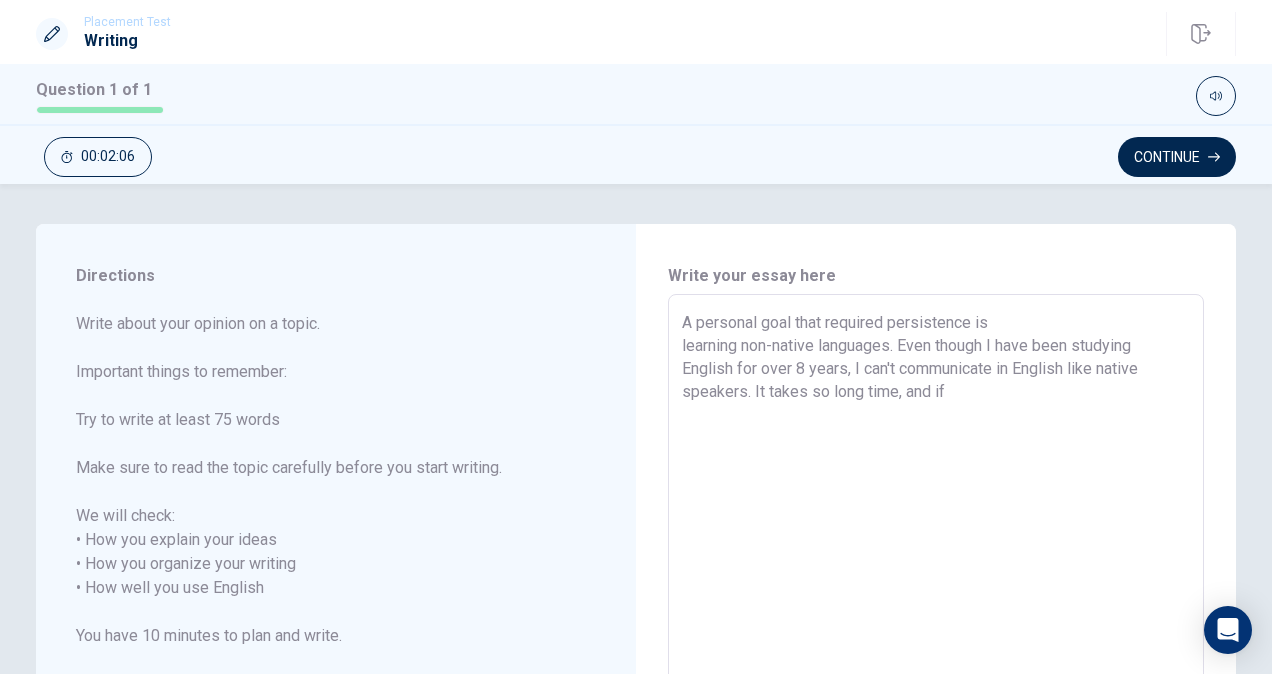 click on "A personal goal that required persistence is
learning non-native languages. Even though I have been studying English for over 8 years, I can't communicate in English like native speakers. It takes so long time, and if" at bounding box center [936, 576] 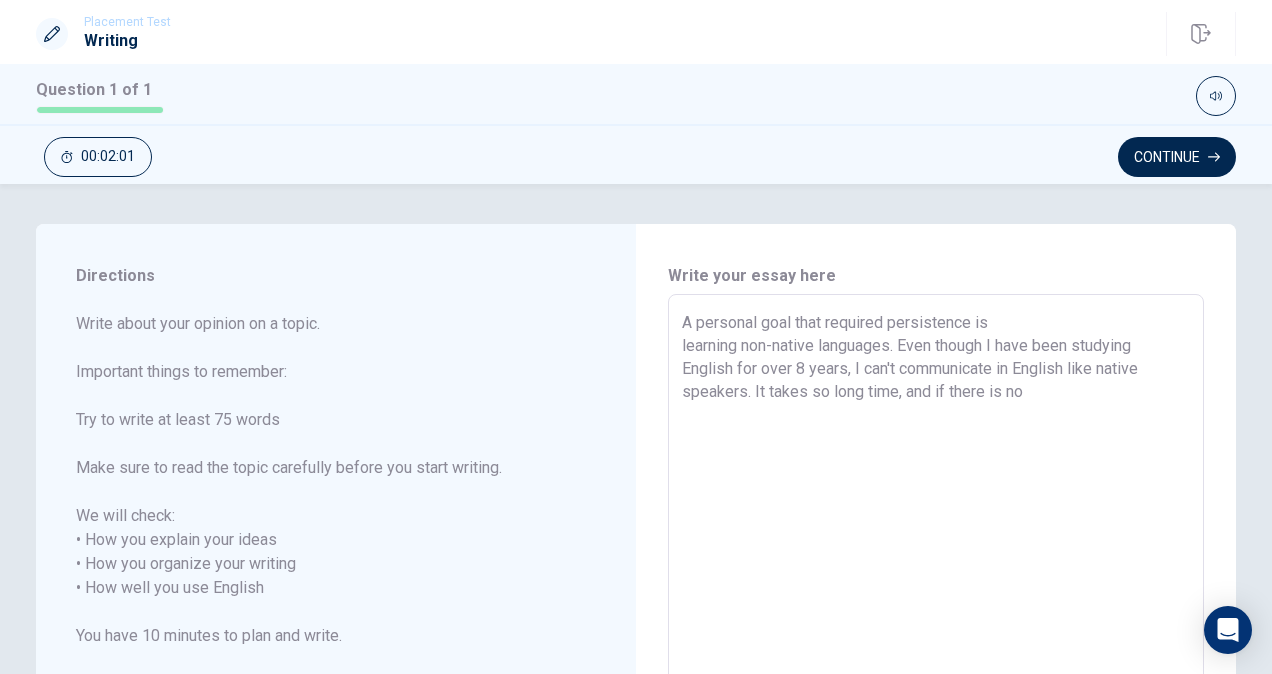 paste on "p" 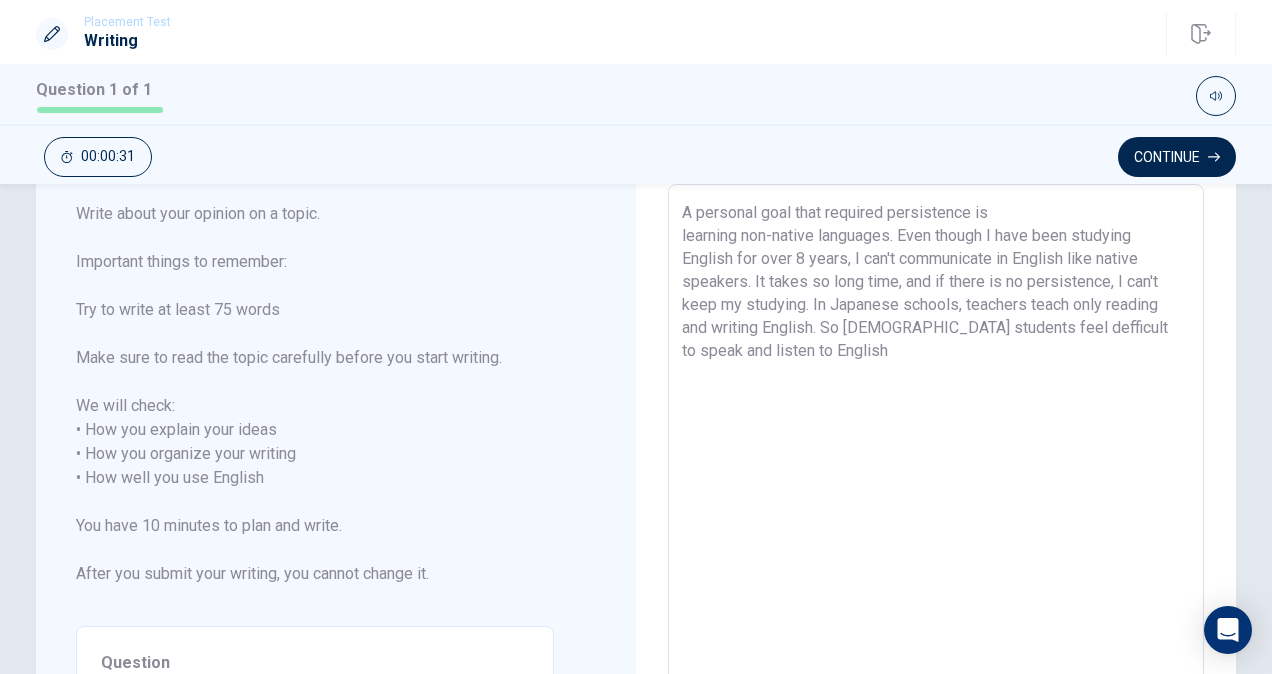scroll, scrollTop: 100, scrollLeft: 0, axis: vertical 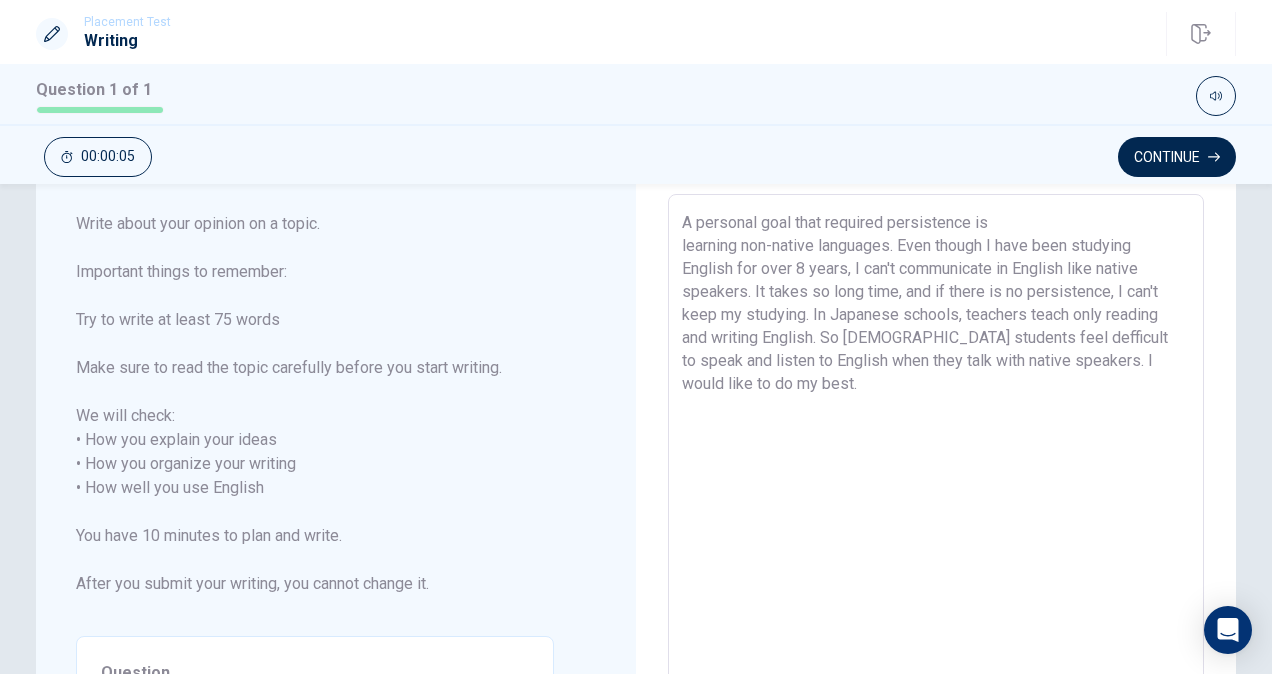 click on "A personal goal that required persistence is
learning non-native languages. Even though I have been studying English for over 8 years, I can't communicate in English like native speakers. It takes so long time, and if there is no persistence, I can't keep my studying. In Japanese schools, teachers teach only reading and writing English. So [DEMOGRAPHIC_DATA] students feel defficult to speak and listen to English when they talk with native speakers. I would like to do my best." at bounding box center (936, 476) 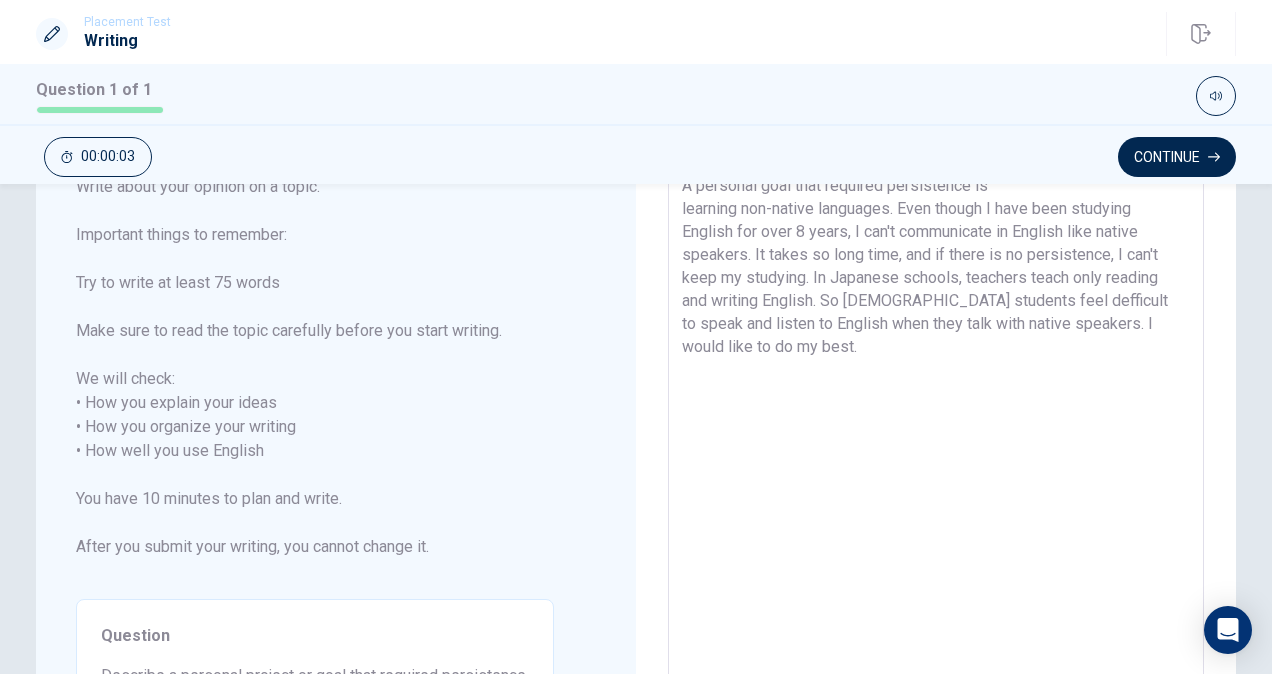 scroll, scrollTop: 130, scrollLeft: 0, axis: vertical 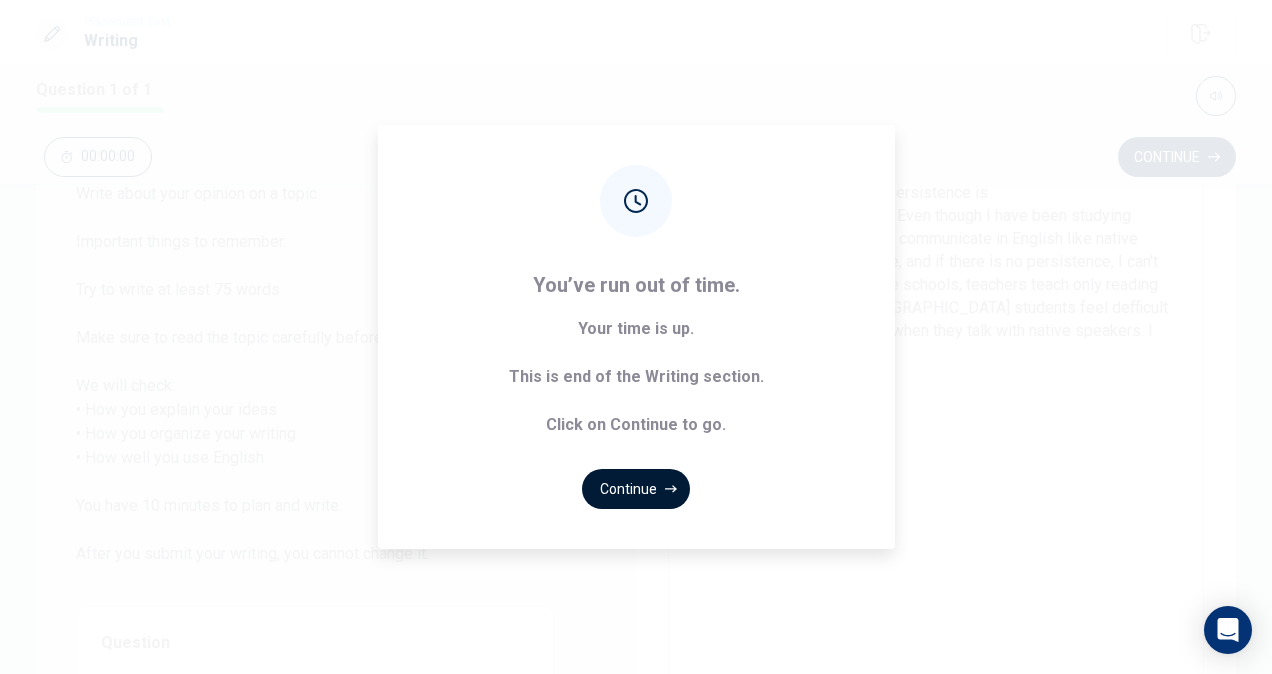 click on "Continue" at bounding box center (636, 489) 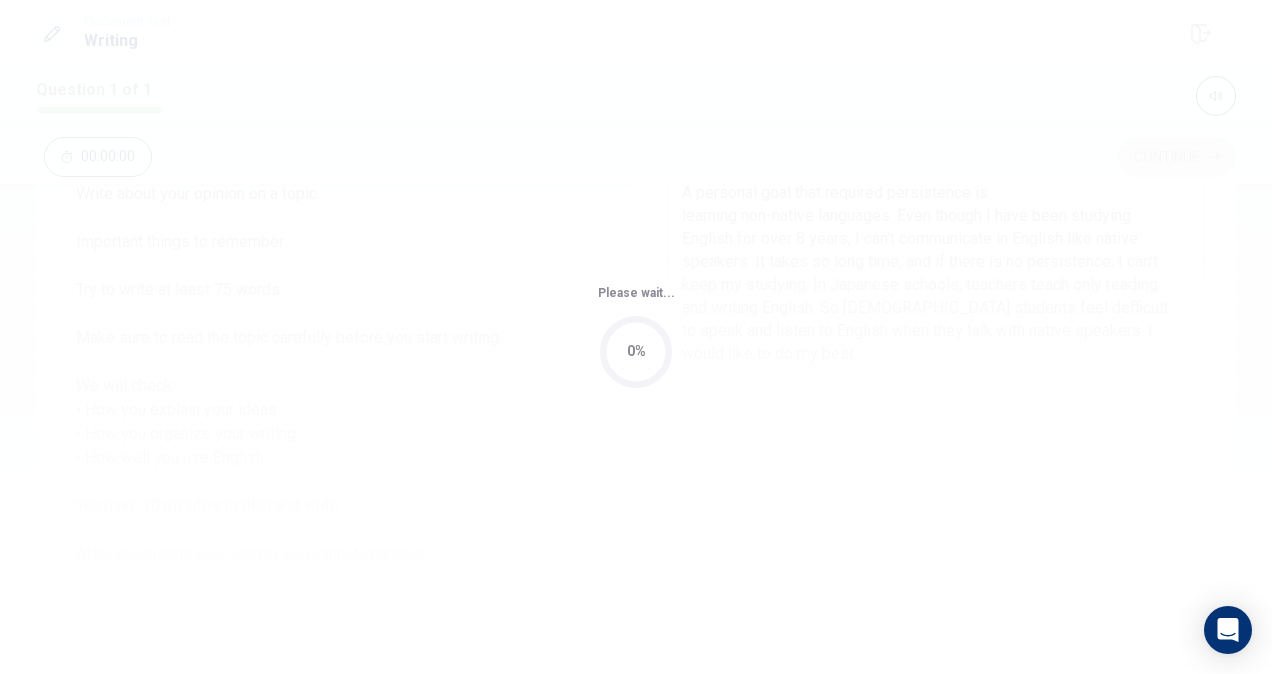 scroll, scrollTop: 0, scrollLeft: 0, axis: both 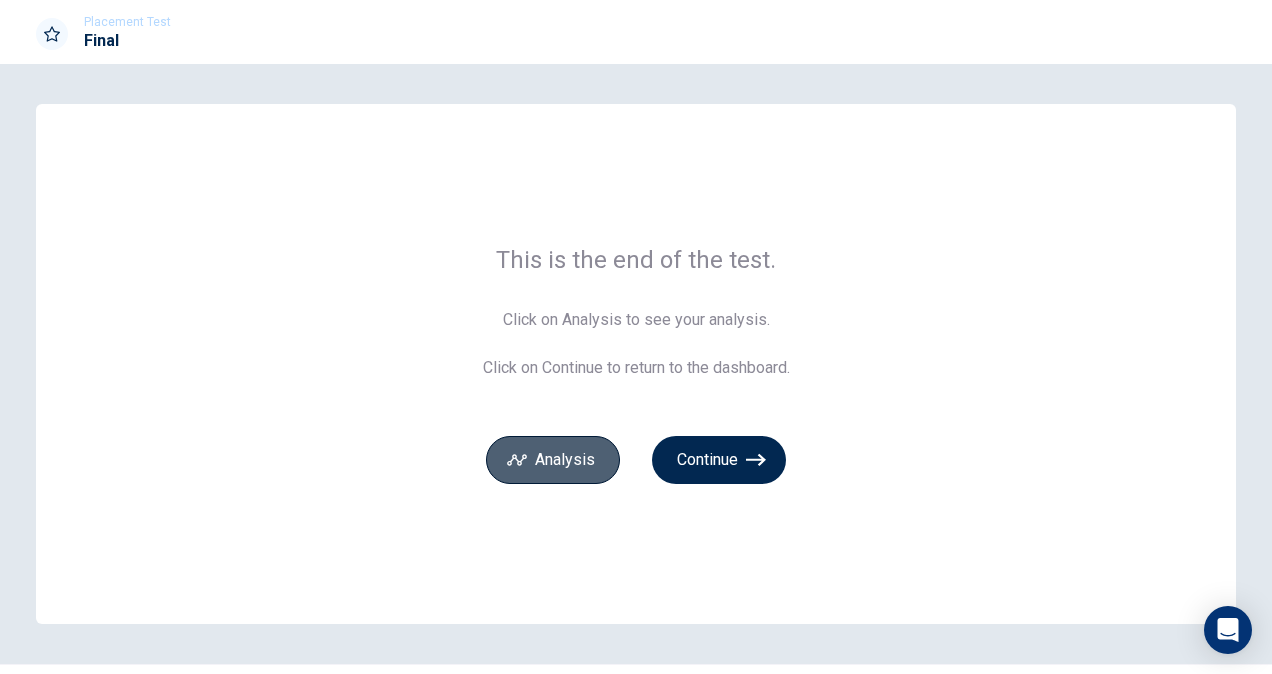 click on "Analysis" at bounding box center (553, 460) 